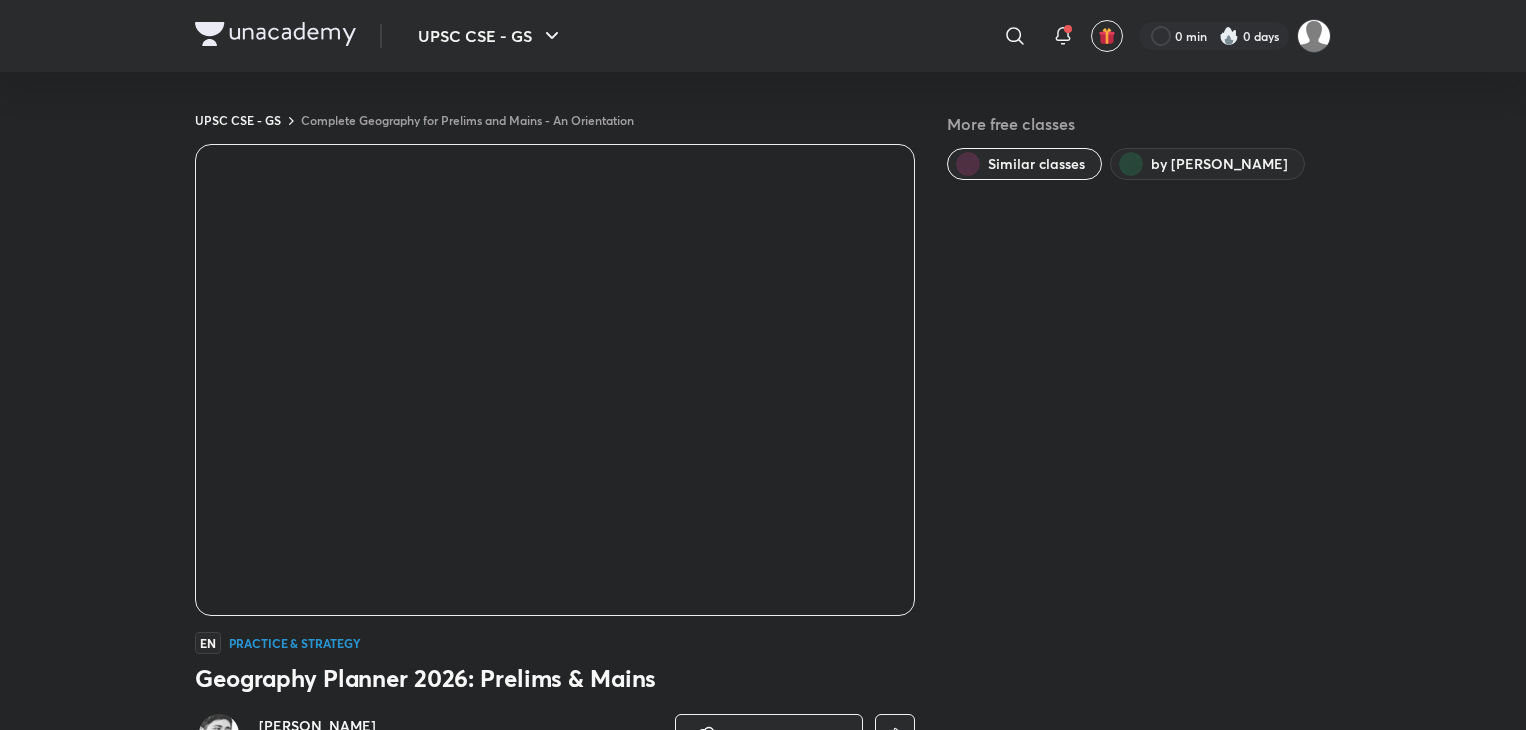 scroll, scrollTop: 251, scrollLeft: 0, axis: vertical 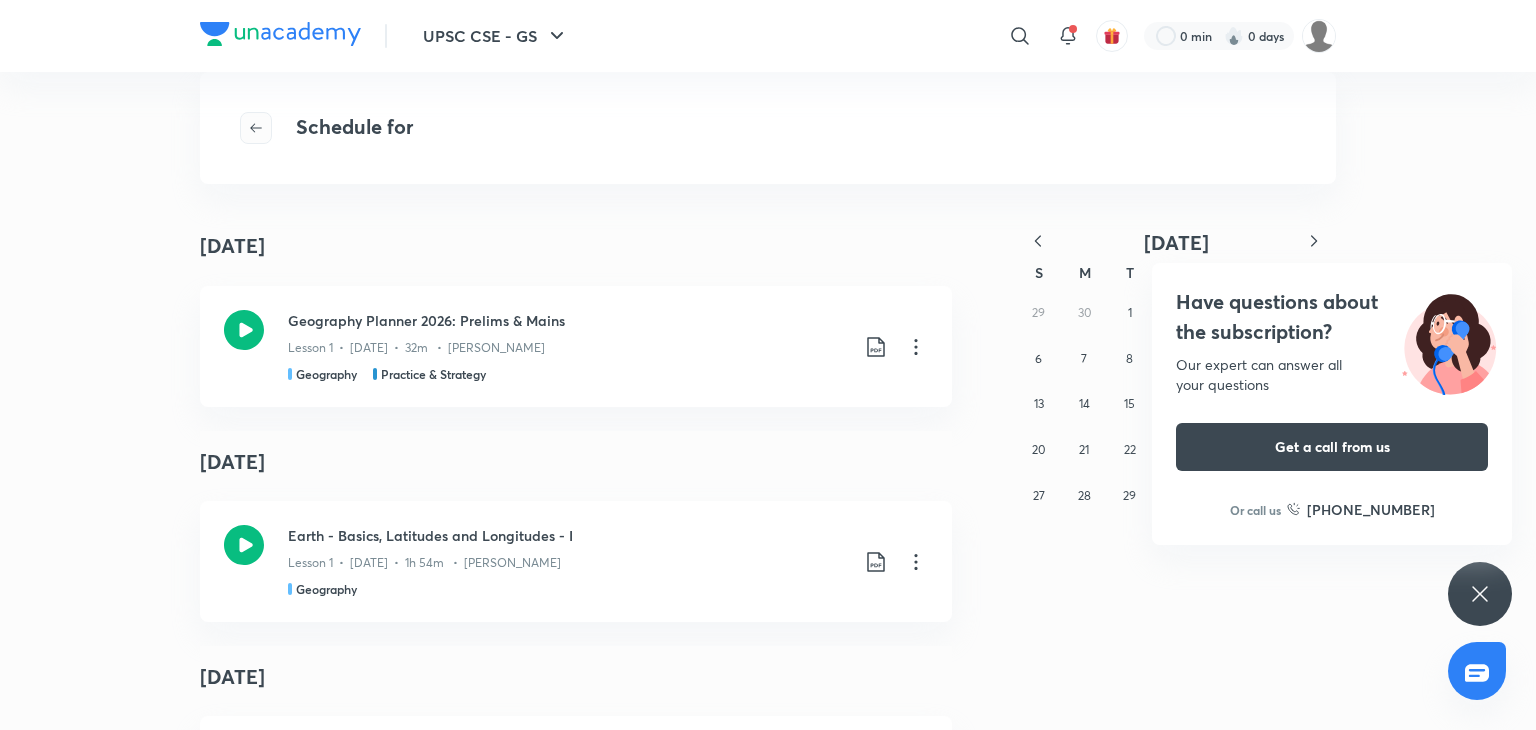 click at bounding box center (256, 128) 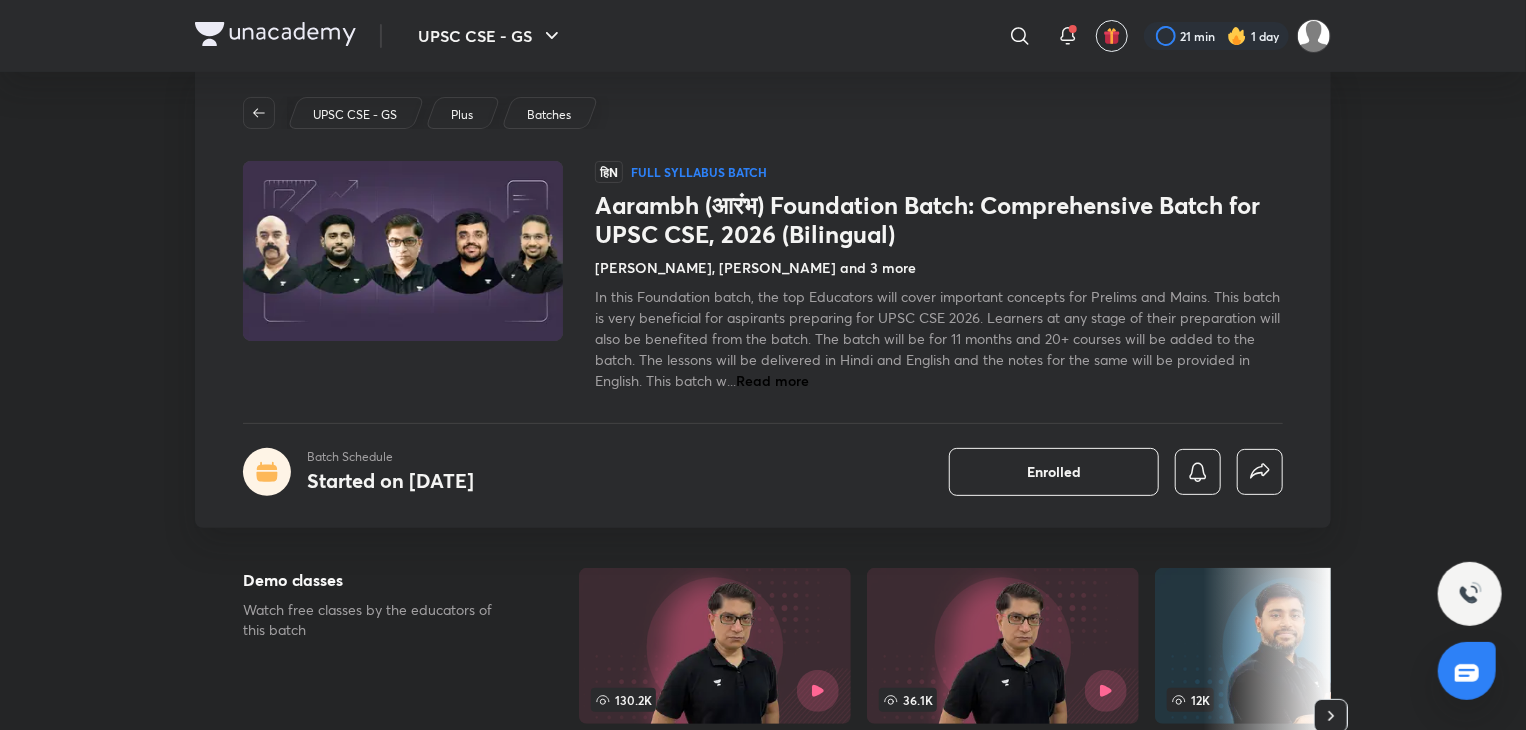 scroll, scrollTop: 60, scrollLeft: 0, axis: vertical 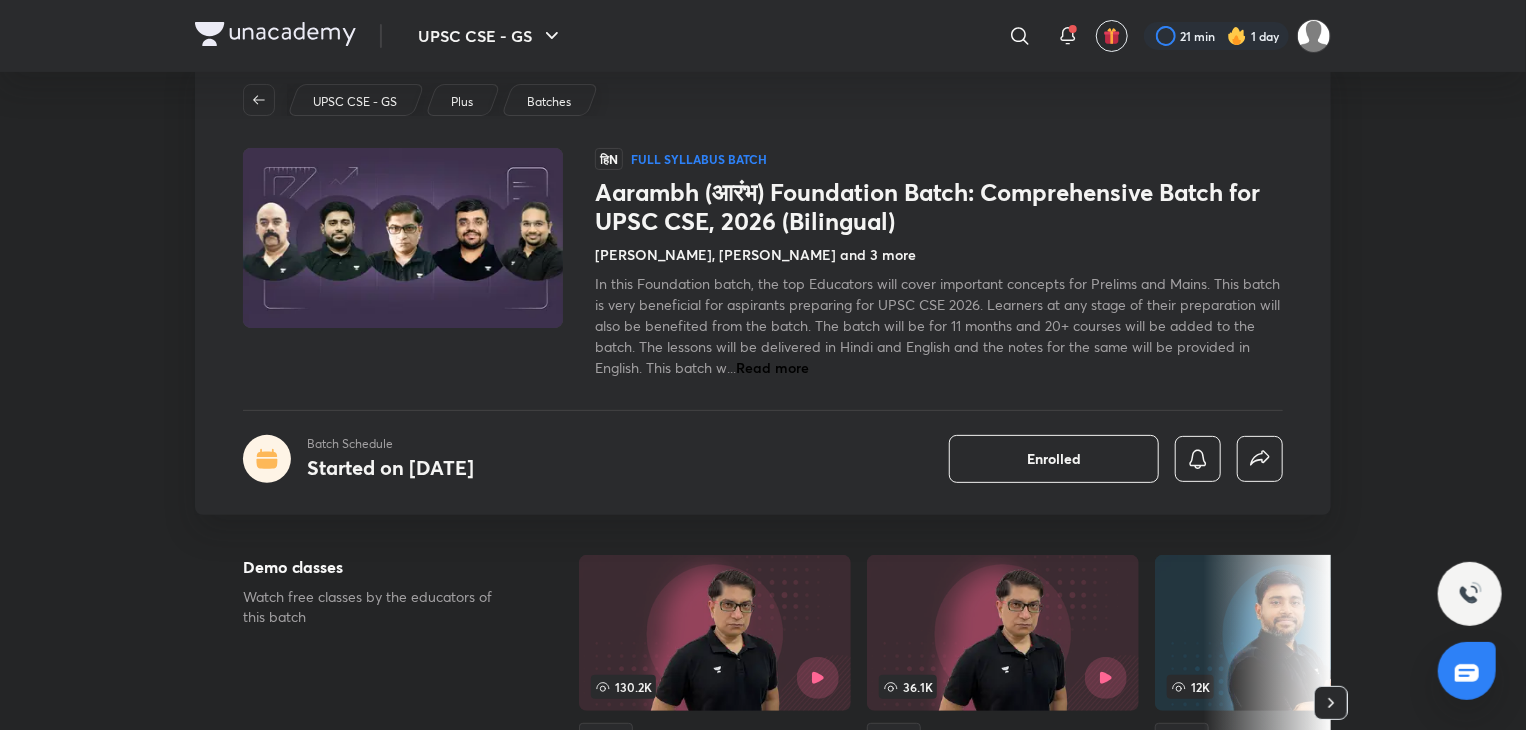 click on "Started on Jul 9" at bounding box center (390, 467) 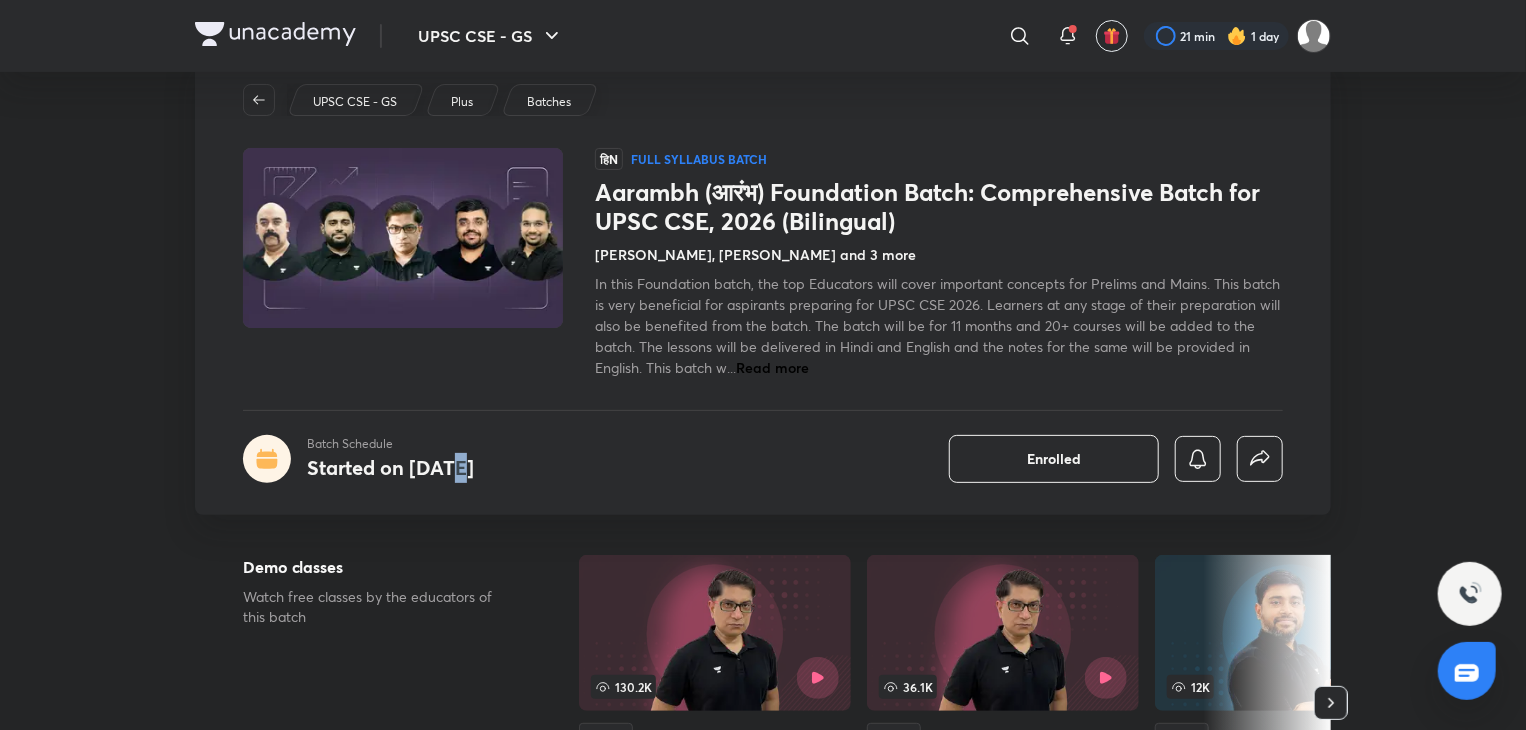 click on "Started on Jul 9" at bounding box center (390, 467) 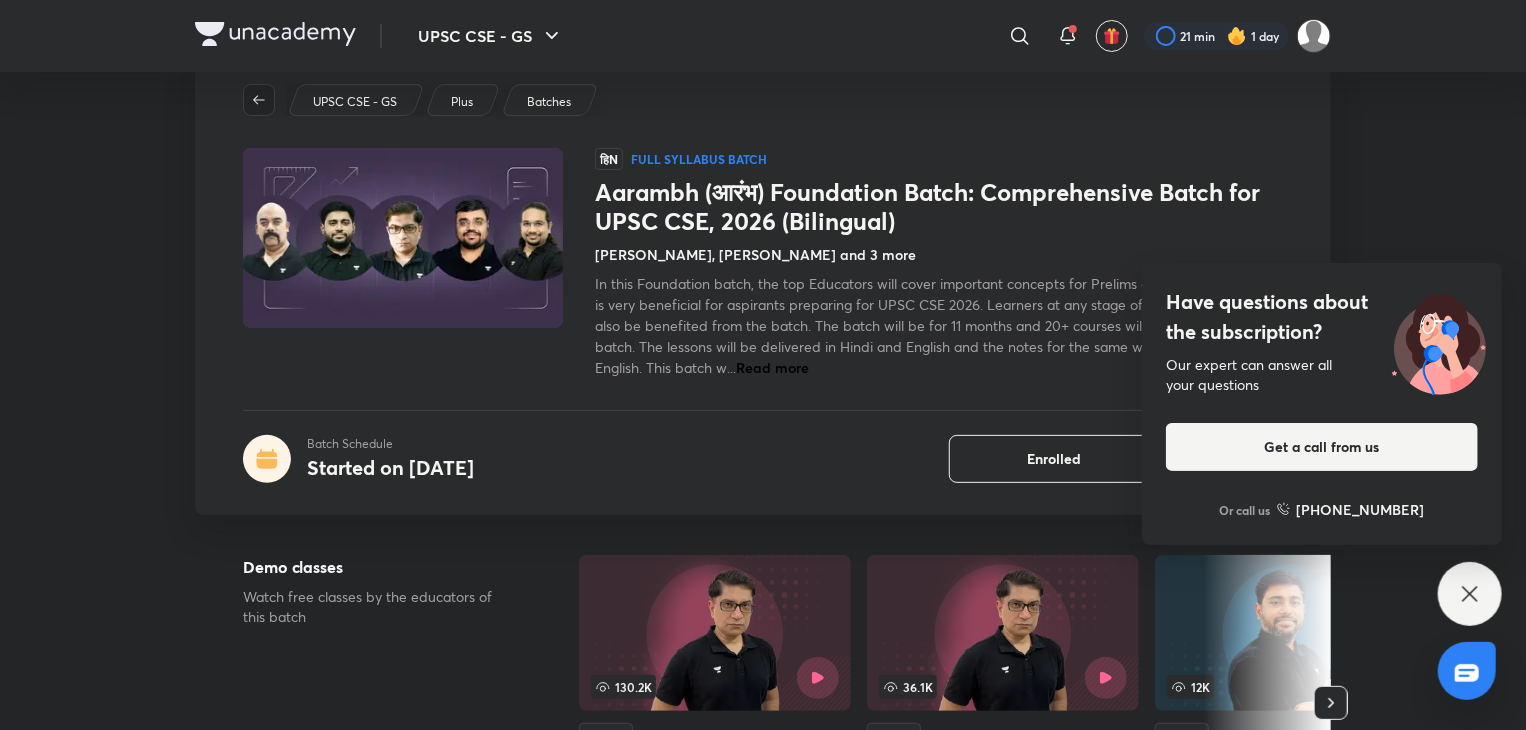 click at bounding box center [259, 100] 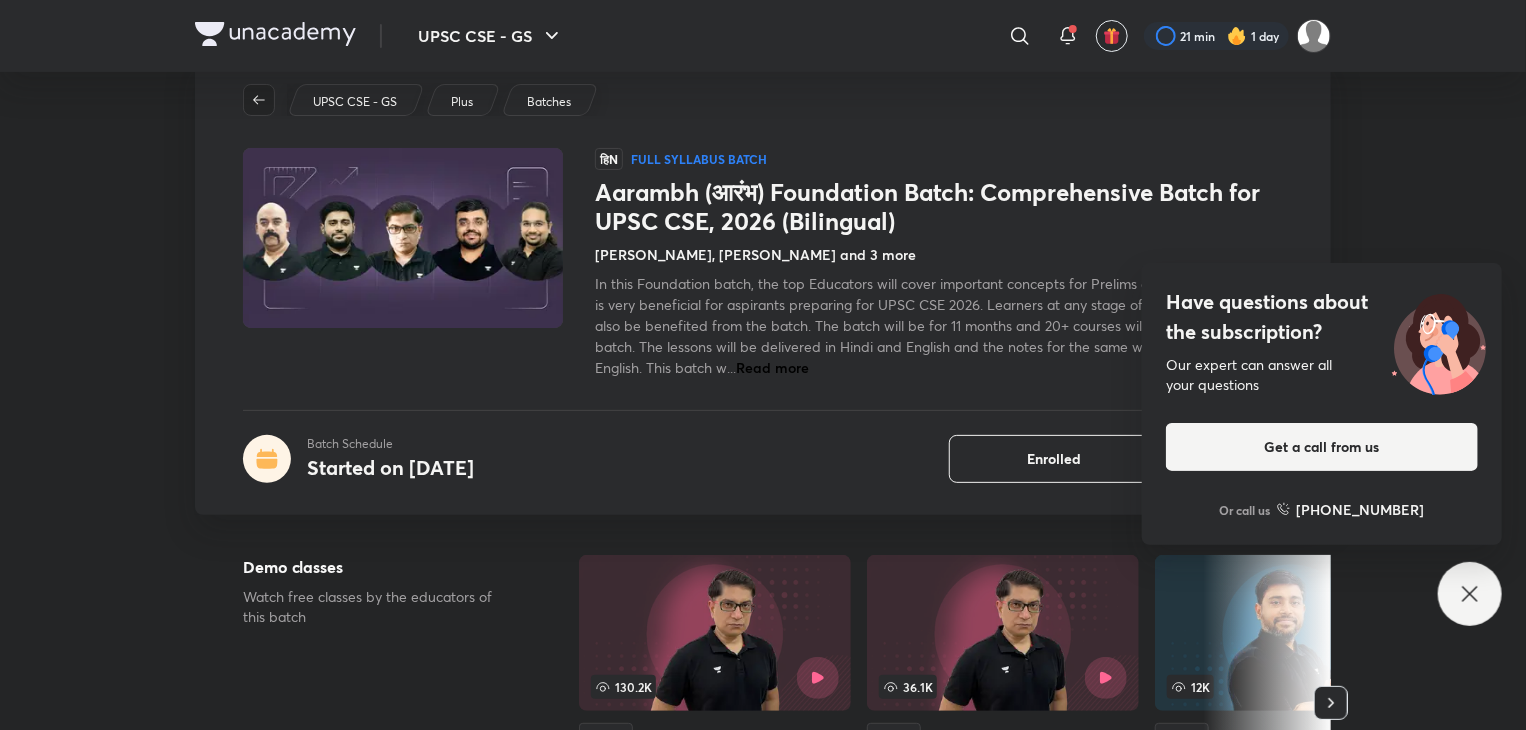 scroll, scrollTop: 0, scrollLeft: 0, axis: both 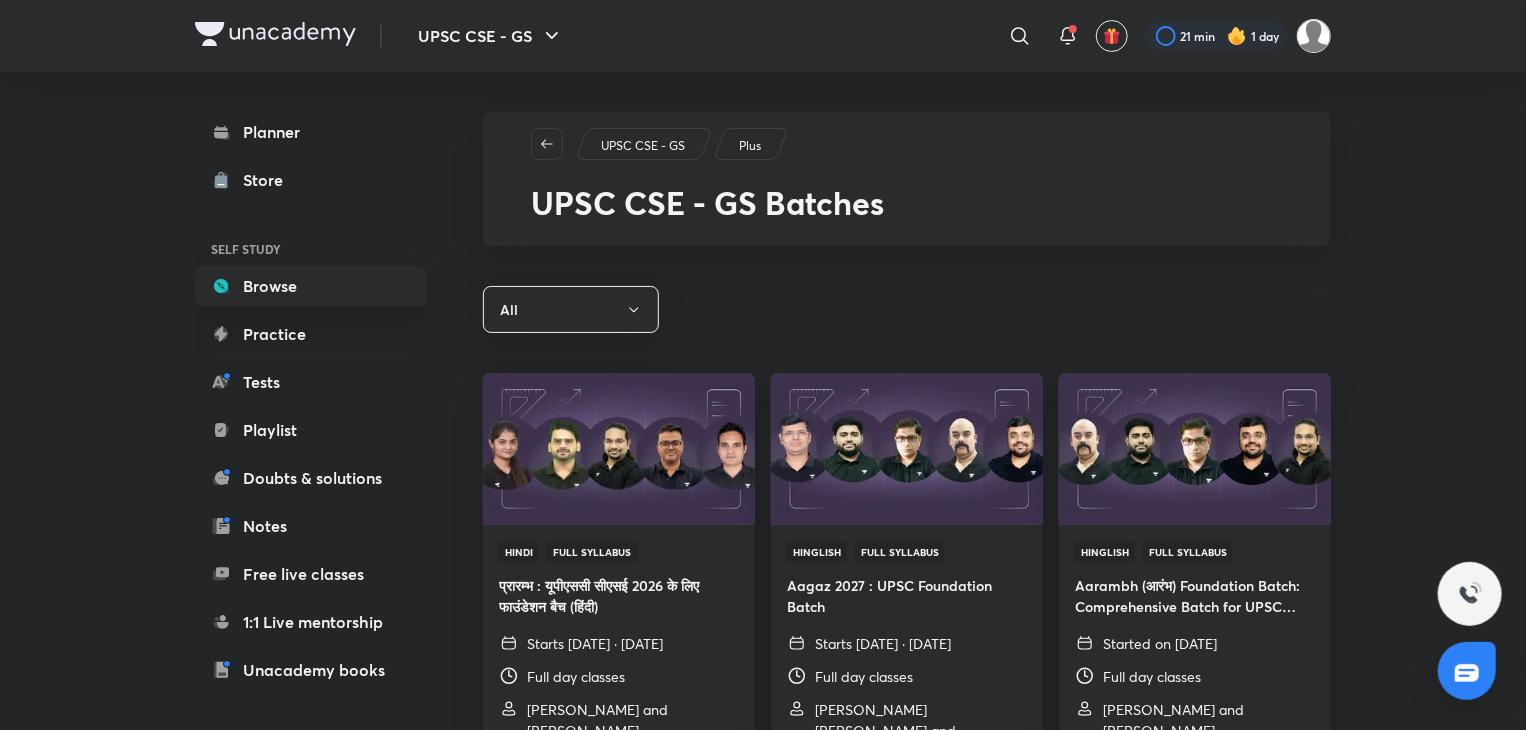 click at bounding box center [1314, 36] 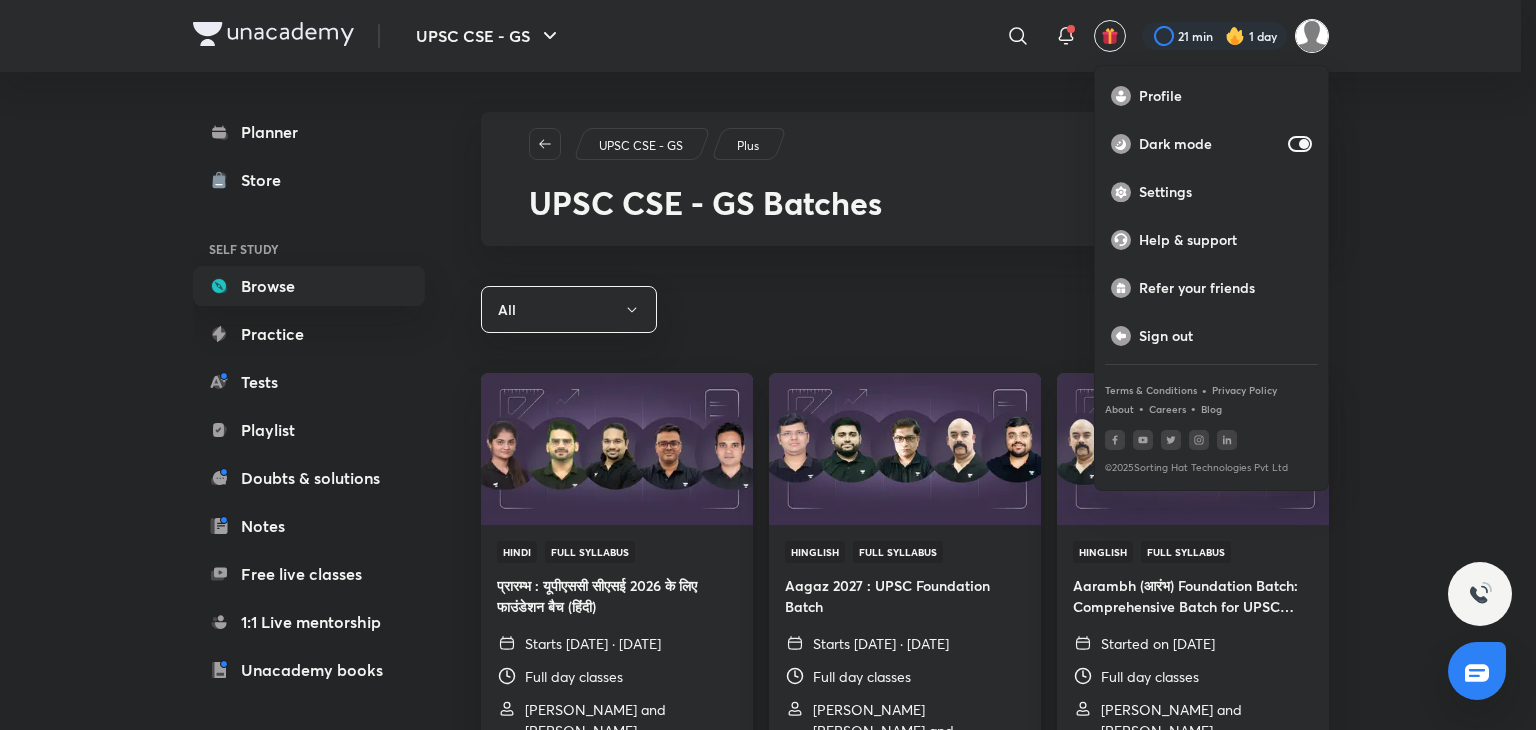 click at bounding box center (768, 365) 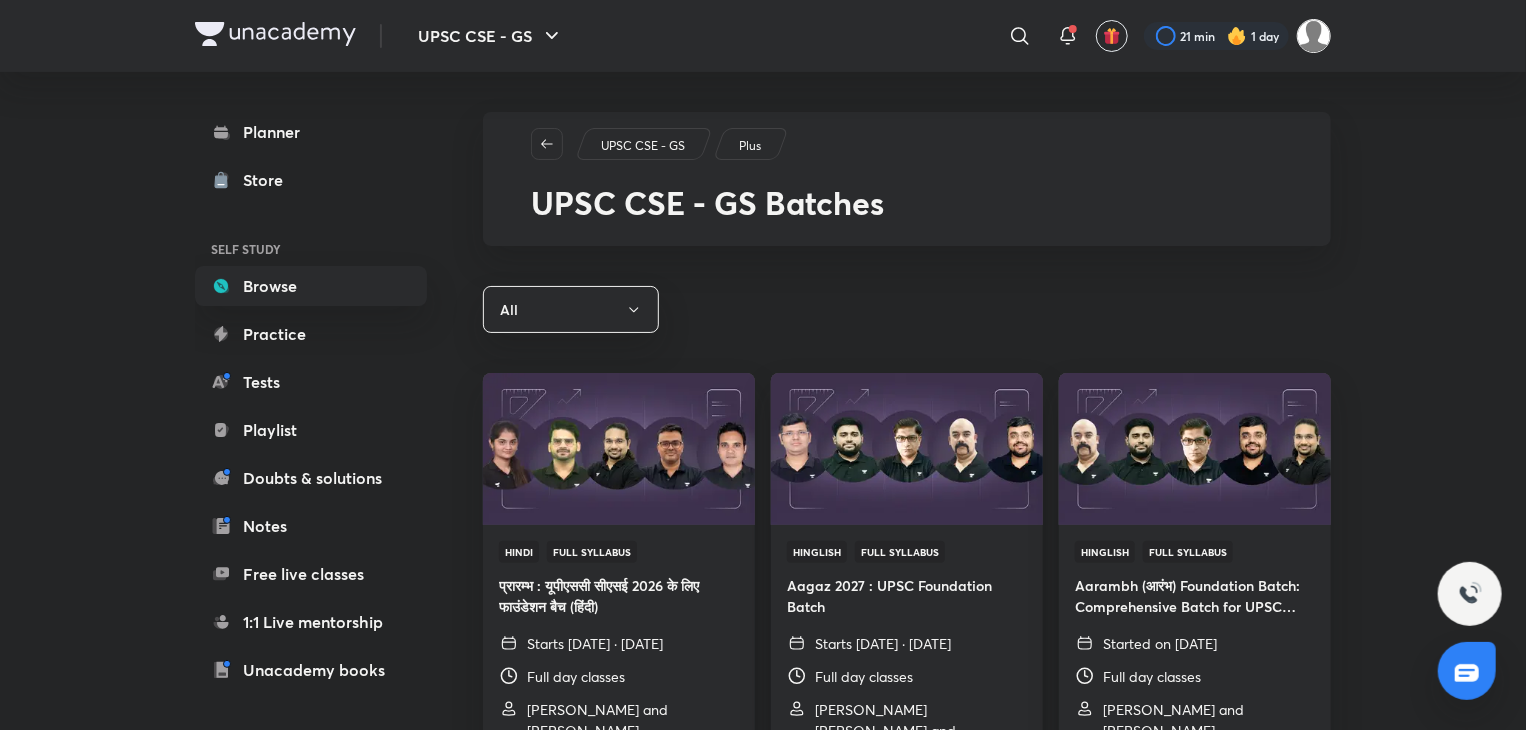 click at bounding box center [1314, 36] 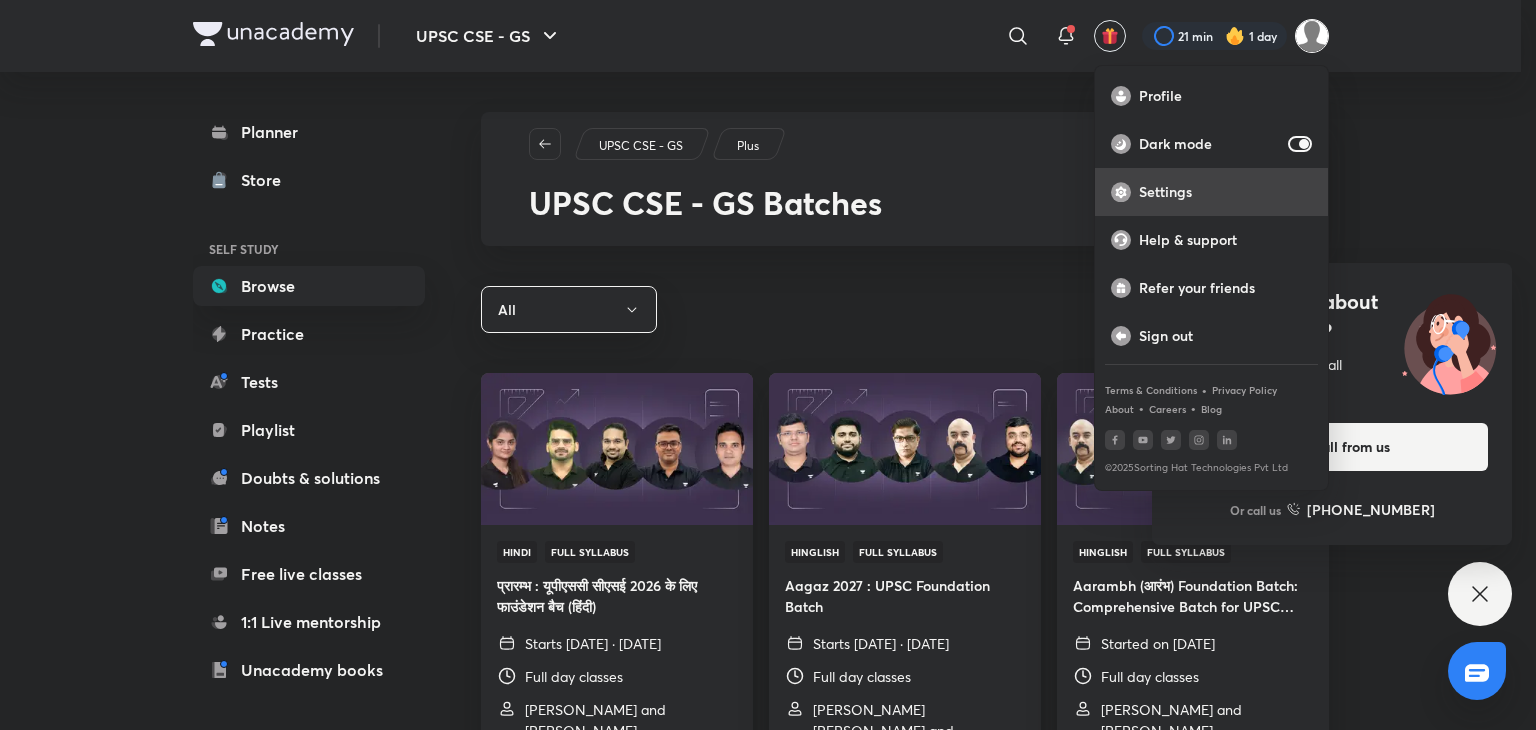 click on "Settings" at bounding box center (1225, 192) 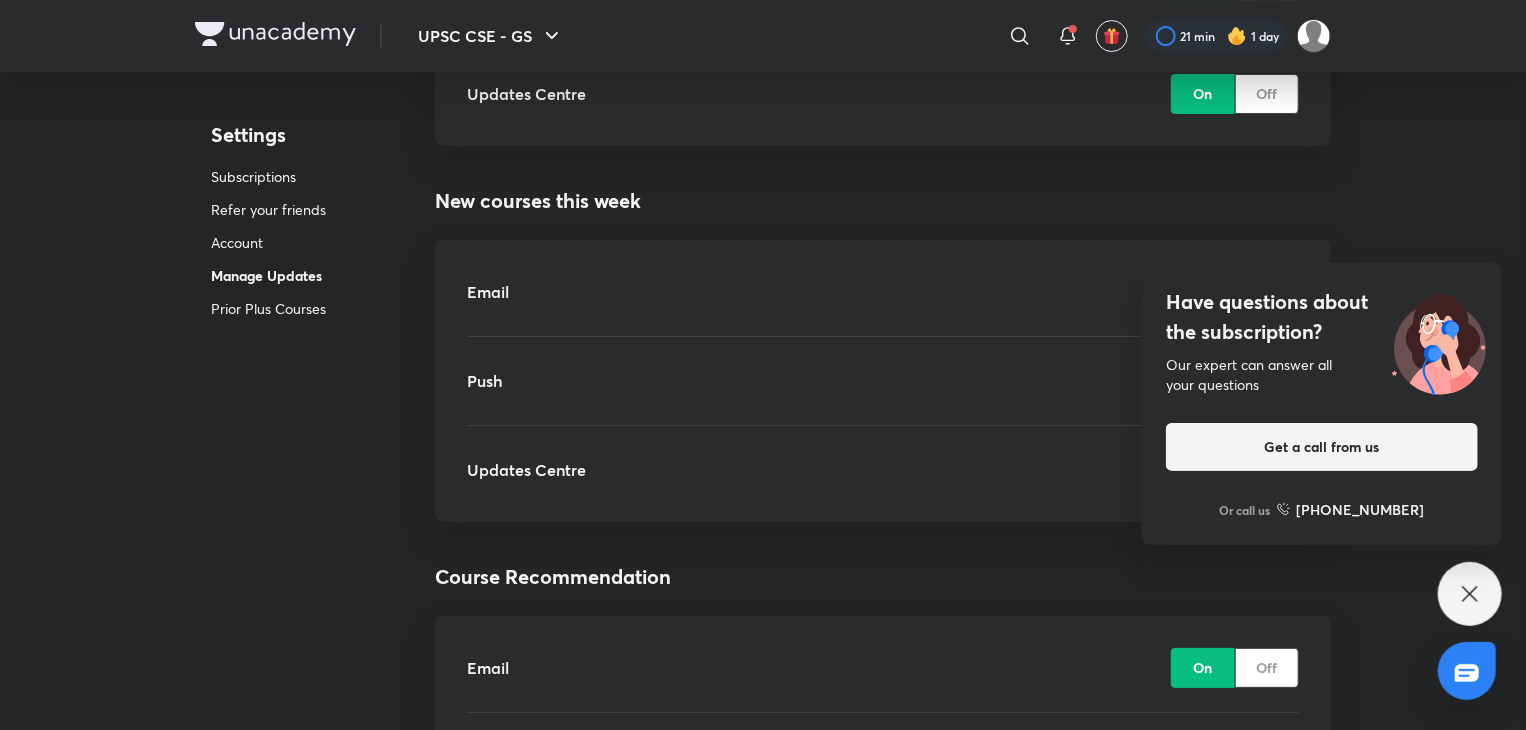 scroll, scrollTop: 3684, scrollLeft: 0, axis: vertical 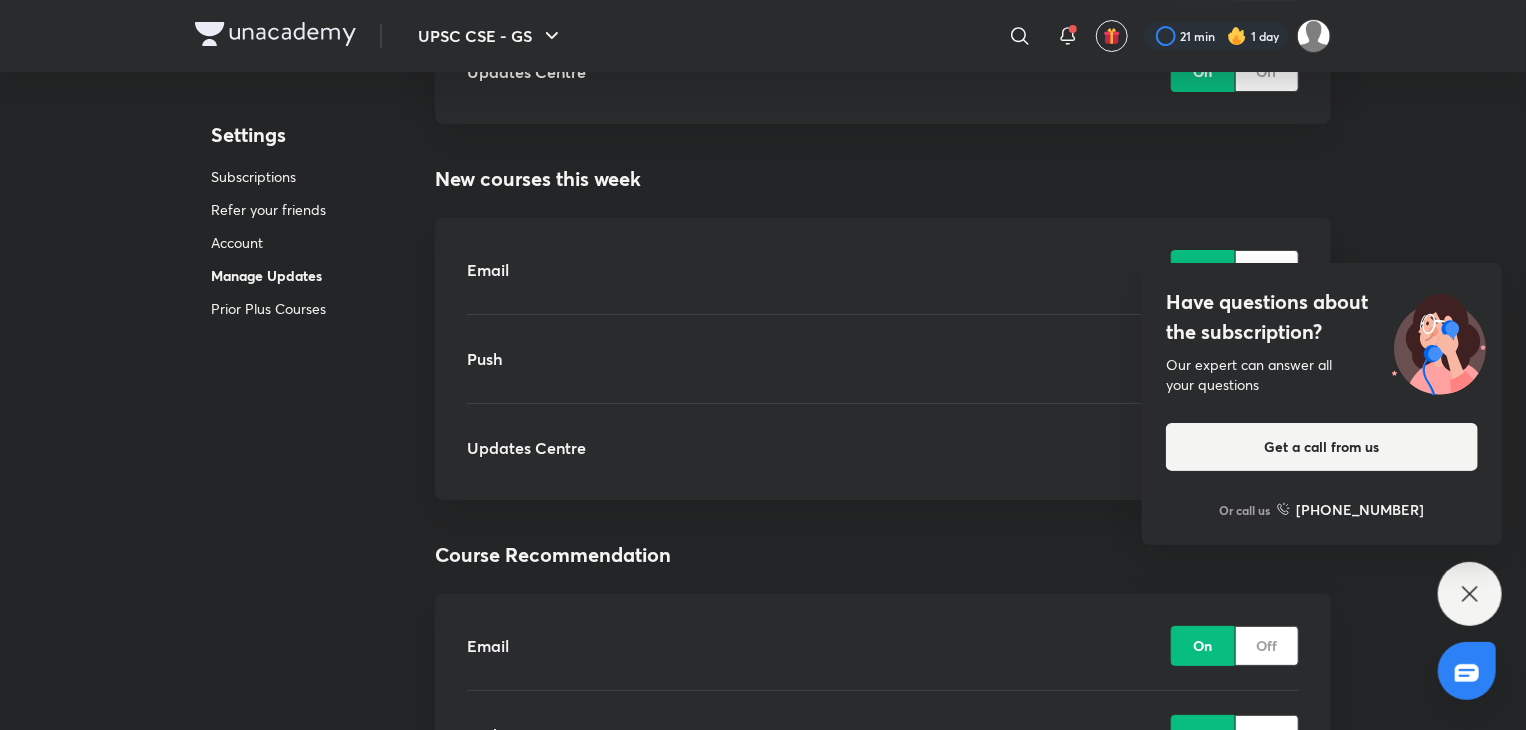 click 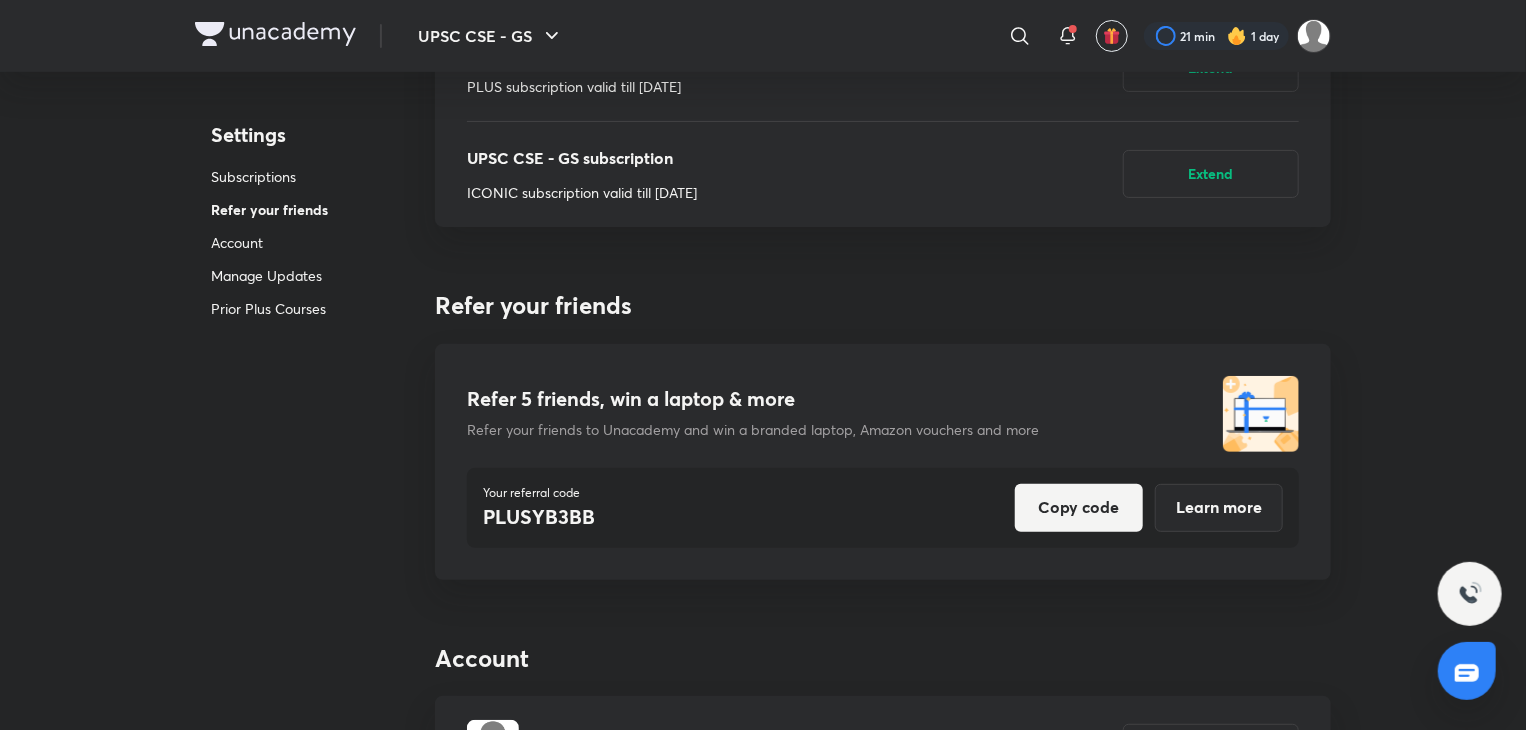 scroll, scrollTop: 0, scrollLeft: 0, axis: both 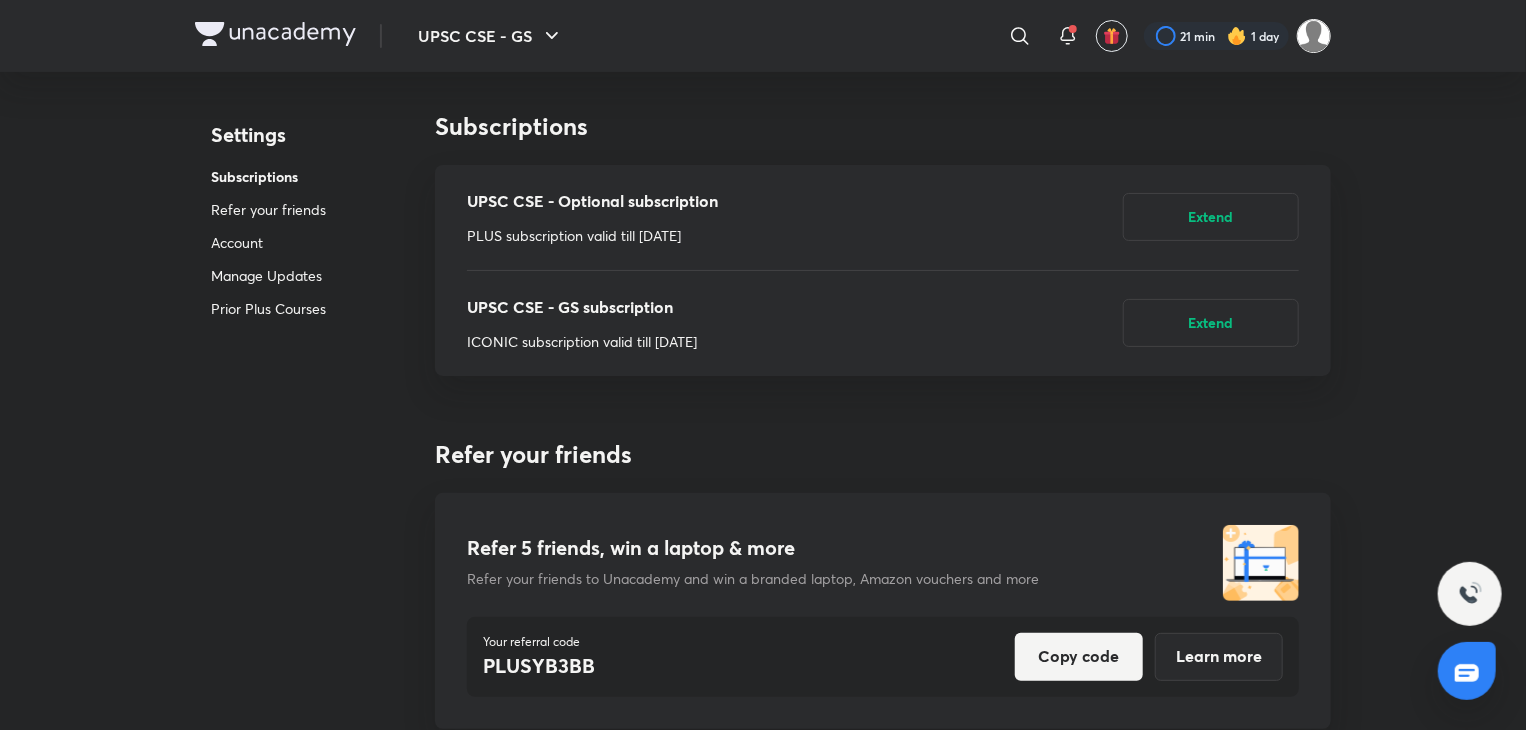 click at bounding box center [1314, 36] 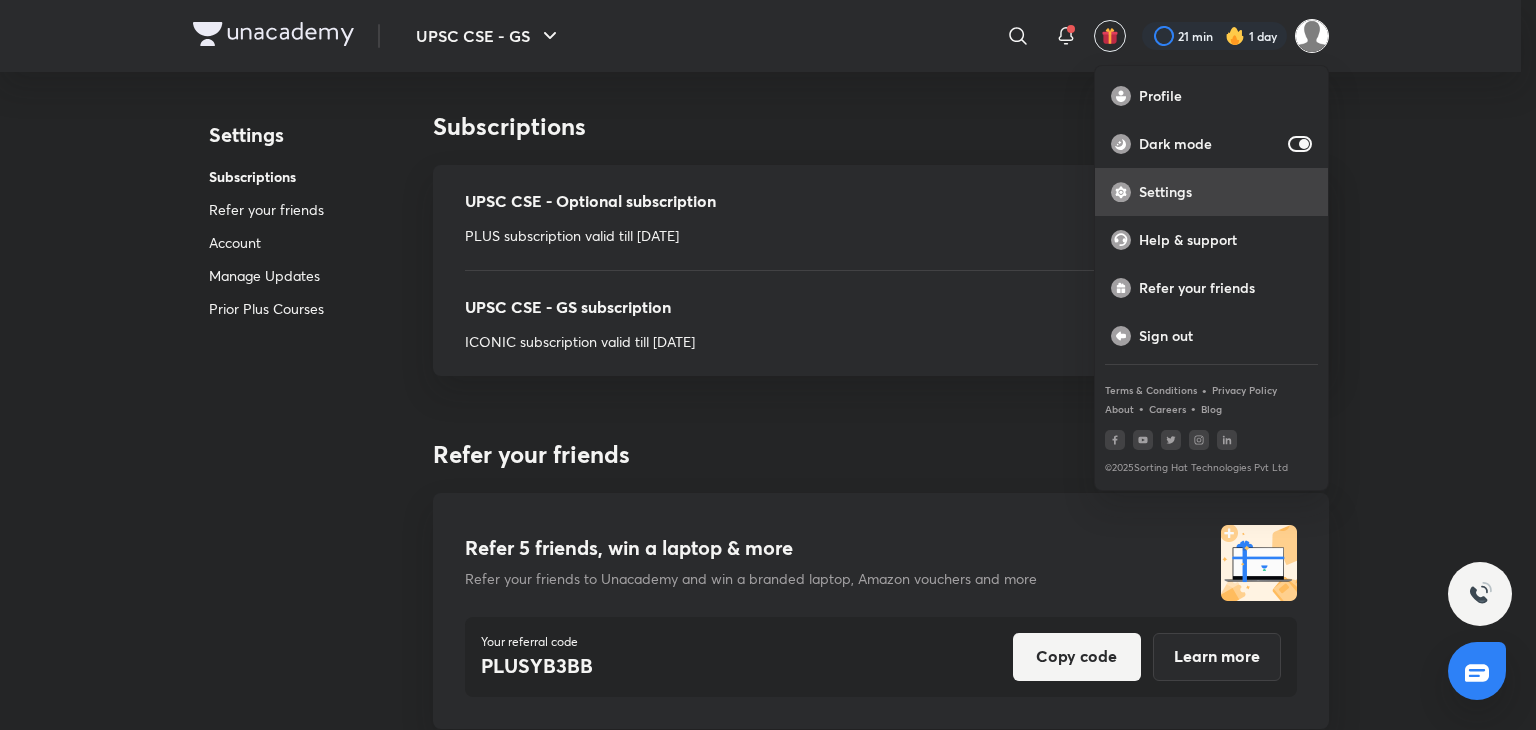click on "Settings" at bounding box center [1225, 192] 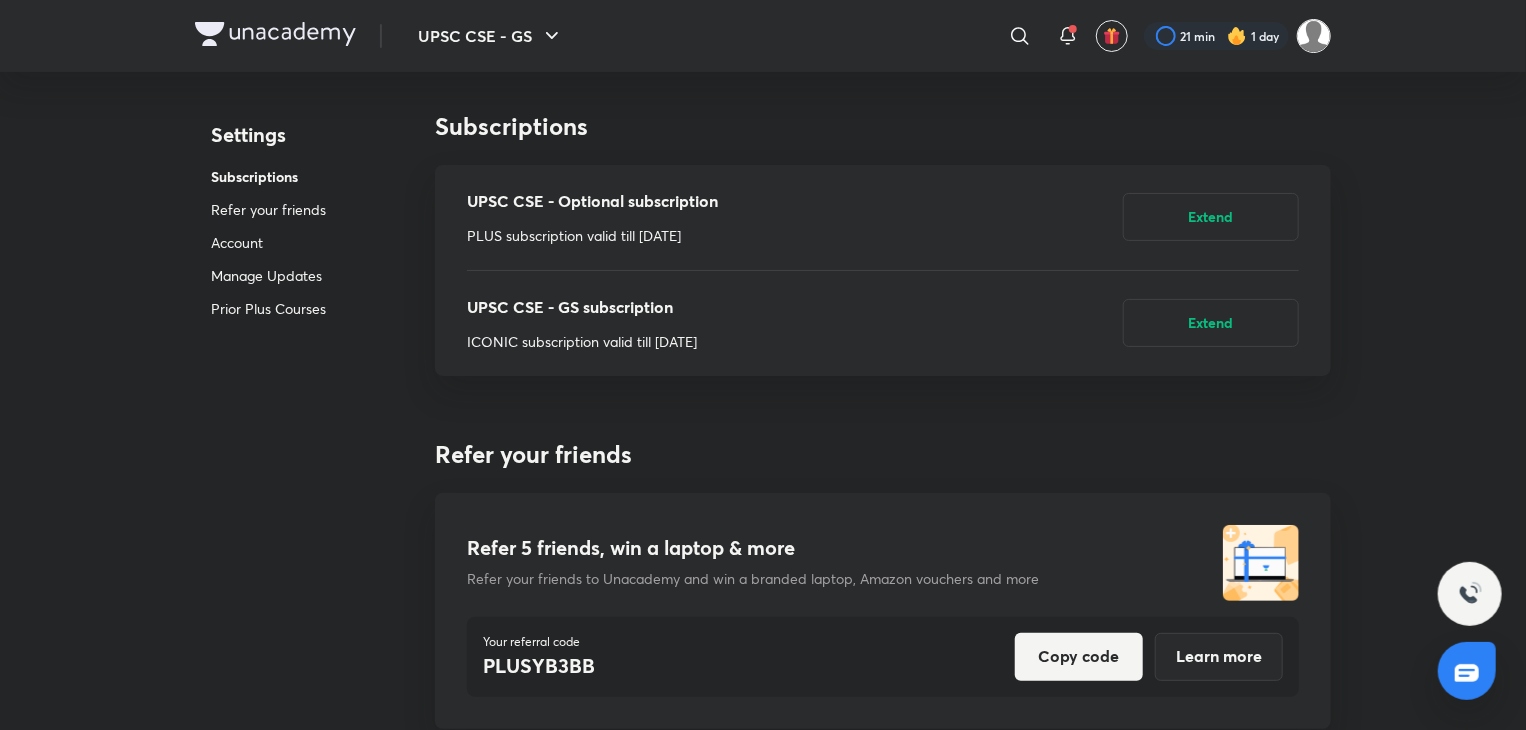 click at bounding box center [1314, 36] 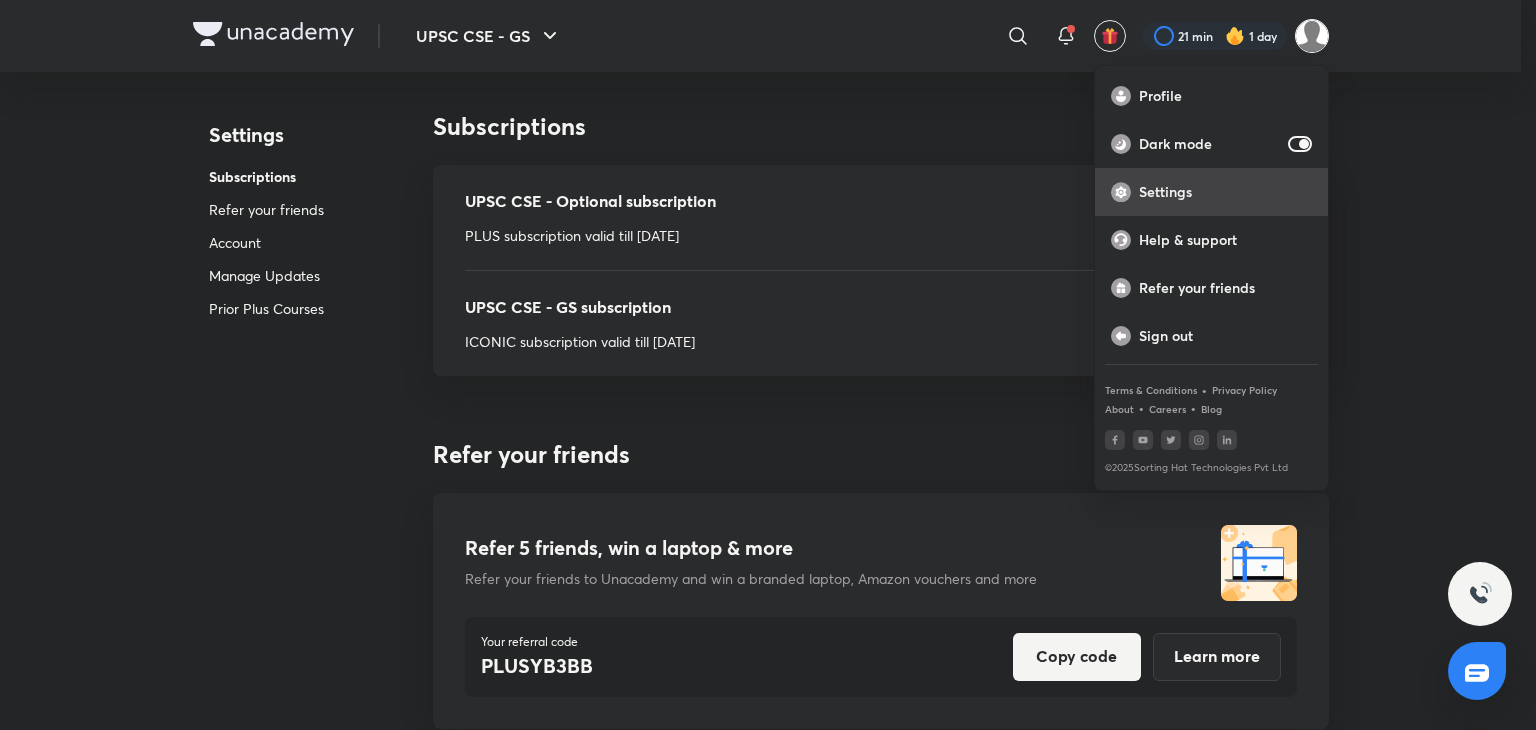 click on "Settings" at bounding box center (1211, 192) 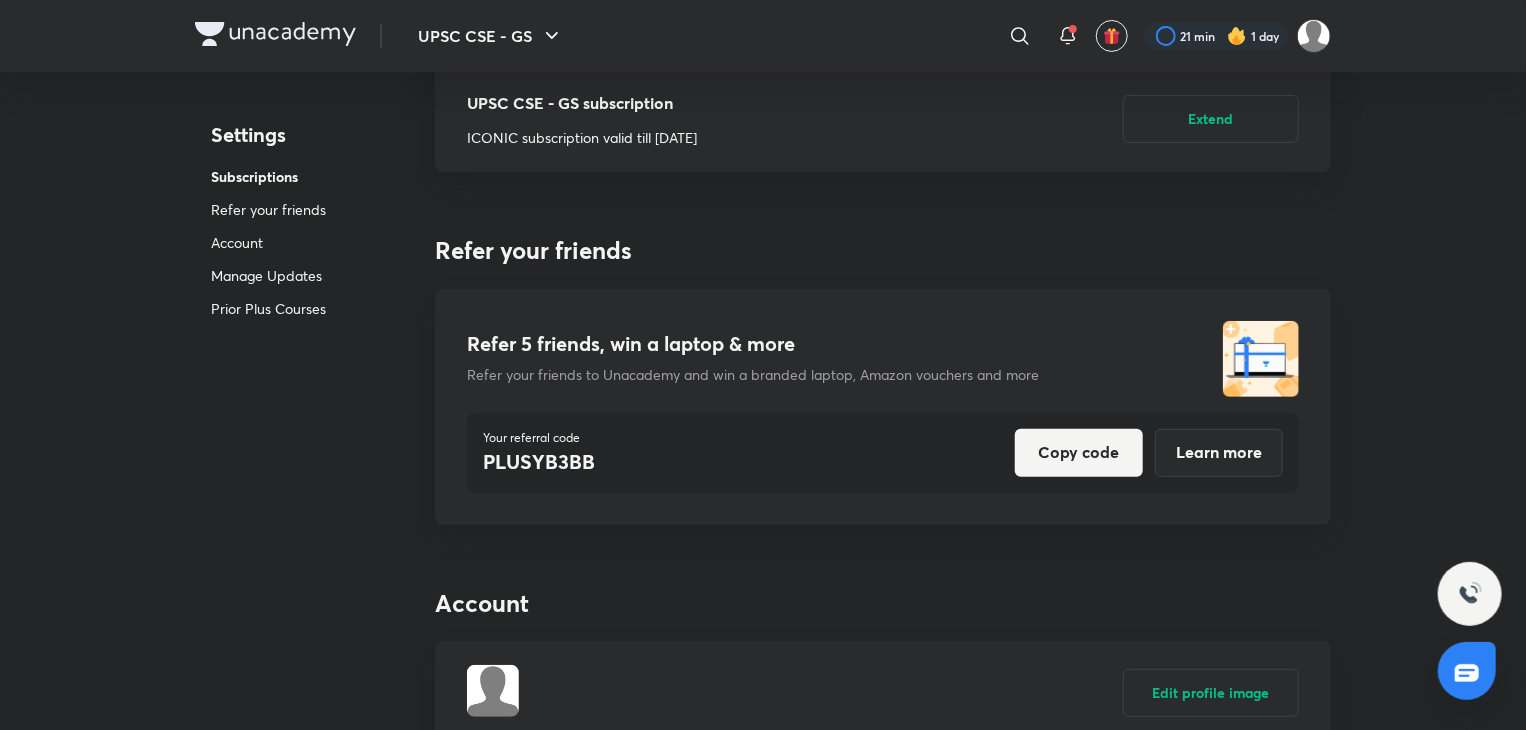 scroll, scrollTop: 0, scrollLeft: 0, axis: both 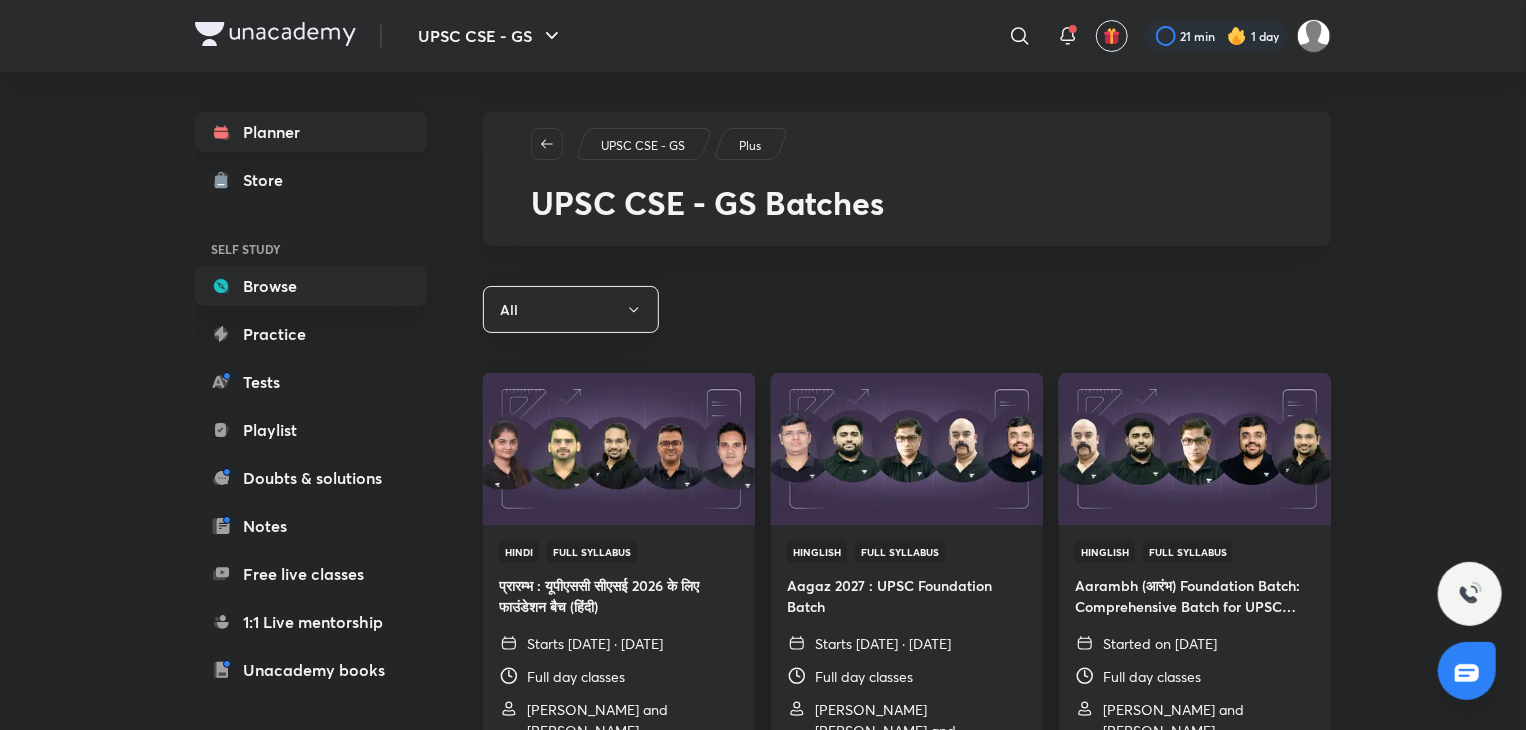 click on "Planner" at bounding box center [311, 132] 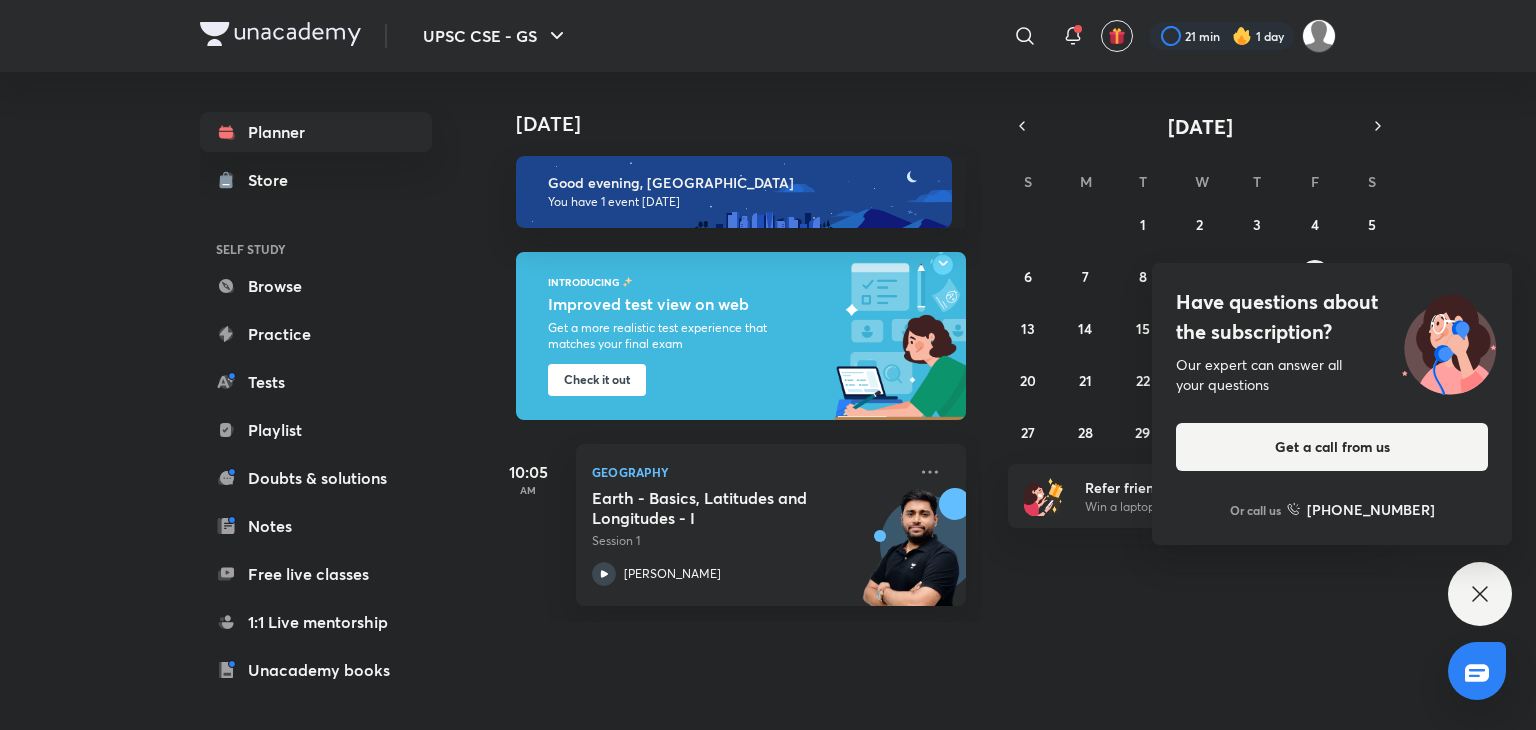 click 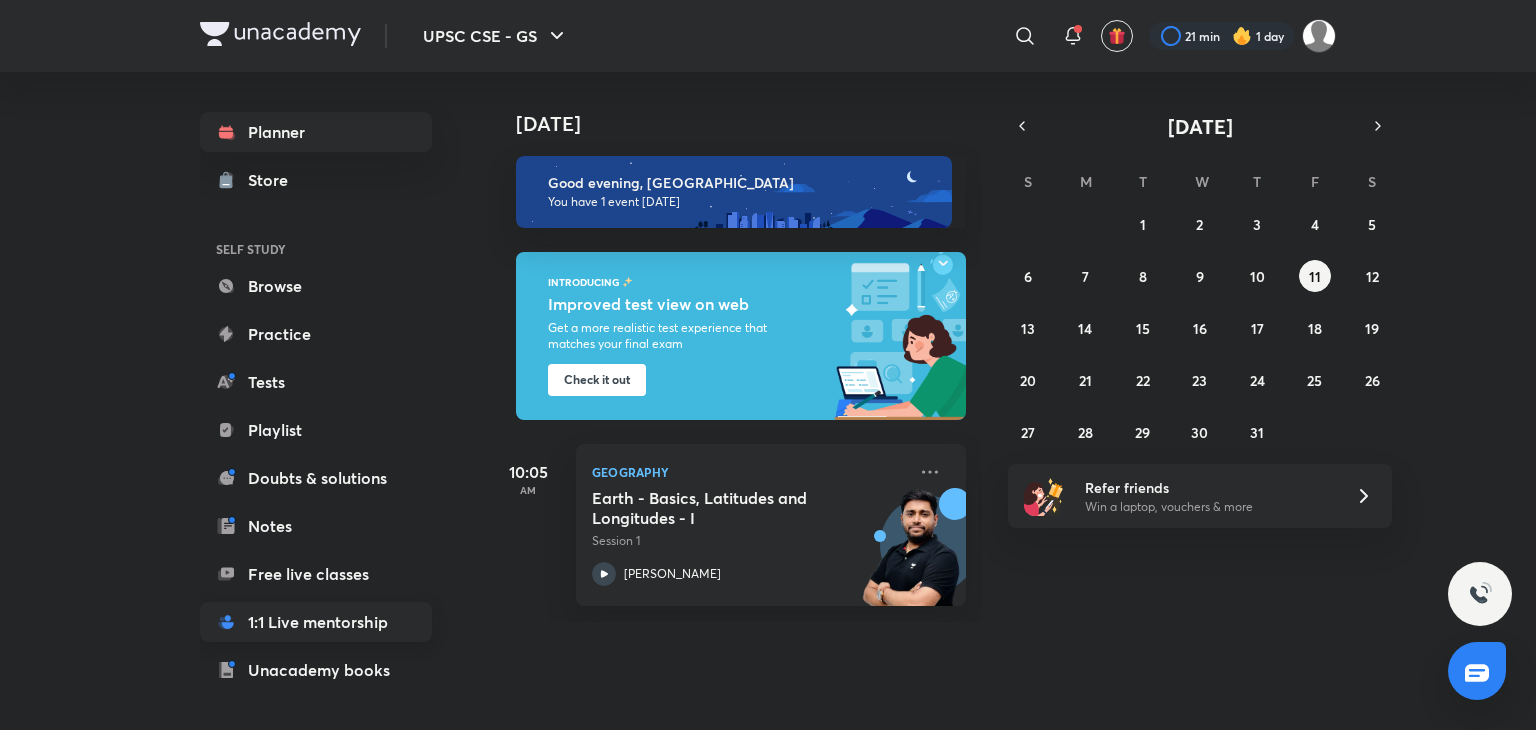 click on "1:1 Live mentorship" at bounding box center (316, 622) 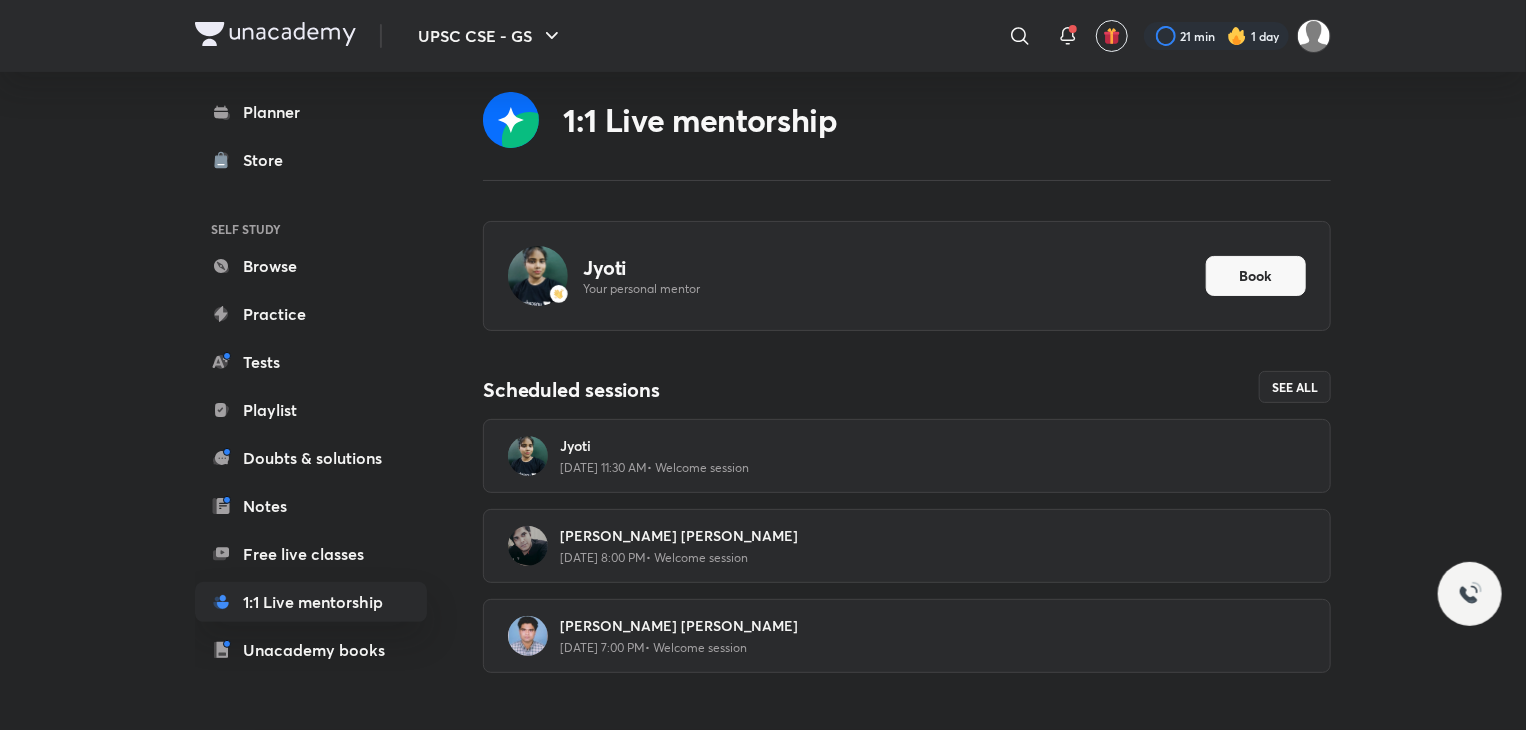 scroll, scrollTop: 0, scrollLeft: 0, axis: both 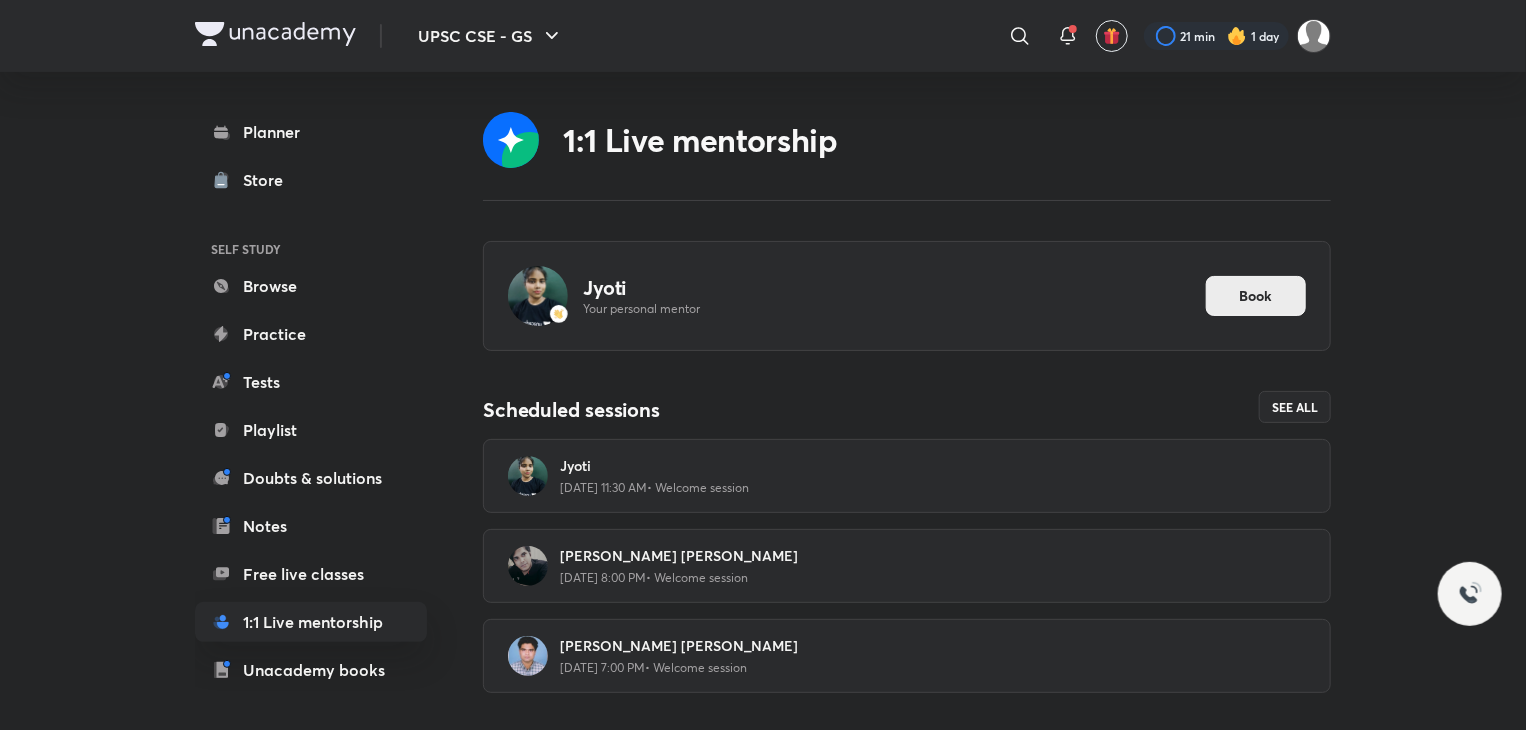 click on "Book" at bounding box center [1256, 296] 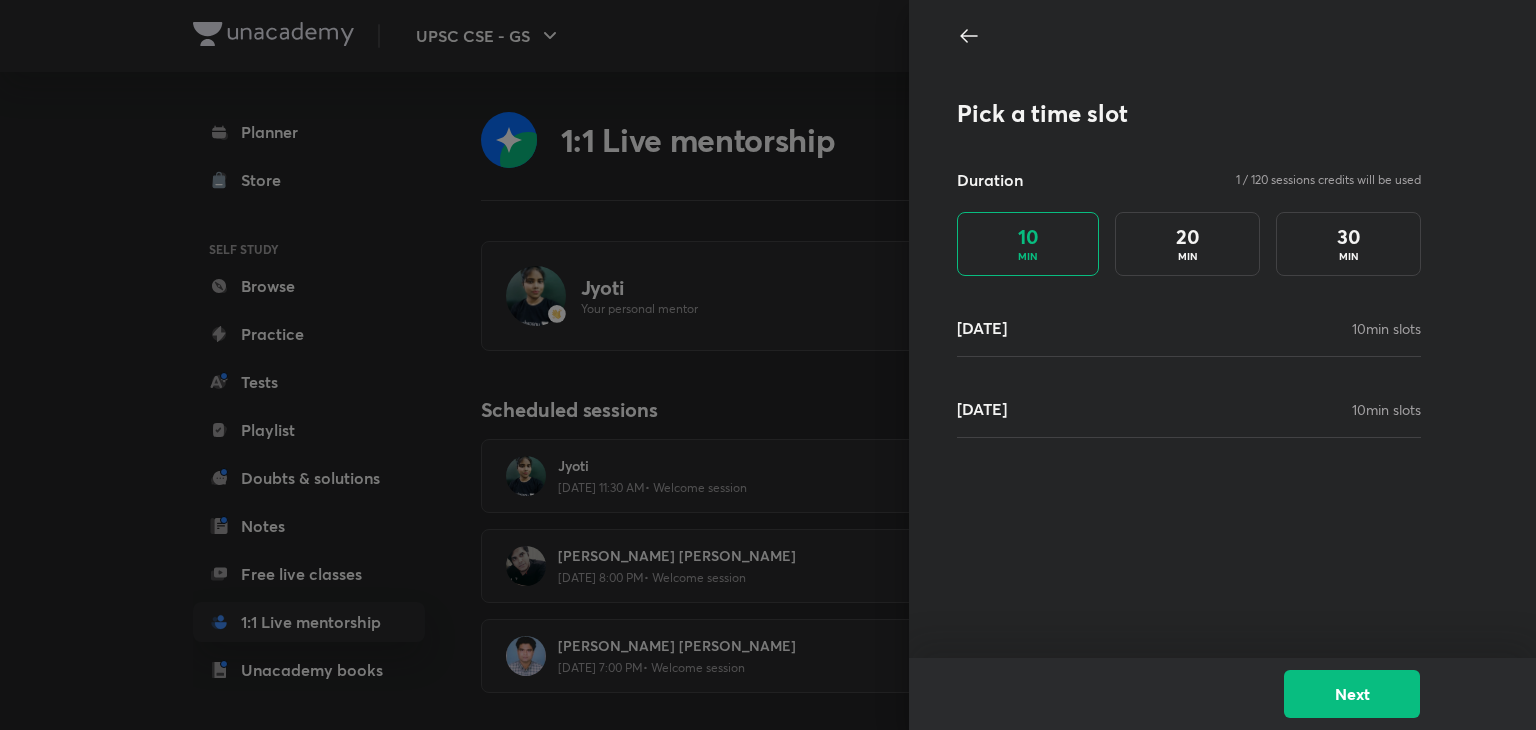 click 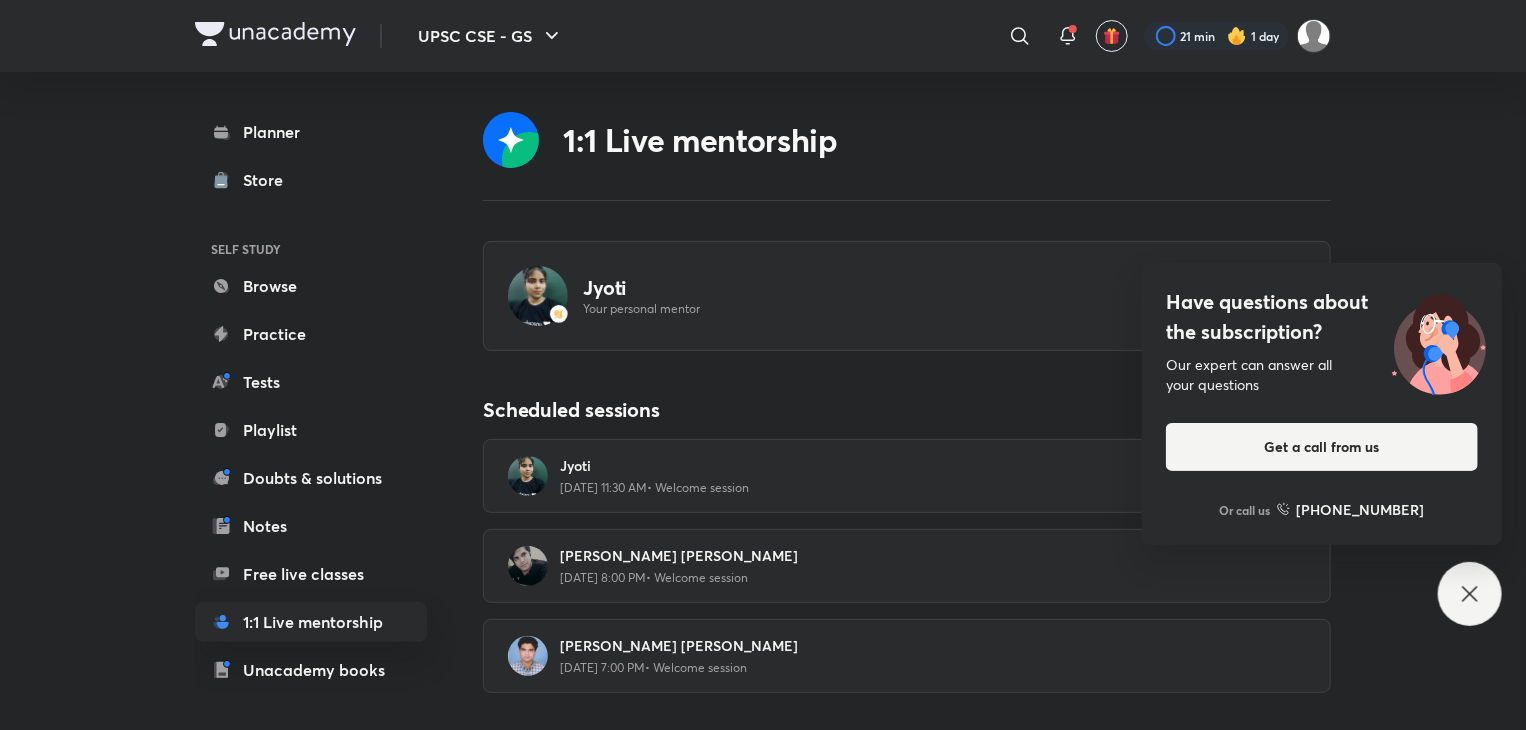 click 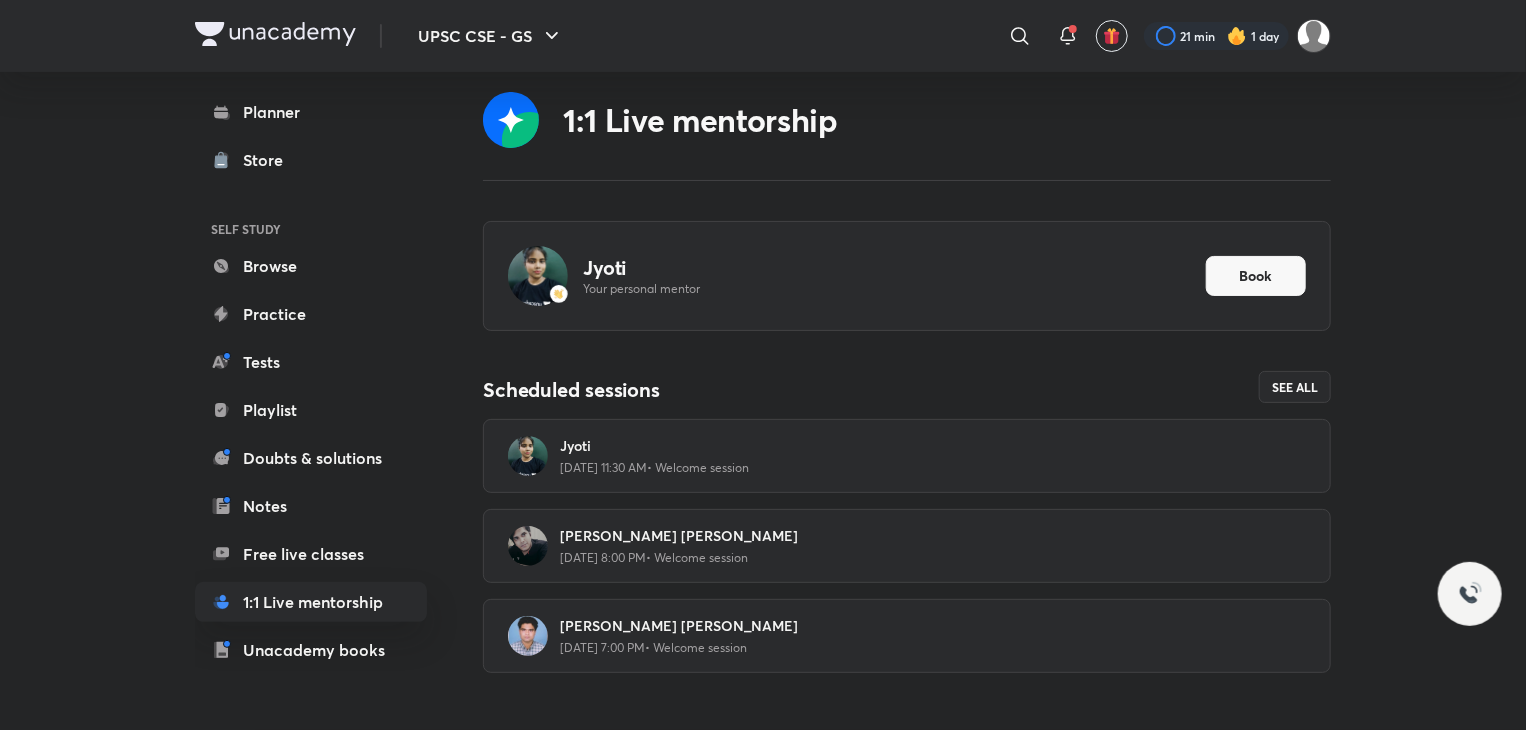 scroll, scrollTop: 19, scrollLeft: 0, axis: vertical 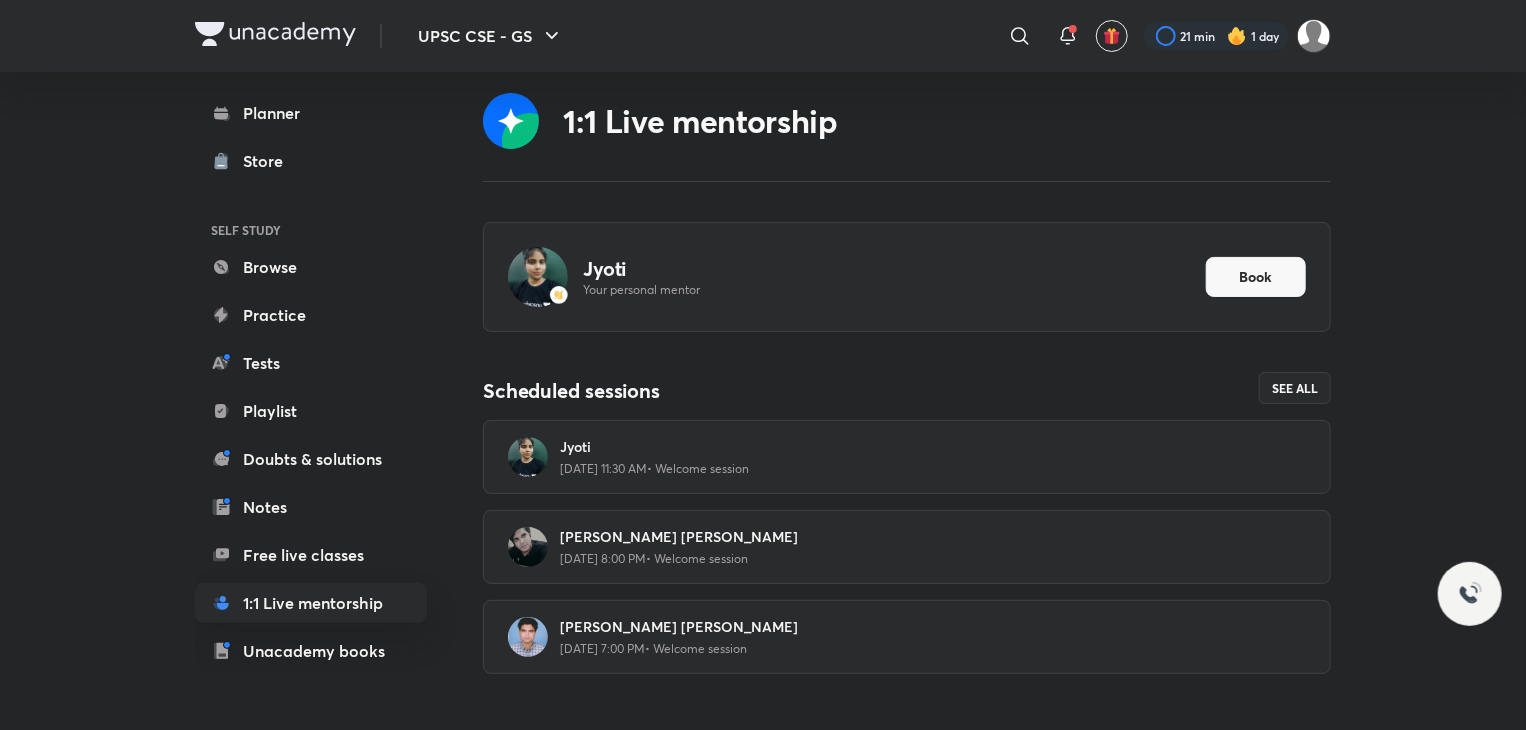 click at bounding box center (538, 277) 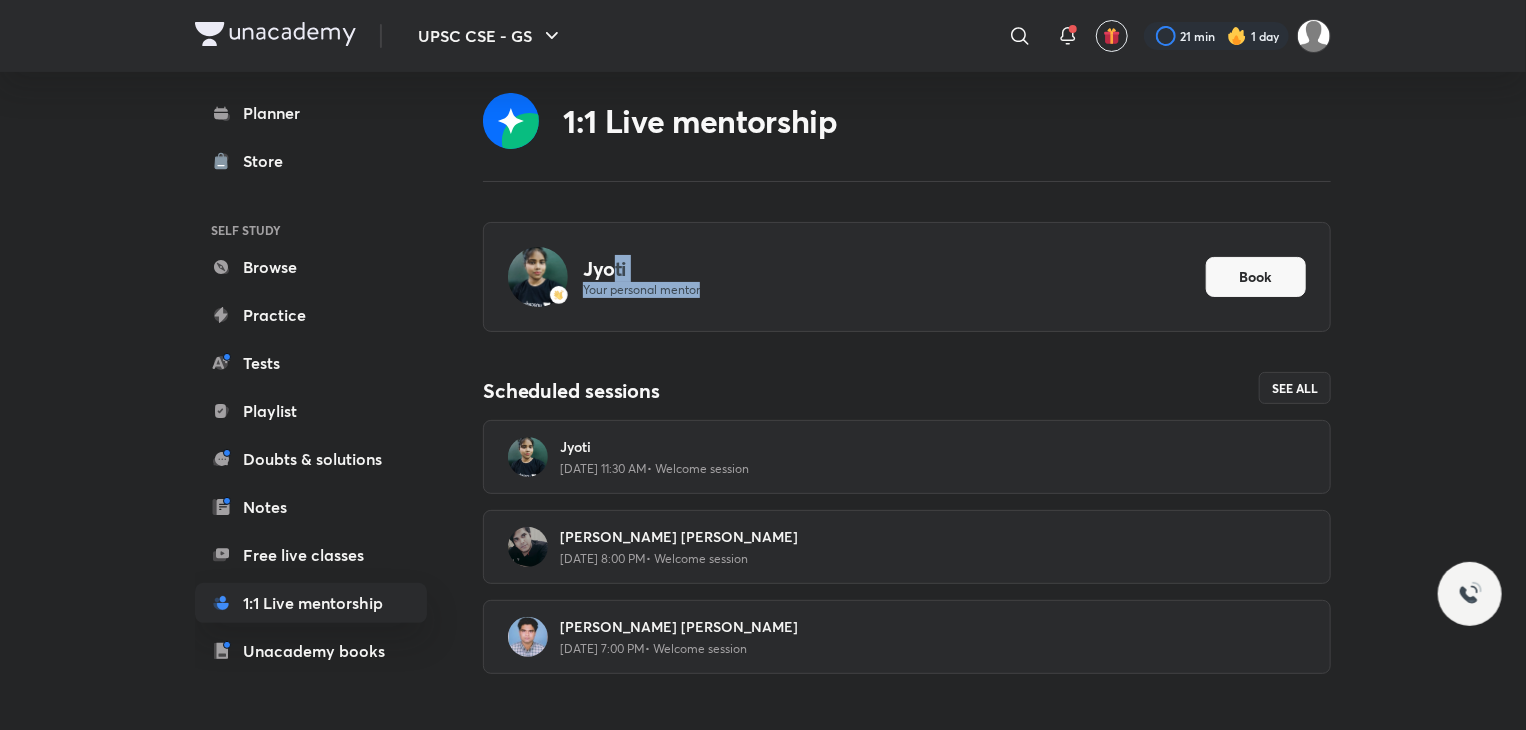 drag, startPoint x: 612, startPoint y: 241, endPoint x: 1146, endPoint y: 287, distance: 535.9776 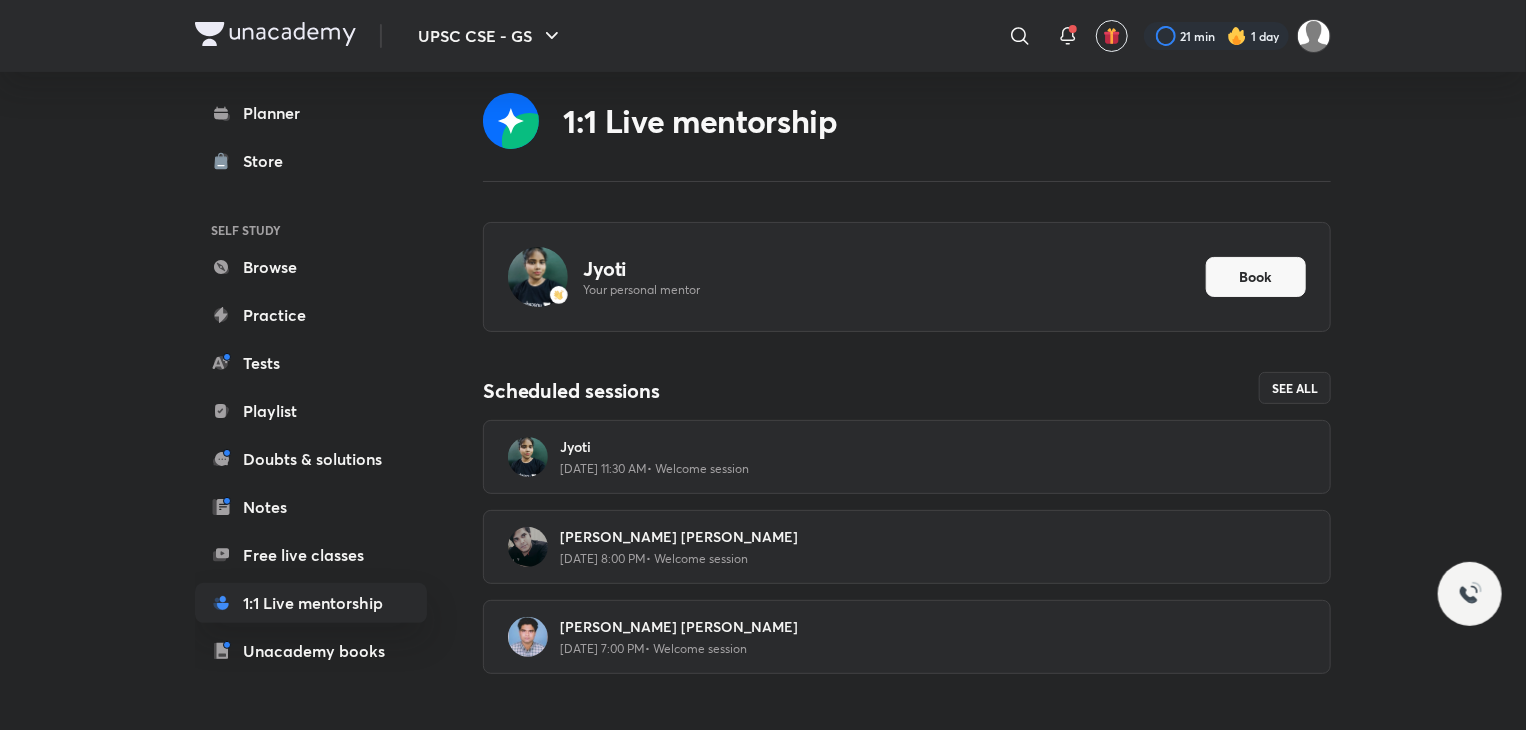 click on "Scheduled sessions" at bounding box center [695, 391] 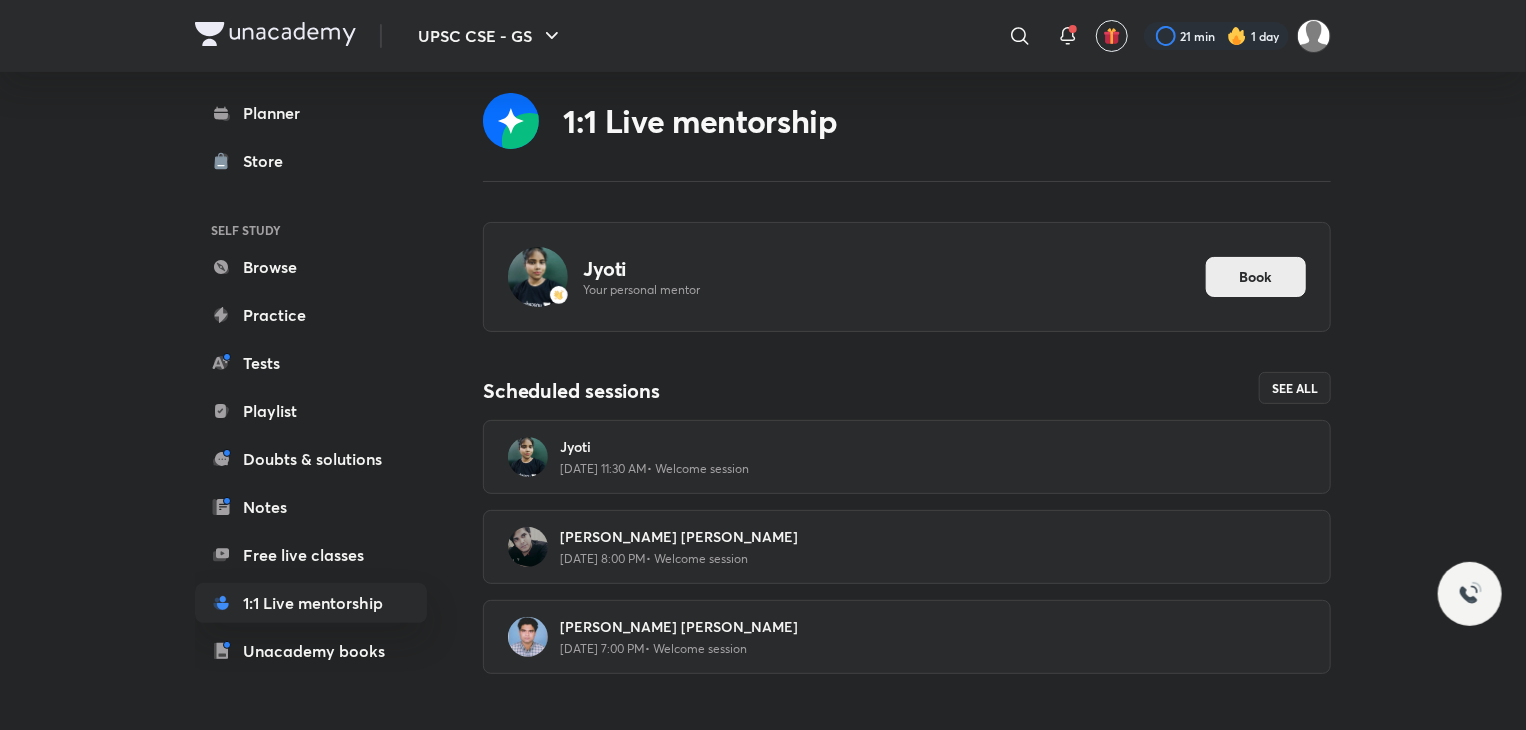 click on "Book" at bounding box center [1256, 277] 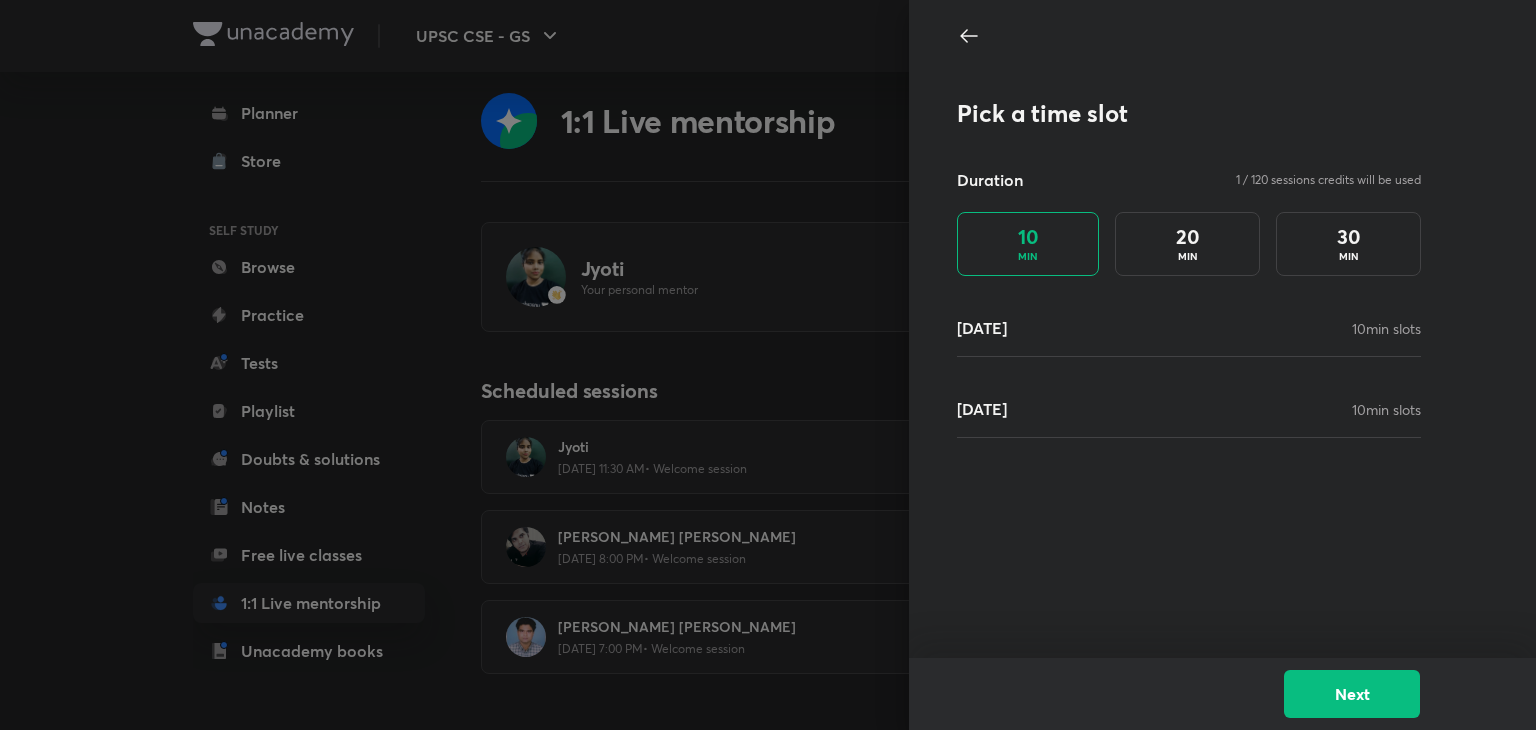 click on "30 MIN" at bounding box center [1348, 244] 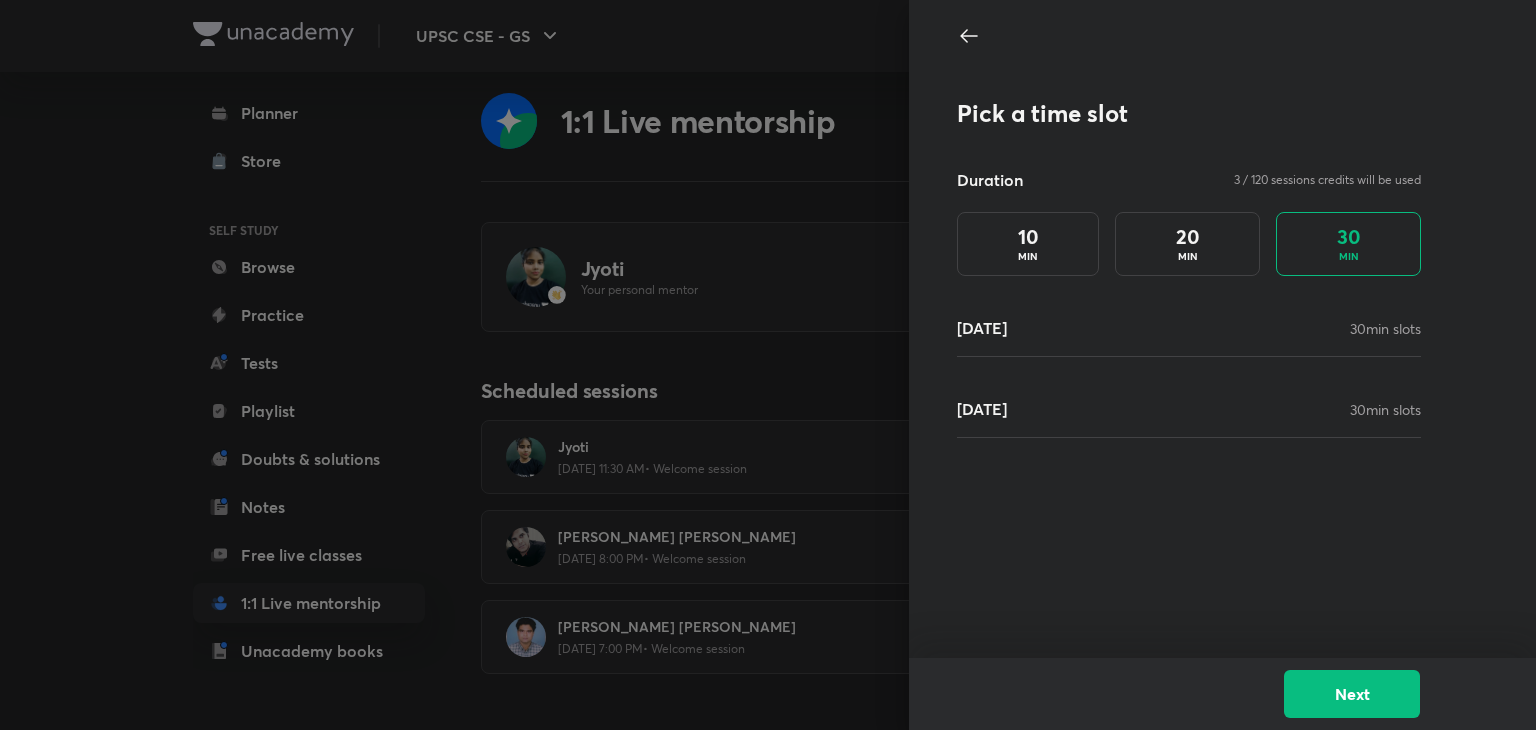 click on "MIN" at bounding box center (1188, 256) 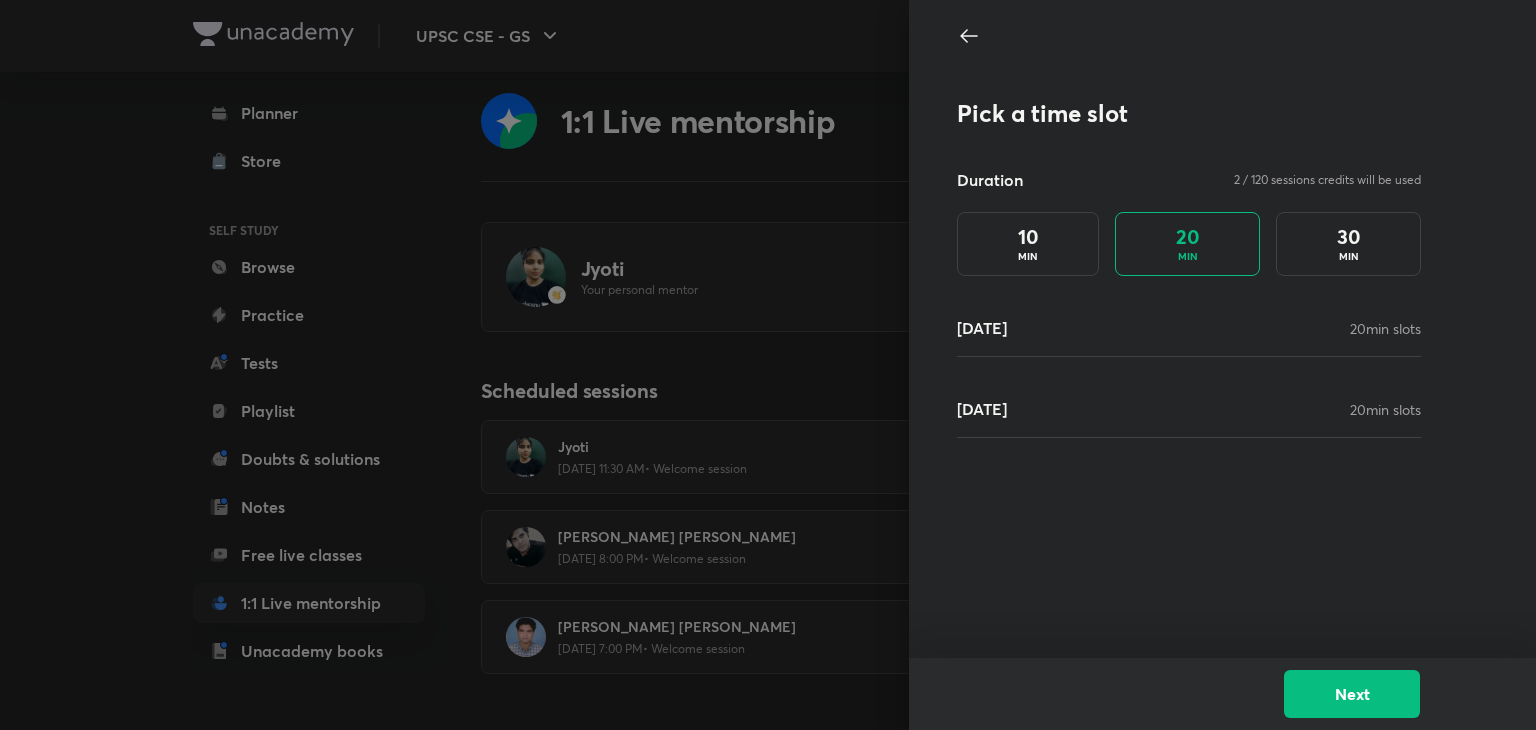 click on "10 MIN" at bounding box center (1028, 244) 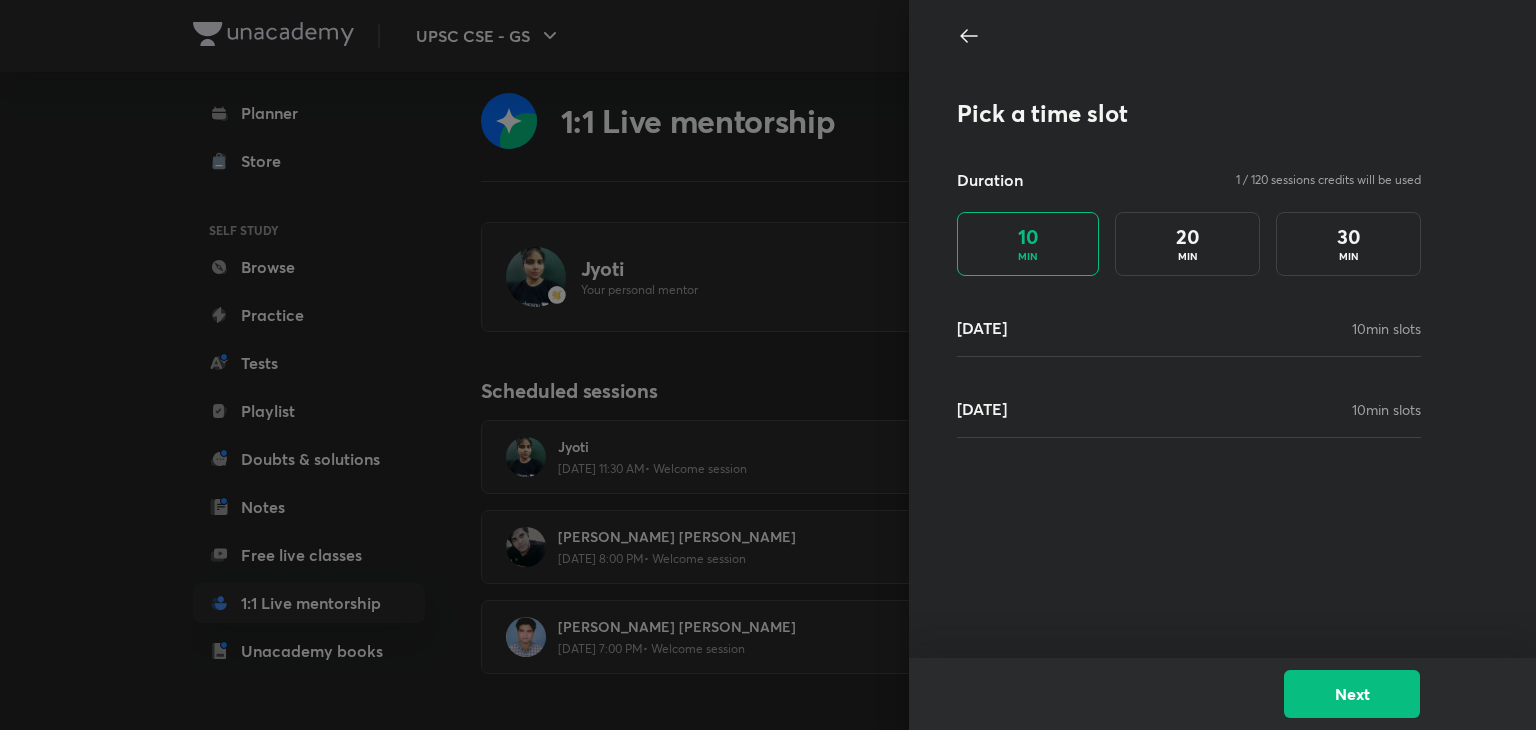 click at bounding box center [1189, 37] 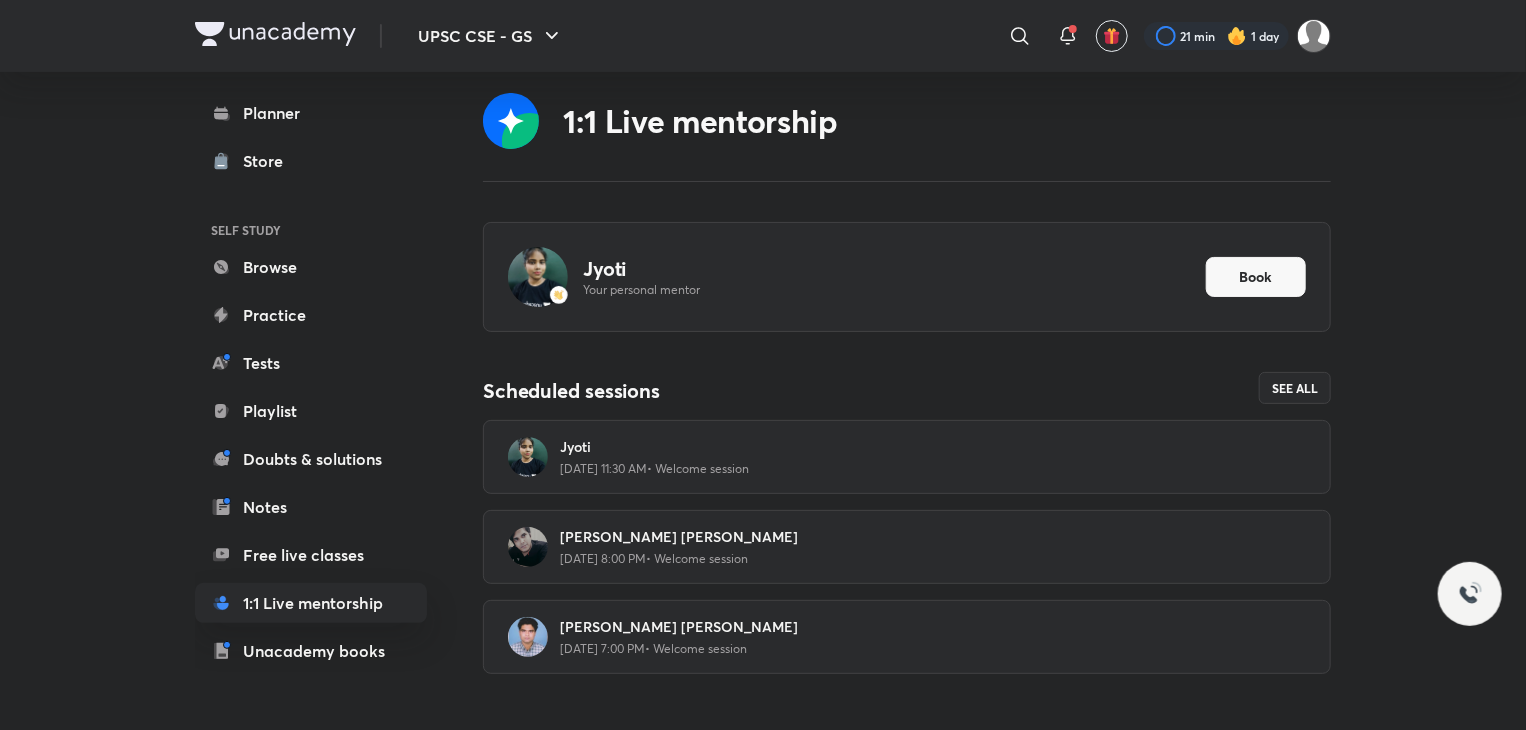 click on "Your personal mentor" at bounding box center (887, 290) 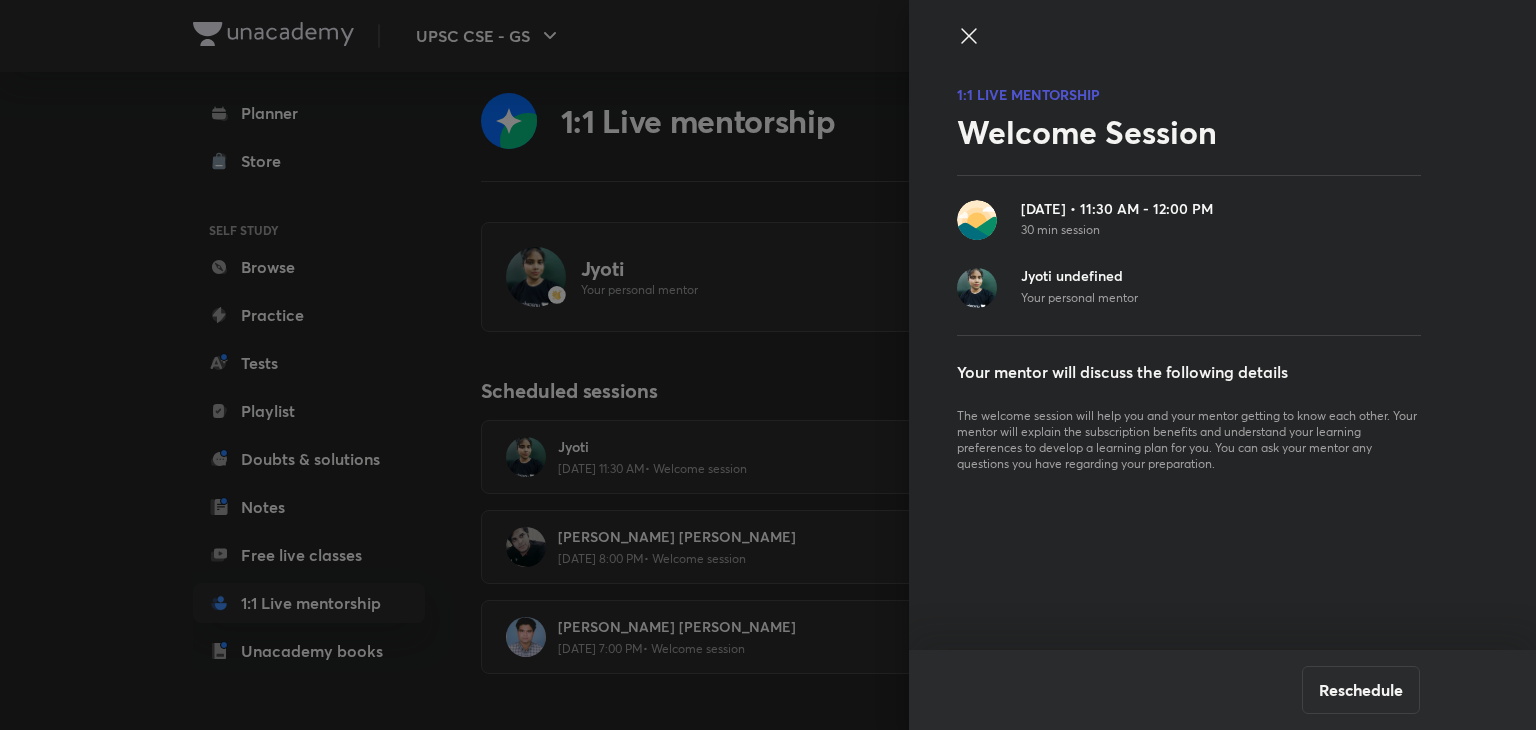 click on "Jyoti undefined" at bounding box center (1079, 276) 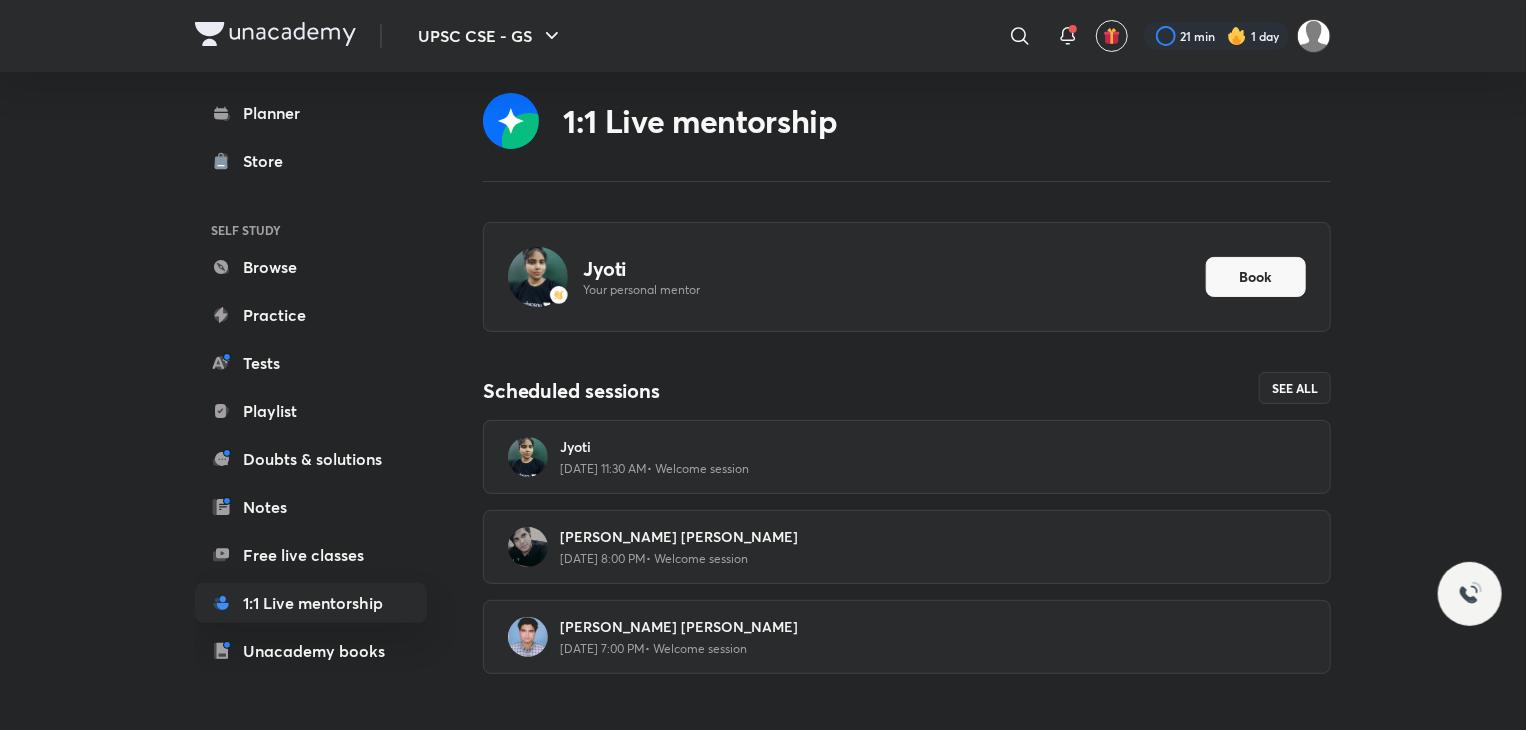 click at bounding box center (559, 295) 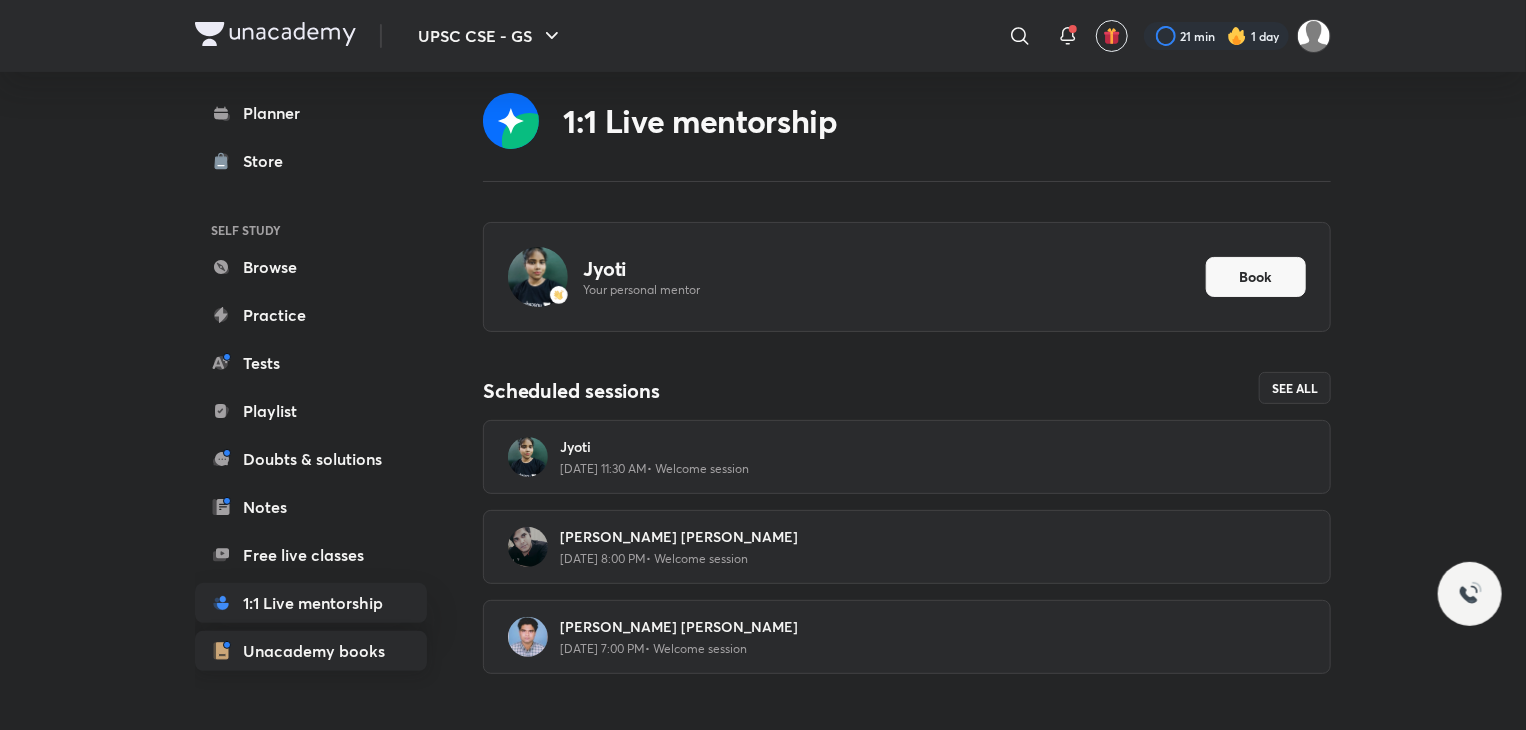 click on "Unacademy books" at bounding box center [311, 651] 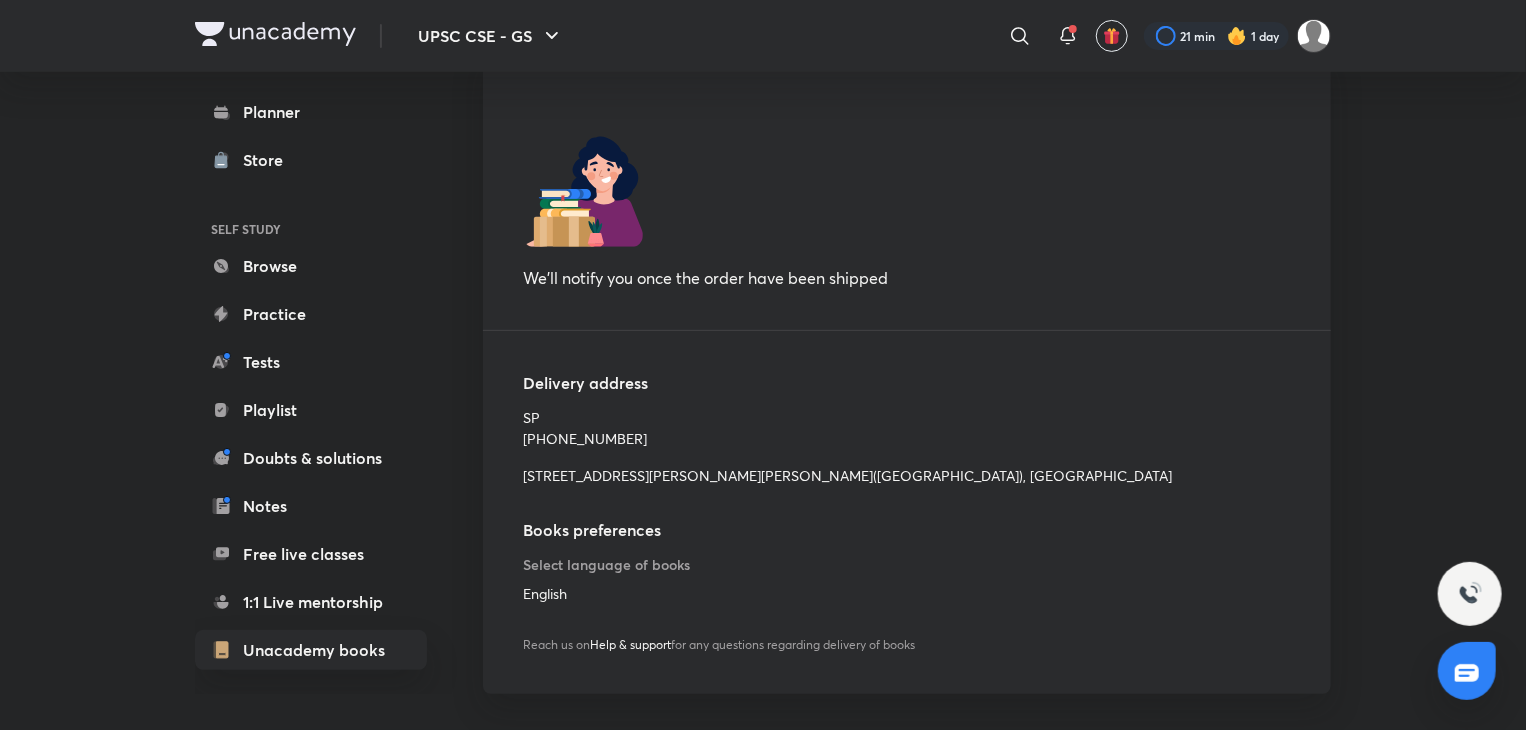 scroll, scrollTop: 0, scrollLeft: 0, axis: both 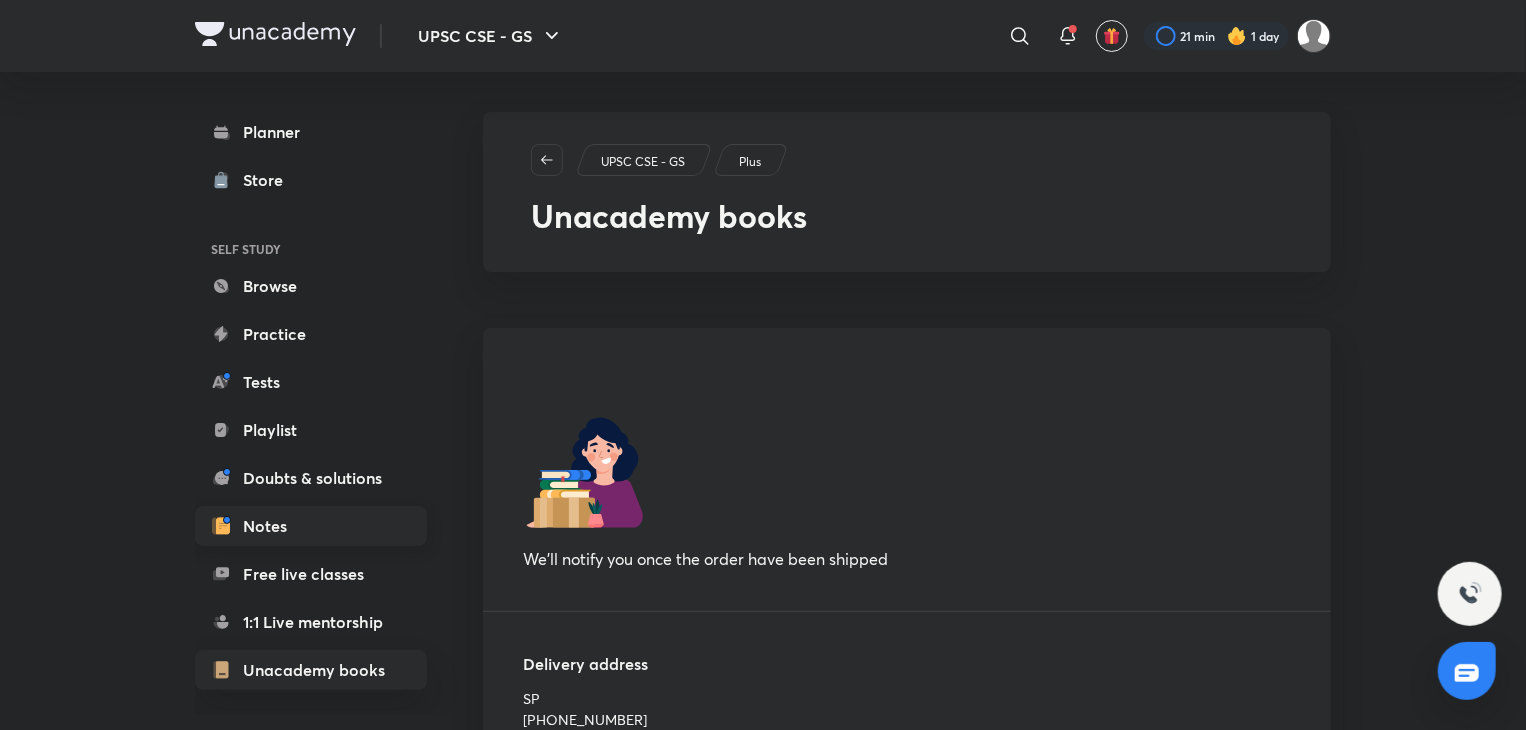 click on "Notes" at bounding box center (311, 526) 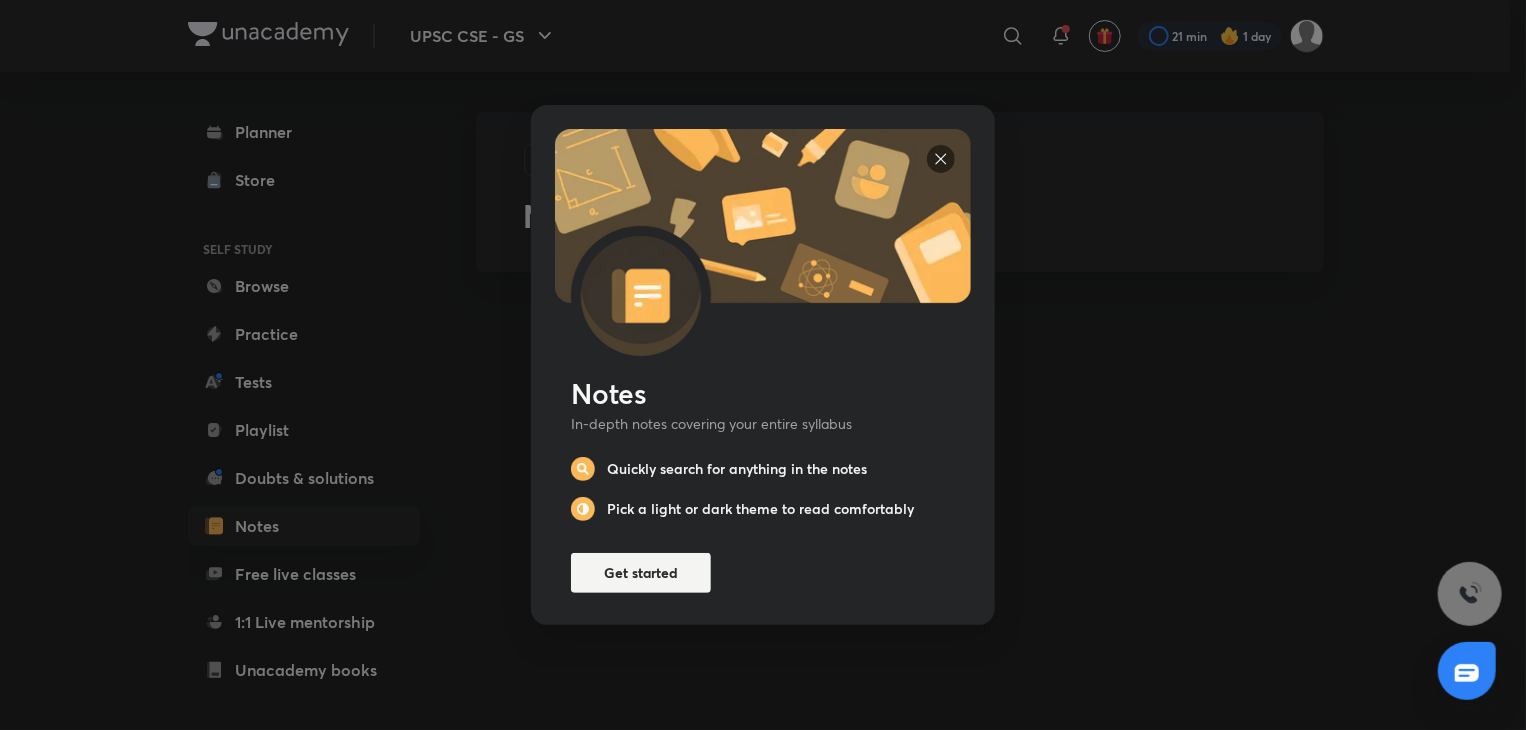 scroll, scrollTop: 0, scrollLeft: 0, axis: both 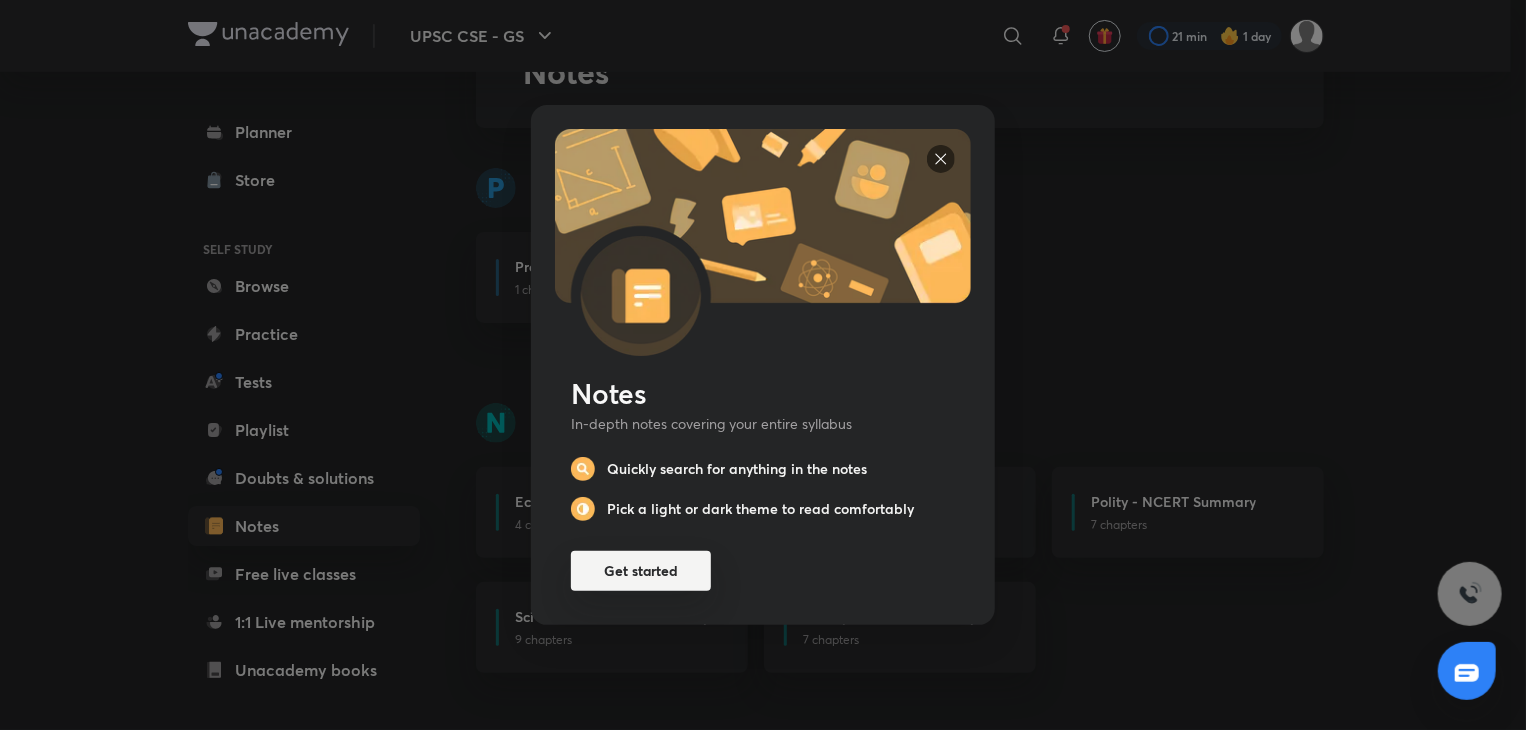 click on "Get started" at bounding box center (641, 571) 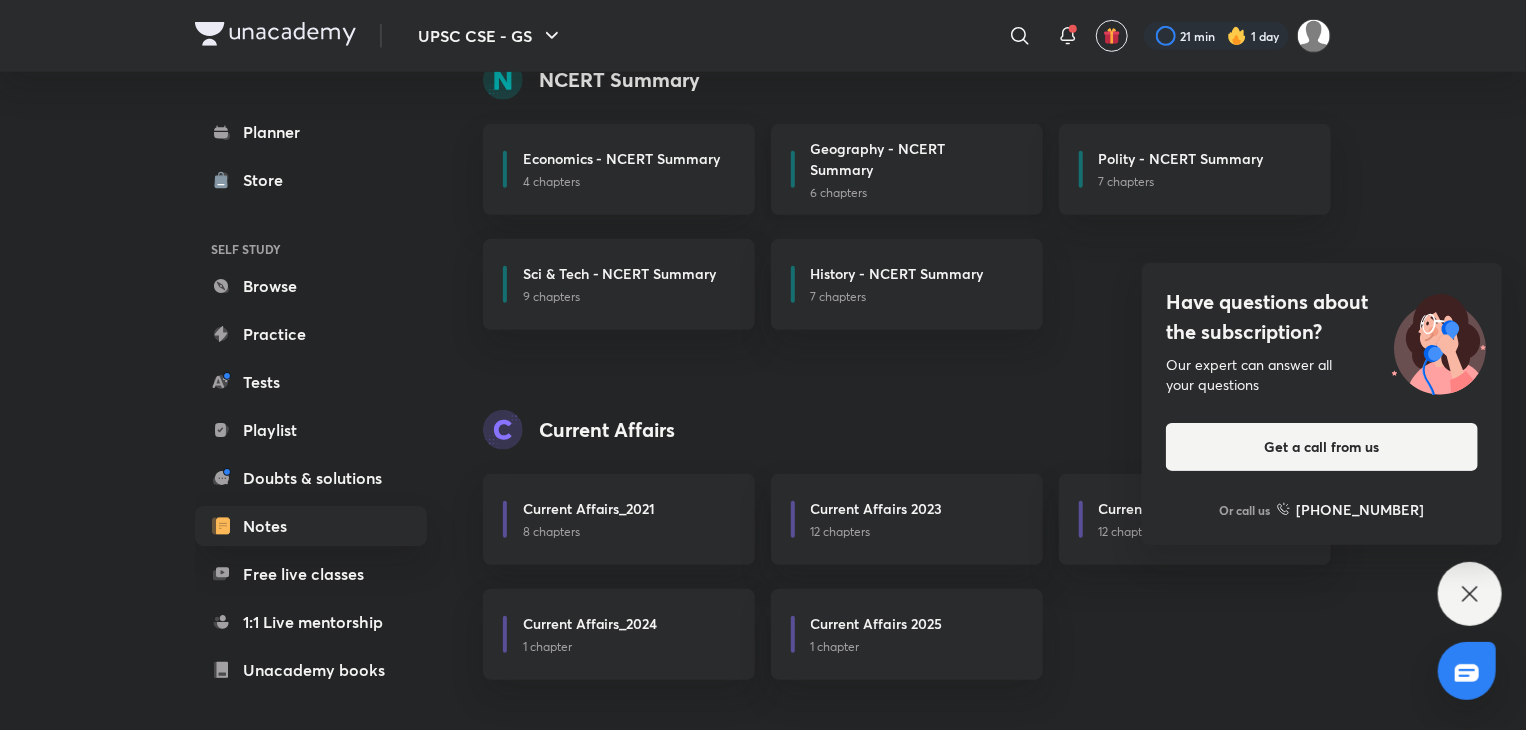 scroll, scrollTop: 486, scrollLeft: 0, axis: vertical 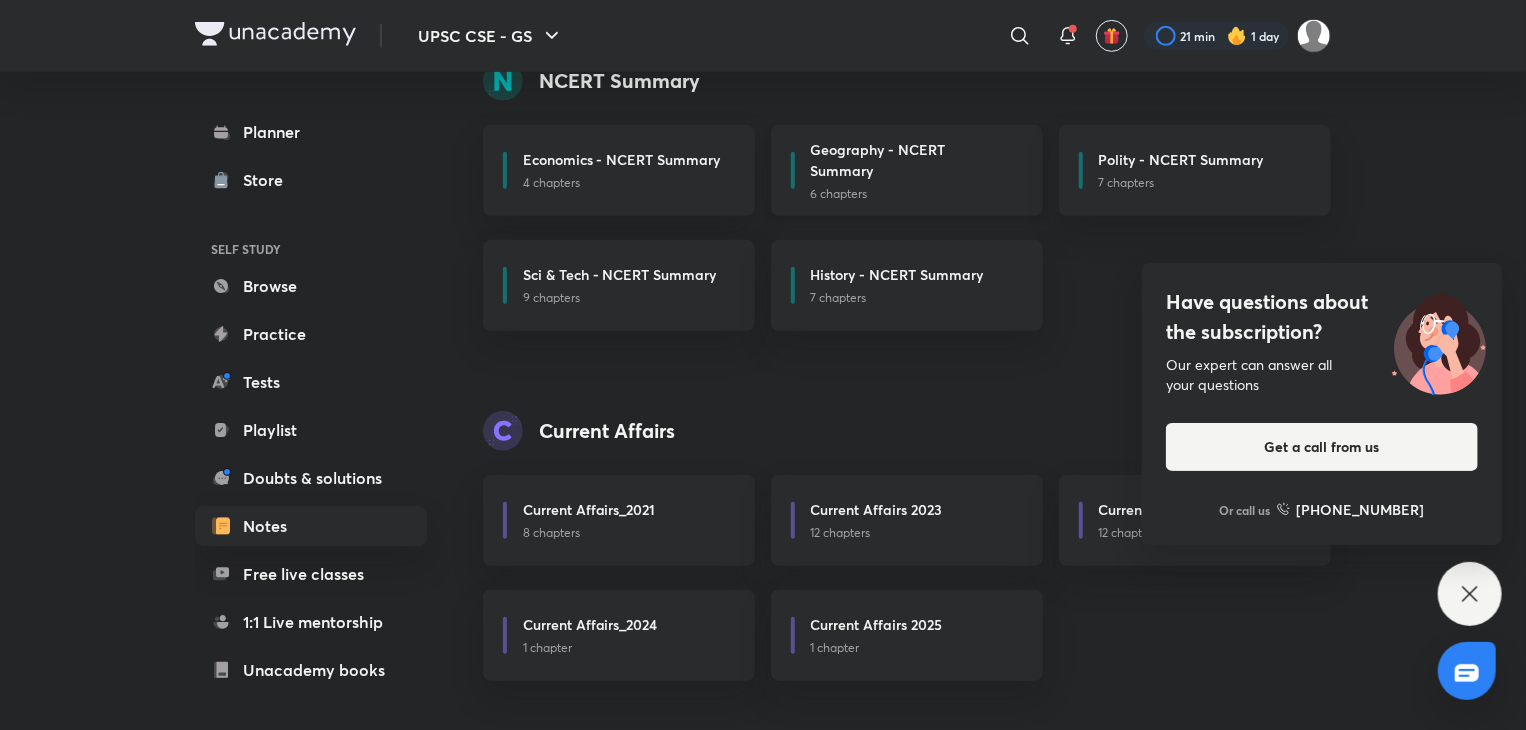 click on "Geography - NCERT Summary" at bounding box center (911, 160) 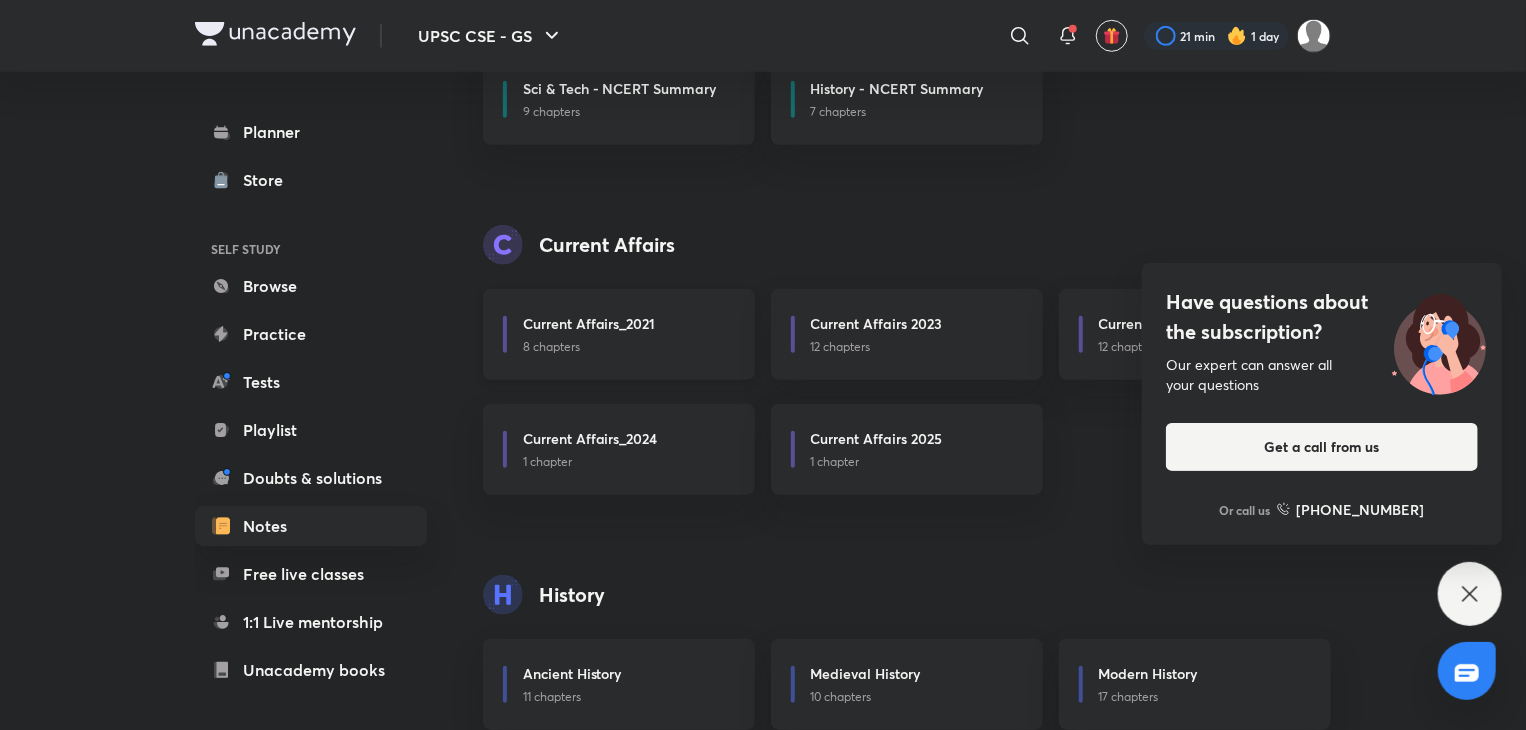 scroll, scrollTop: 674, scrollLeft: 0, axis: vertical 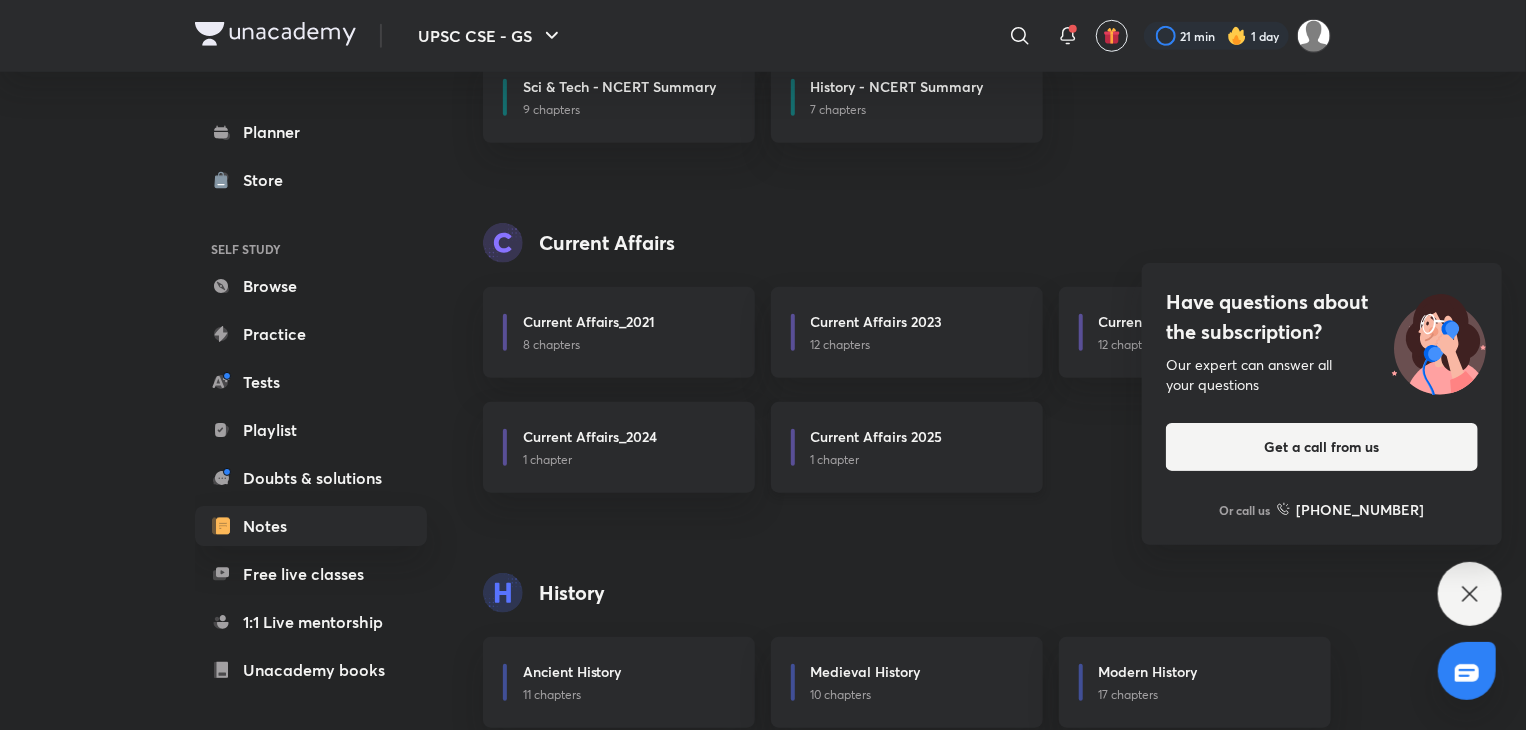 click on "Current Affairs 2025 1 chapter" at bounding box center [907, 447] 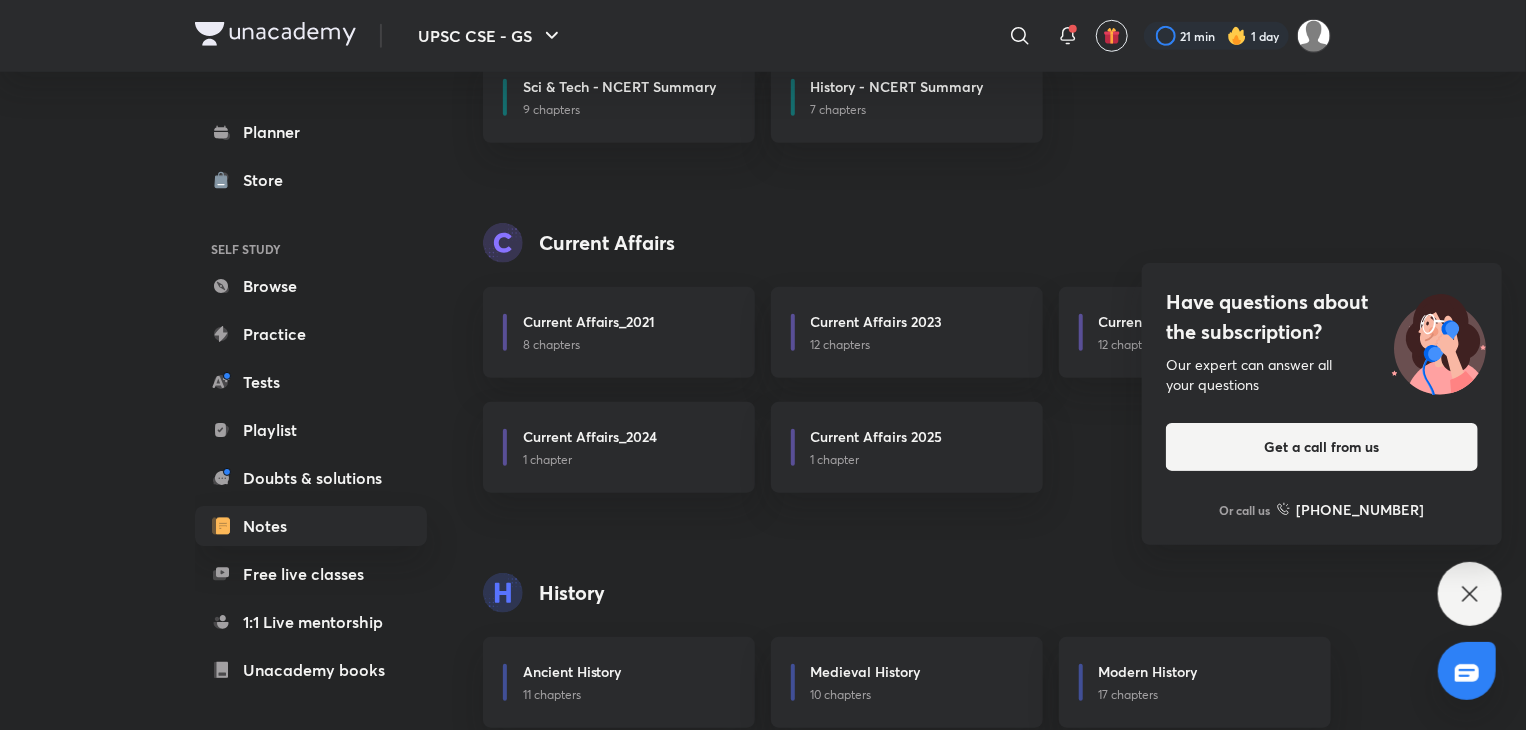 click on "Have questions about the subscription? Our expert can answer all your questions Get a call from us Or call us +91 8585858585" at bounding box center [1470, 594] 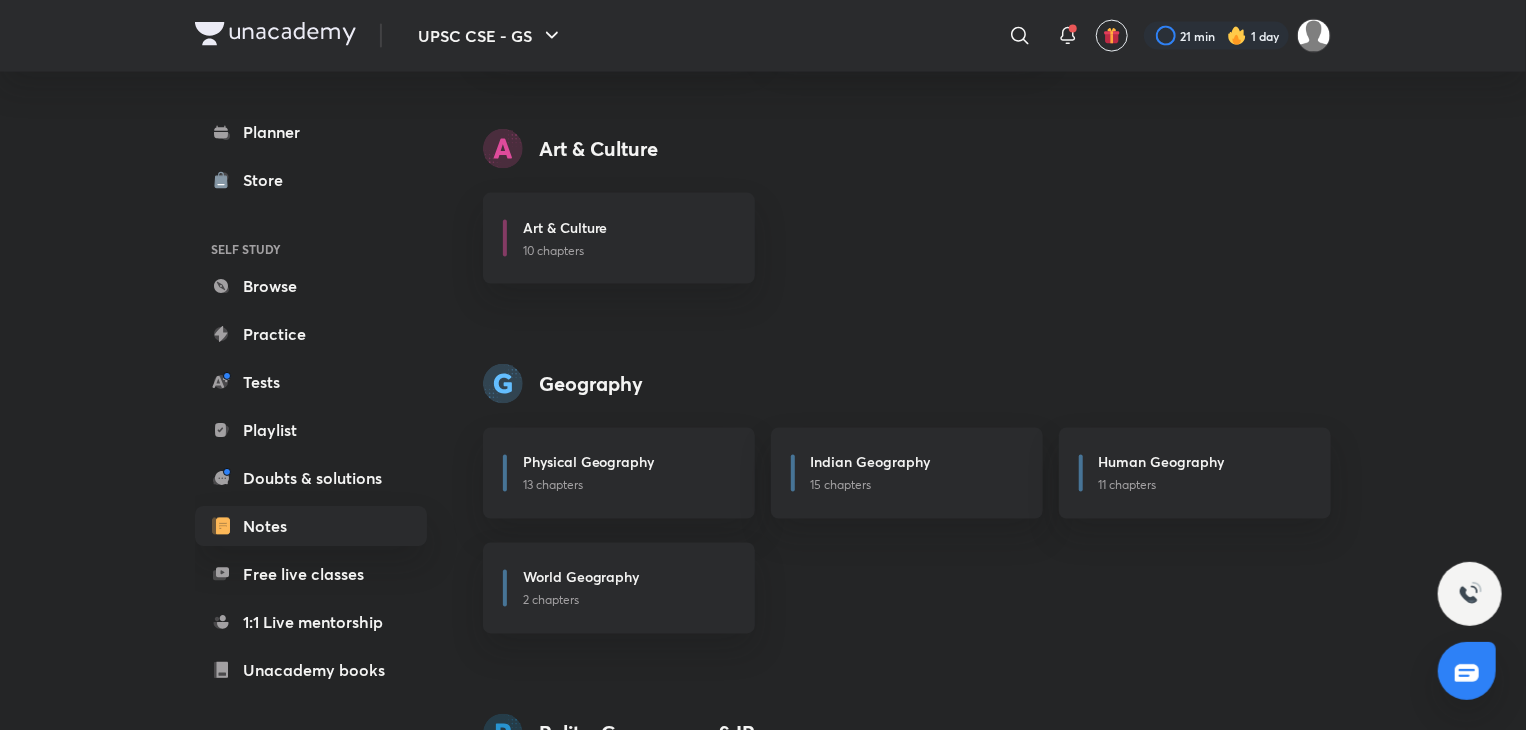 scroll, scrollTop: 1472, scrollLeft: 0, axis: vertical 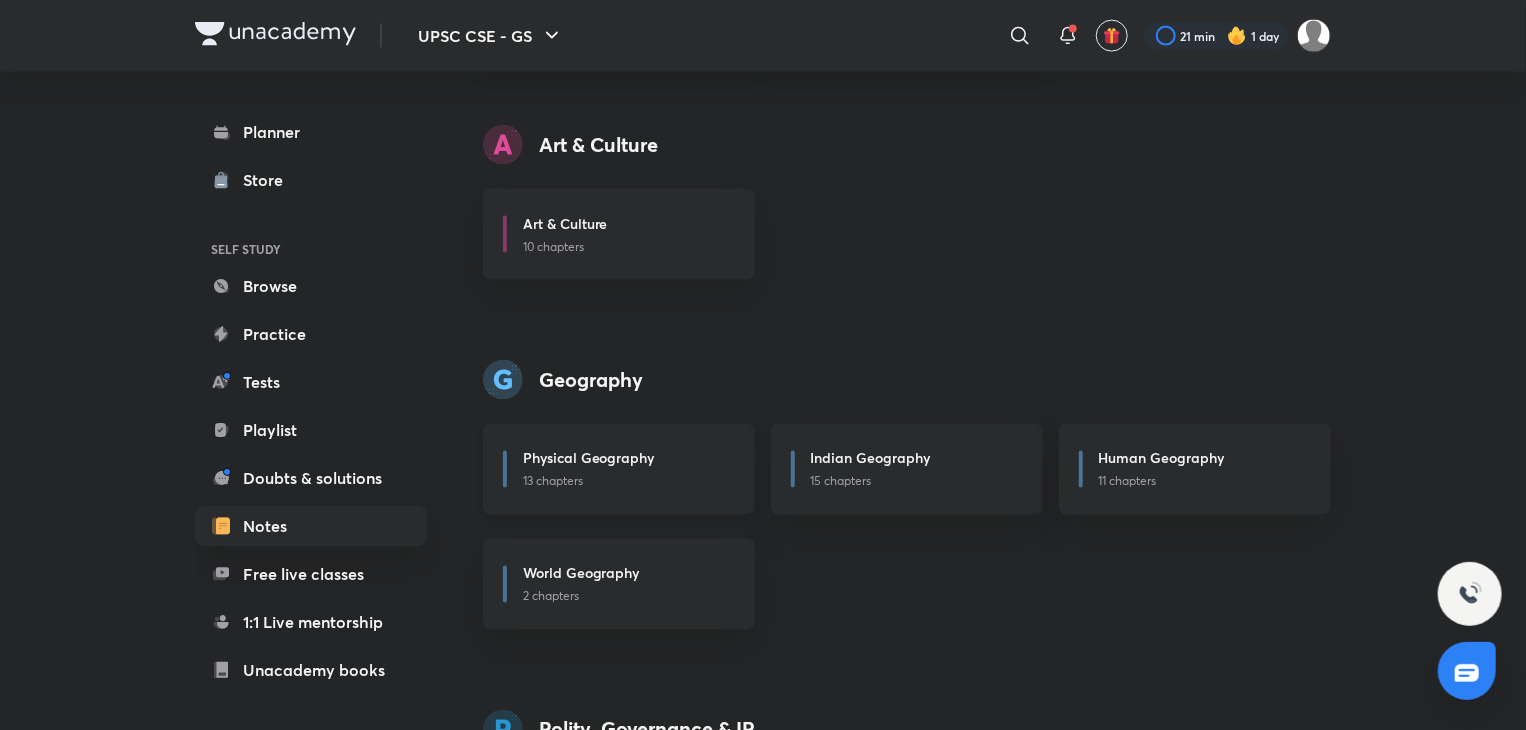 click on "Physical Geography" at bounding box center (589, 458) 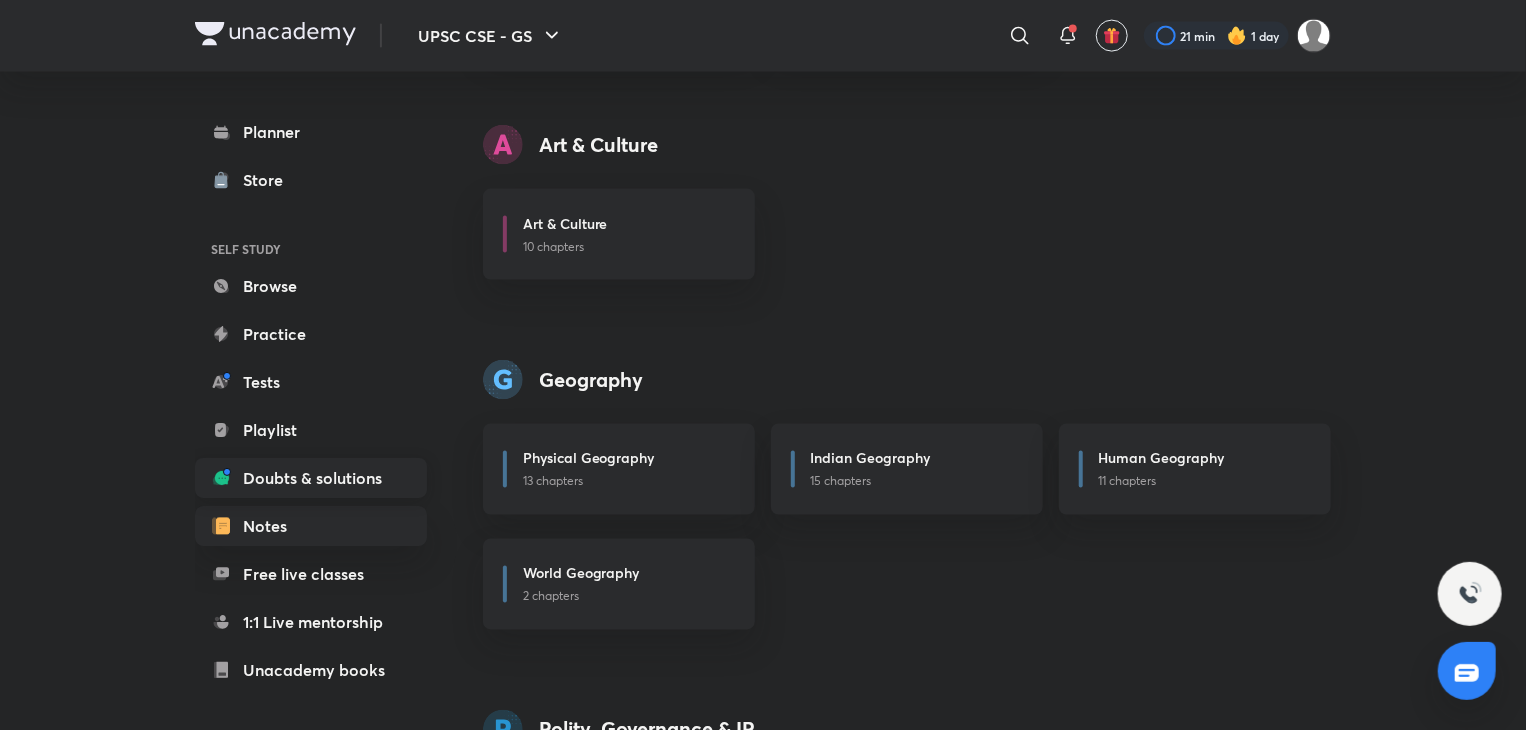 click on "Doubts & solutions" at bounding box center (311, 478) 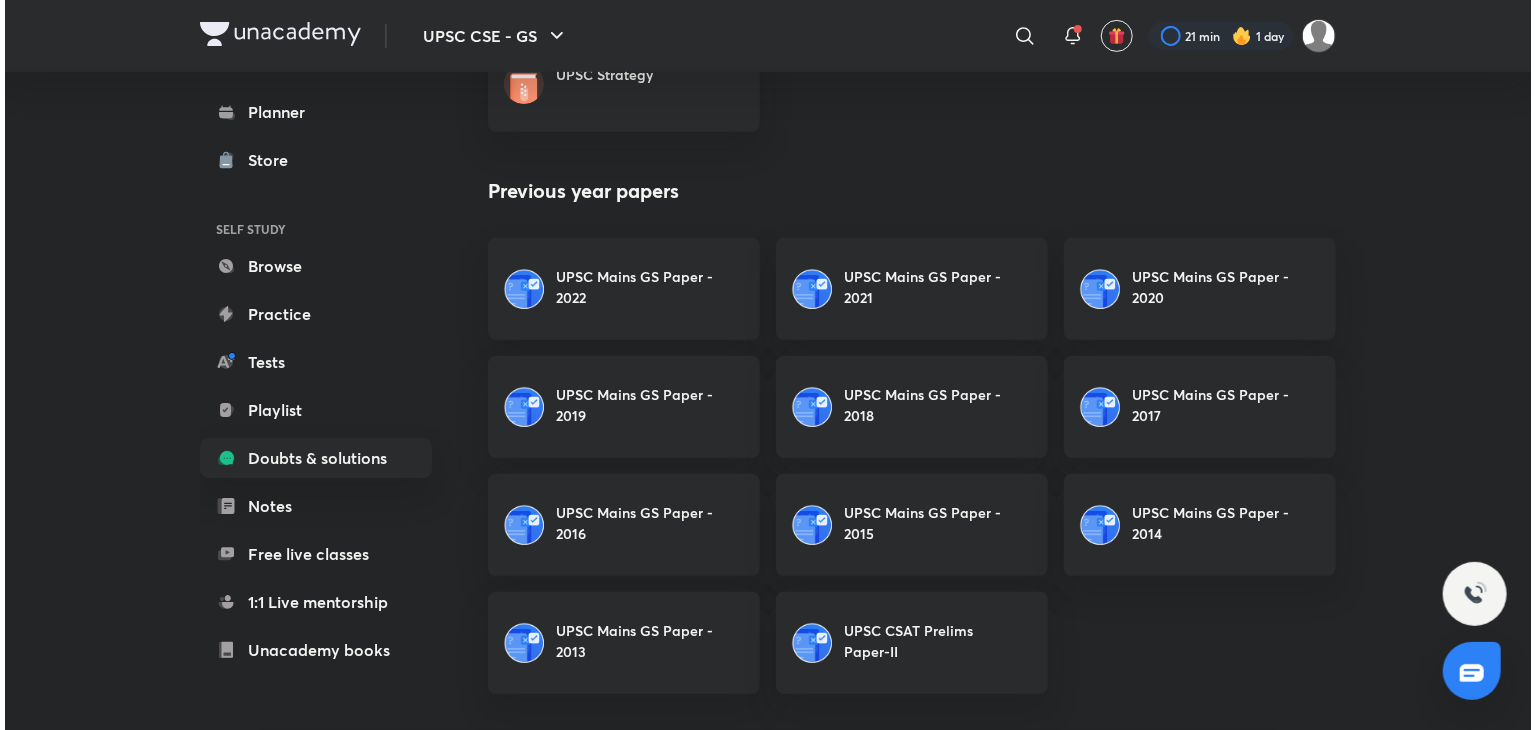 scroll, scrollTop: 0, scrollLeft: 0, axis: both 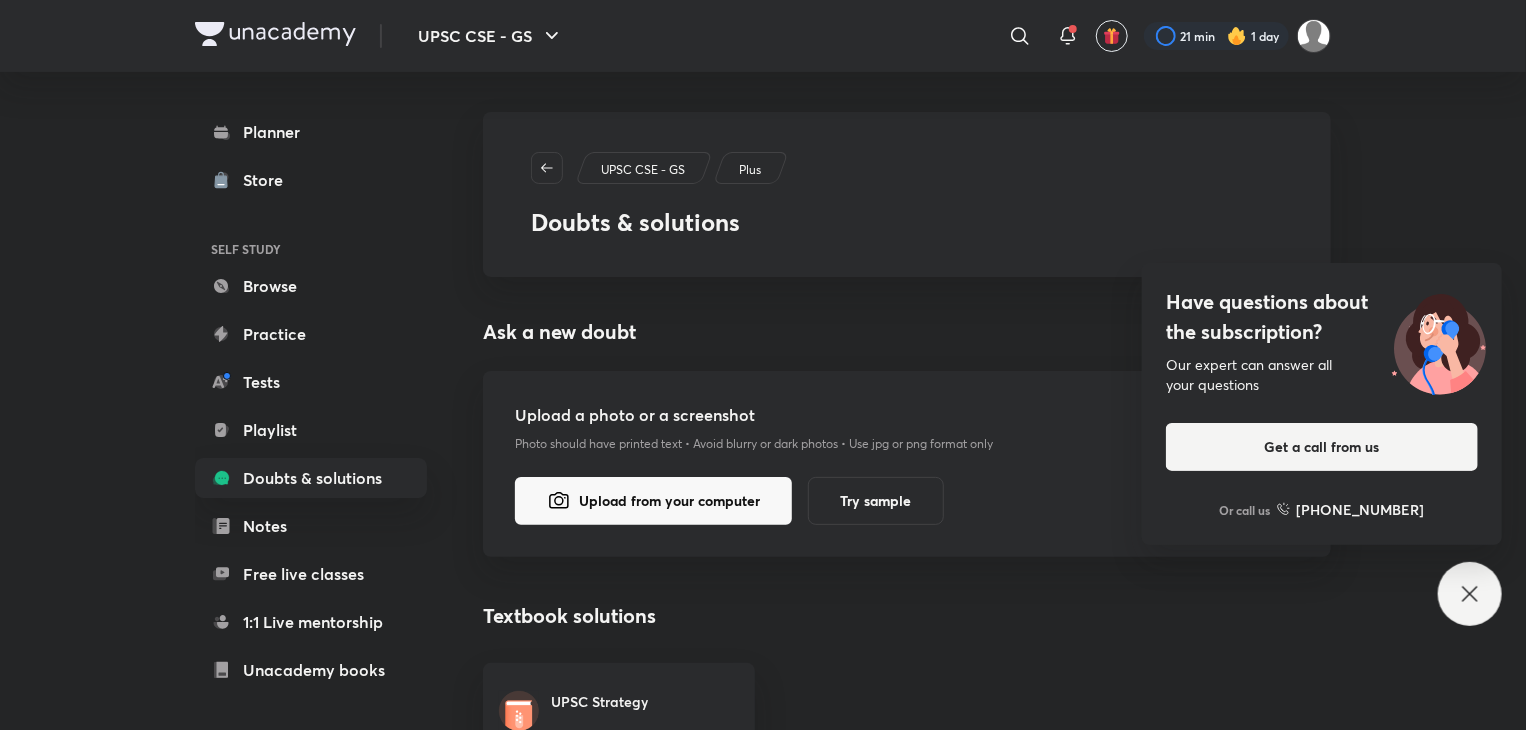click 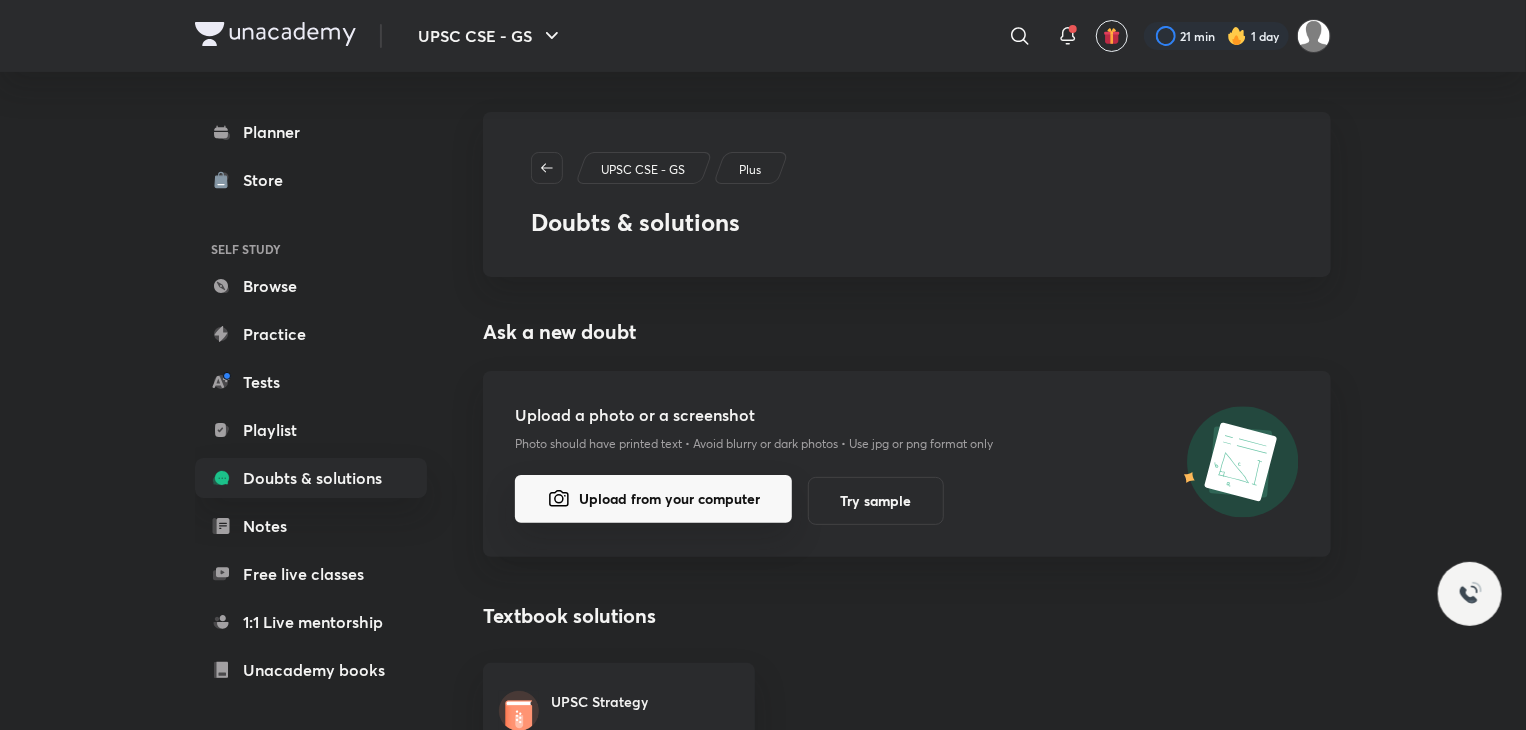 click on "Upload from your computer" at bounding box center (653, 499) 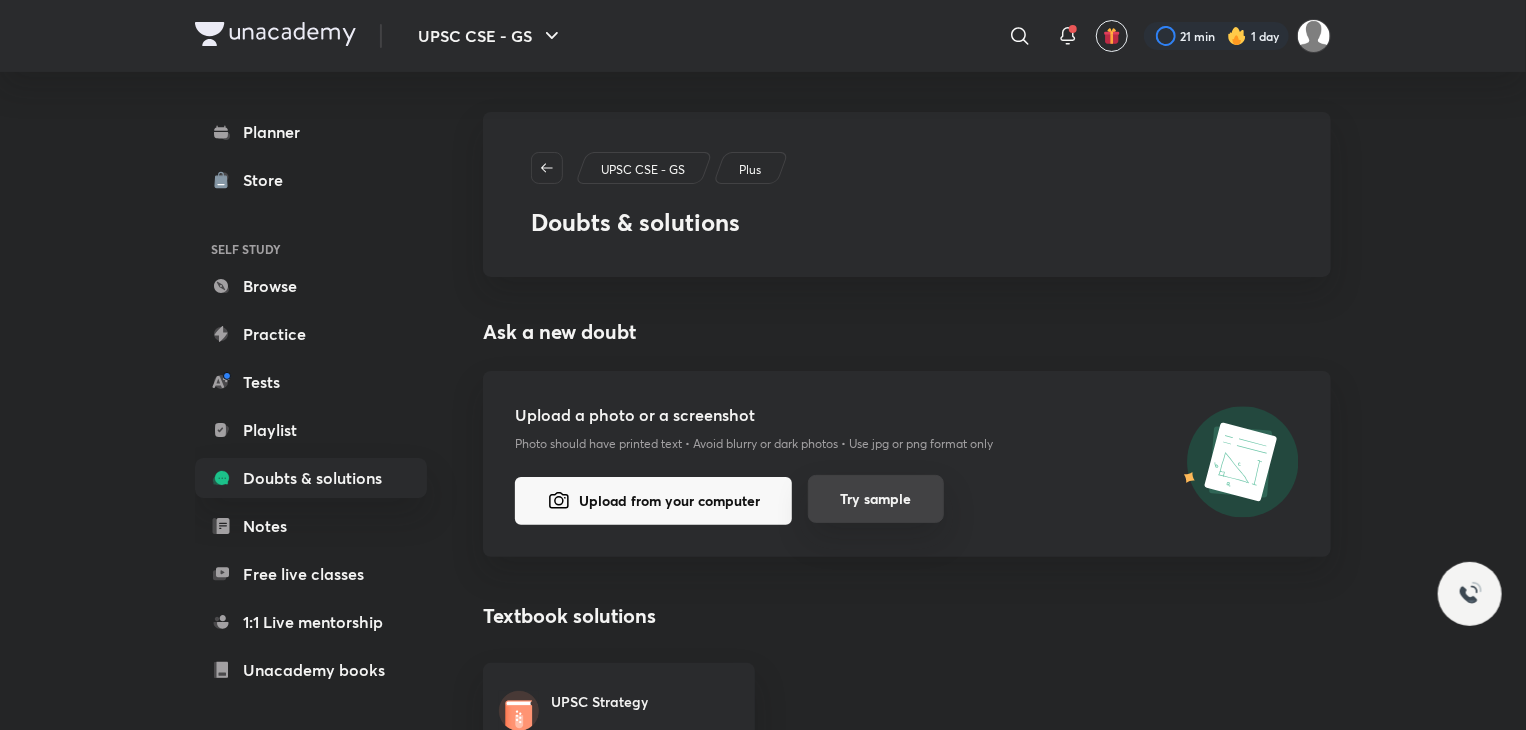 click on "Try sample" at bounding box center (876, 499) 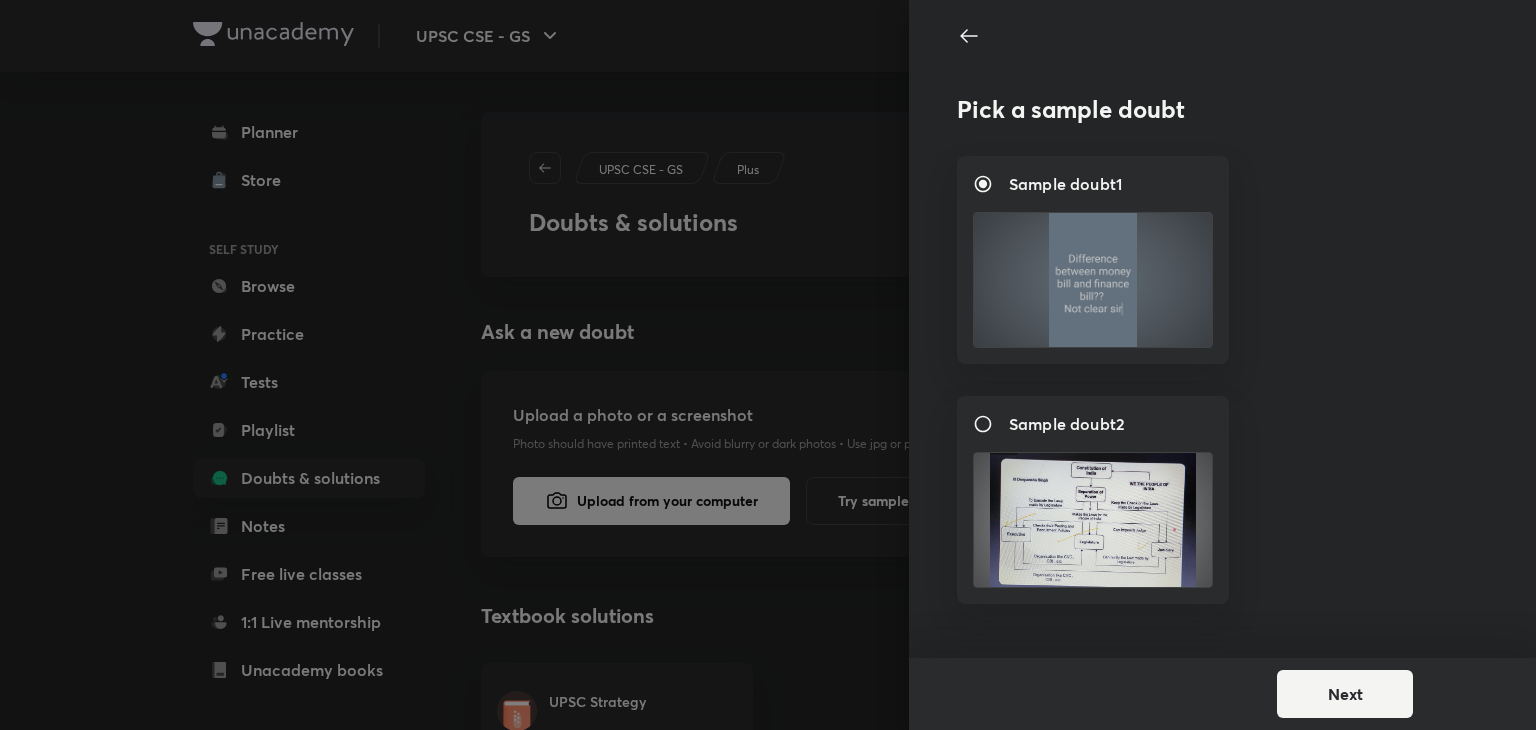 click on "Sample doubt  2" at bounding box center [1049, 424] 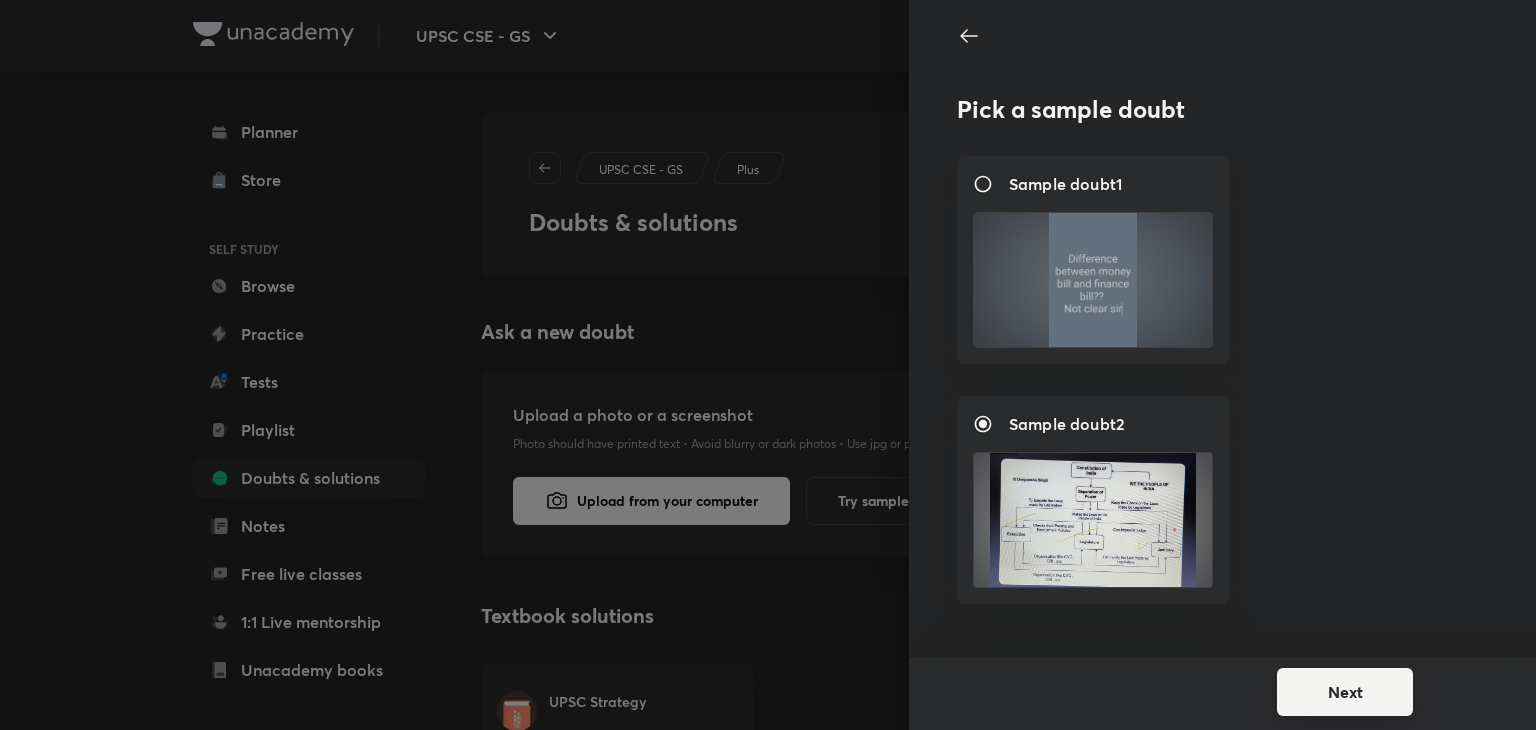 click on "Next" at bounding box center (1345, 692) 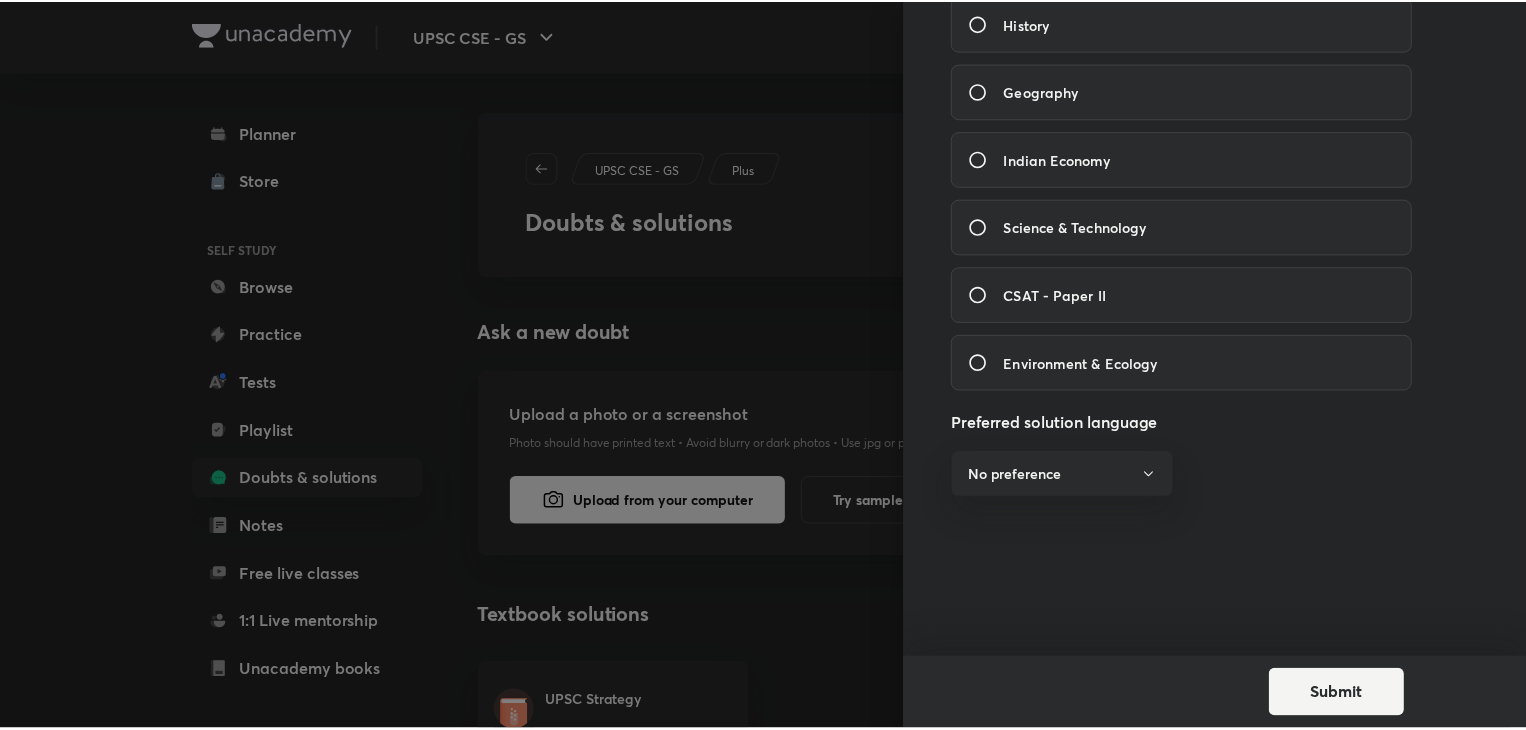 scroll, scrollTop: 563, scrollLeft: 0, axis: vertical 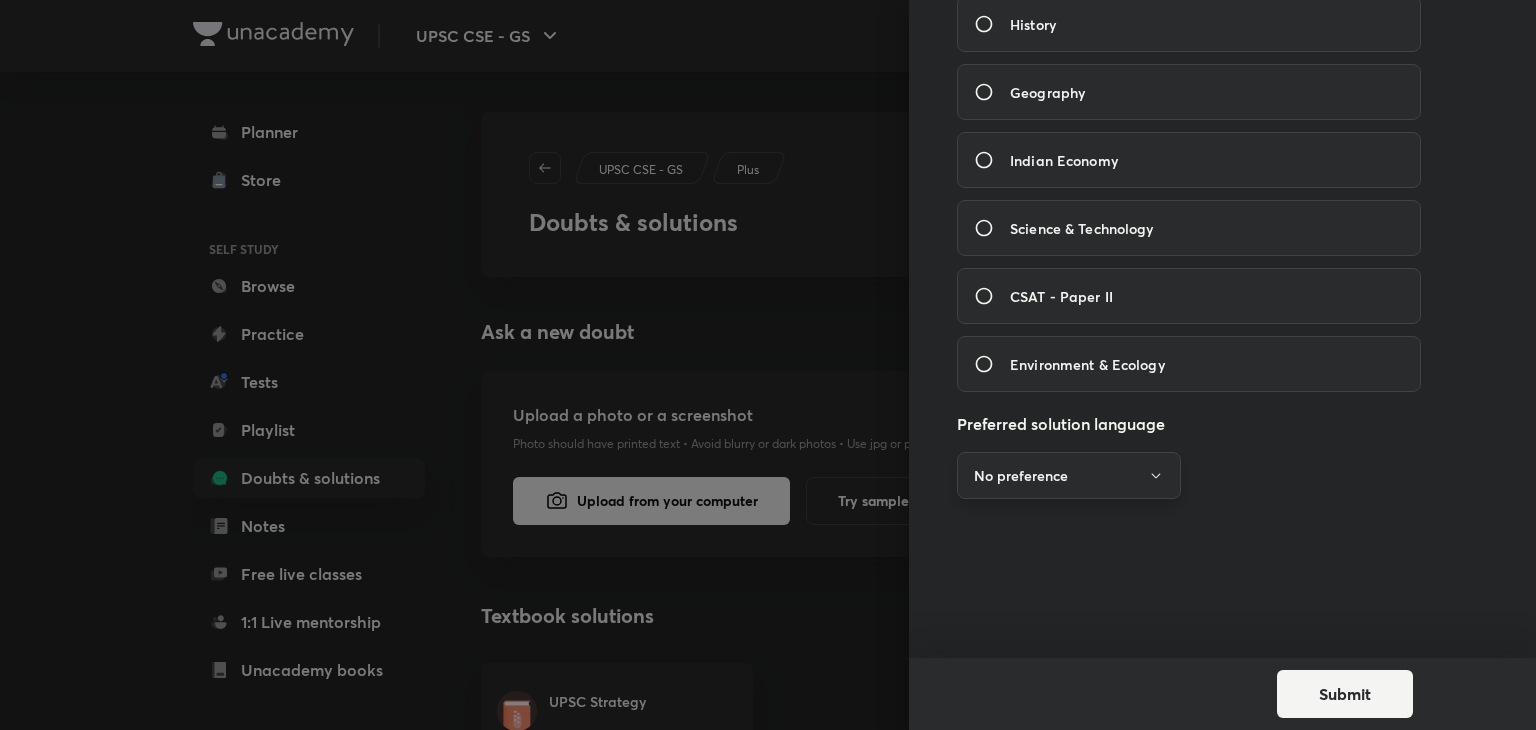click on "No preference" at bounding box center [1069, 475] 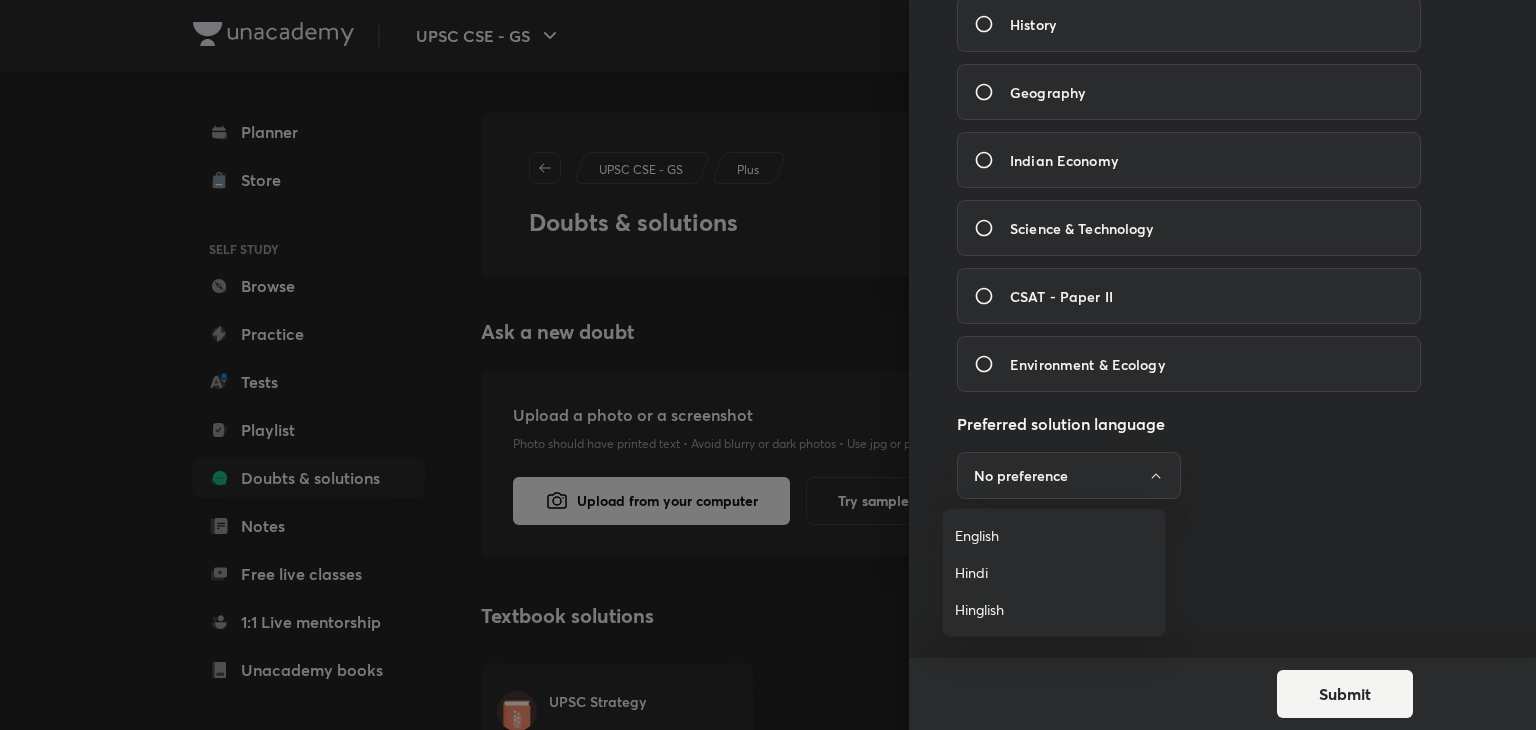 click on "Hinglish" at bounding box center (1054, 609) 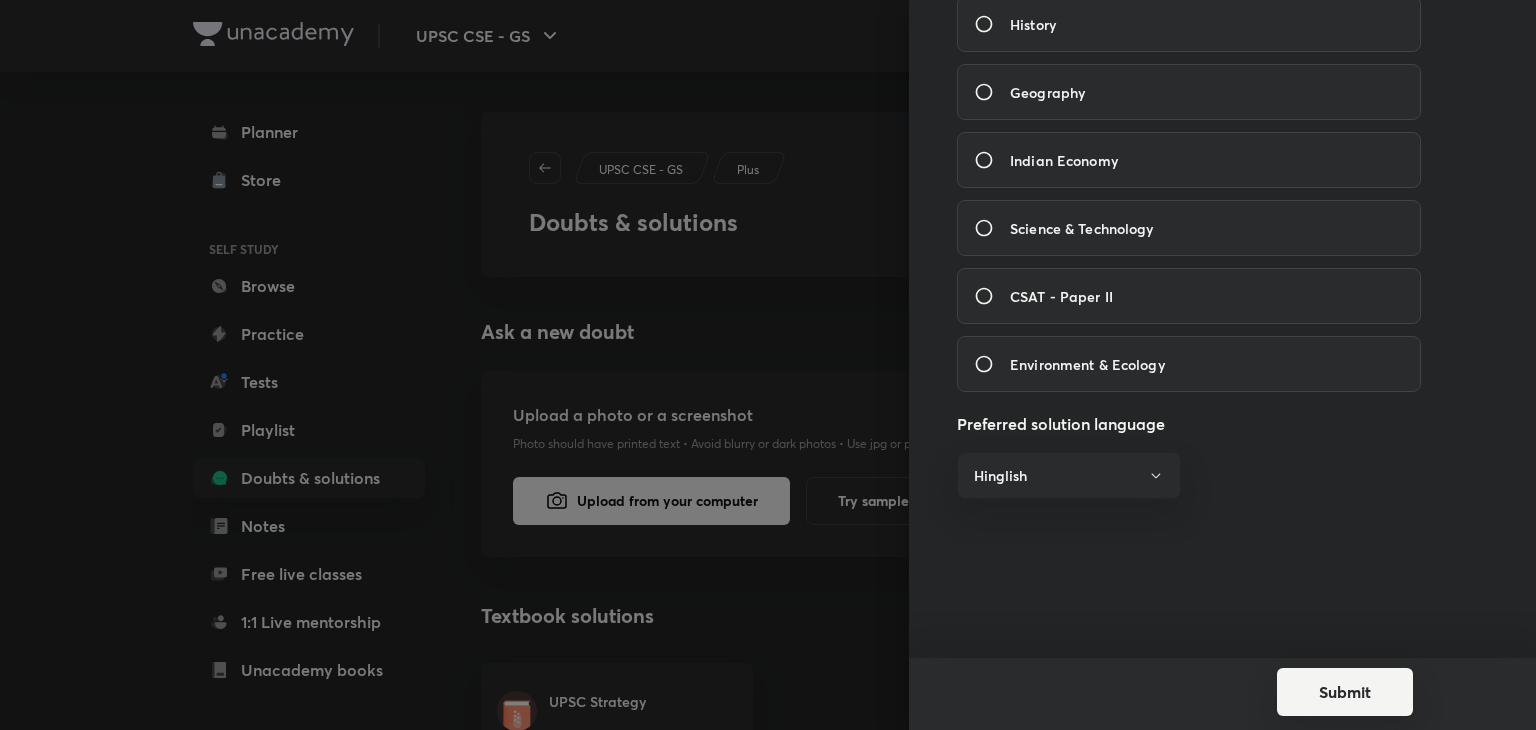 click on "Submit" at bounding box center [1345, 692] 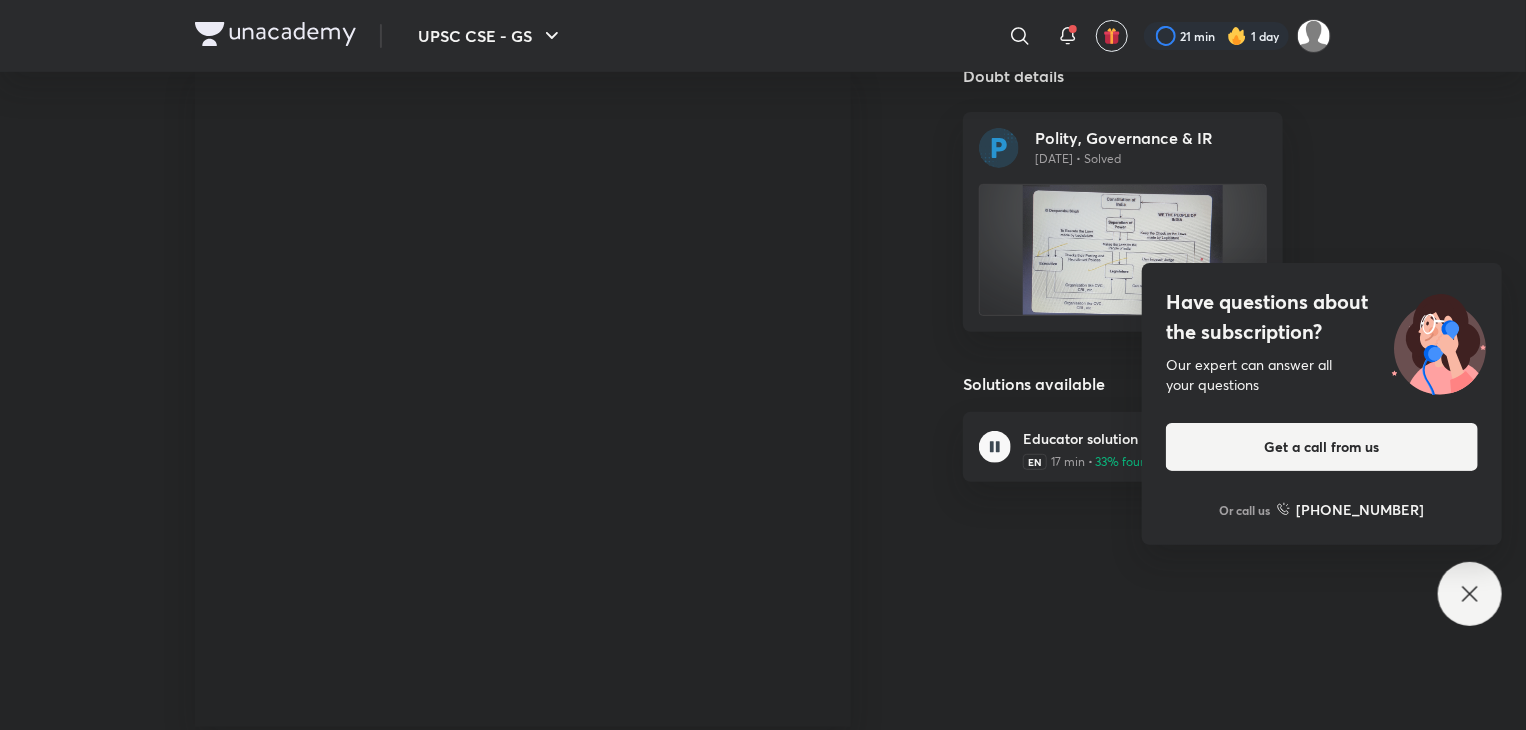 scroll, scrollTop: 265, scrollLeft: 0, axis: vertical 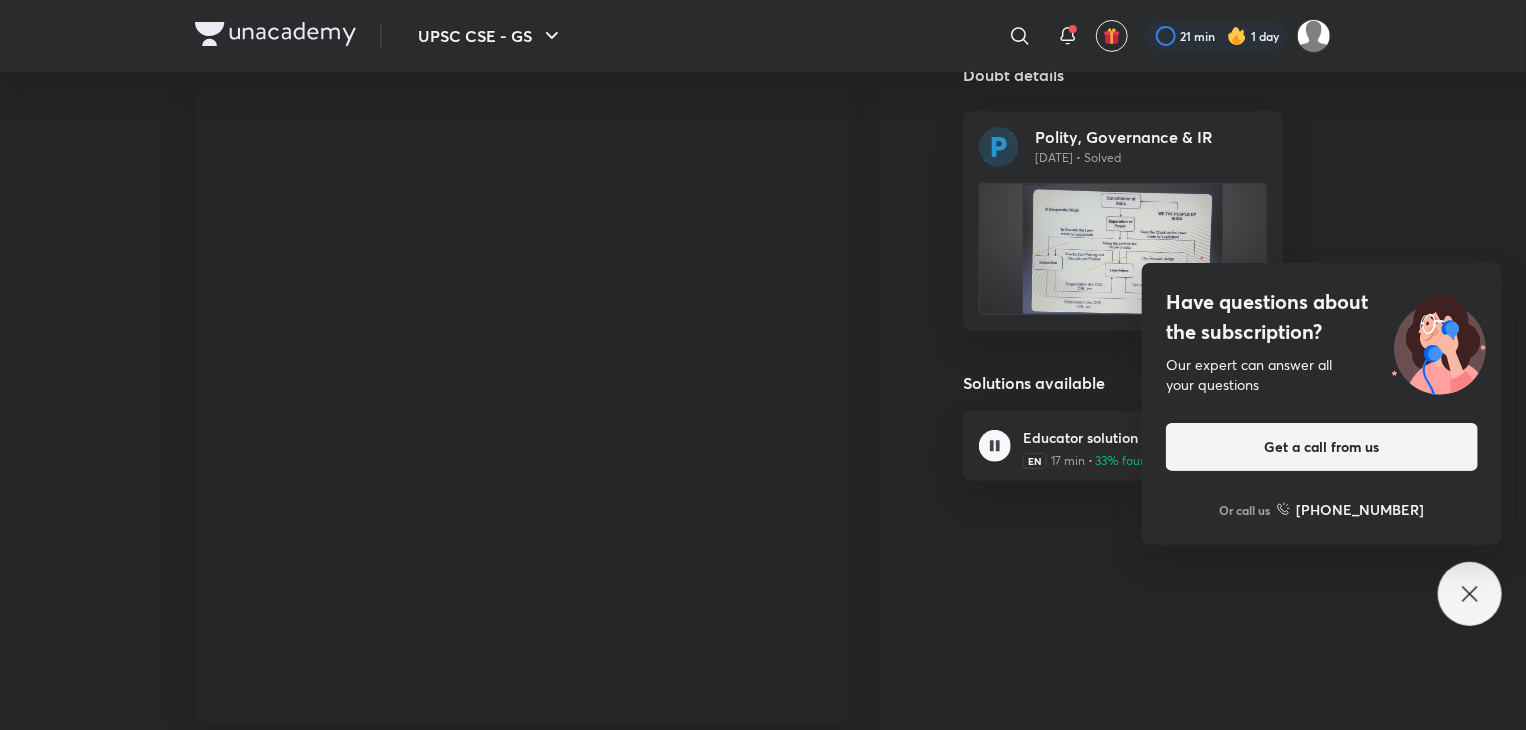 click on "Have questions about the subscription? Our expert can answer all your questions Get a call from us Or call us +91 8585858585" at bounding box center (1470, 594) 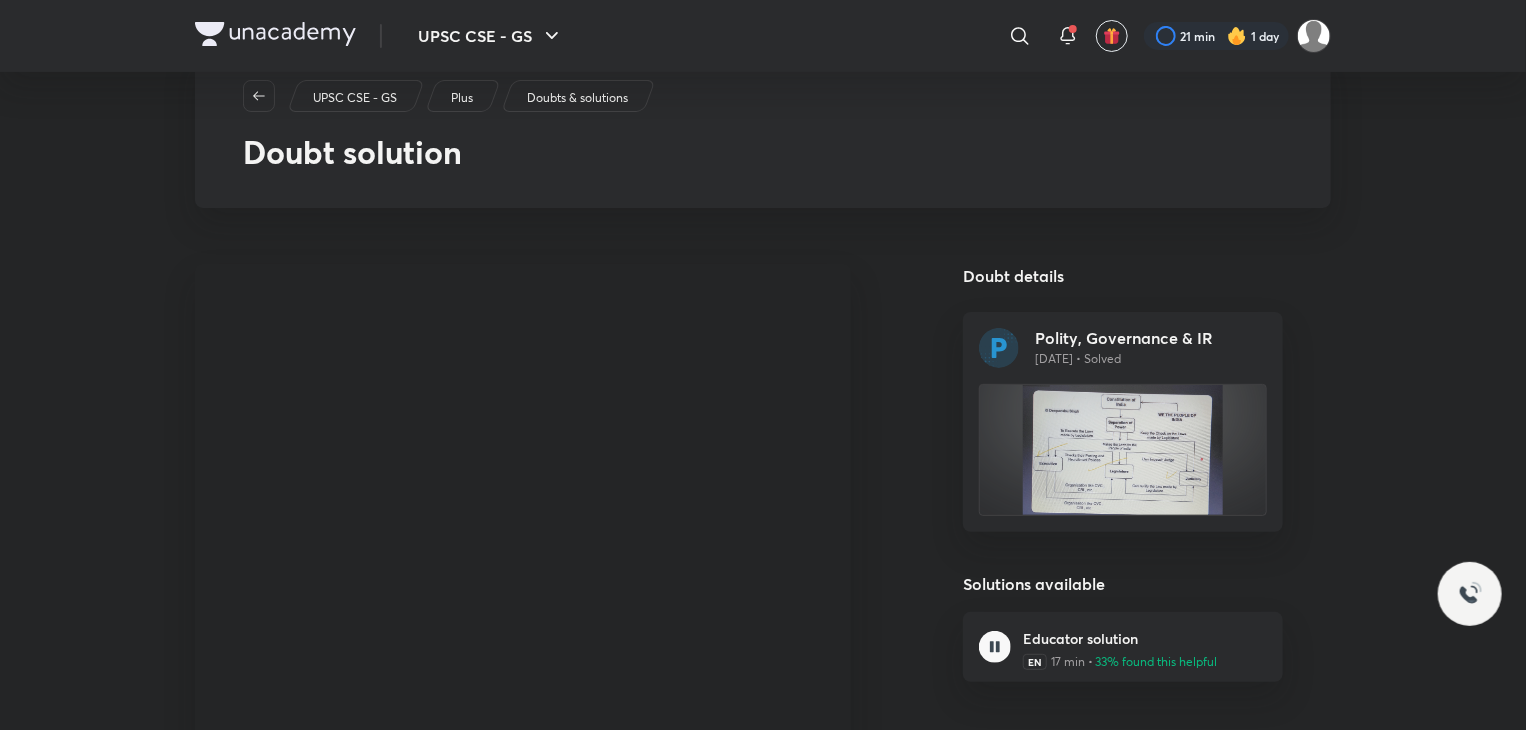 scroll, scrollTop: 63, scrollLeft: 0, axis: vertical 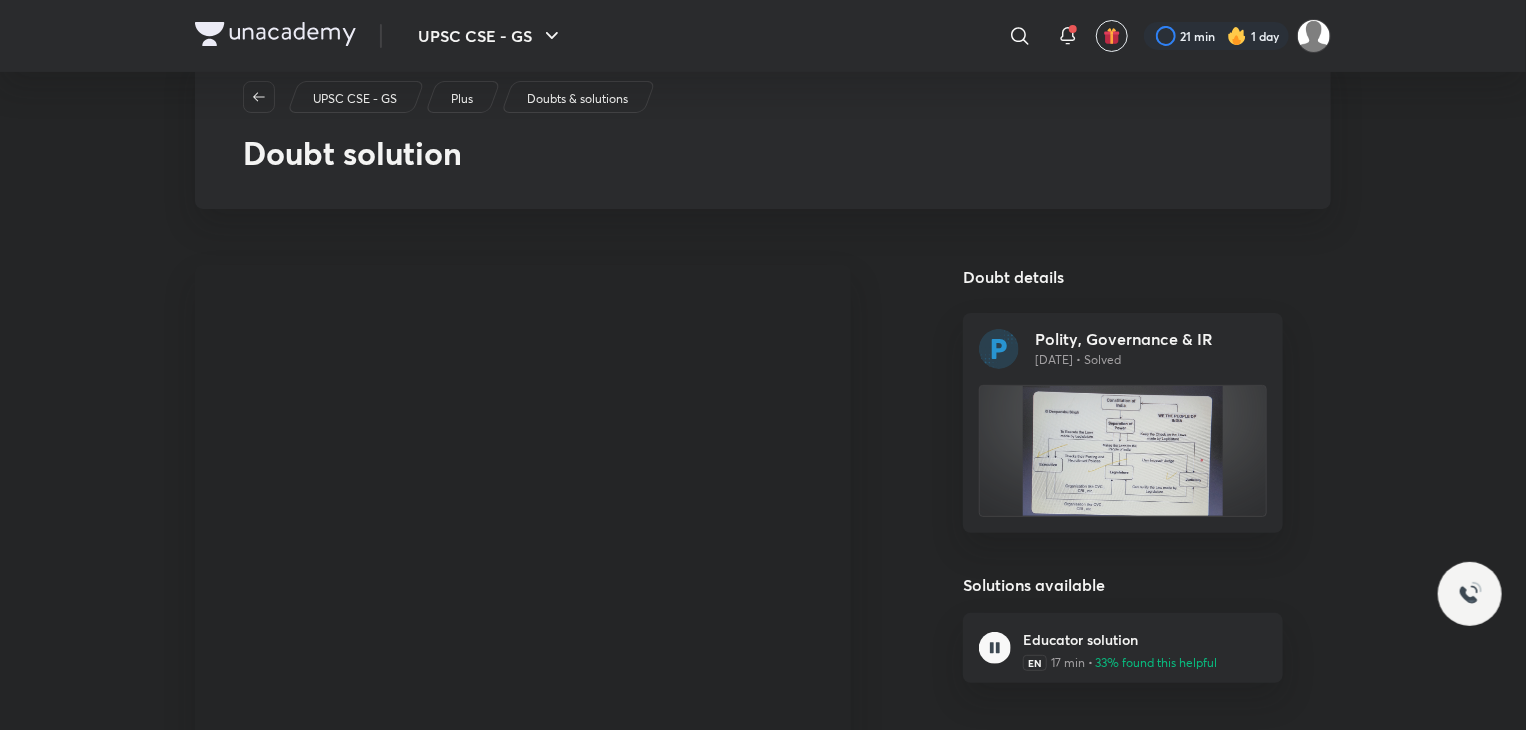 drag, startPoint x: 1195, startPoint y: 475, endPoint x: 922, endPoint y: 445, distance: 274.6434 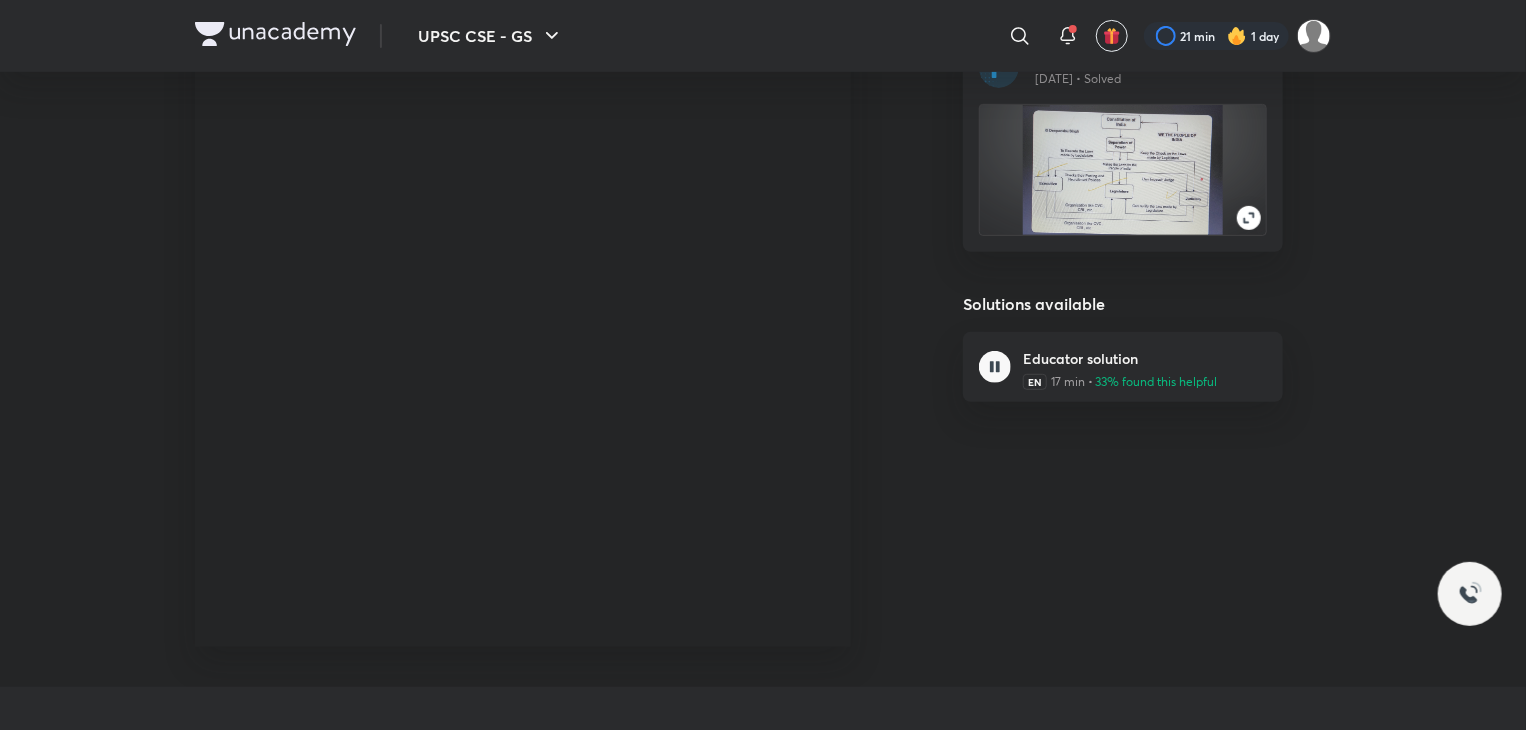 scroll, scrollTop: 354, scrollLeft: 0, axis: vertical 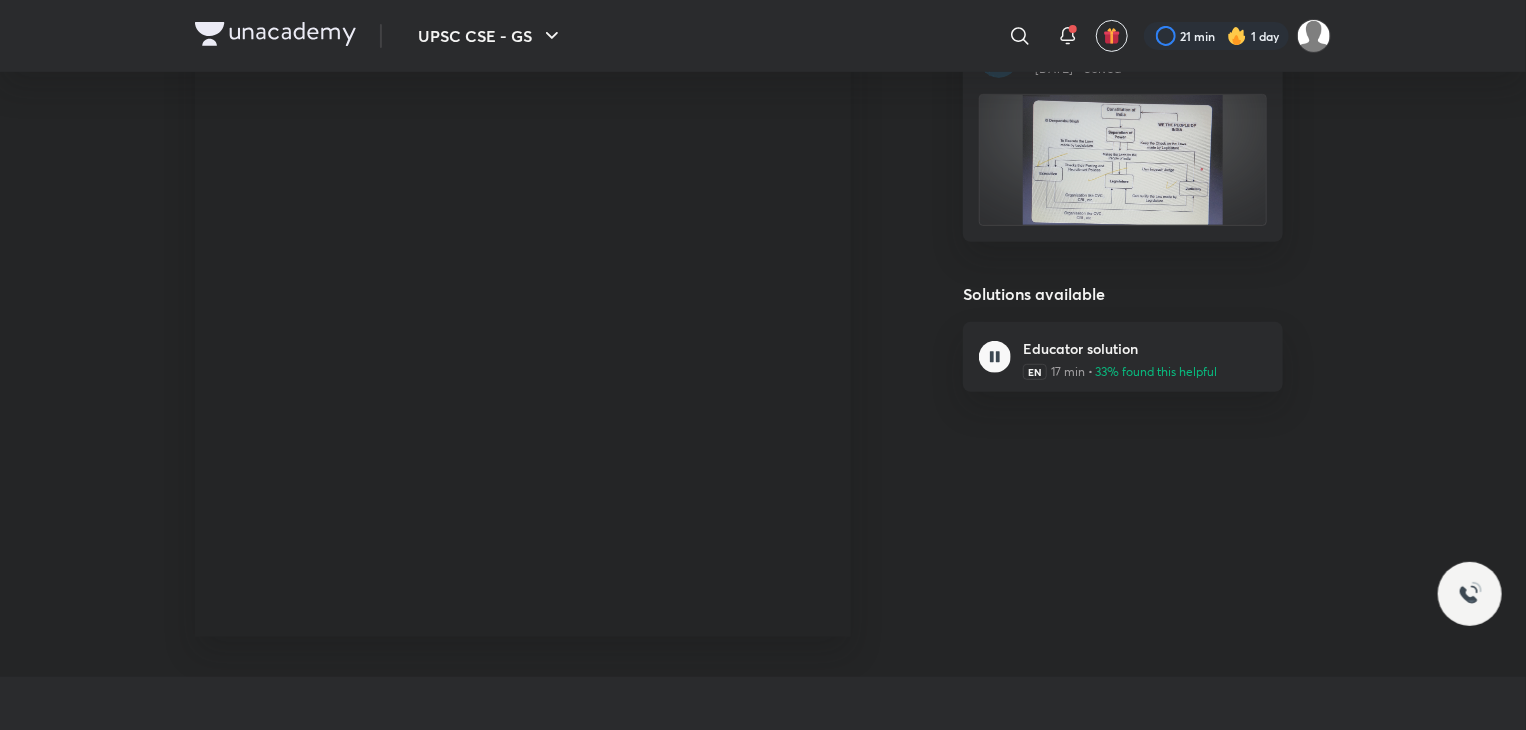 click at bounding box center (995, 357) 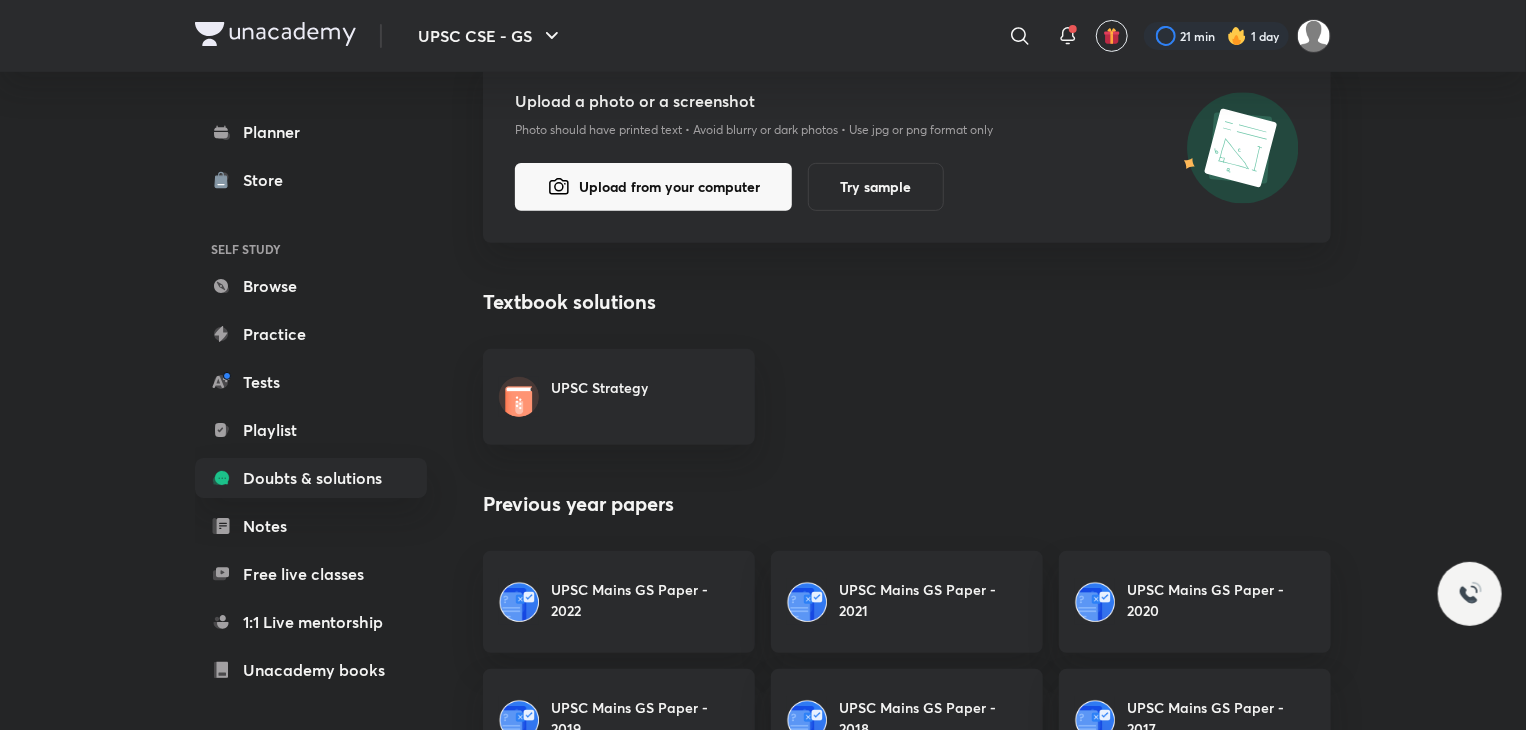 scroll, scrollTop: 336, scrollLeft: 0, axis: vertical 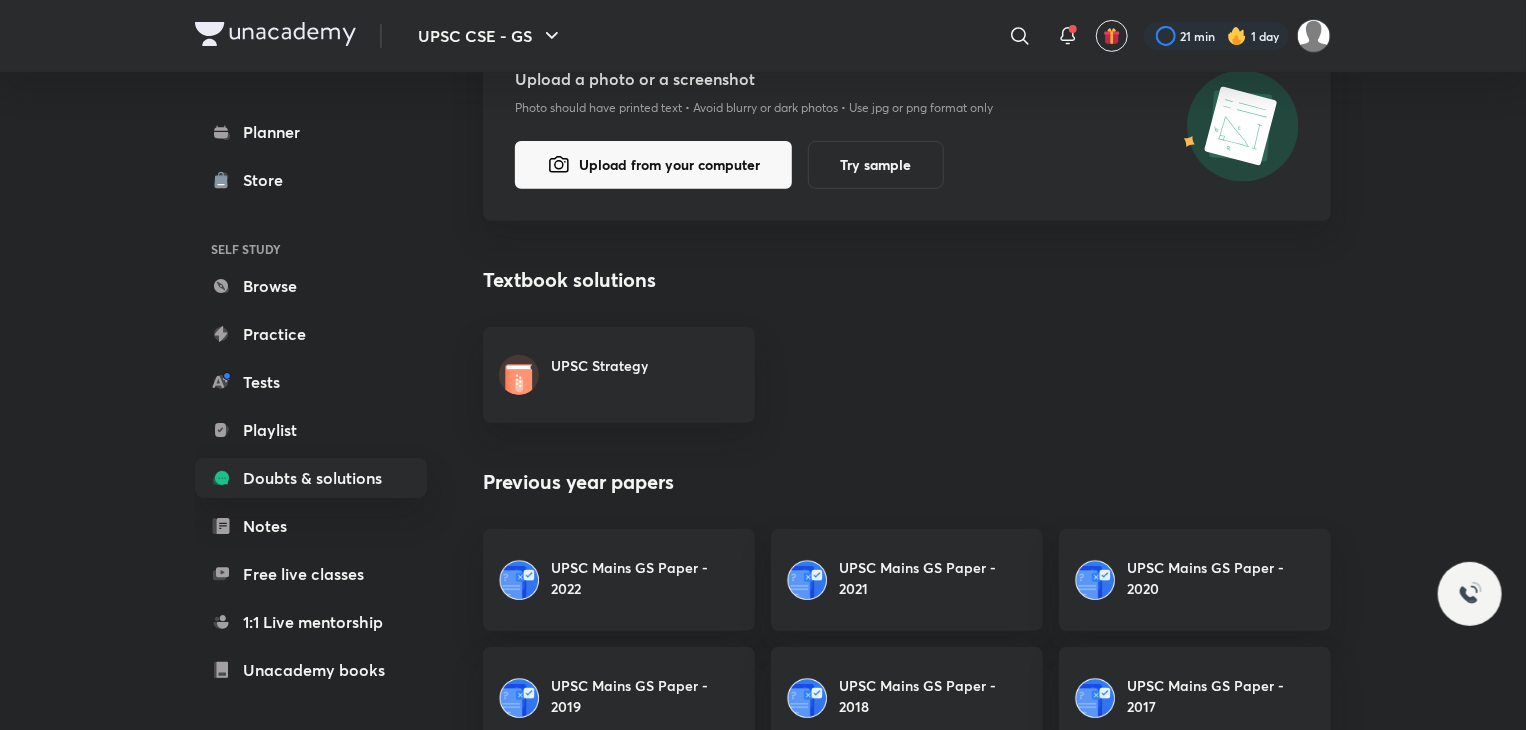 click on "UPSC Strategy" at bounding box center [599, 375] 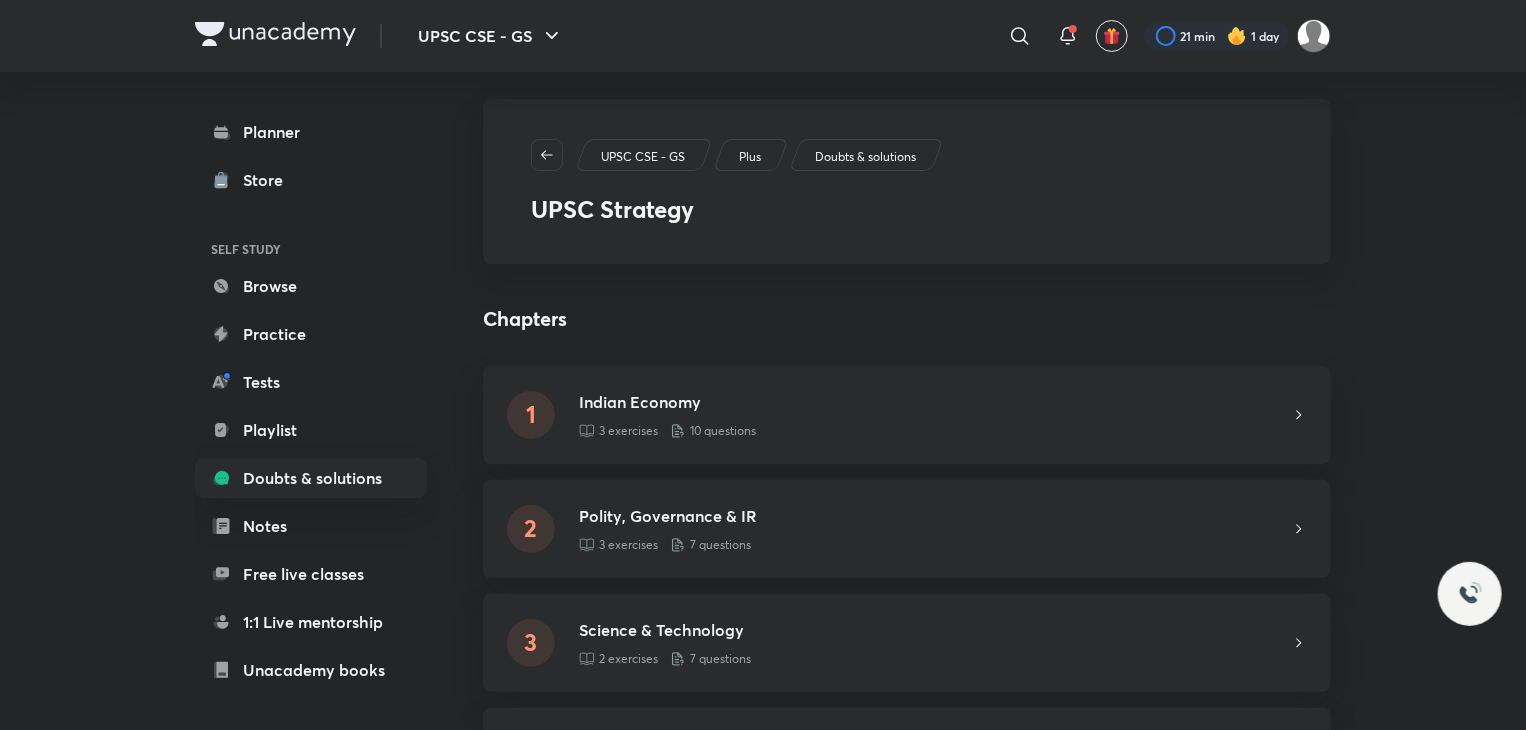scroll, scrollTop: 0, scrollLeft: 0, axis: both 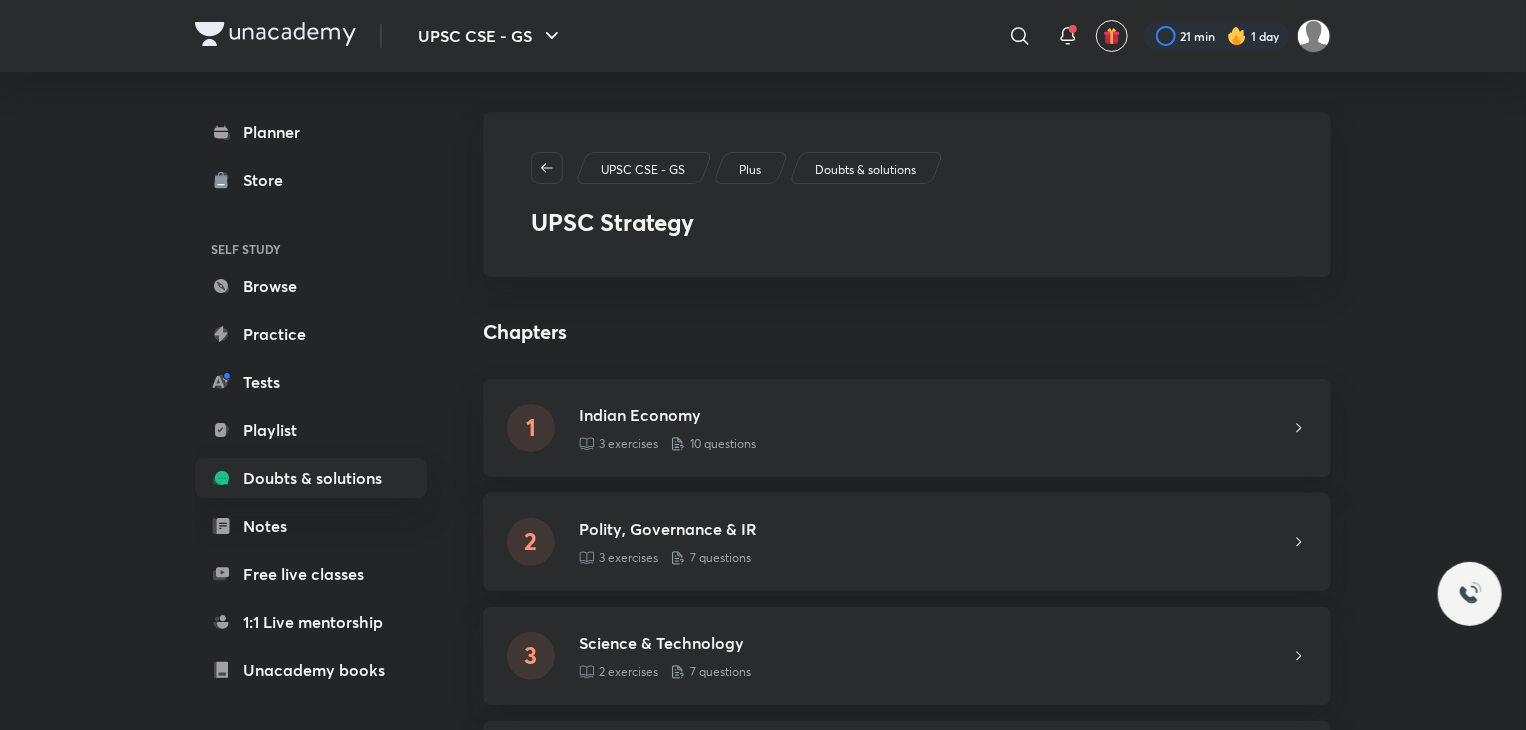 click on "Indian Economy" at bounding box center [935, 415] 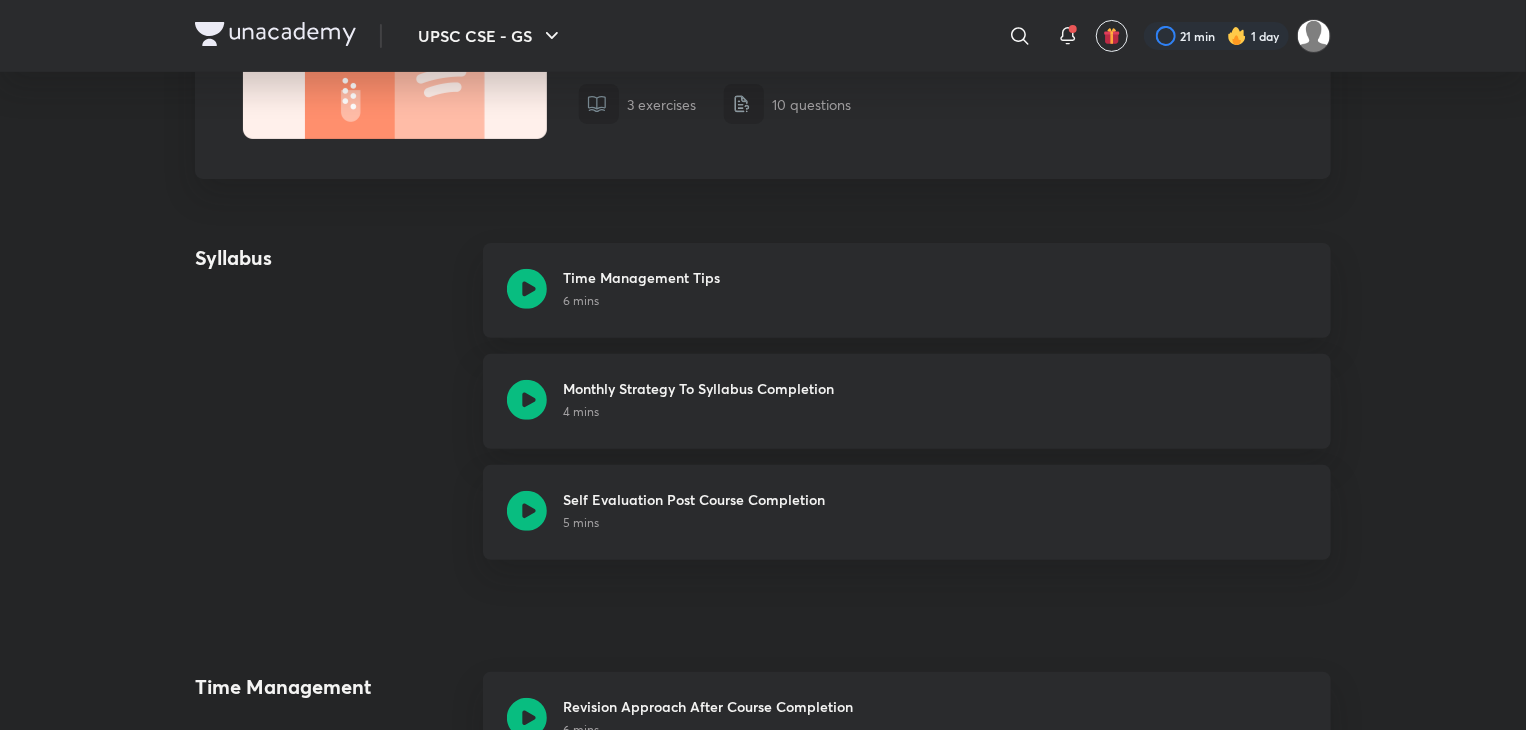 scroll, scrollTop: 0, scrollLeft: 0, axis: both 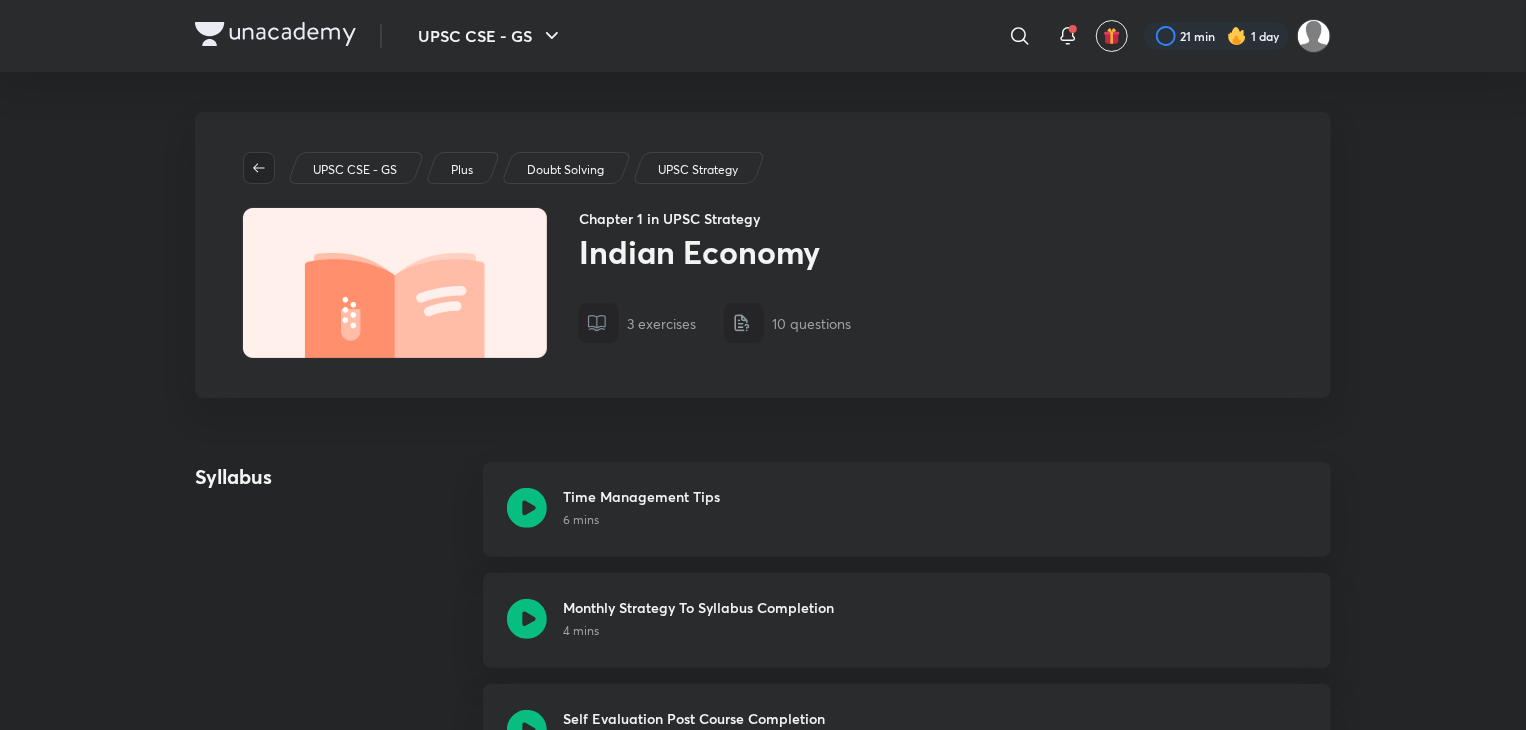 click 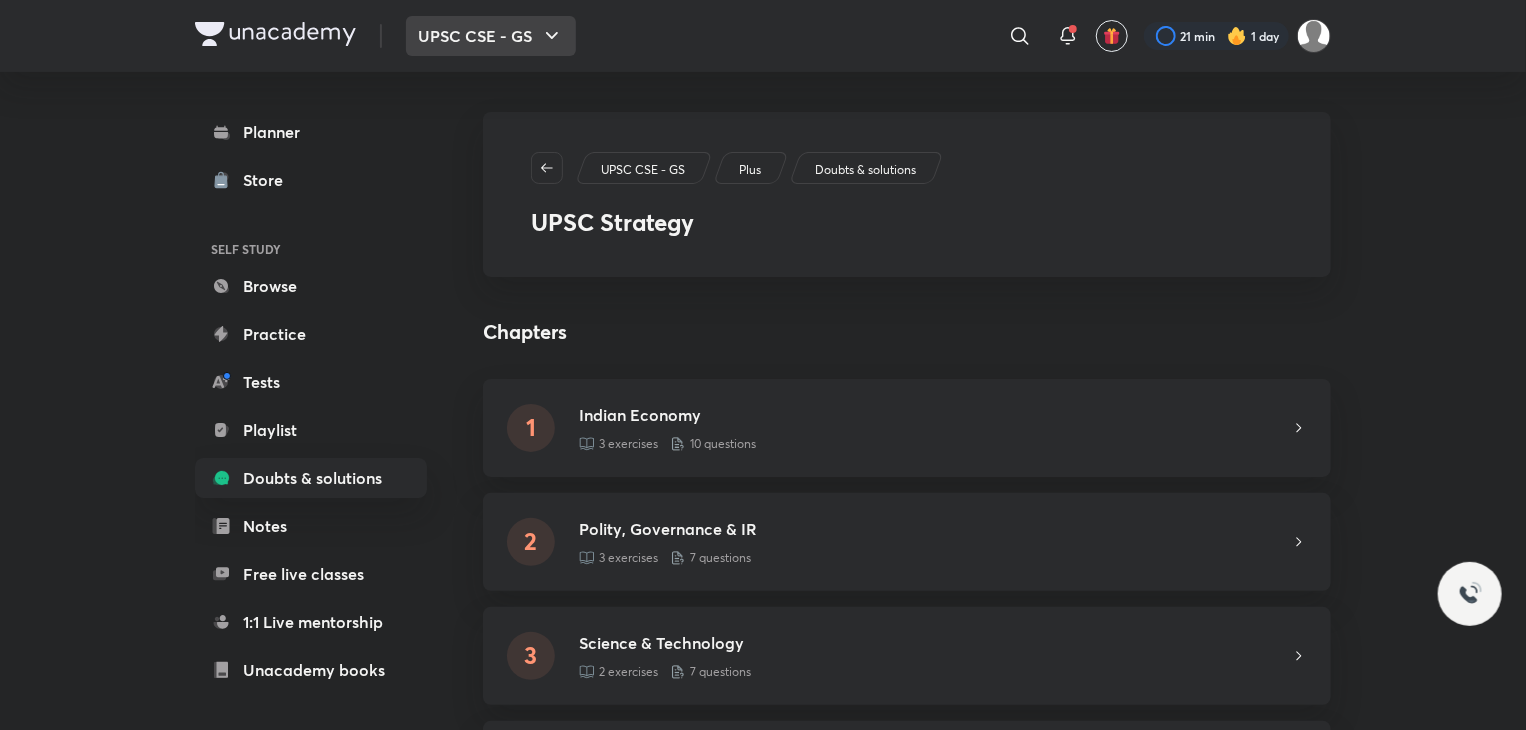 click 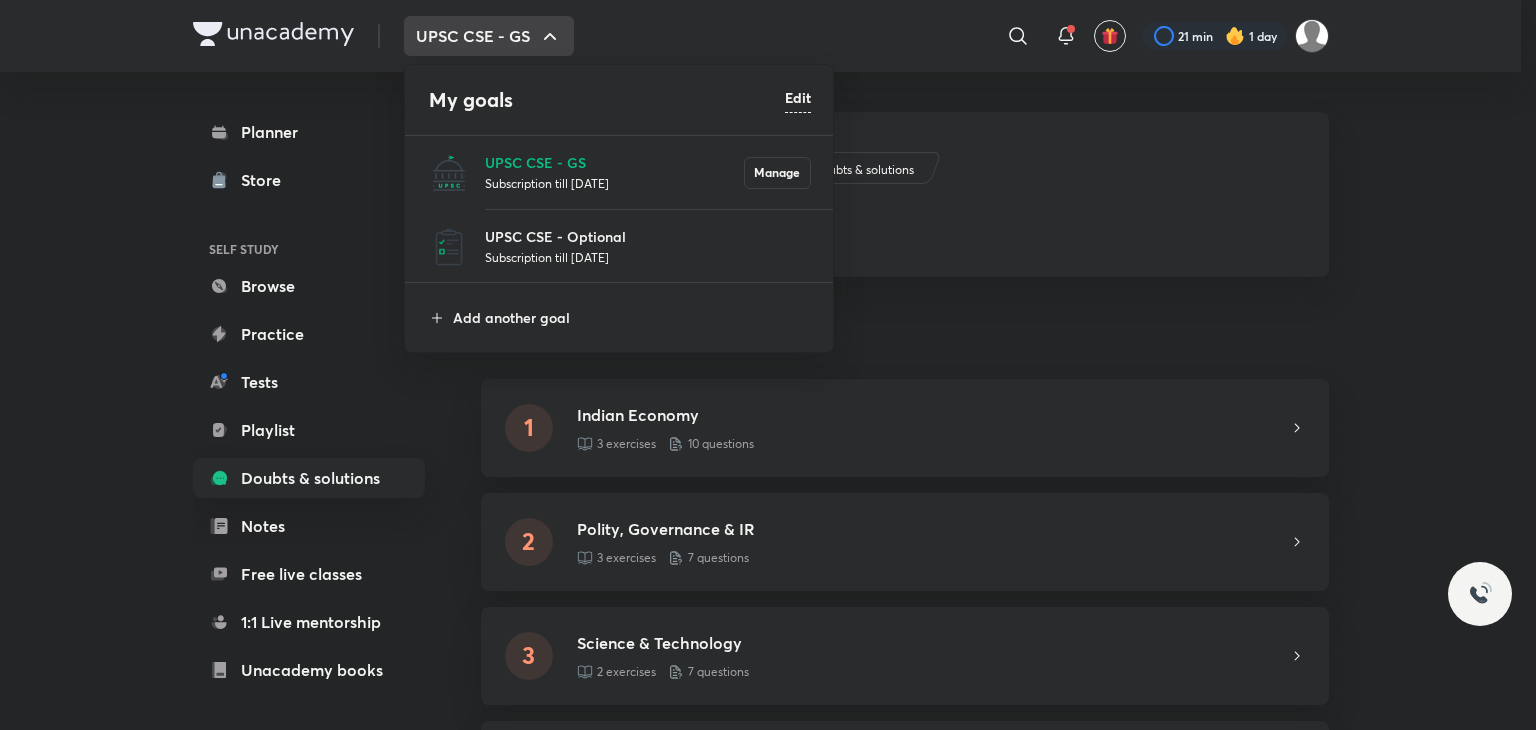 click at bounding box center (768, 365) 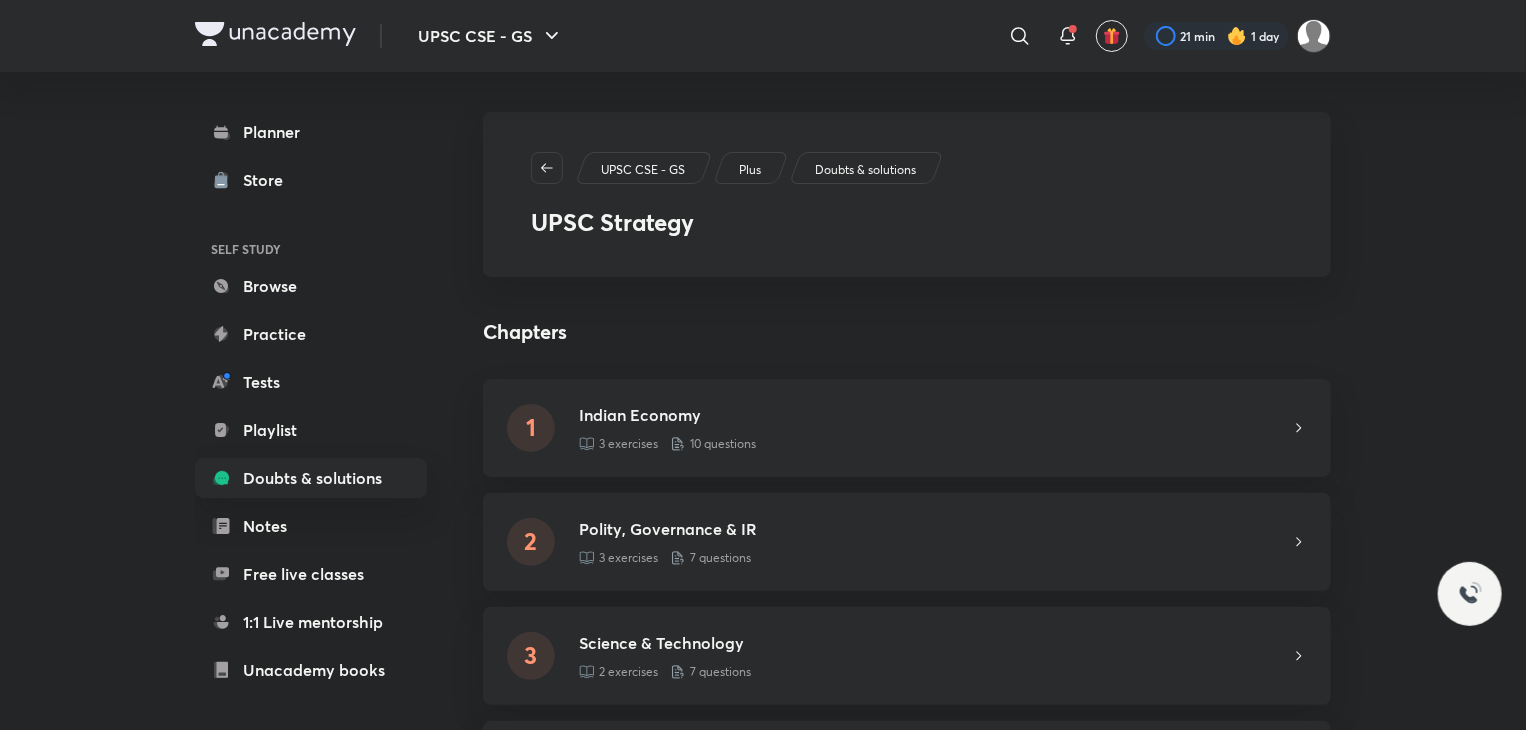 click on "Plus" at bounding box center [750, 170] 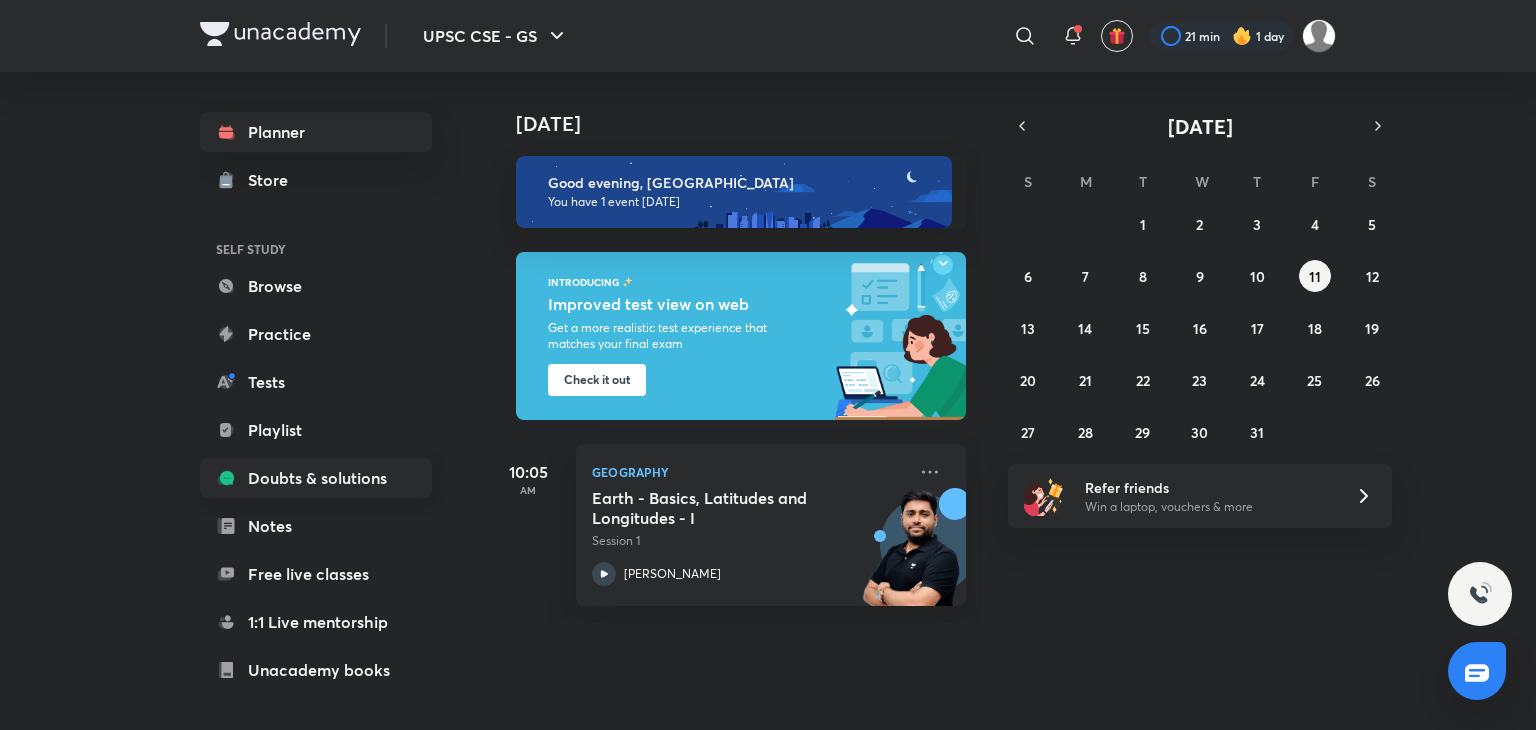 click on "Doubts & solutions" at bounding box center (316, 478) 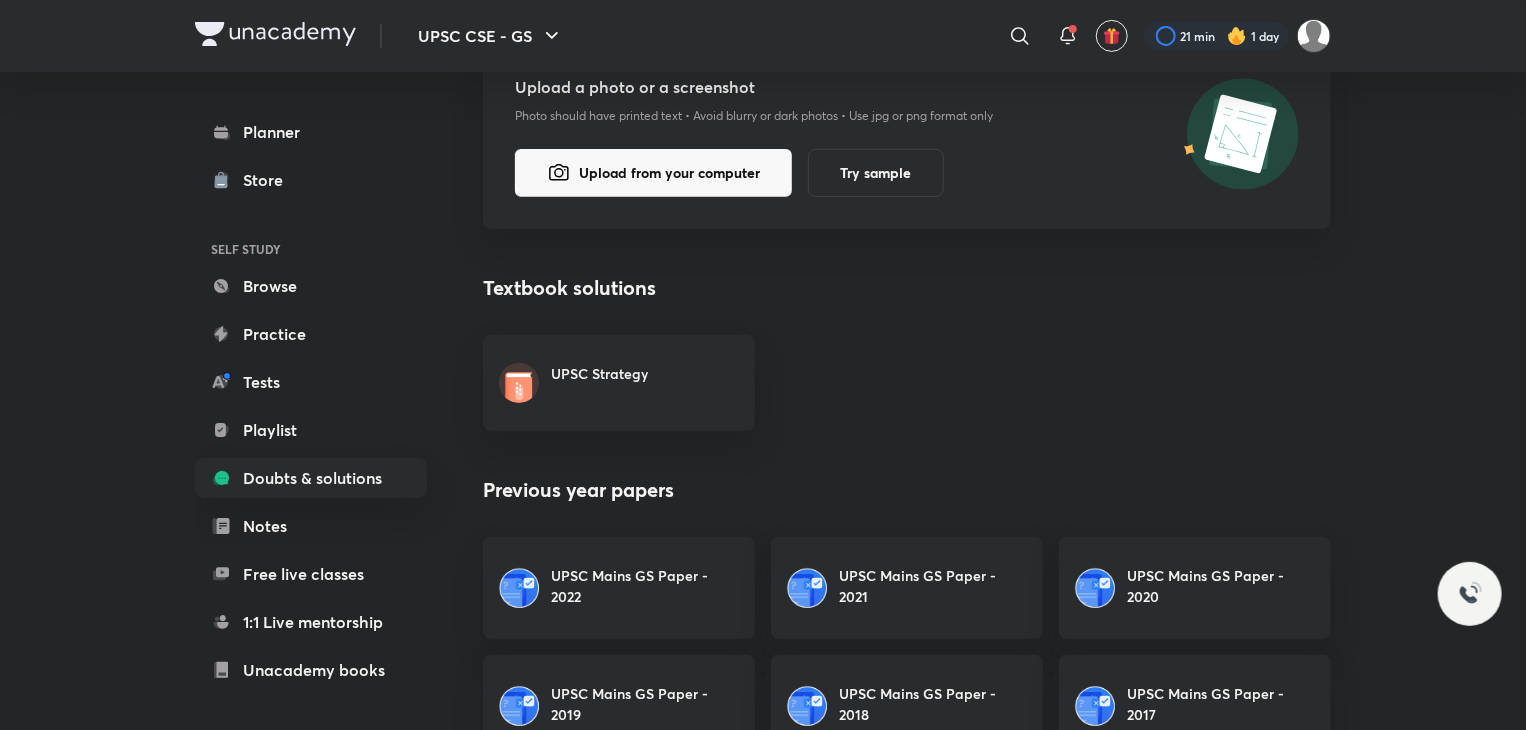 scroll, scrollTop: 330, scrollLeft: 0, axis: vertical 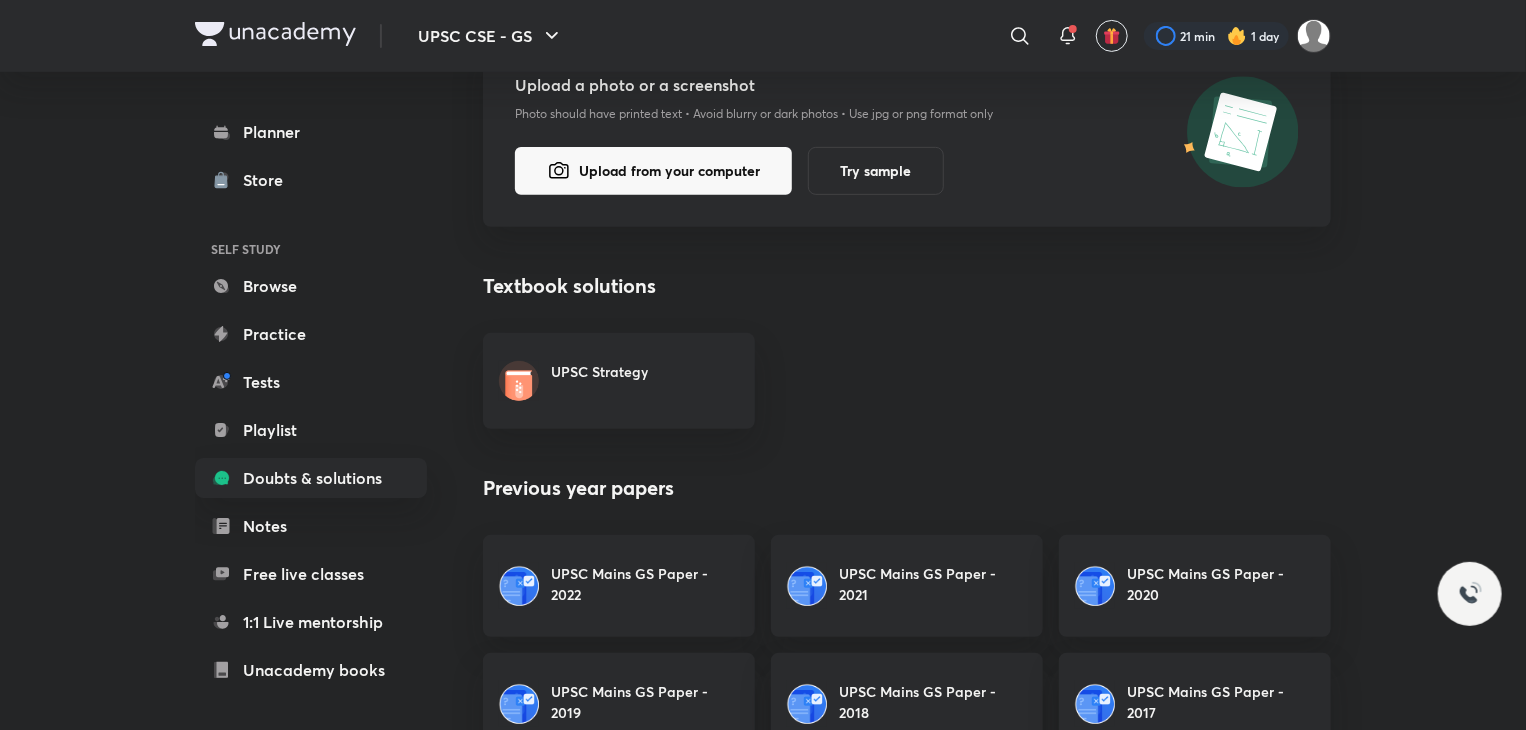 click on "UPSC Strategy" at bounding box center (619, 381) 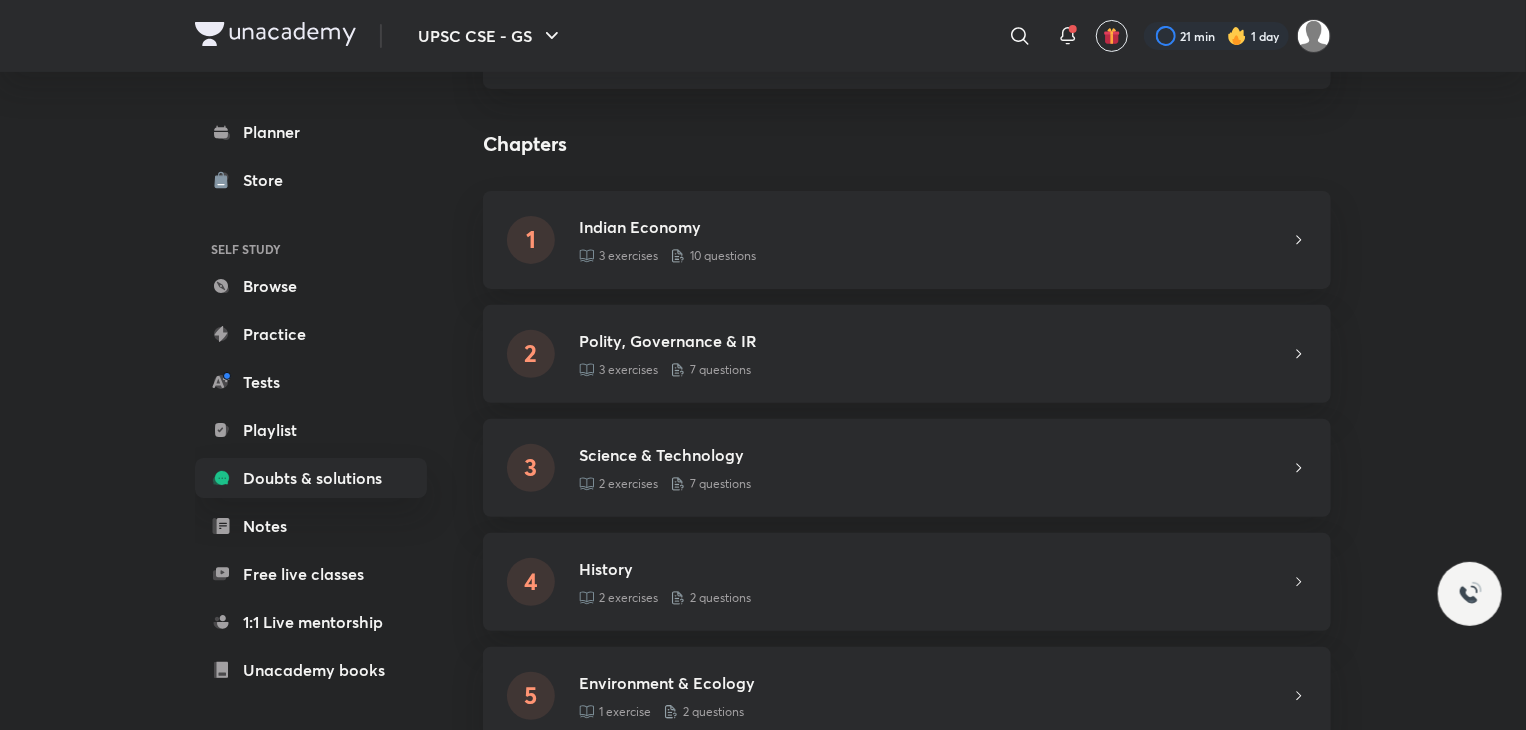 scroll, scrollTop: 239, scrollLeft: 0, axis: vertical 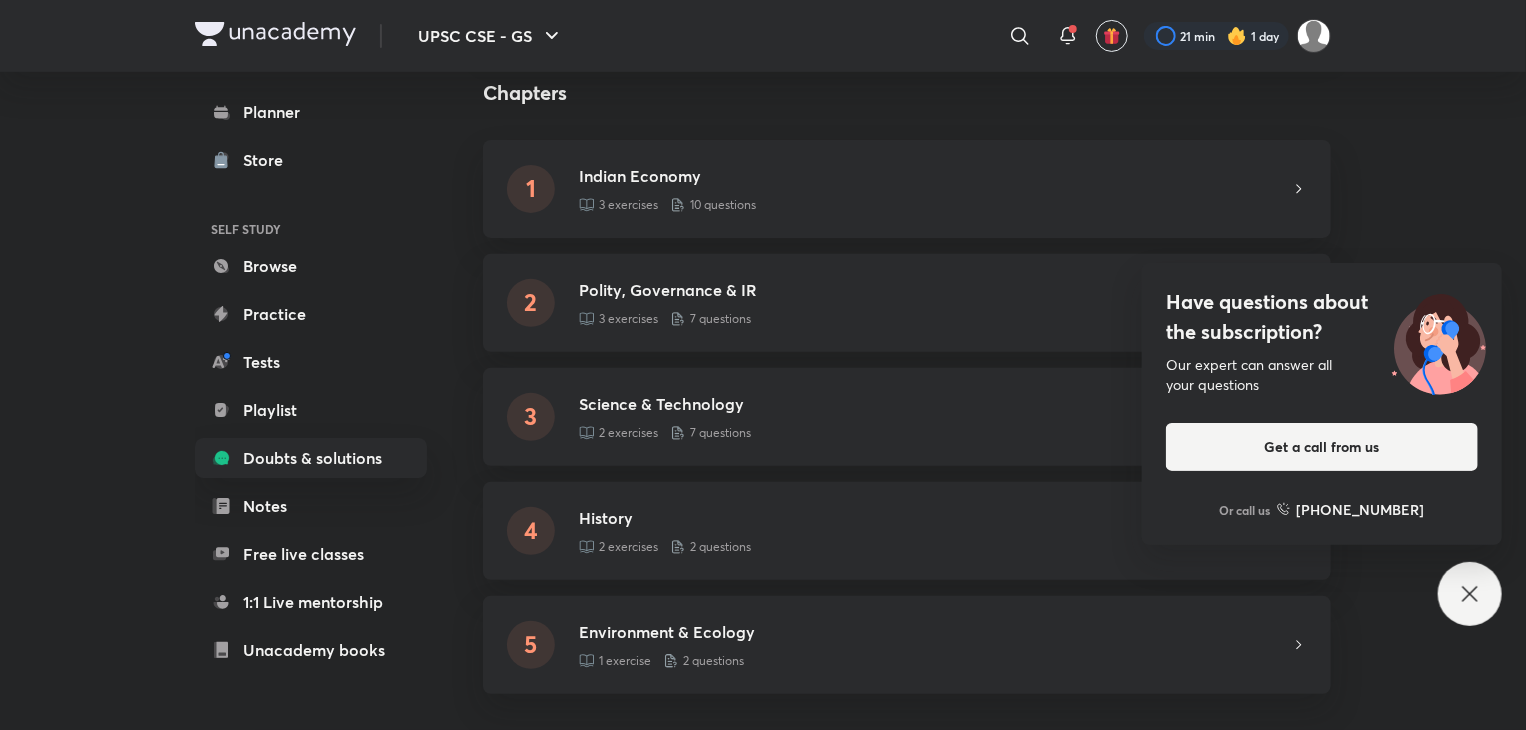 click on "Have questions about the subscription? Our expert can answer all your questions Get a call from us Or call us +91 8585858585" at bounding box center [1470, 594] 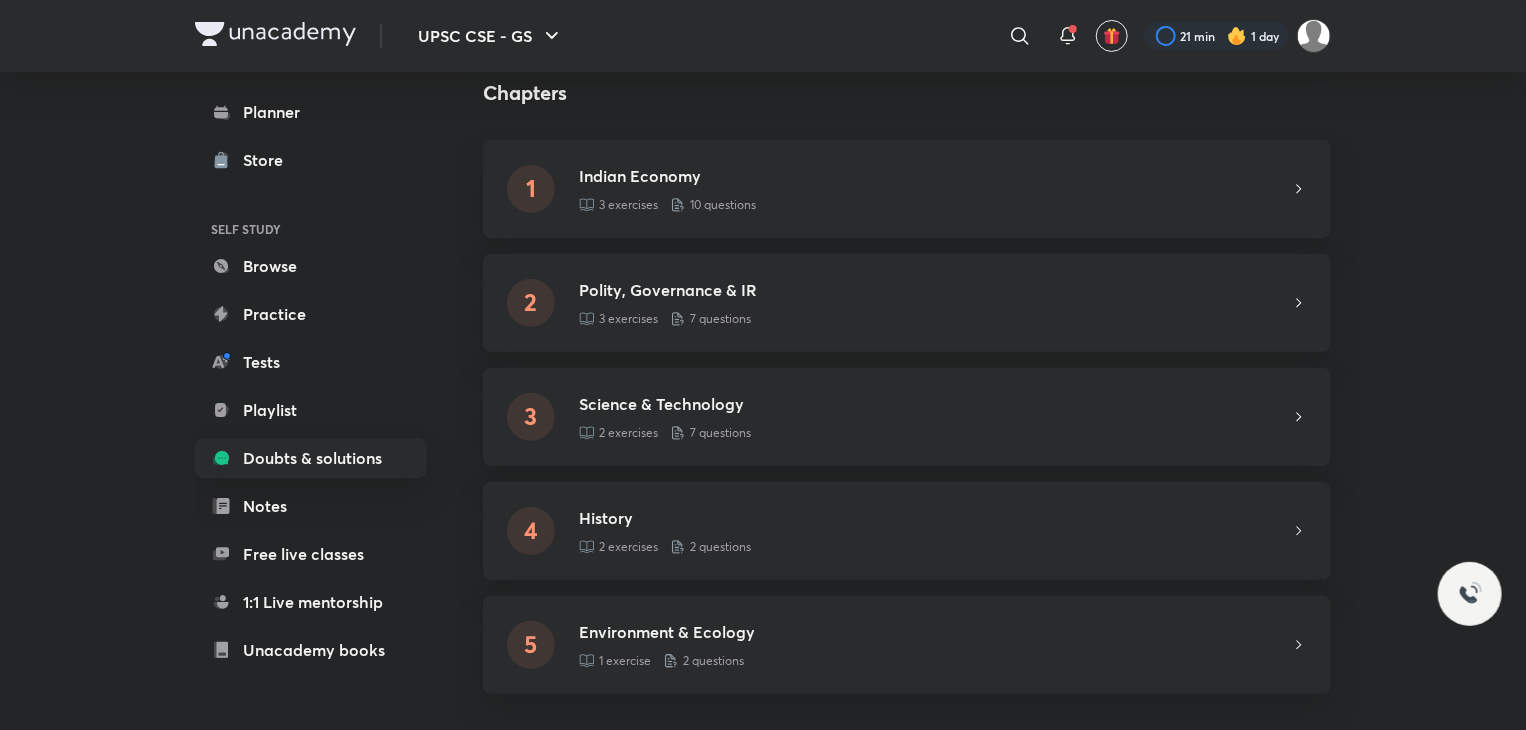 click on "History 2 exercises 2 questions" at bounding box center (935, 531) 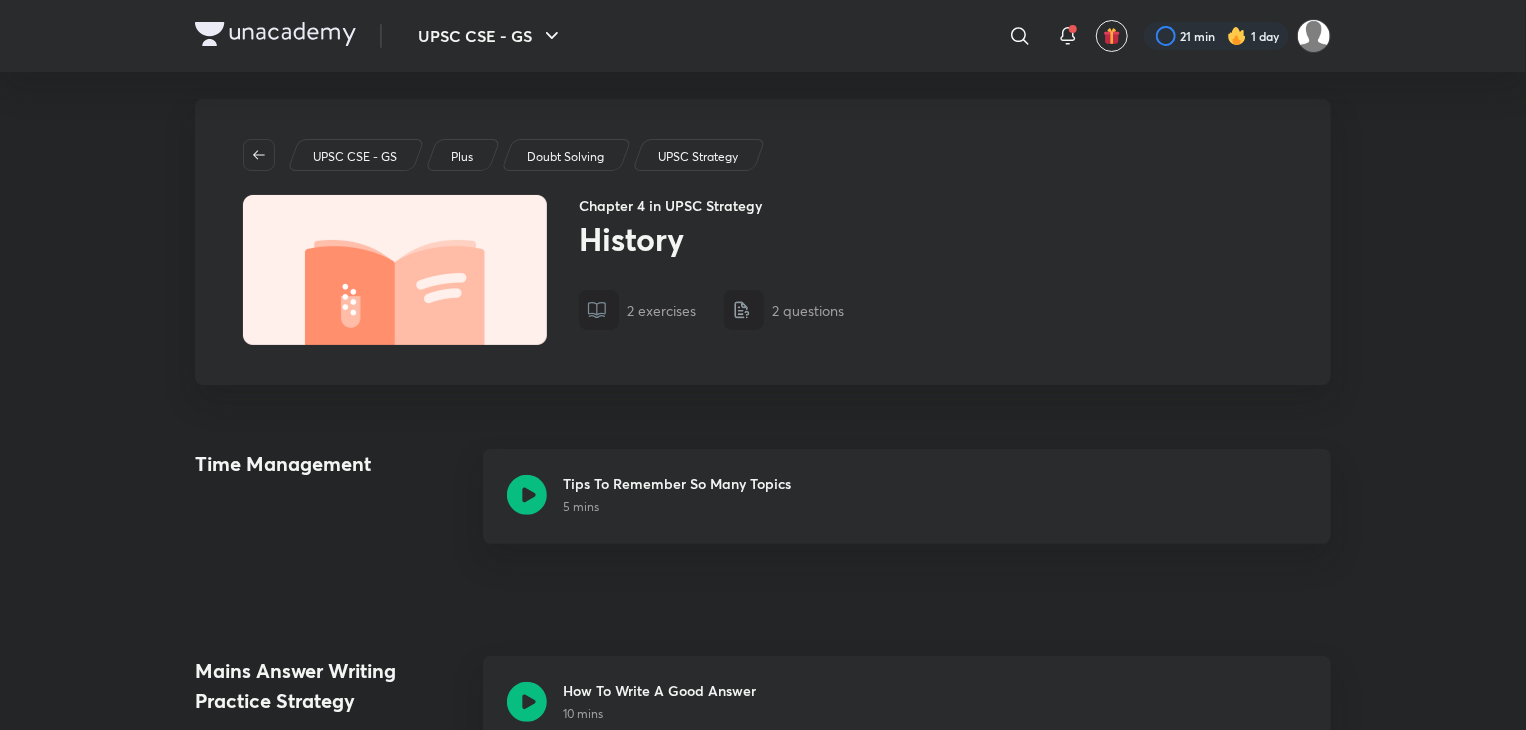 scroll, scrollTop: 0, scrollLeft: 0, axis: both 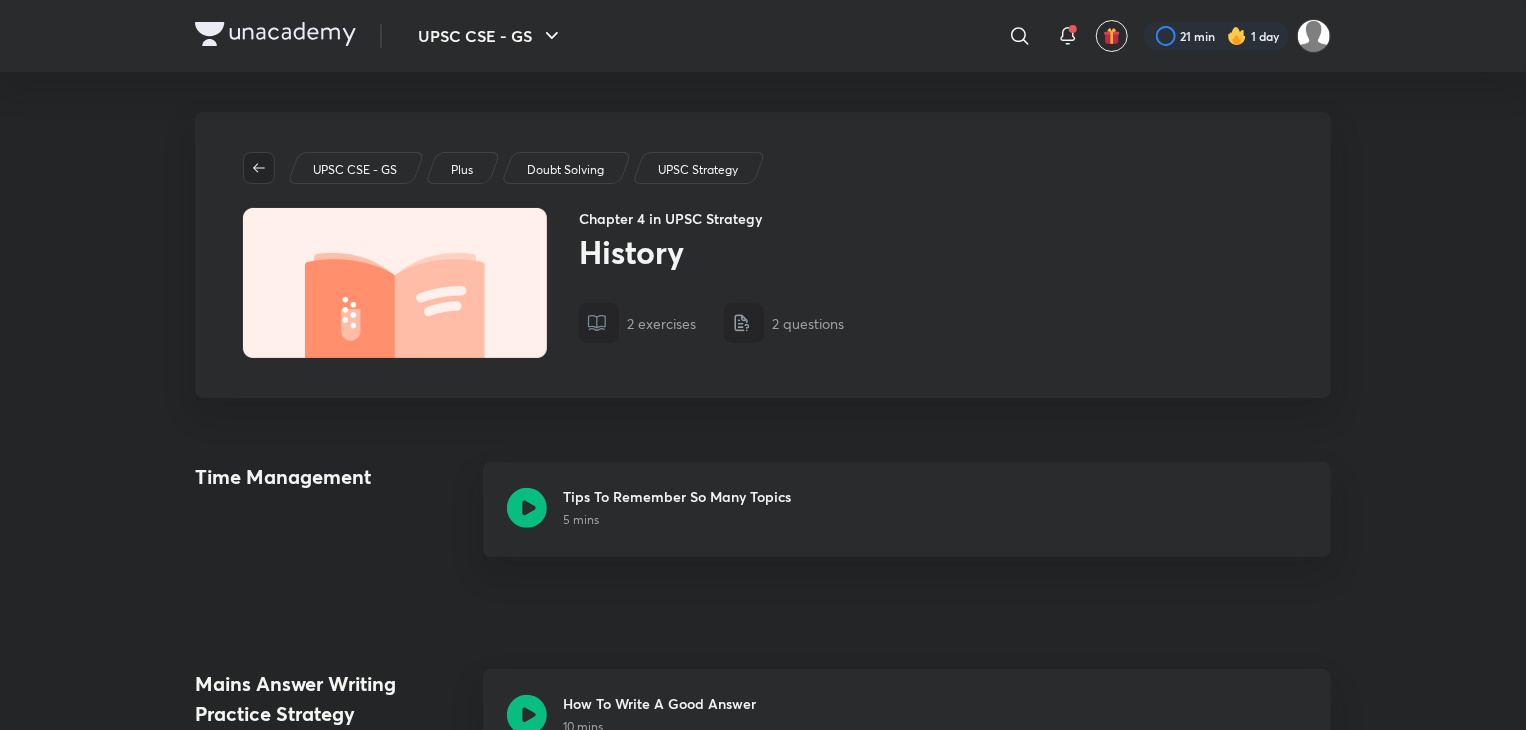 click 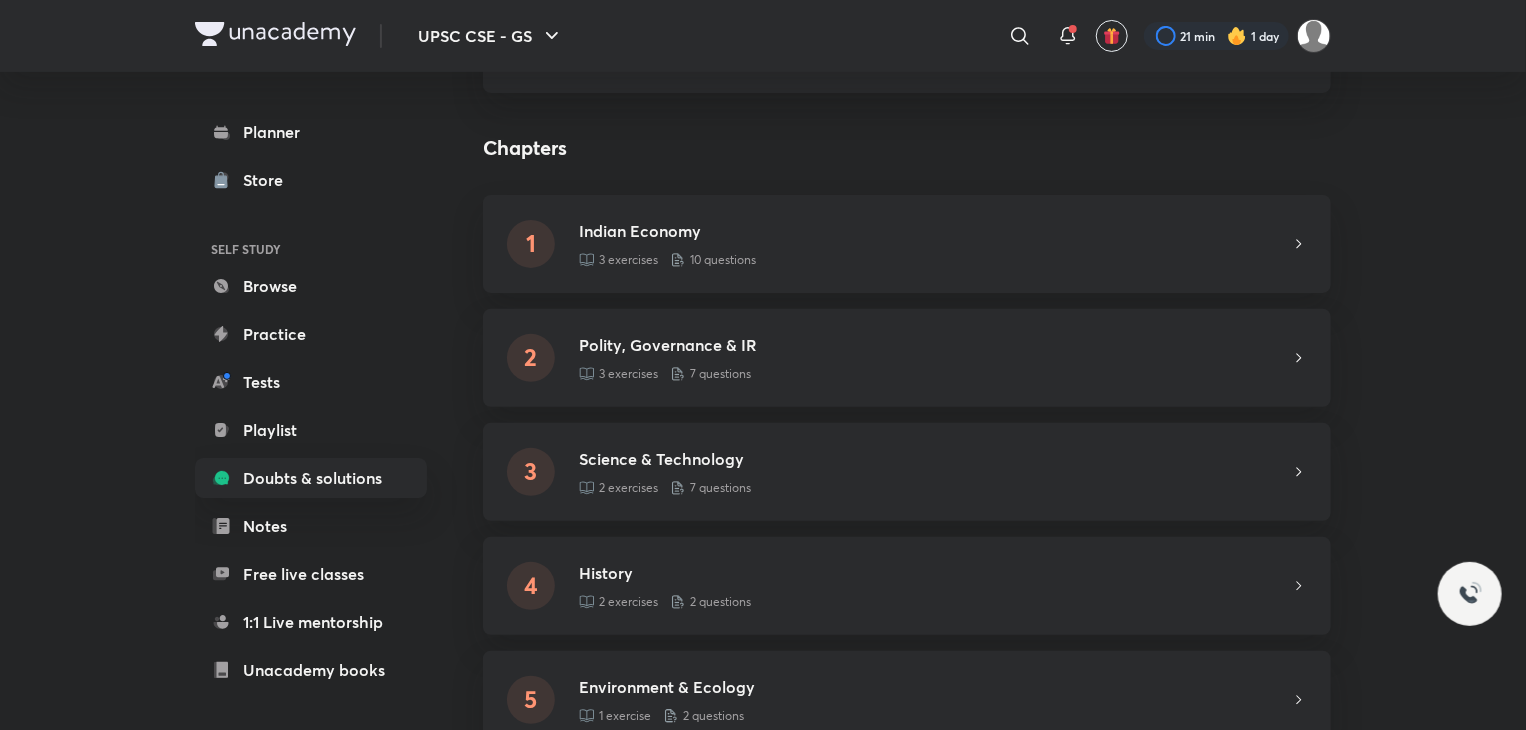 scroll, scrollTop: 239, scrollLeft: 0, axis: vertical 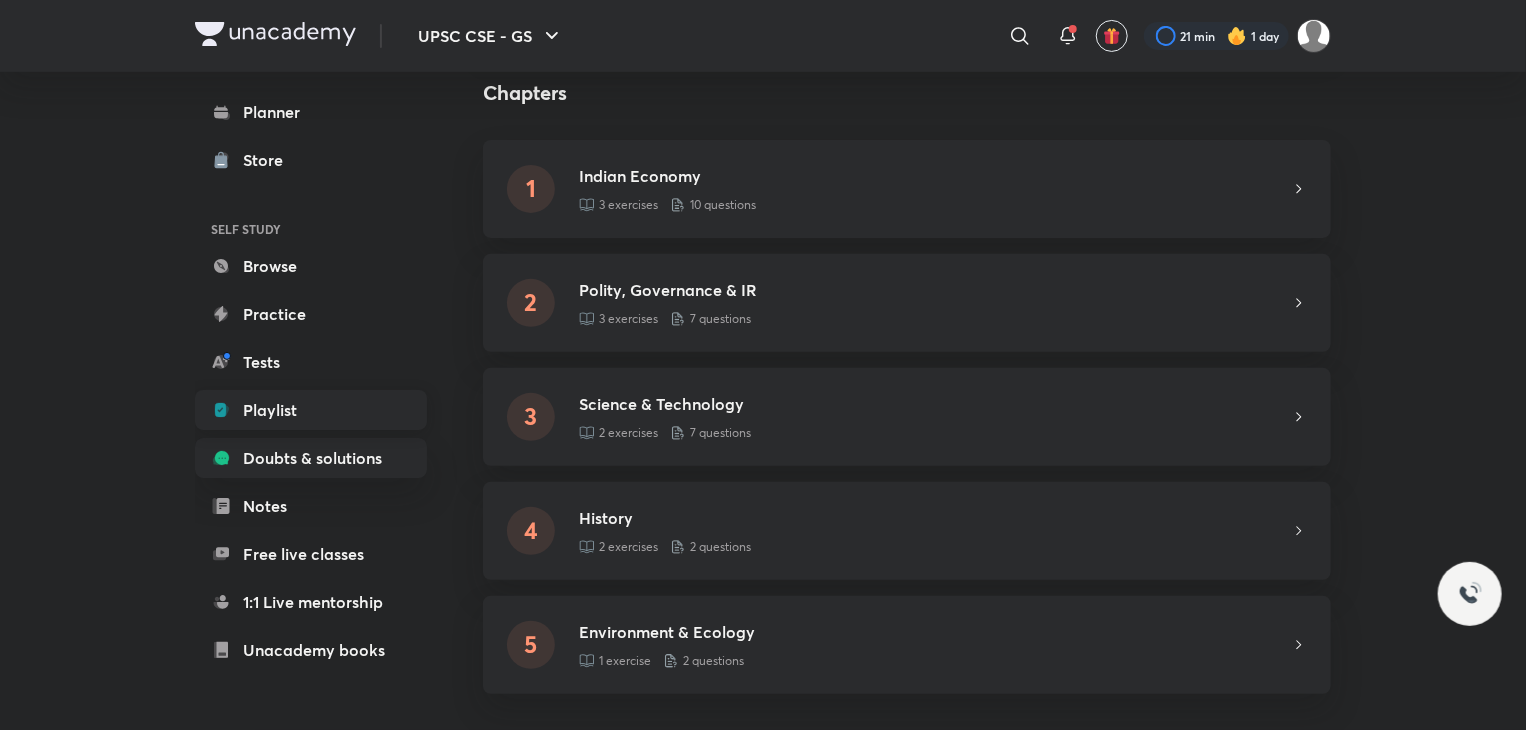 click on "Playlist" at bounding box center [311, 410] 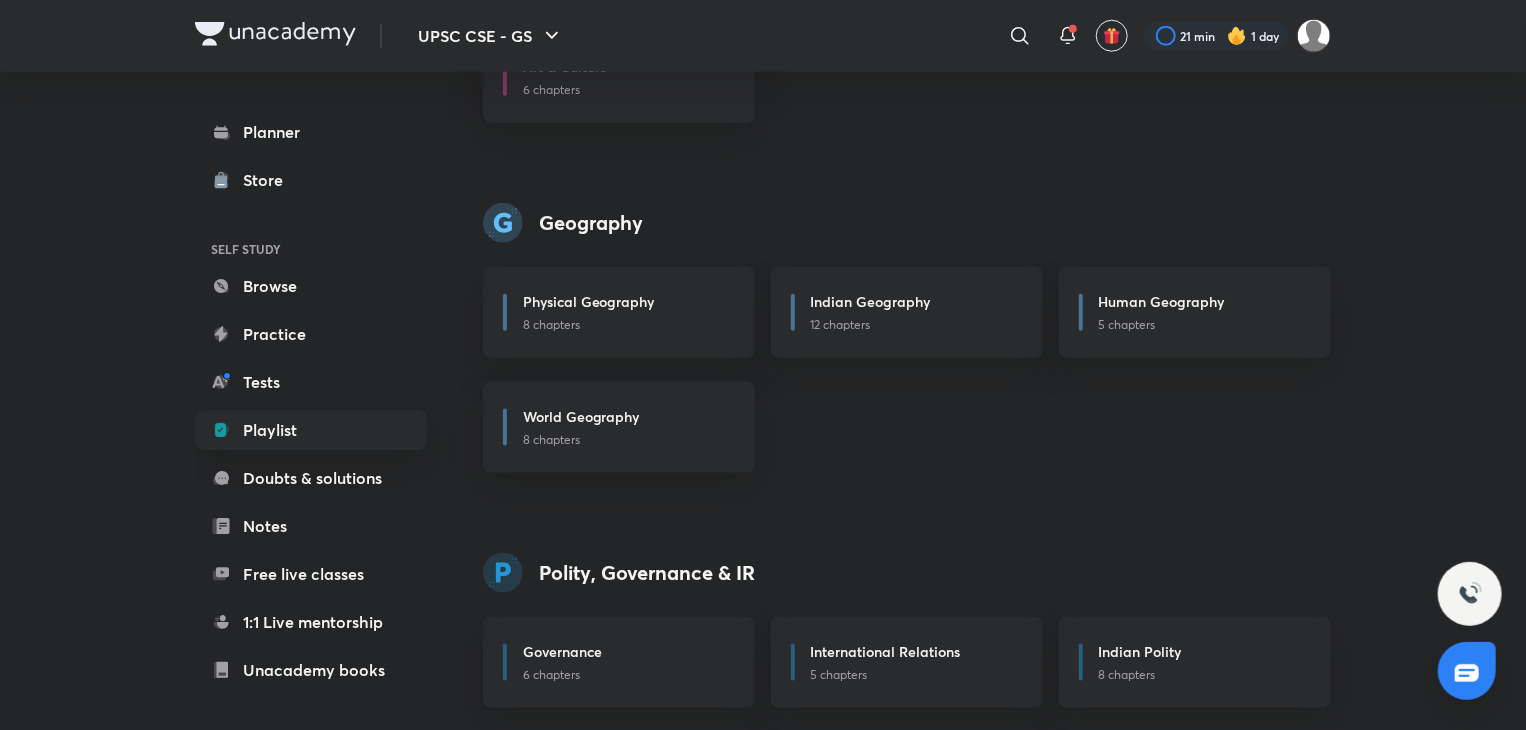 scroll, scrollTop: 1059, scrollLeft: 0, axis: vertical 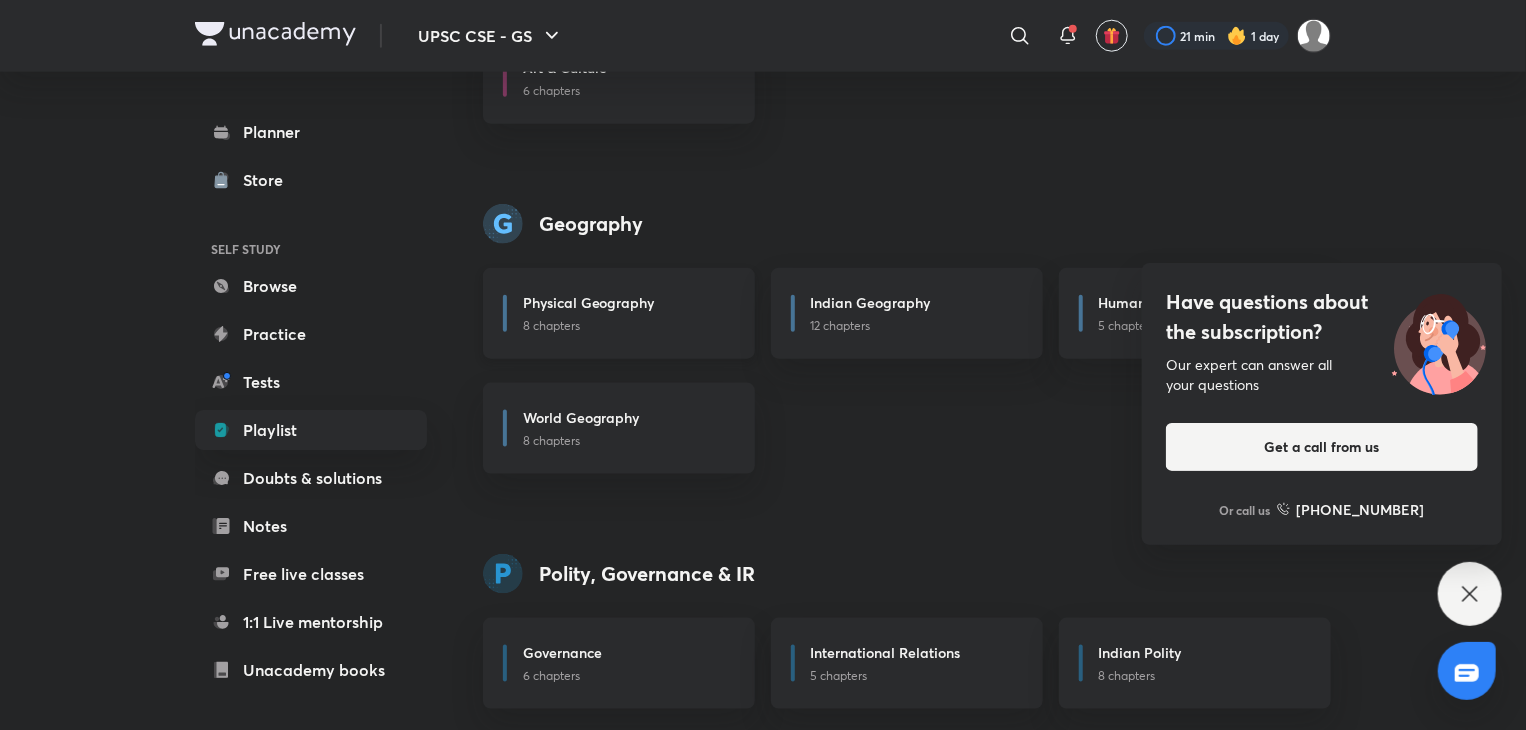 click on "8 chapters" at bounding box center [627, 326] 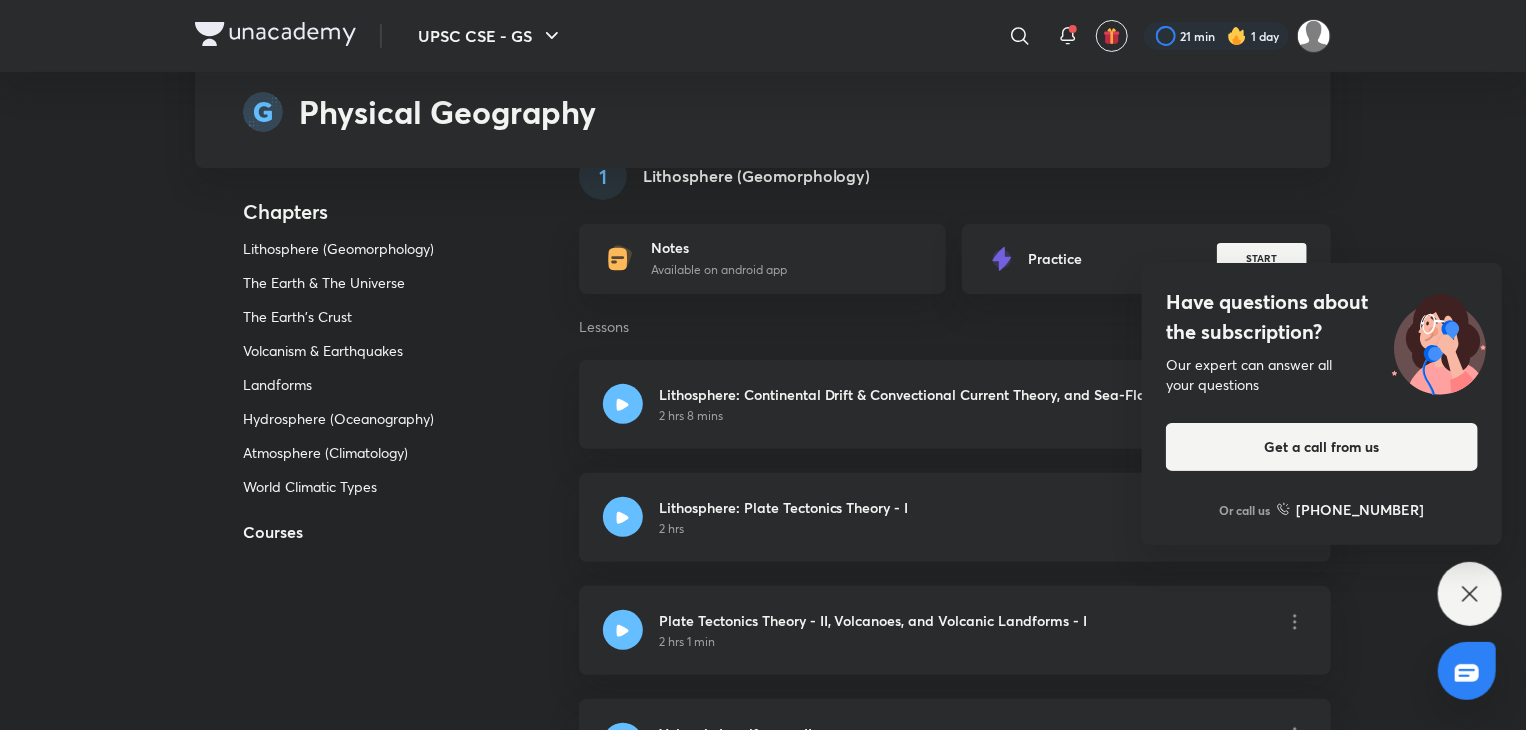 scroll, scrollTop: 167, scrollLeft: 0, axis: vertical 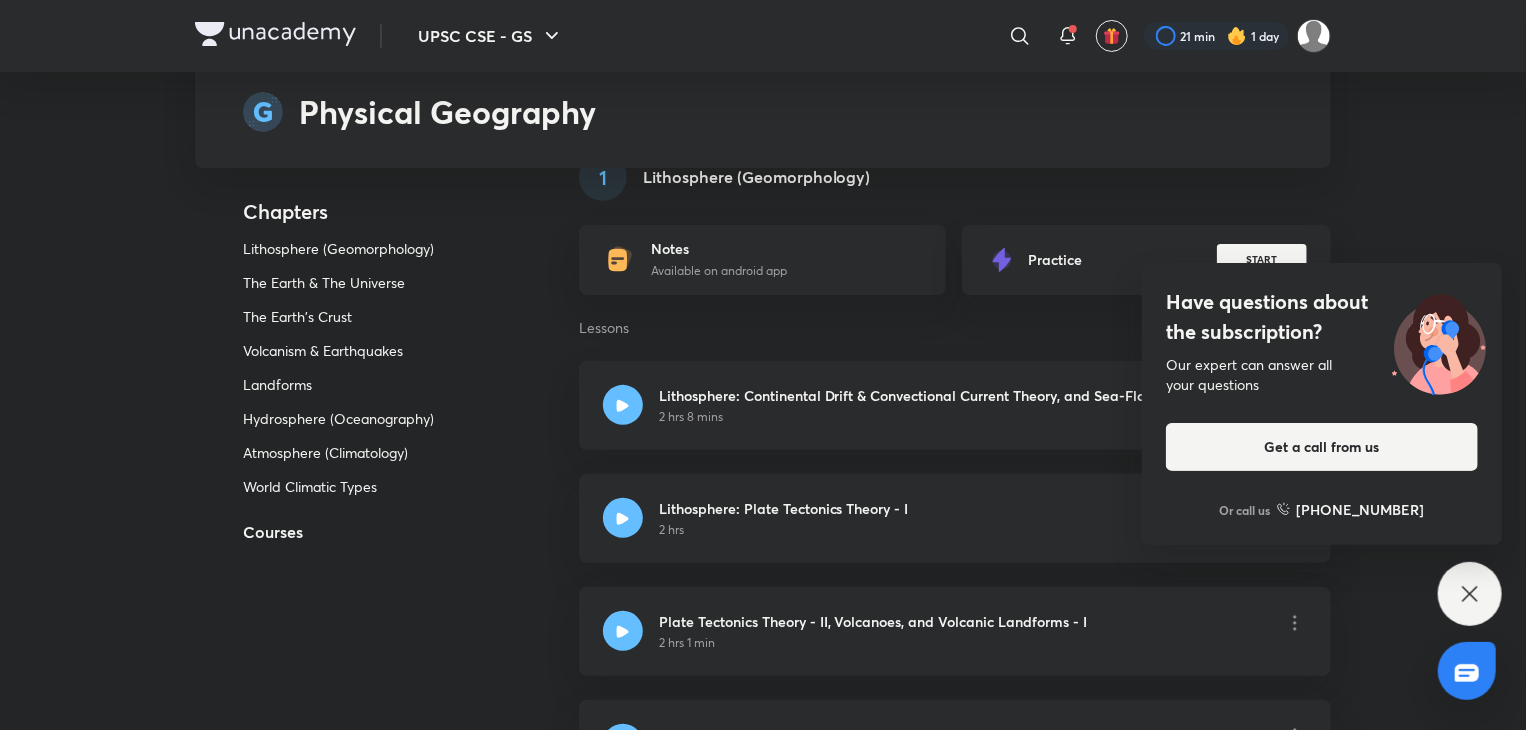 click on "Notes Available on android app" at bounding box center (762, 260) 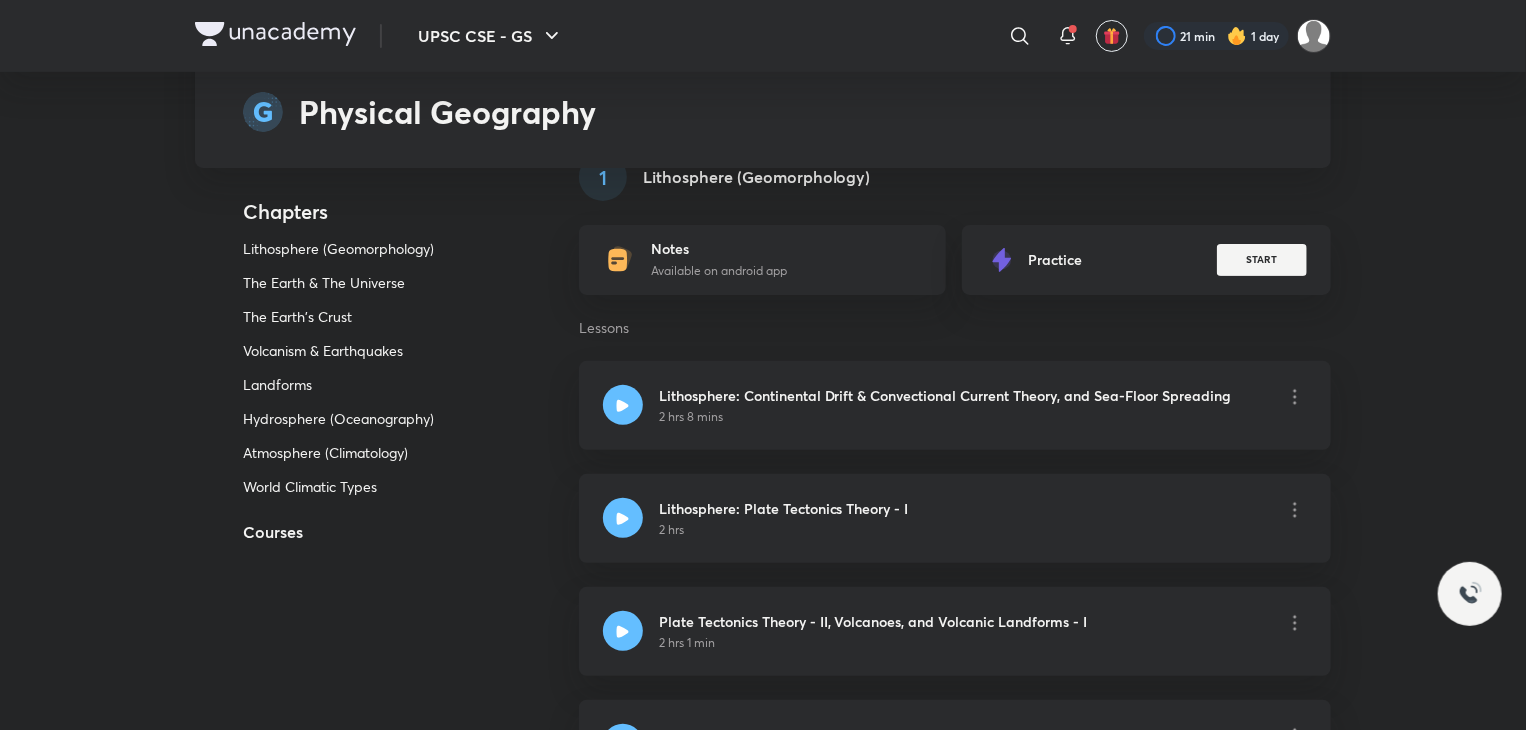 scroll, scrollTop: 0, scrollLeft: 0, axis: both 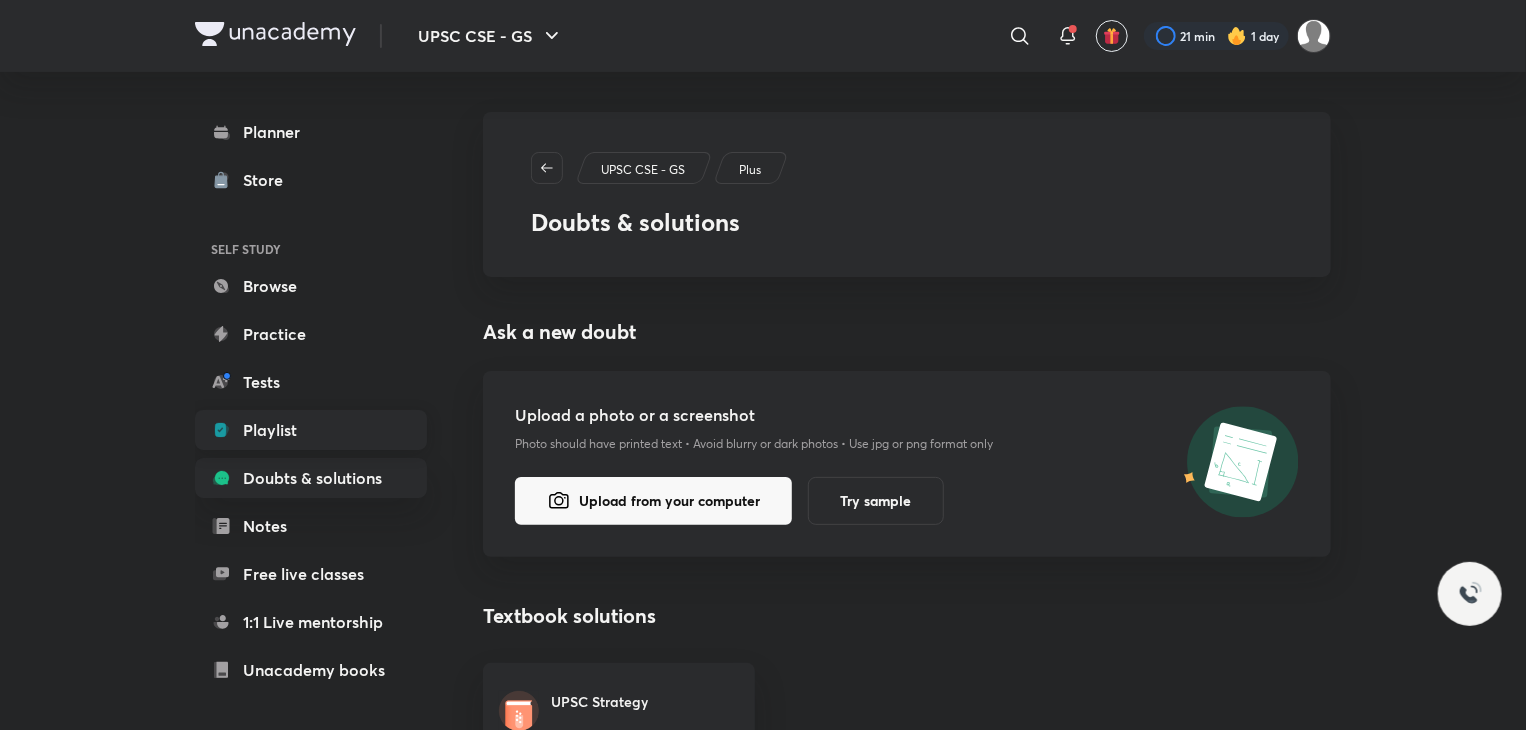 click on "Playlist" at bounding box center (311, 430) 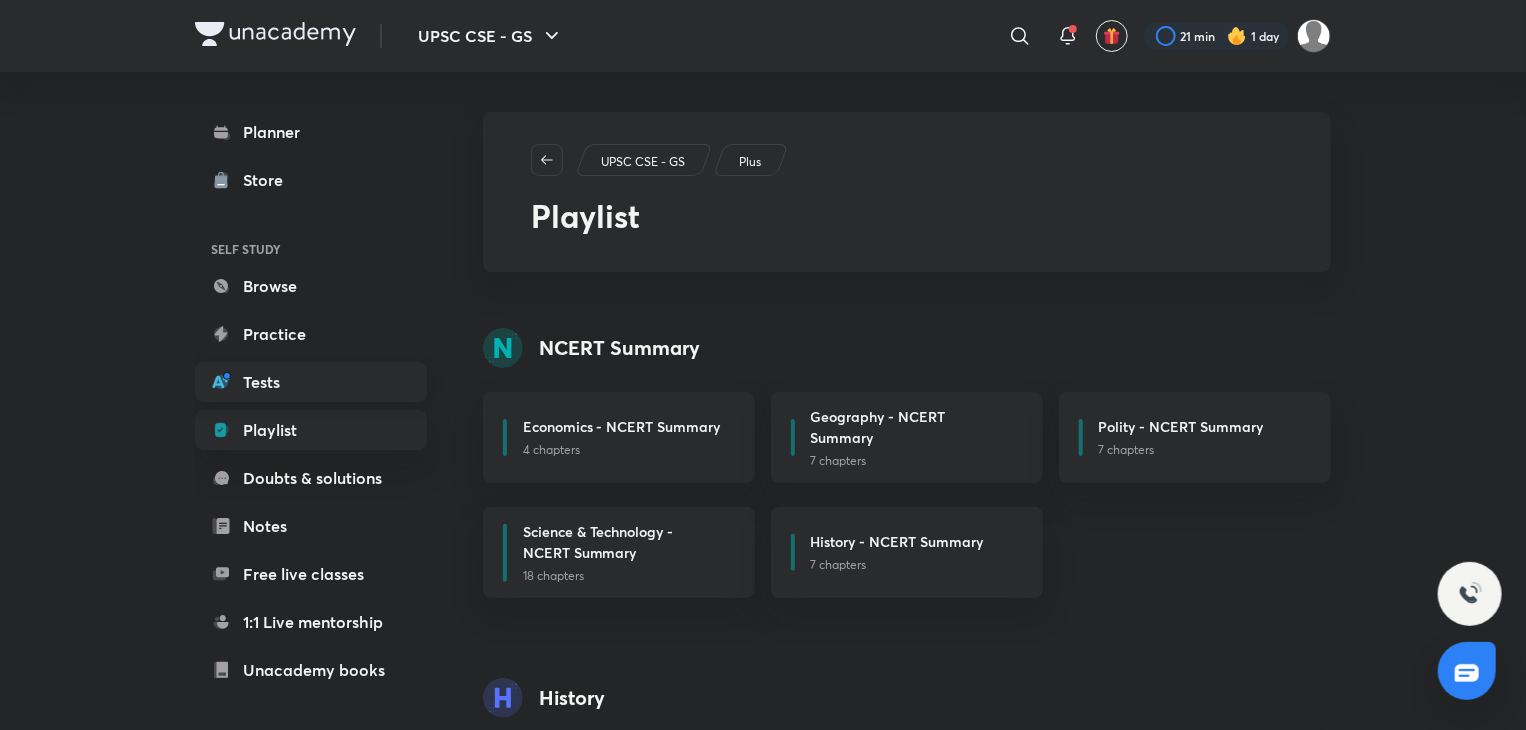 click on "Tests" at bounding box center [311, 382] 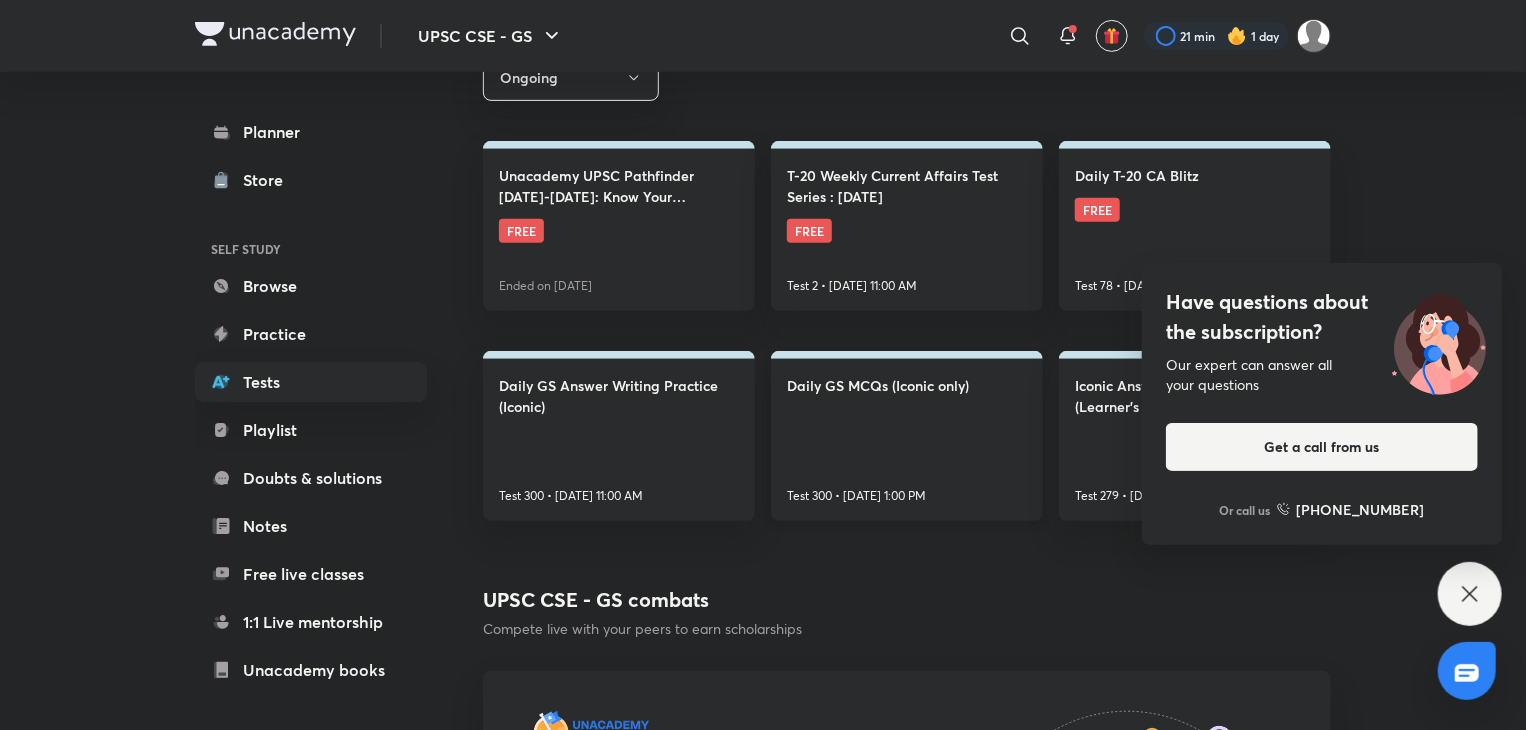 scroll, scrollTop: 388, scrollLeft: 0, axis: vertical 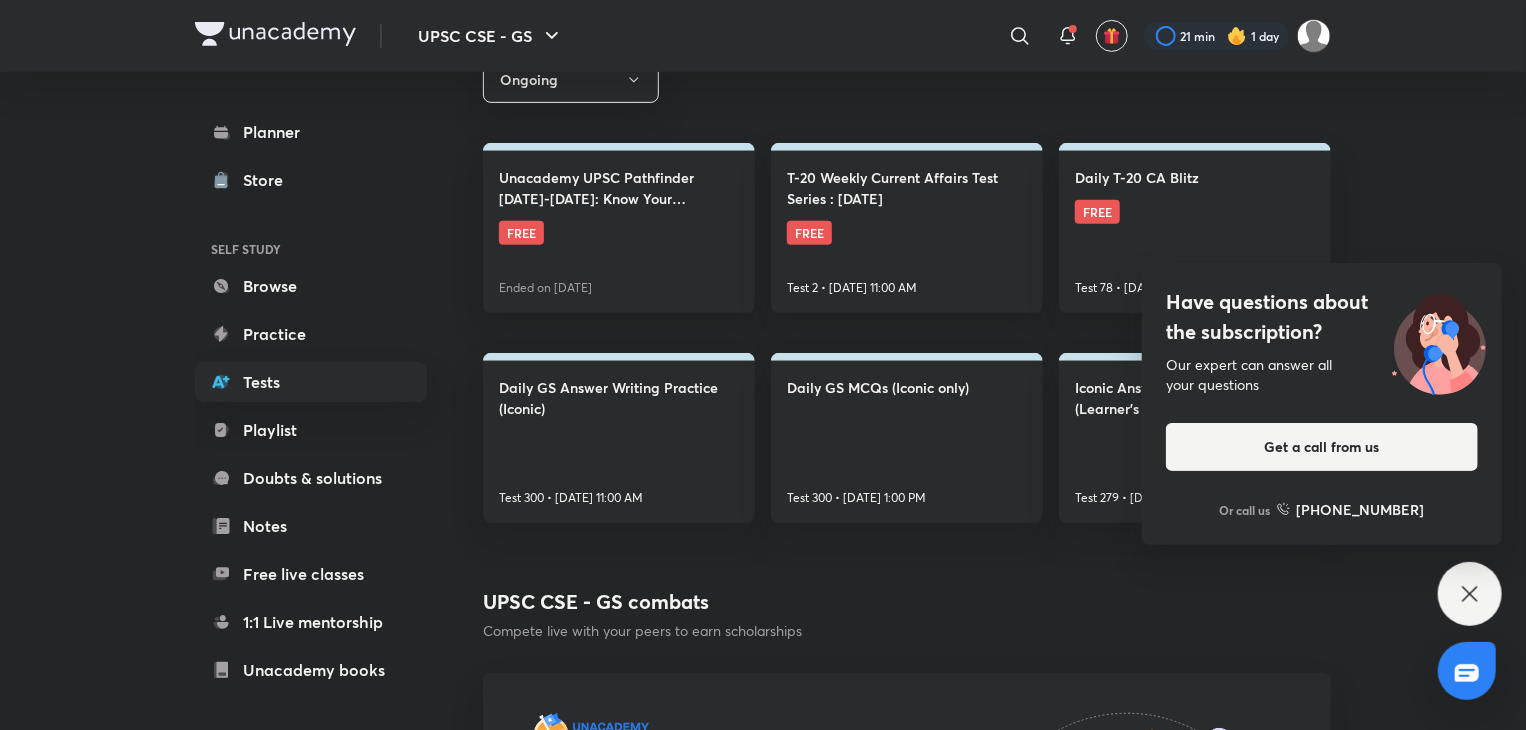 click 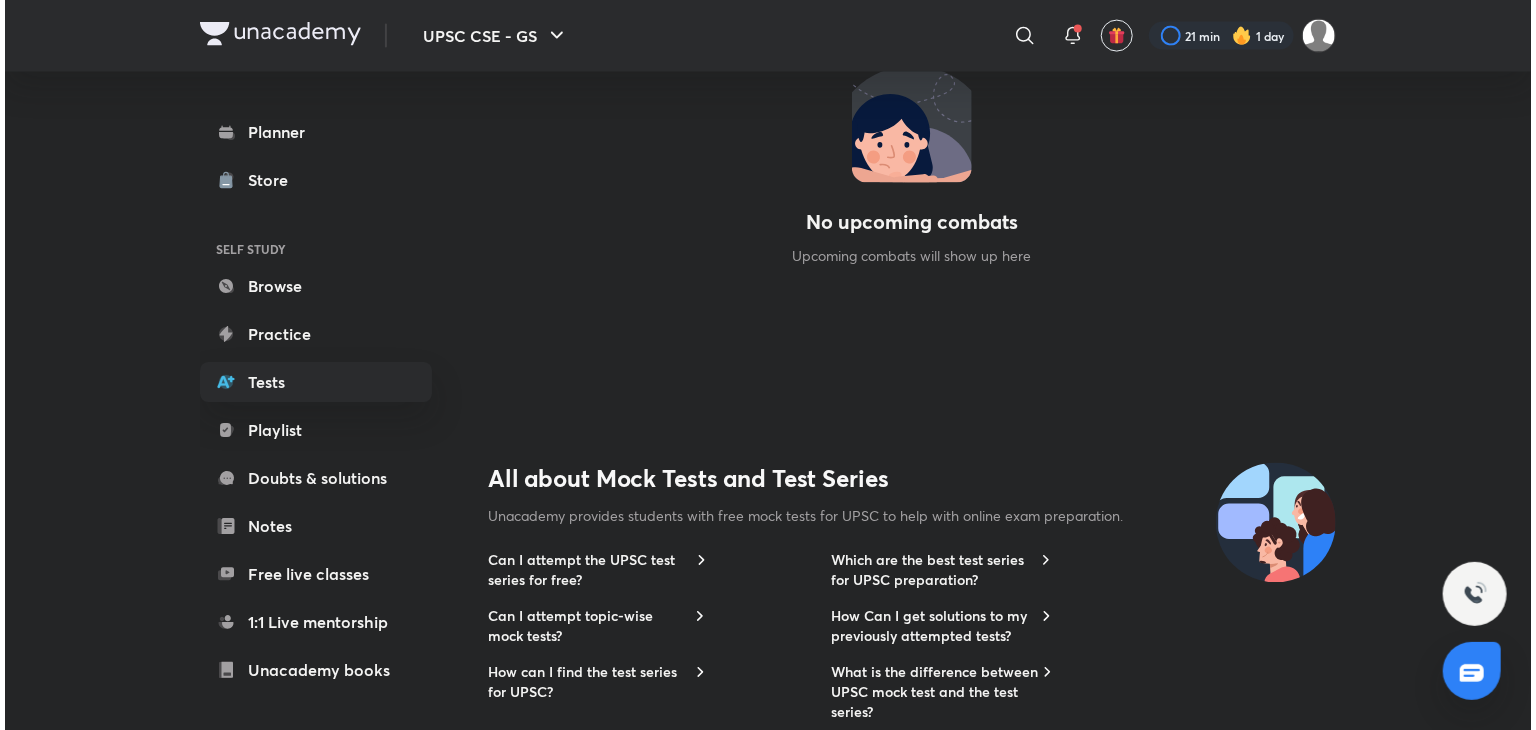 scroll, scrollTop: 1619, scrollLeft: 0, axis: vertical 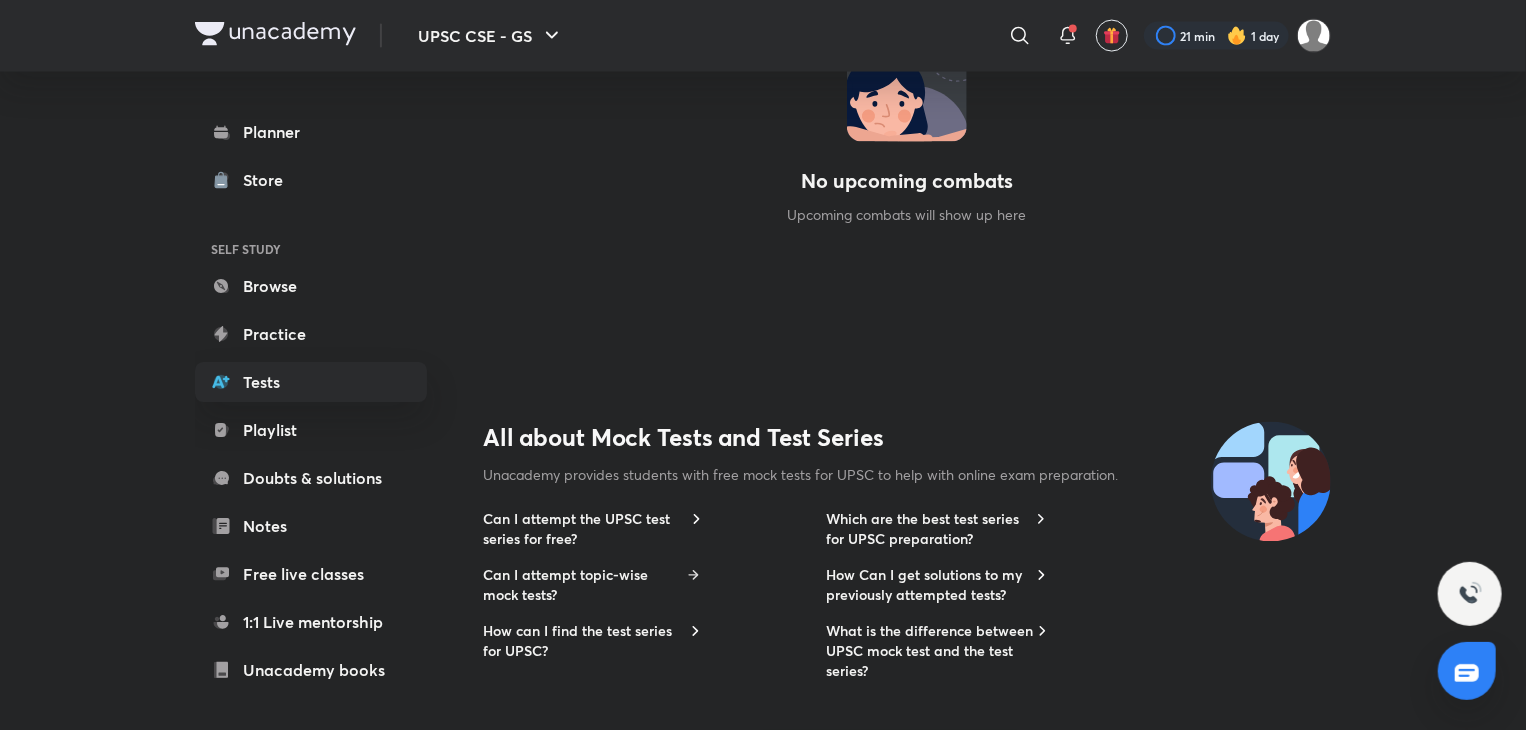 click on "Can I attempt topic-wise mock tests?" at bounding box center [580, 586] 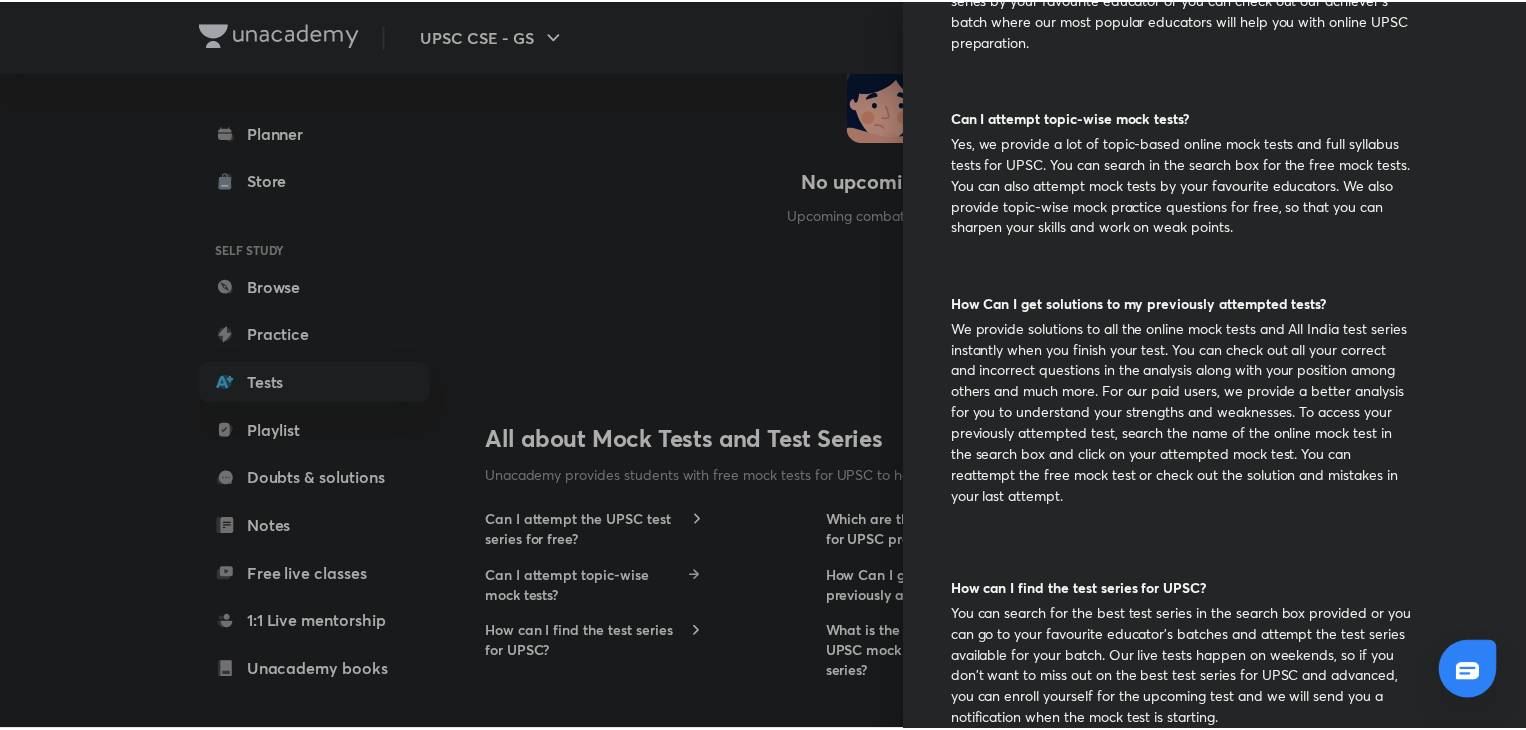 scroll, scrollTop: 539, scrollLeft: 0, axis: vertical 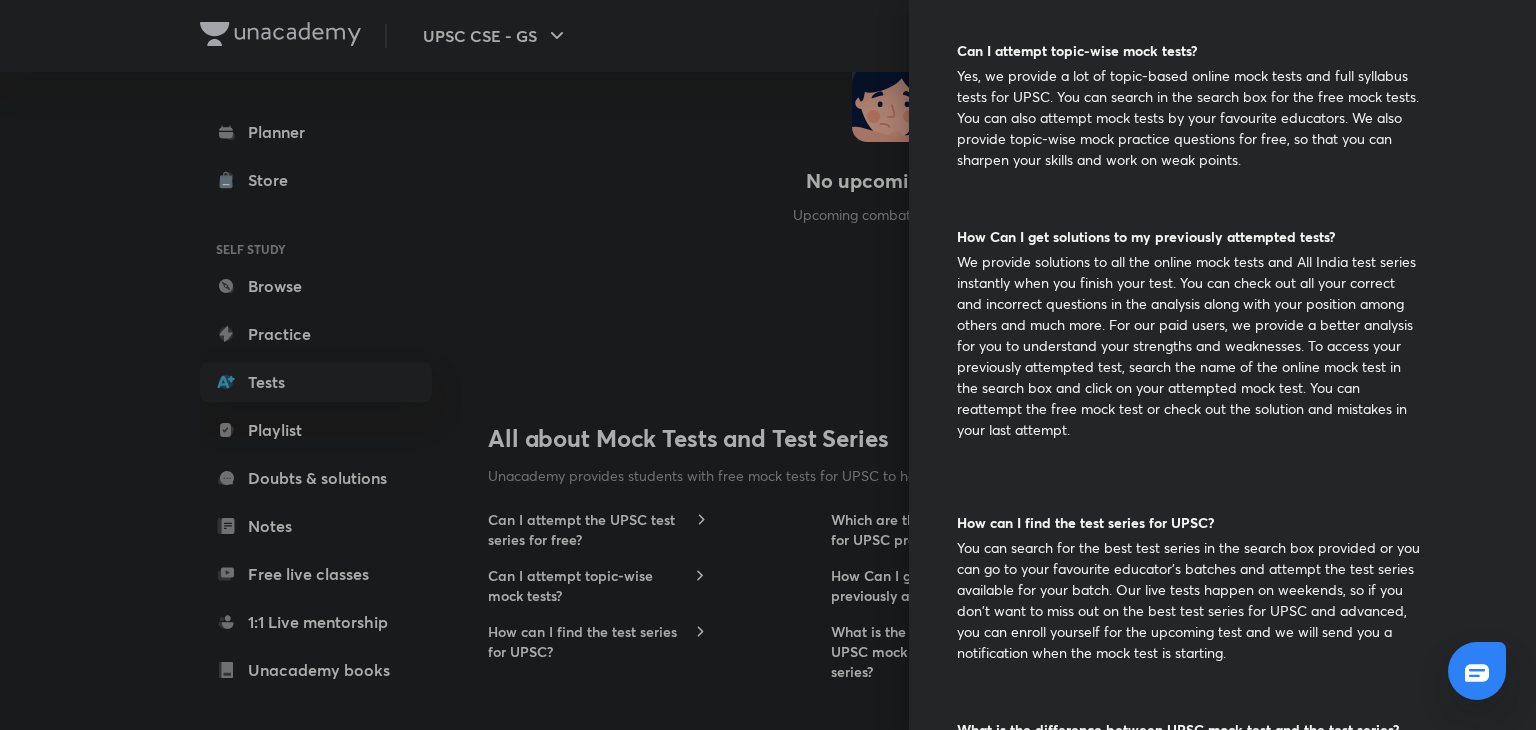 click at bounding box center [768, 365] 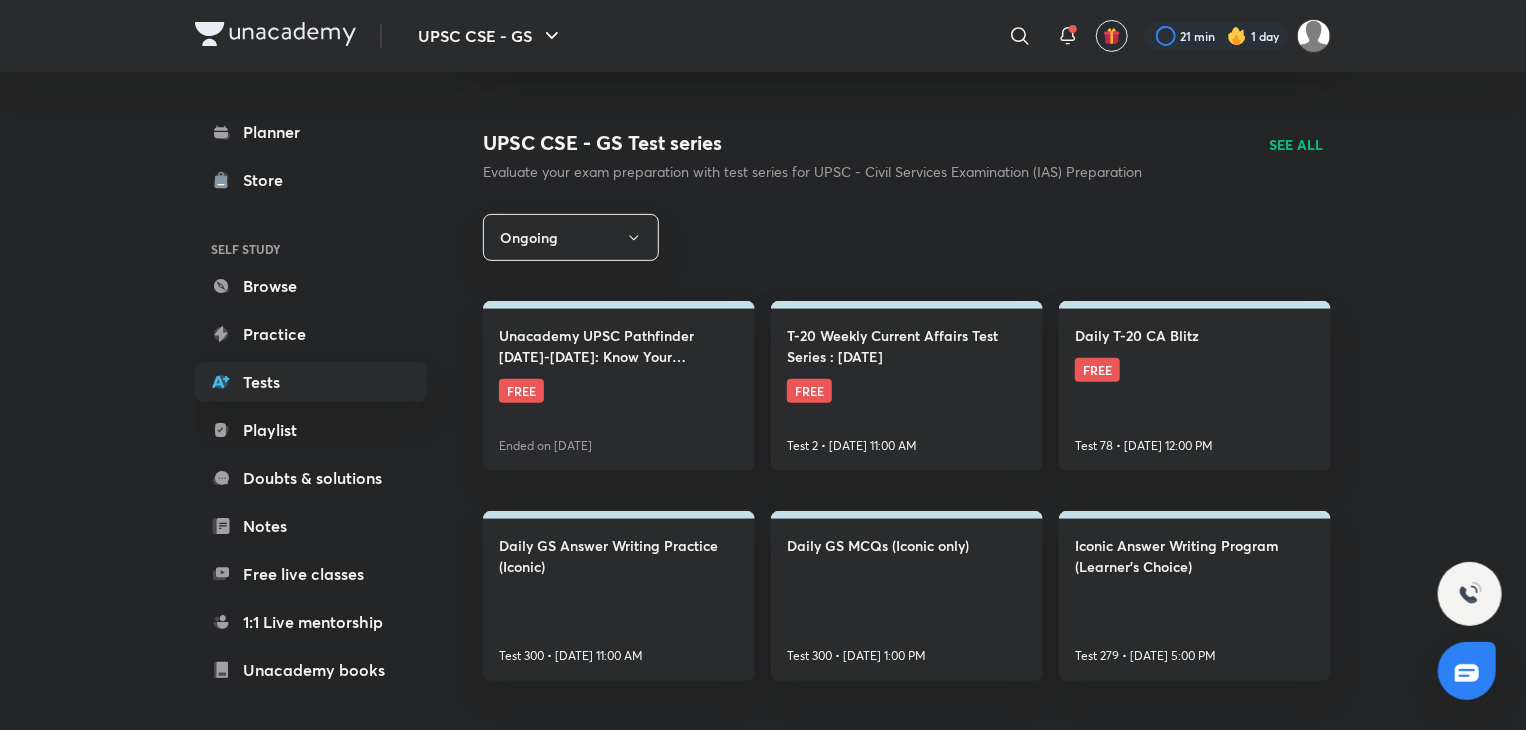 scroll, scrollTop: 229, scrollLeft: 0, axis: vertical 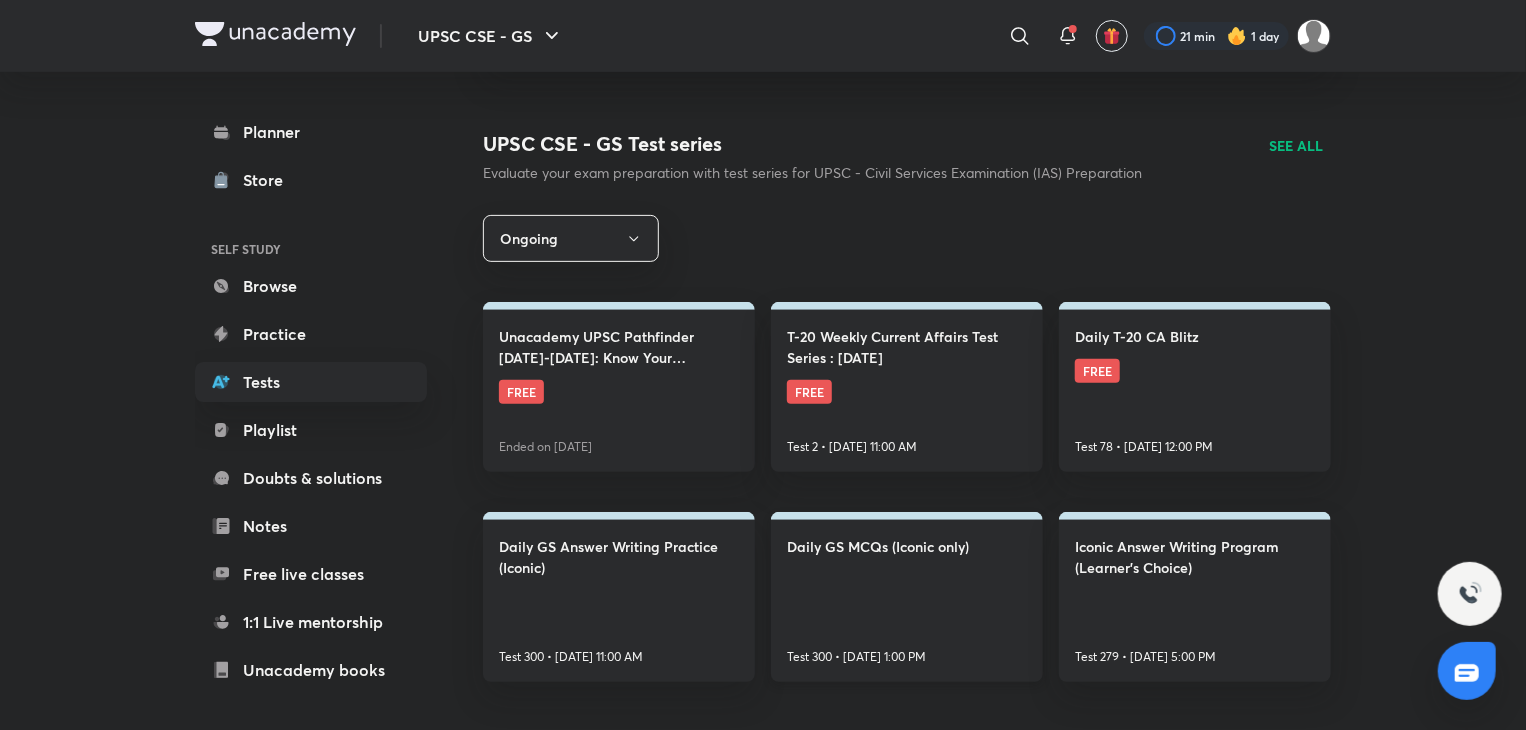click on "Daily GS MCQs (Iconic only) Test 300 • Jul 12, 1:00 PM" at bounding box center (907, 597) 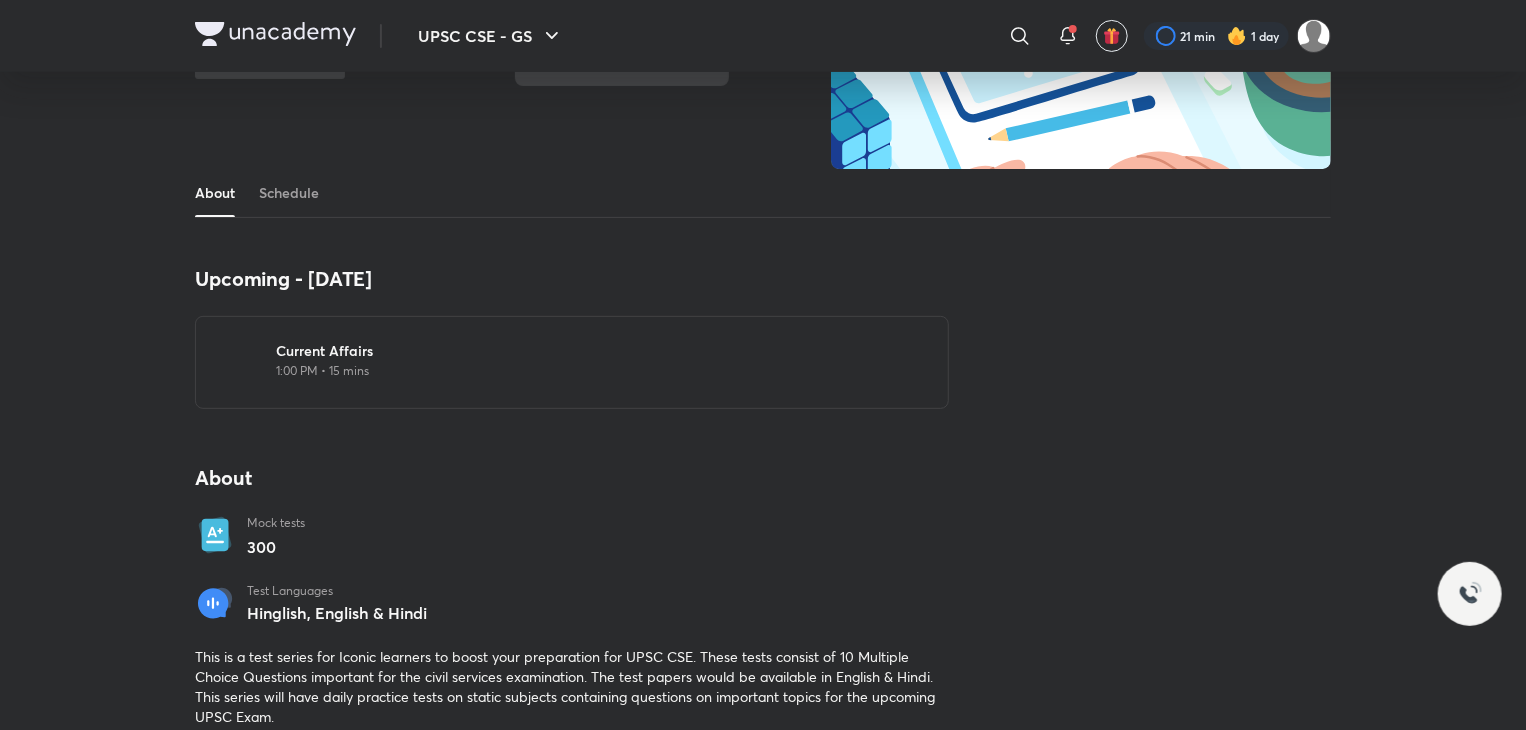scroll, scrollTop: 0, scrollLeft: 0, axis: both 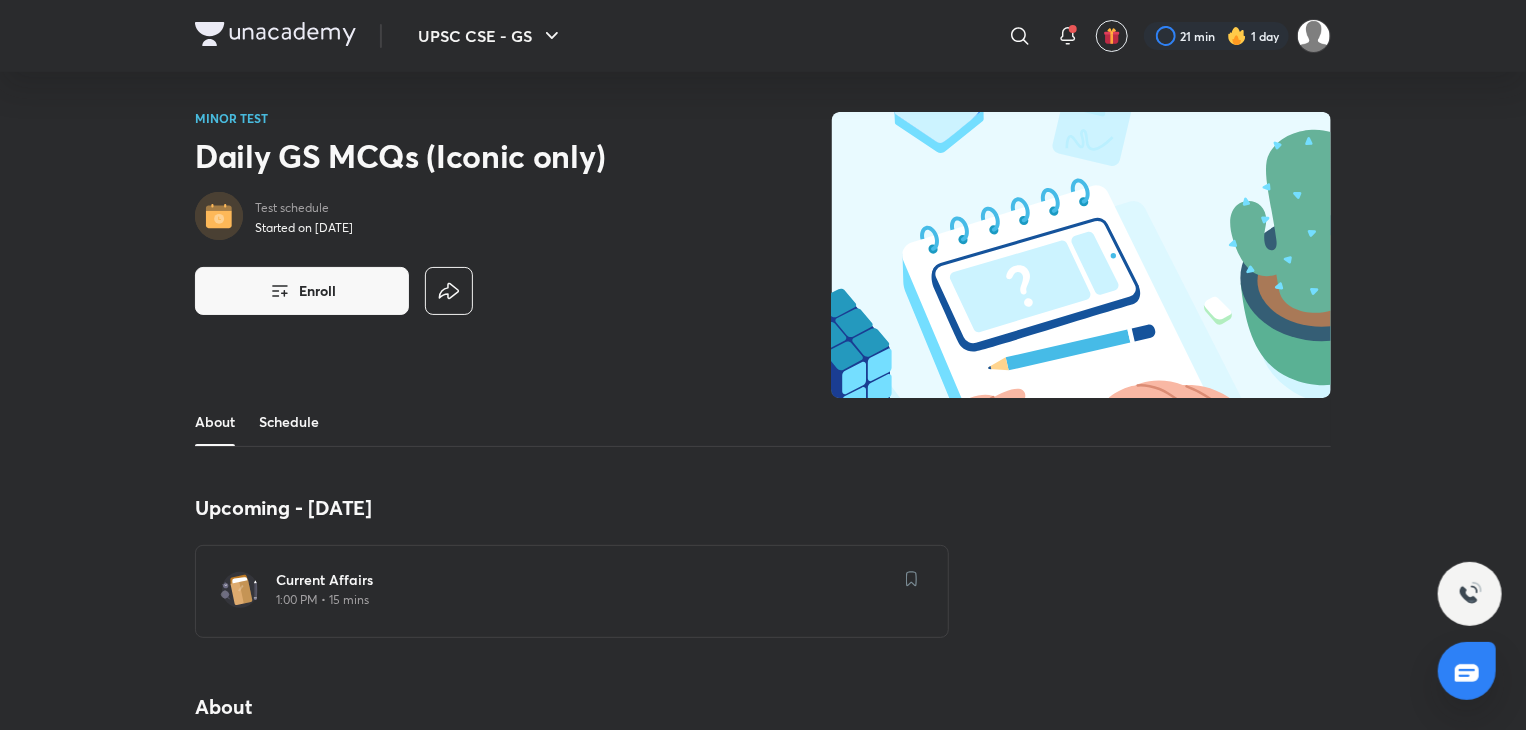 click on "Schedule" at bounding box center [289, 422] 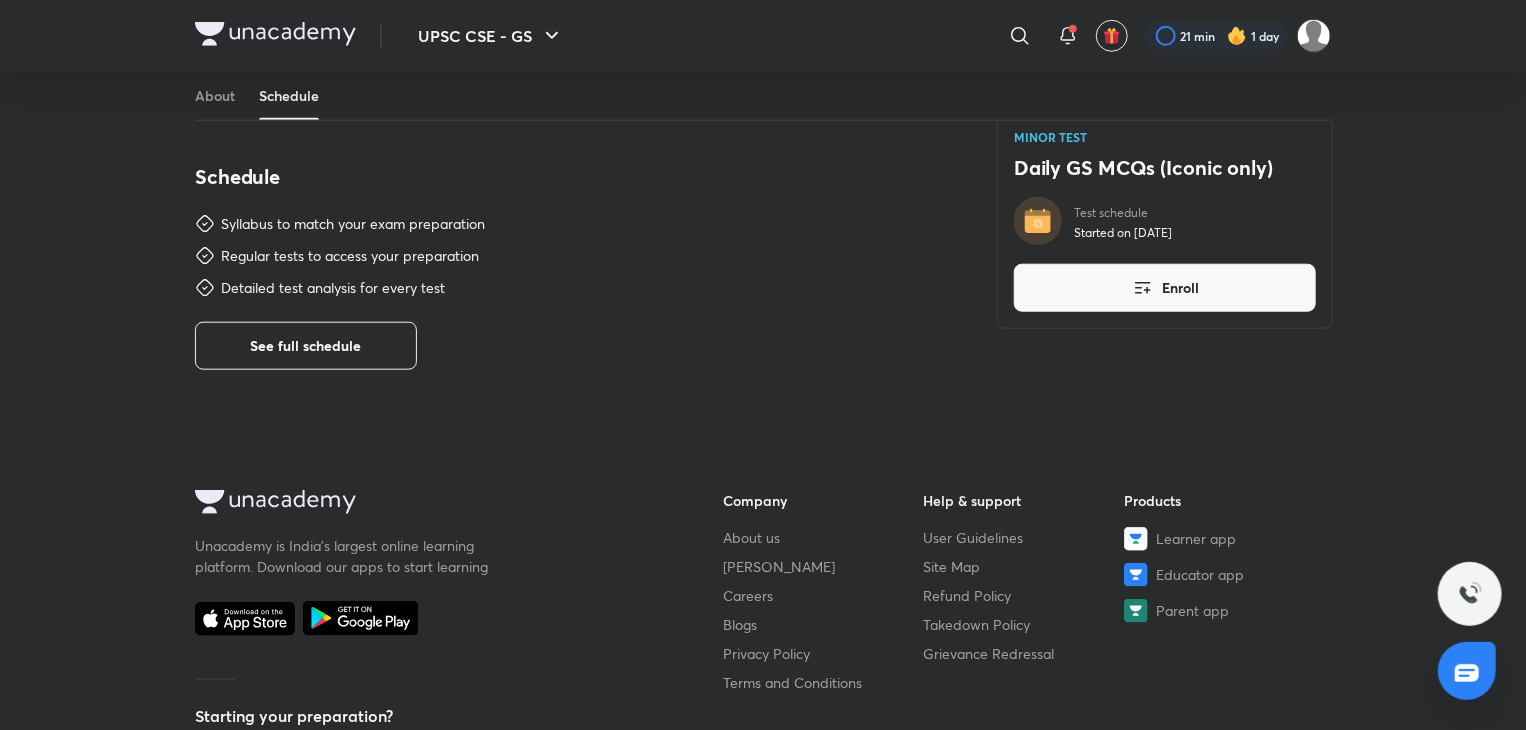 scroll, scrollTop: 871, scrollLeft: 0, axis: vertical 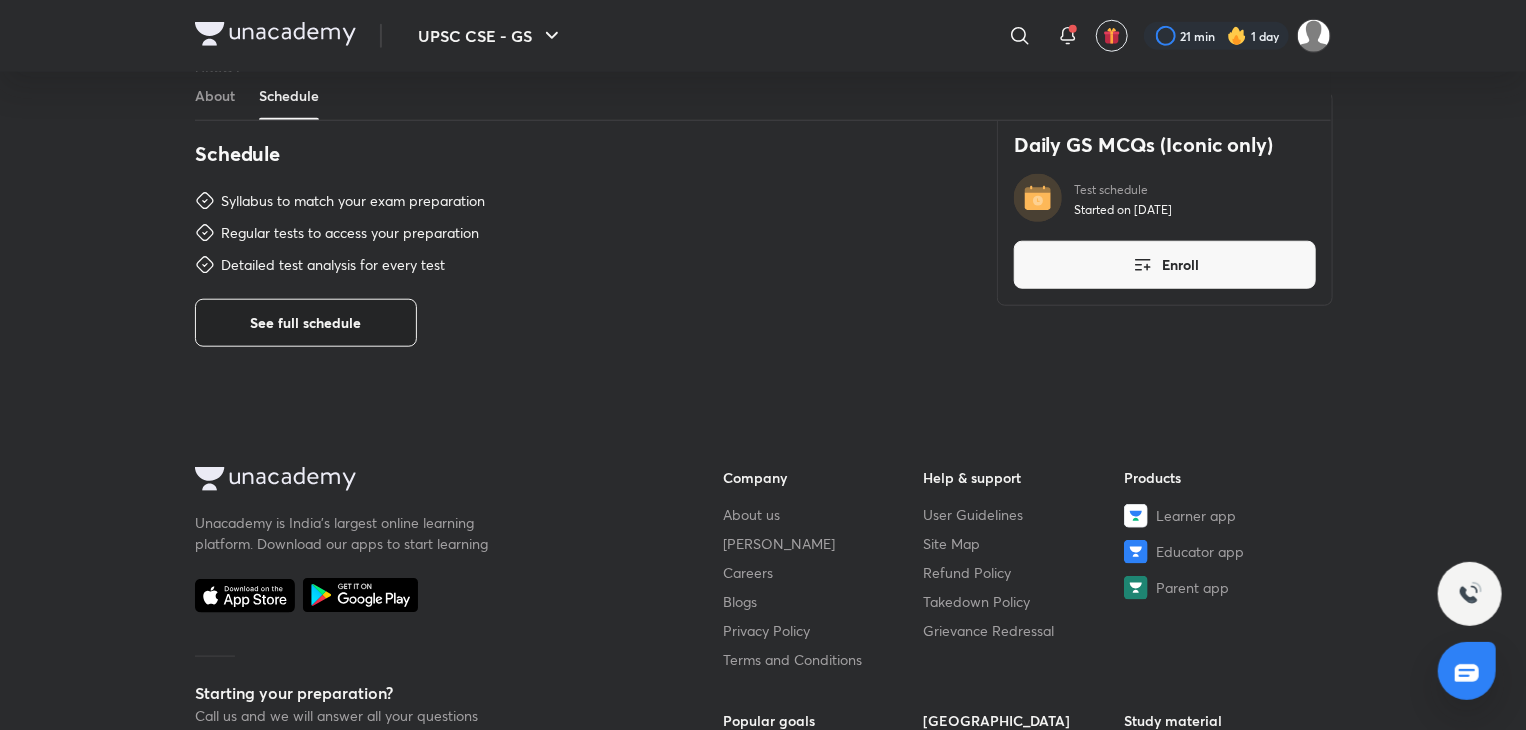click on "See full schedule" at bounding box center (306, 323) 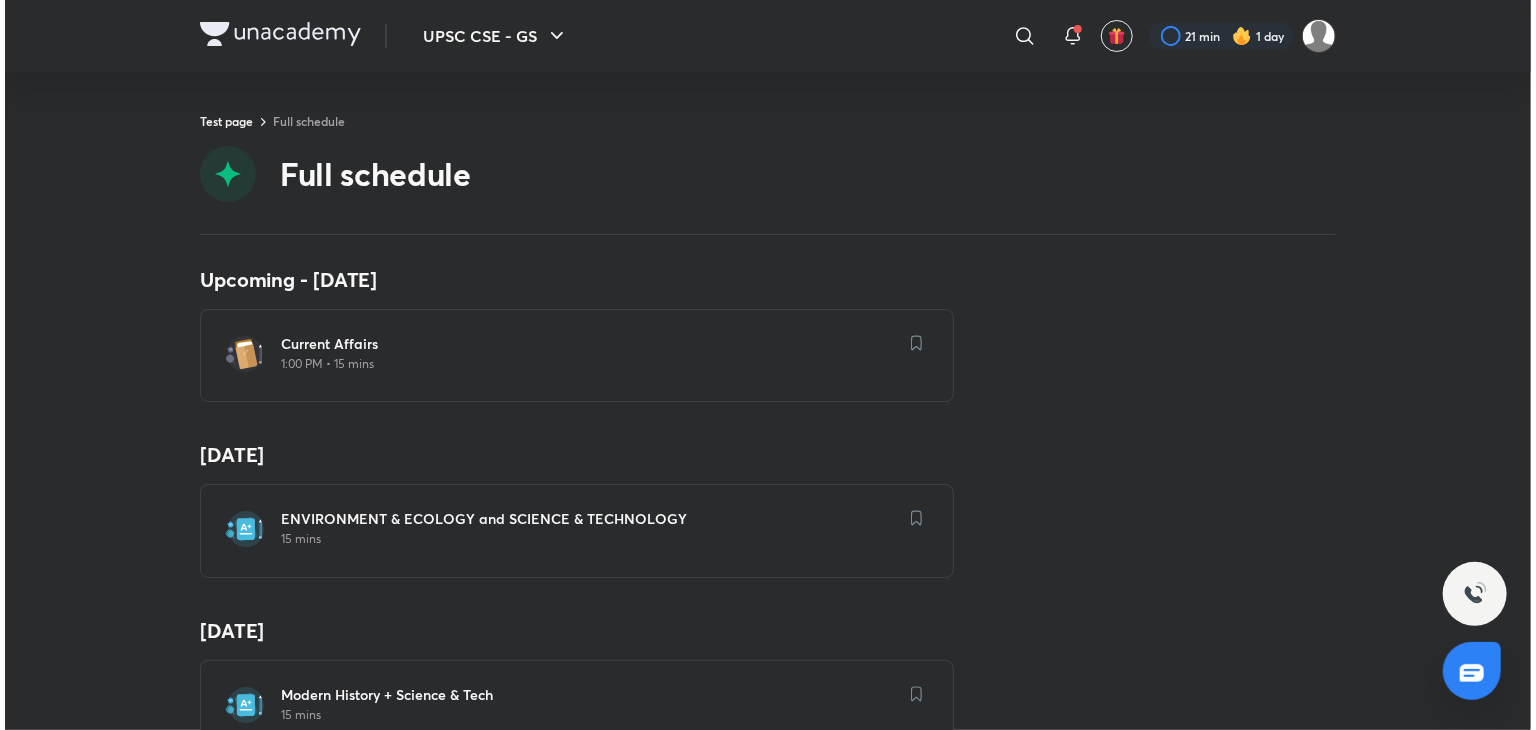 scroll, scrollTop: 0, scrollLeft: 0, axis: both 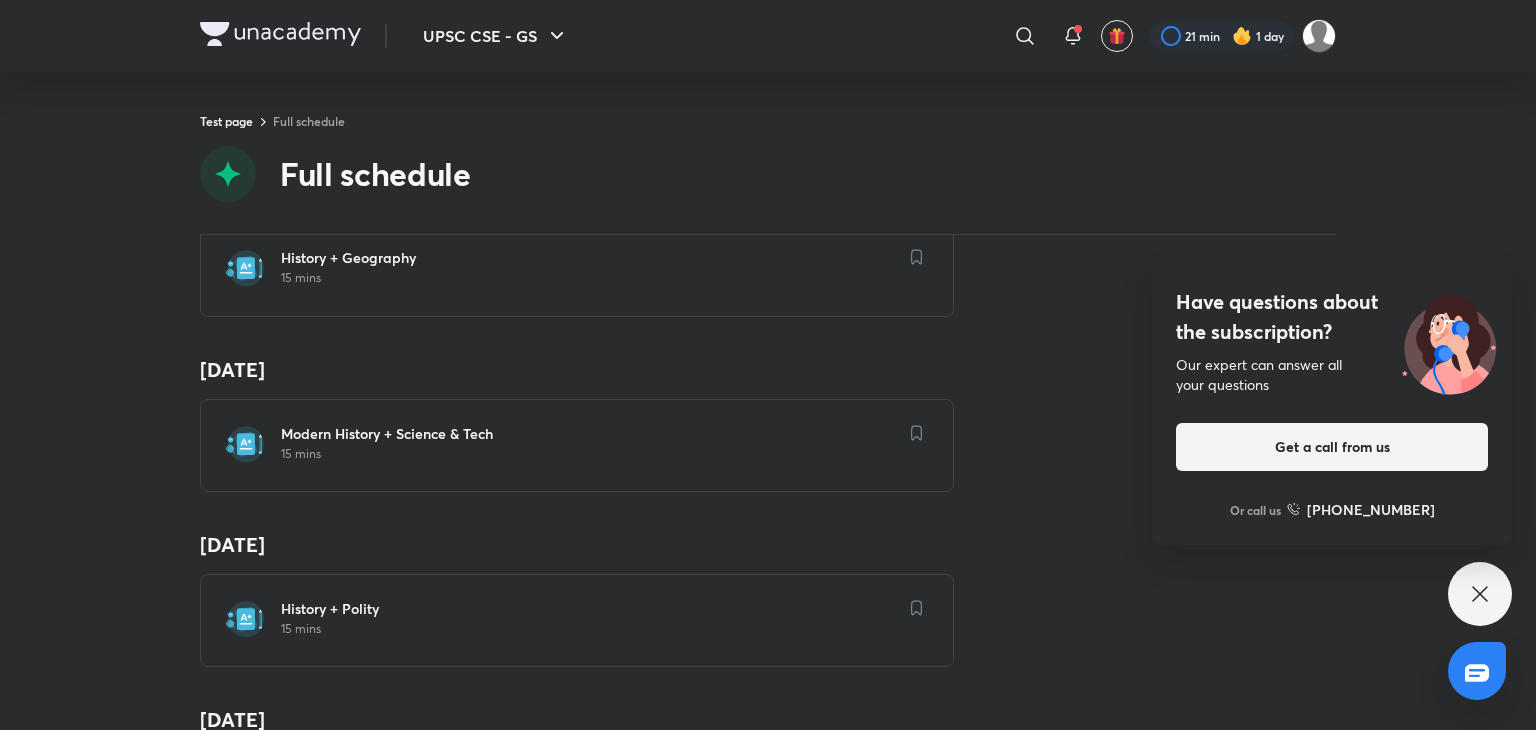 click on "15 mins" at bounding box center [589, 278] 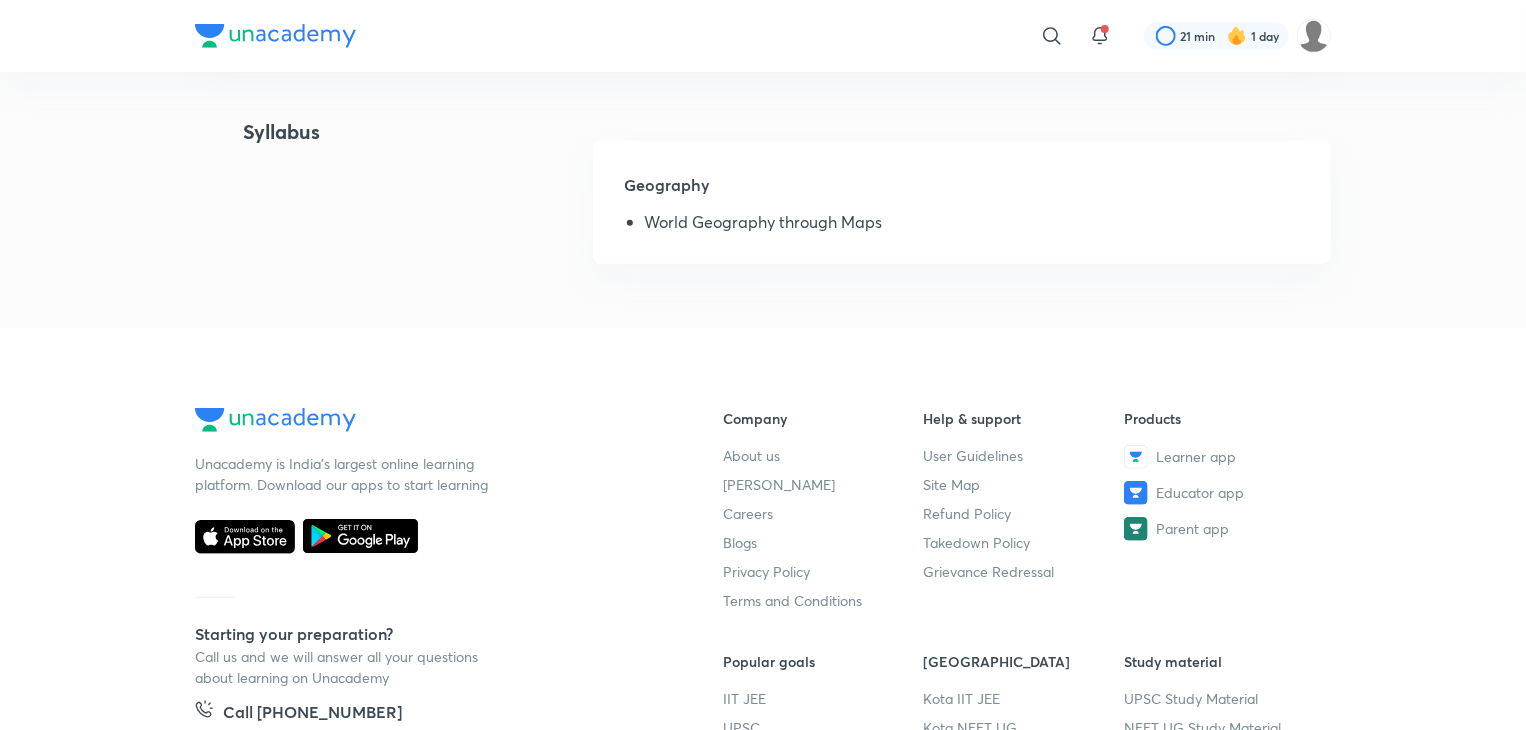 scroll, scrollTop: 0, scrollLeft: 0, axis: both 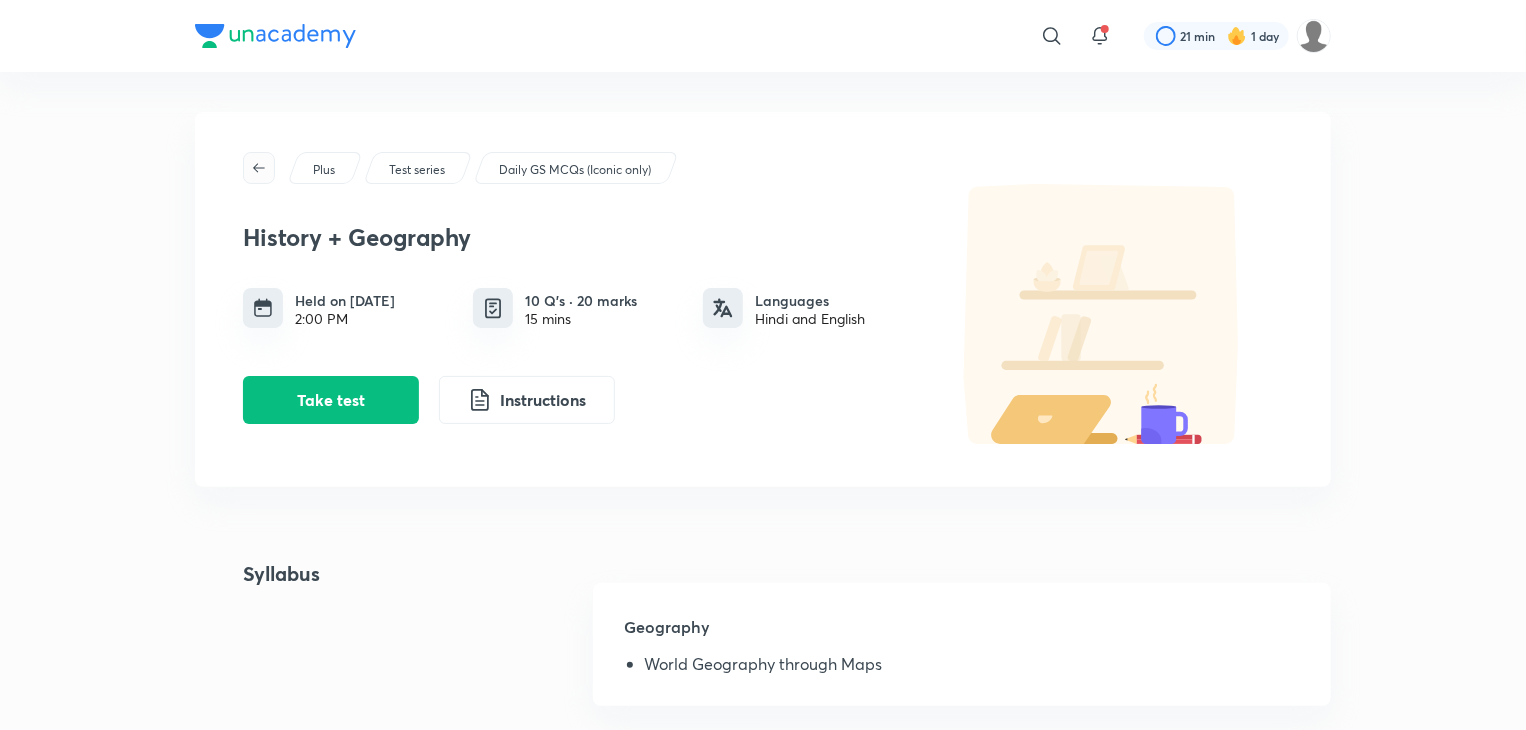 click at bounding box center (259, 168) 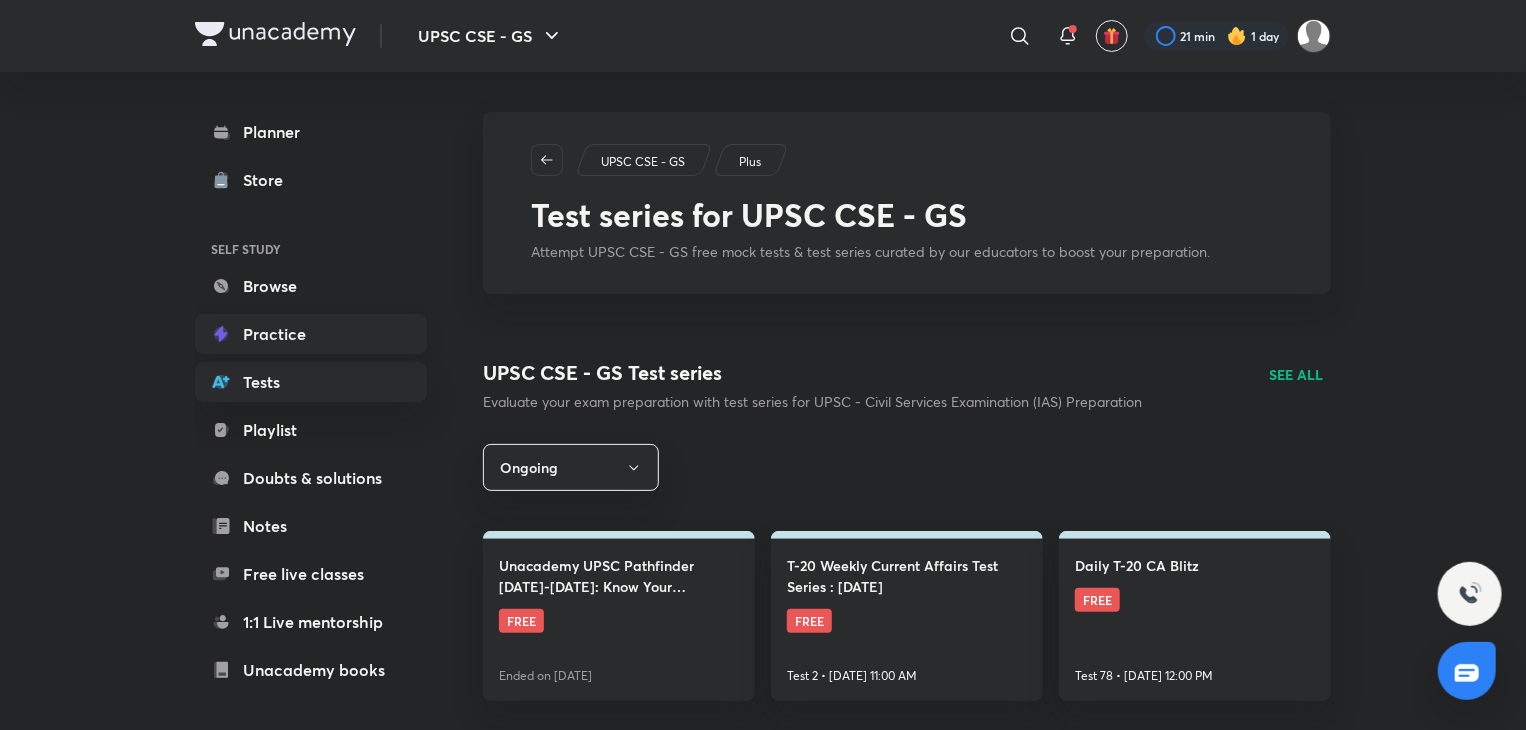 click on "Practice" at bounding box center [311, 334] 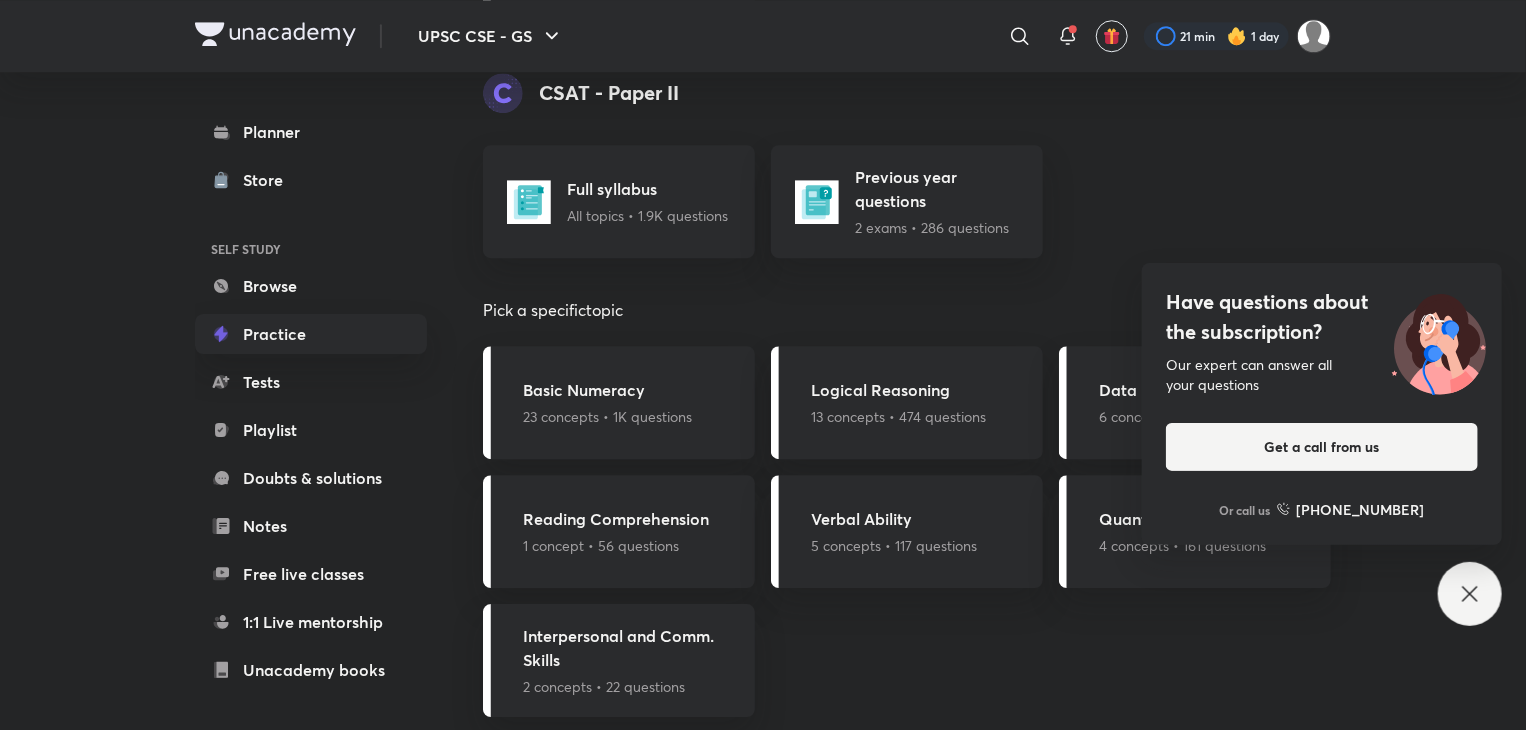 scroll, scrollTop: 6703, scrollLeft: 0, axis: vertical 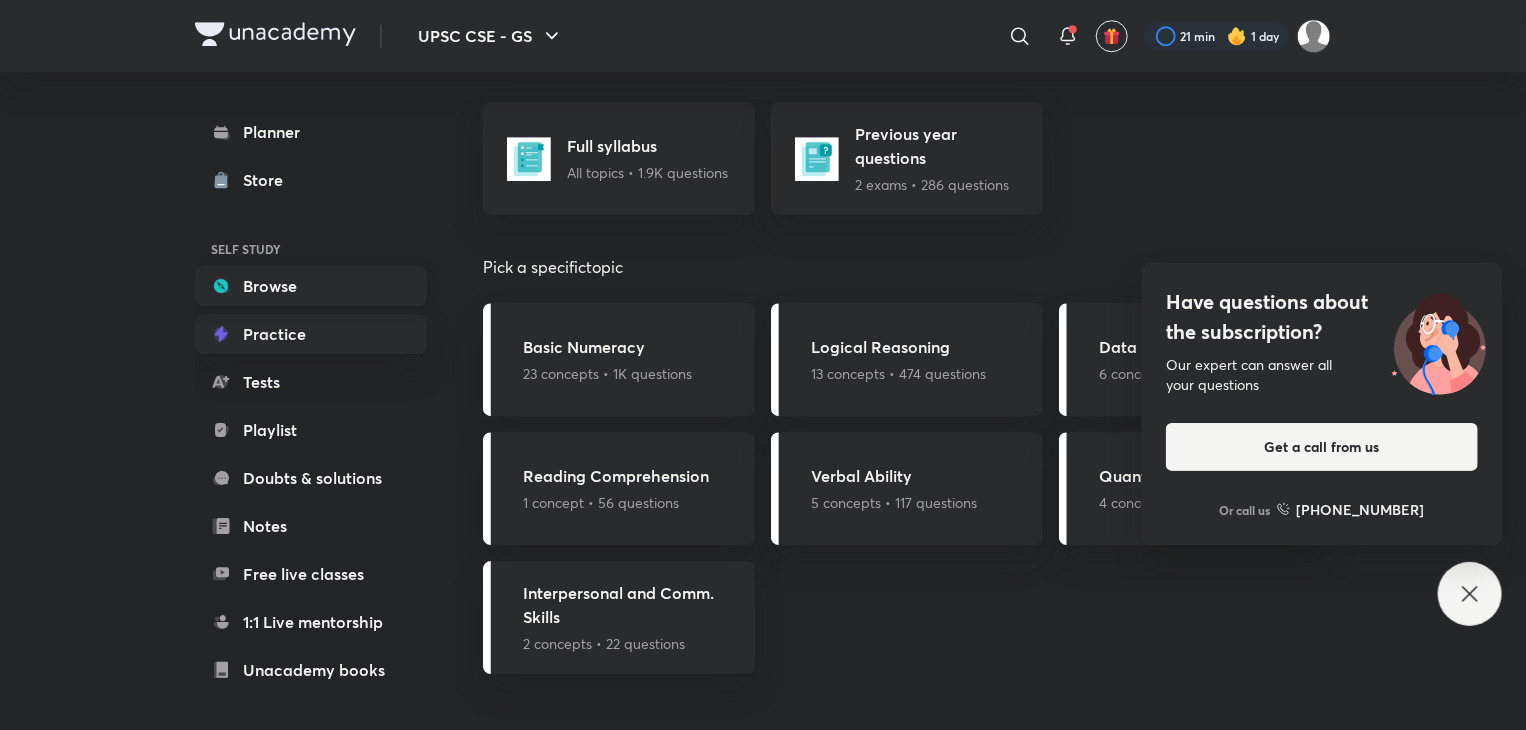 click on "Browse" at bounding box center [311, 286] 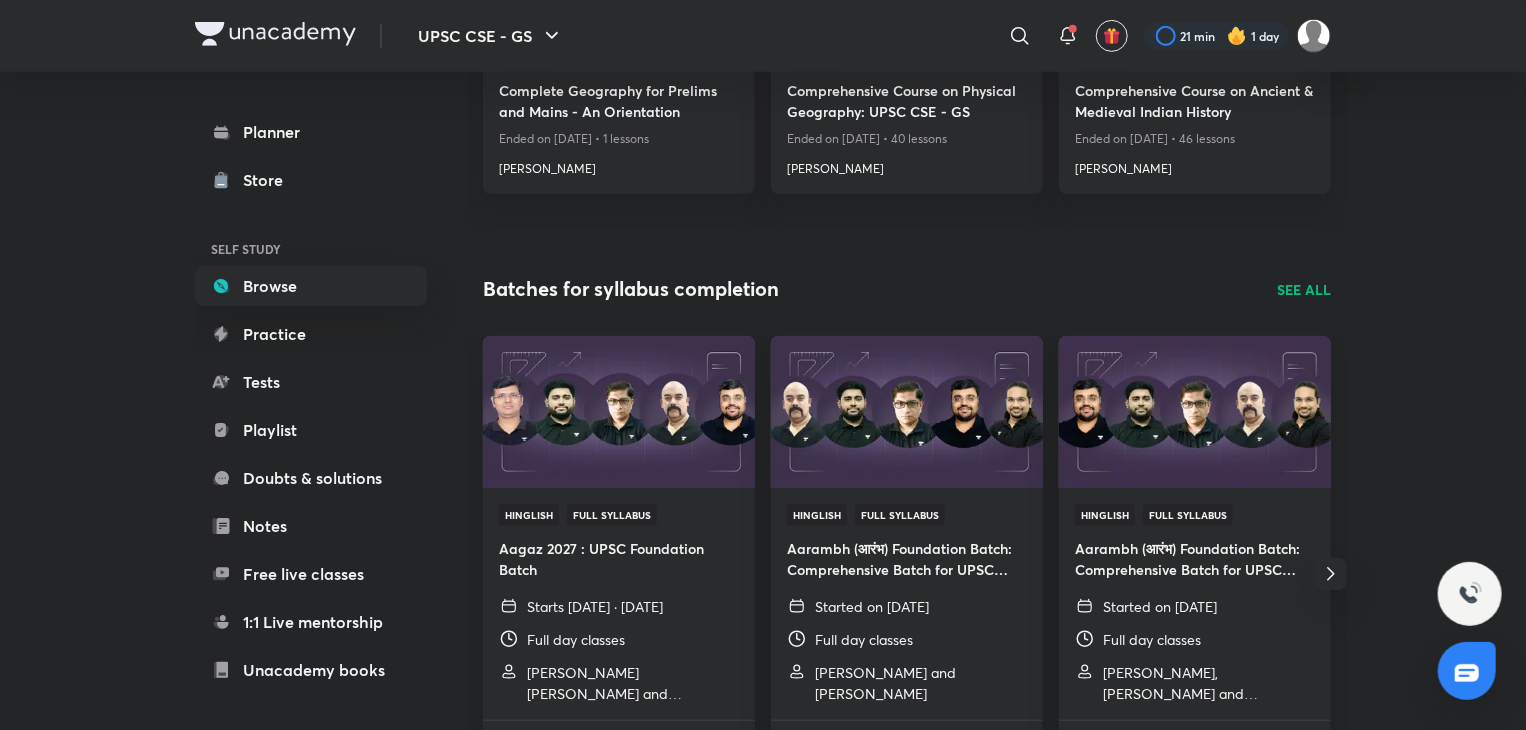 scroll, scrollTop: 484, scrollLeft: 0, axis: vertical 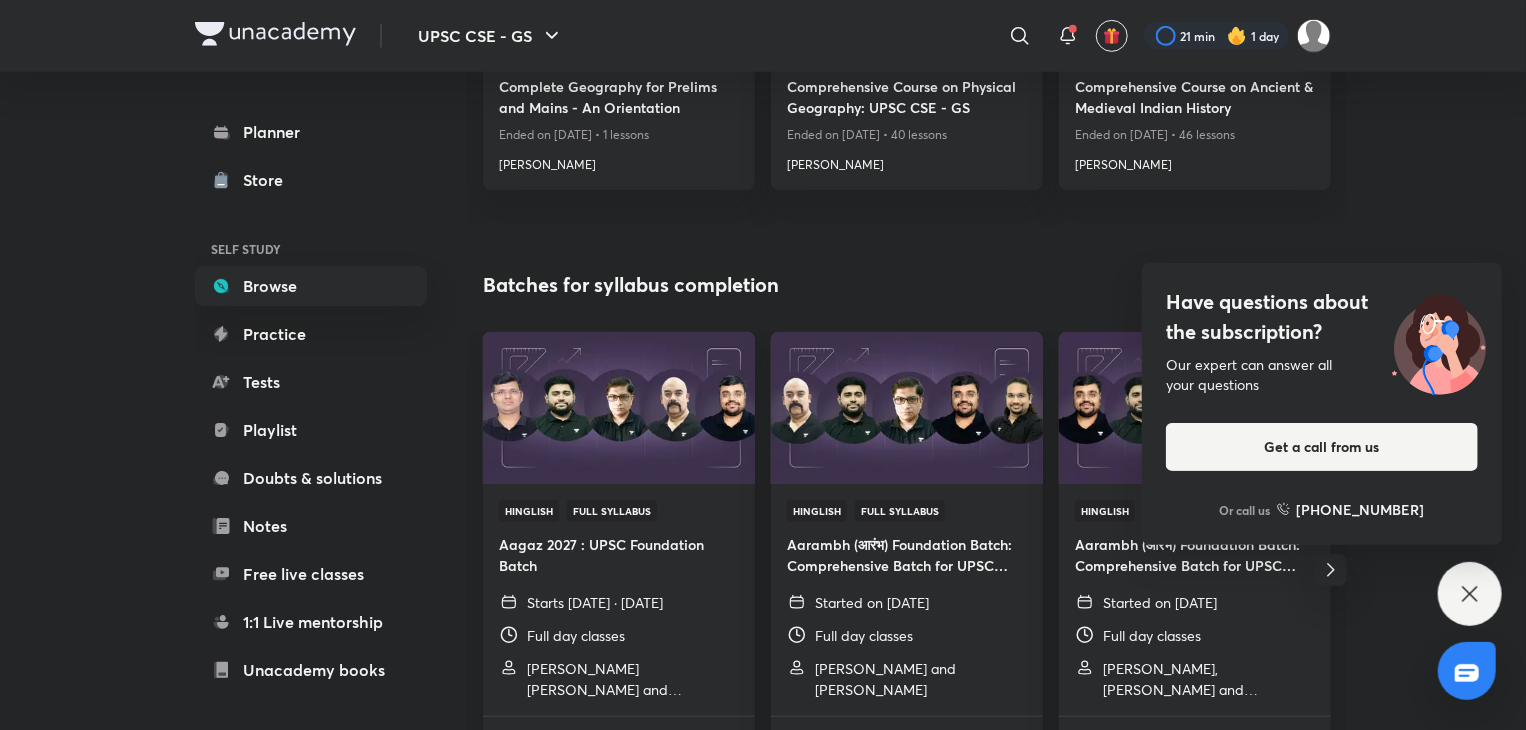 click 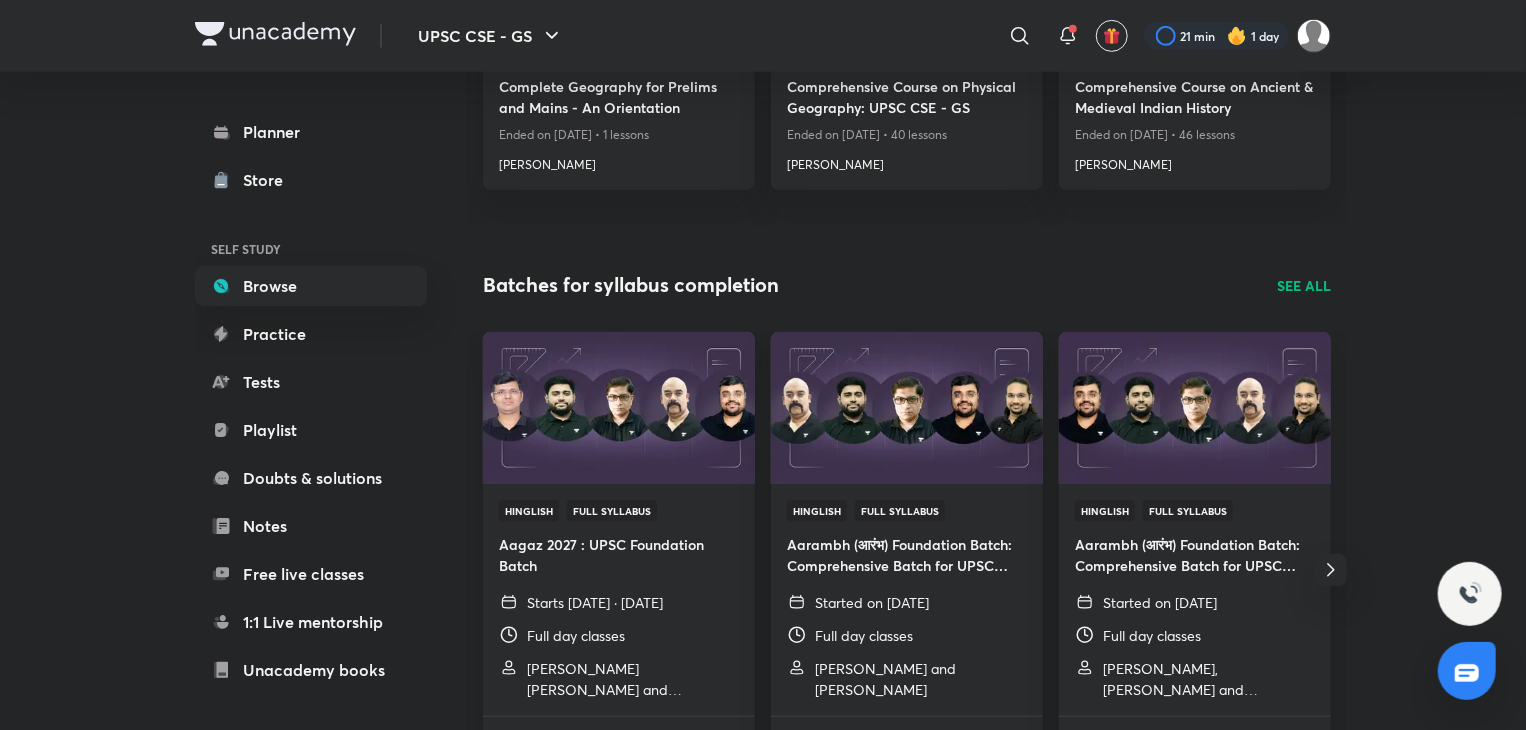 click at bounding box center [1467, 673] 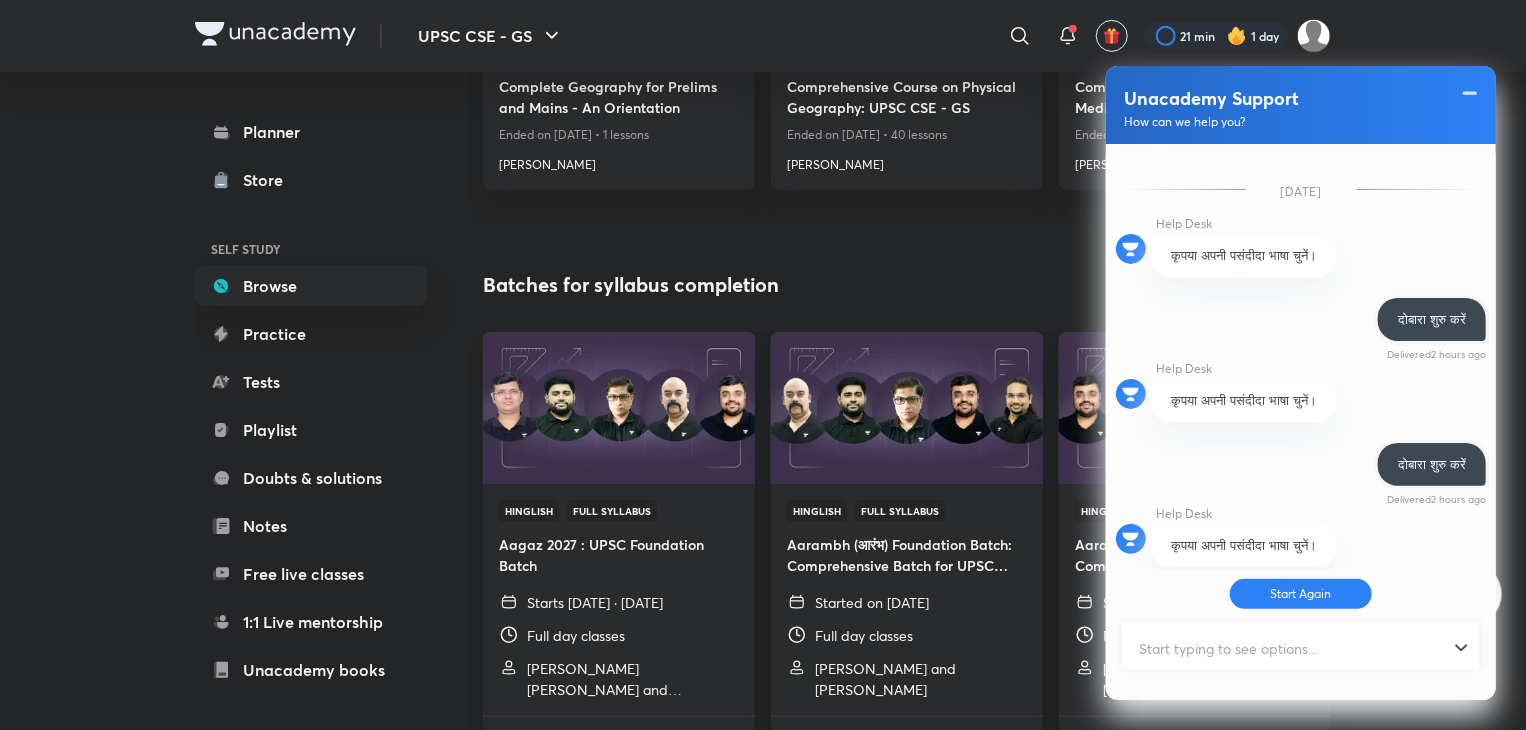 scroll, scrollTop: 429, scrollLeft: 0, axis: vertical 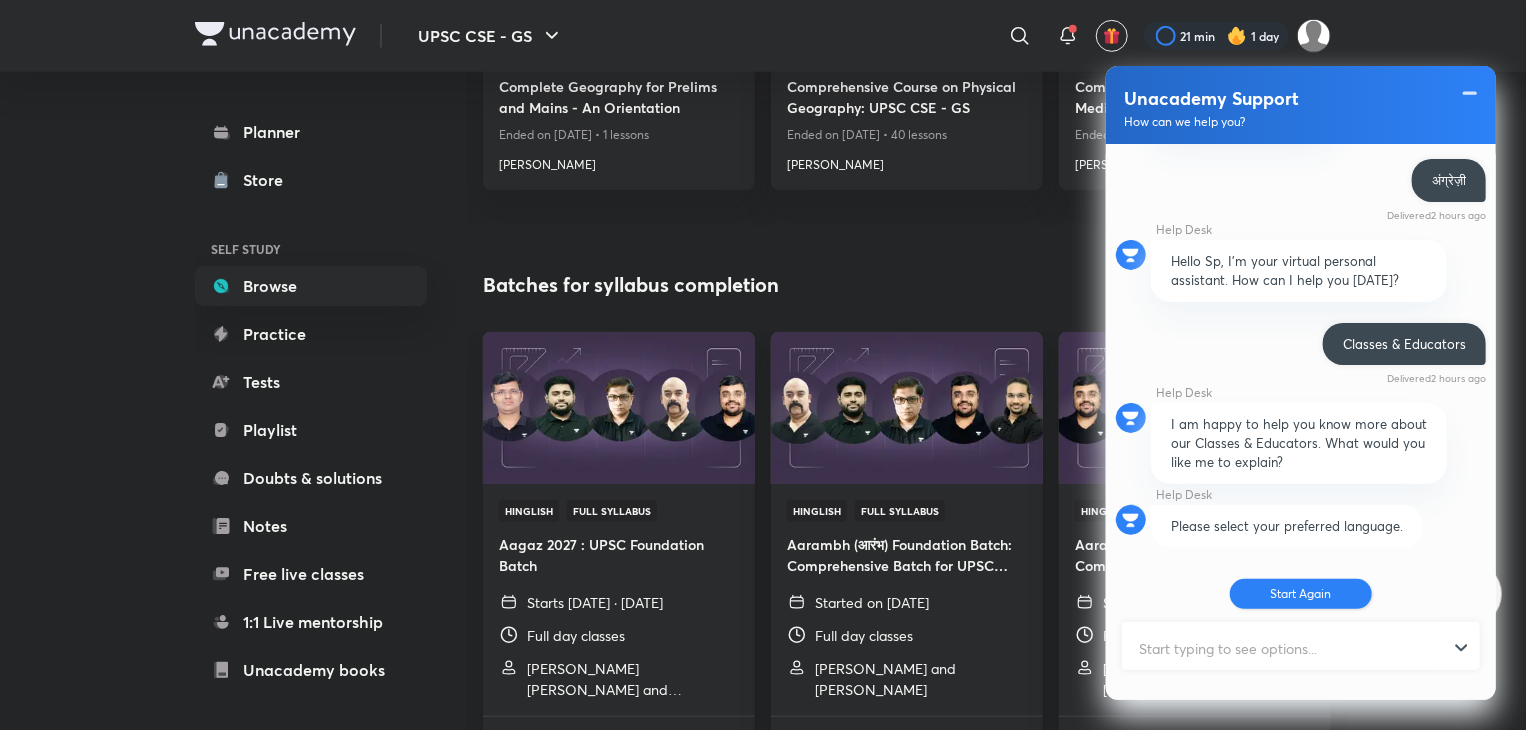 click on "Start Again" at bounding box center (1301, 594) 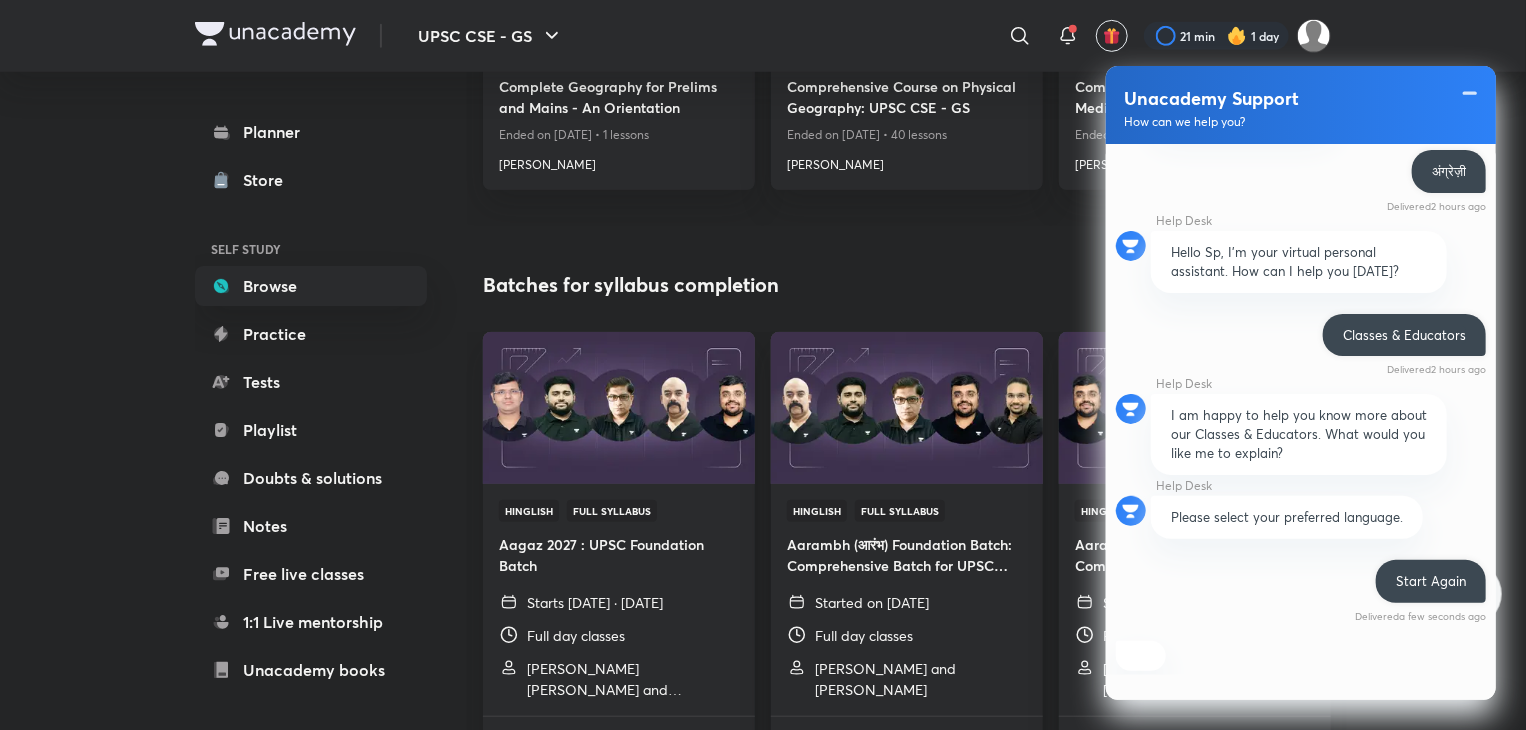 scroll, scrollTop: 572, scrollLeft: 0, axis: vertical 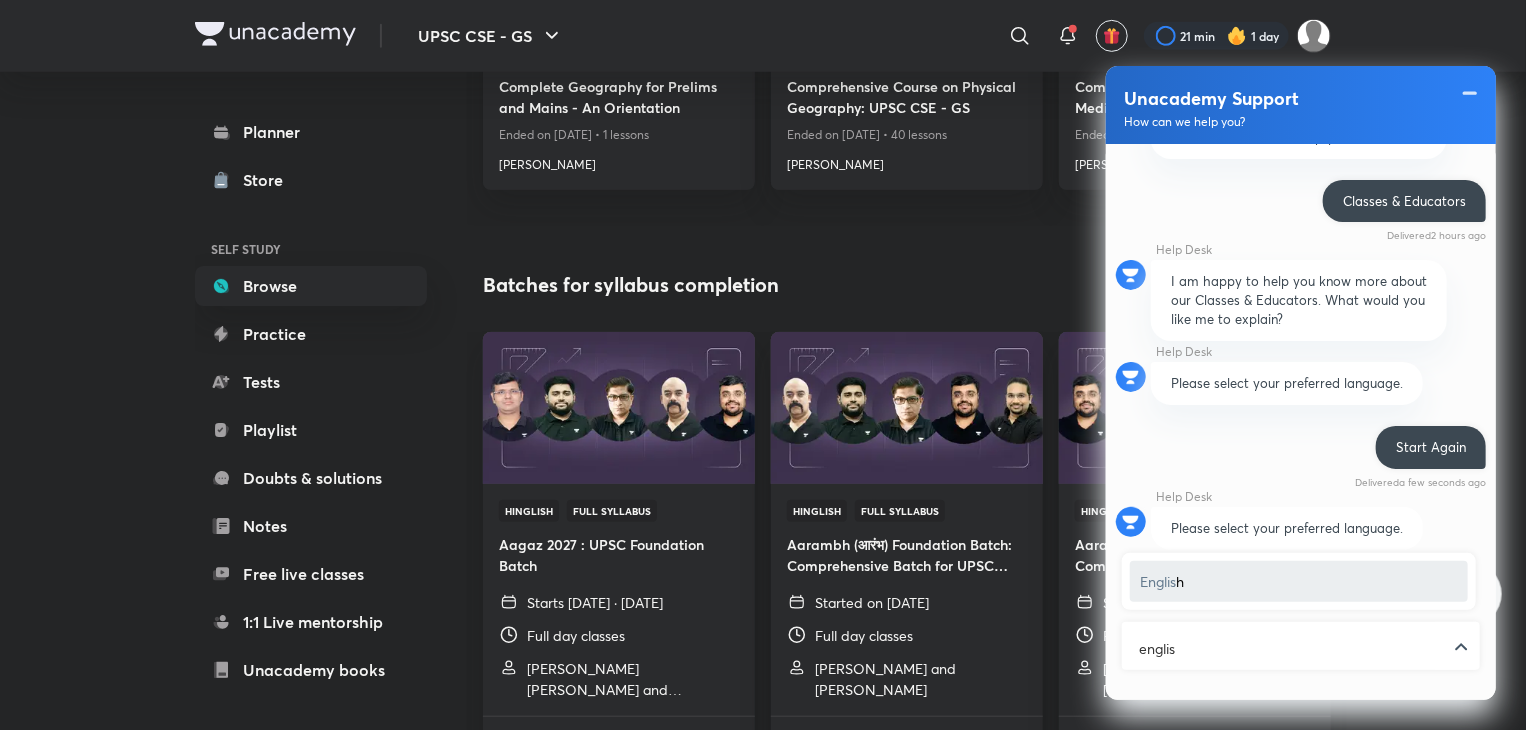 type on "english" 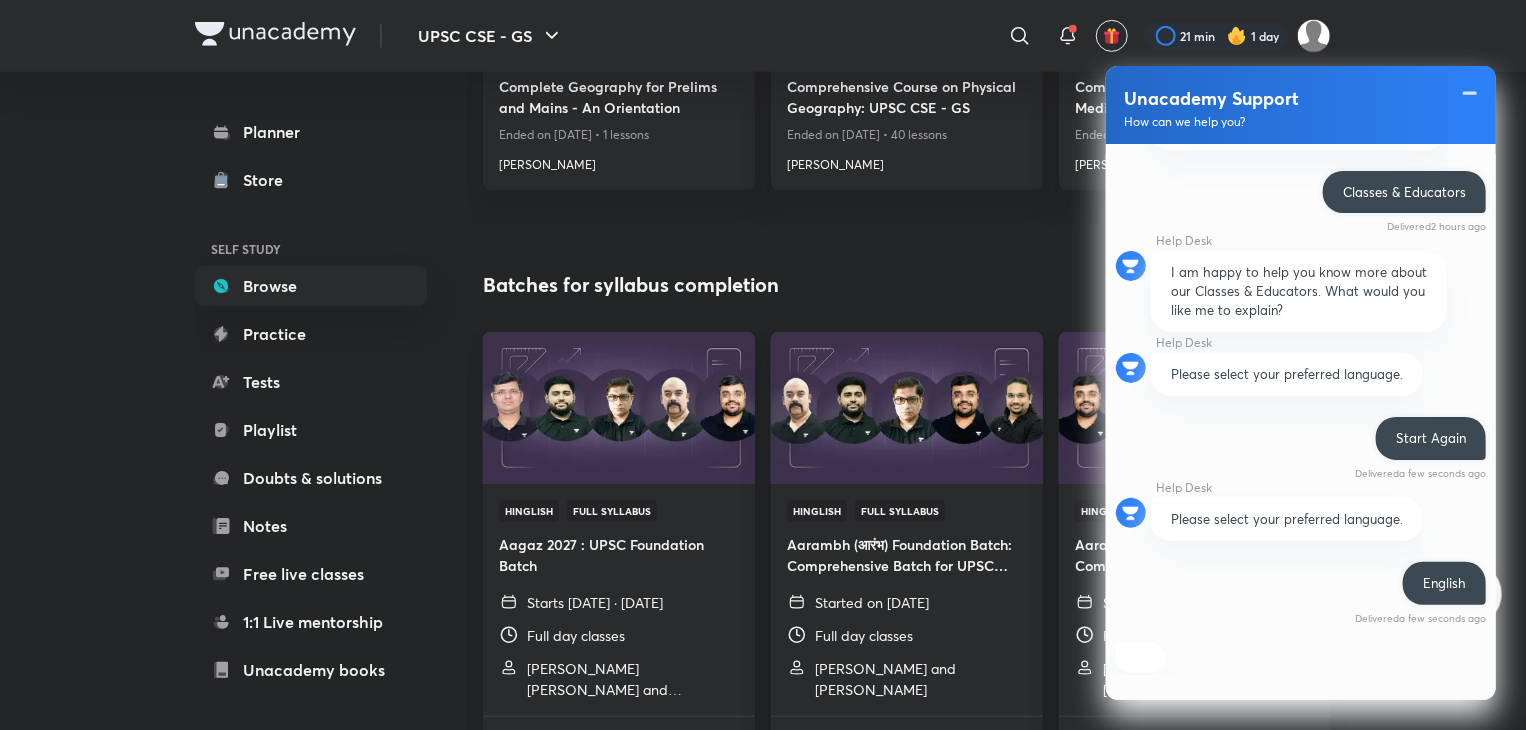 scroll, scrollTop: 929, scrollLeft: 0, axis: vertical 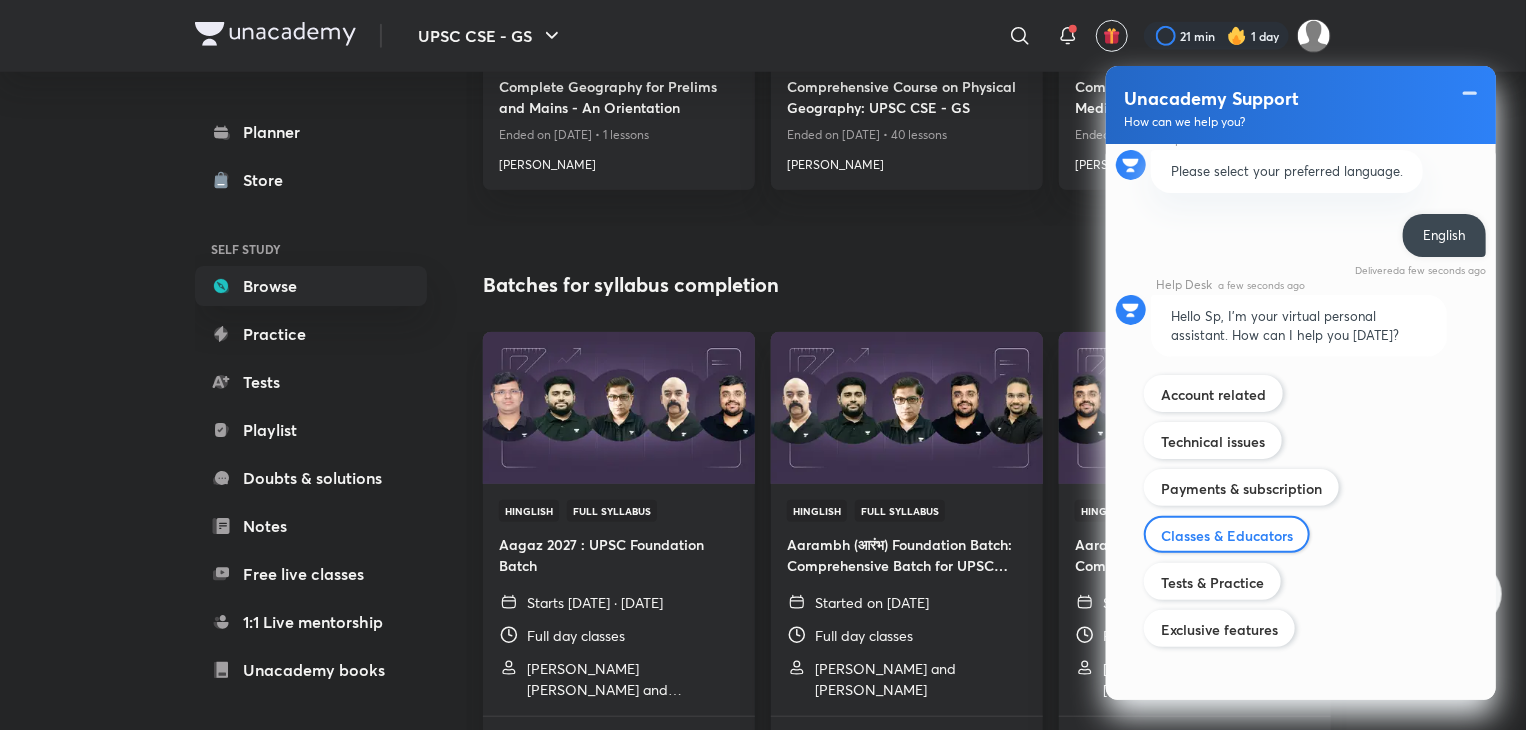 click on "Classes & Educators" at bounding box center (1227, 535) 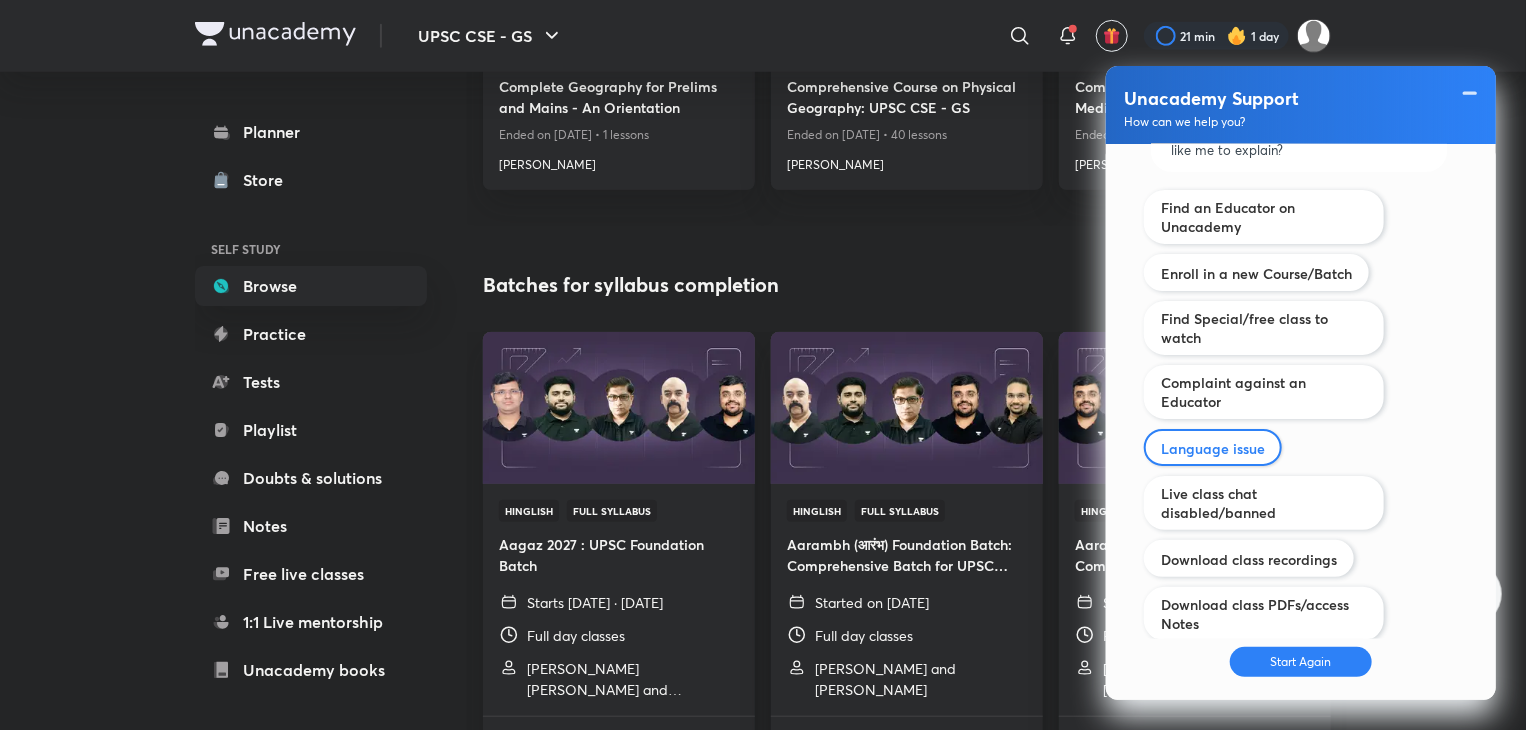 scroll, scrollTop: 1364, scrollLeft: 0, axis: vertical 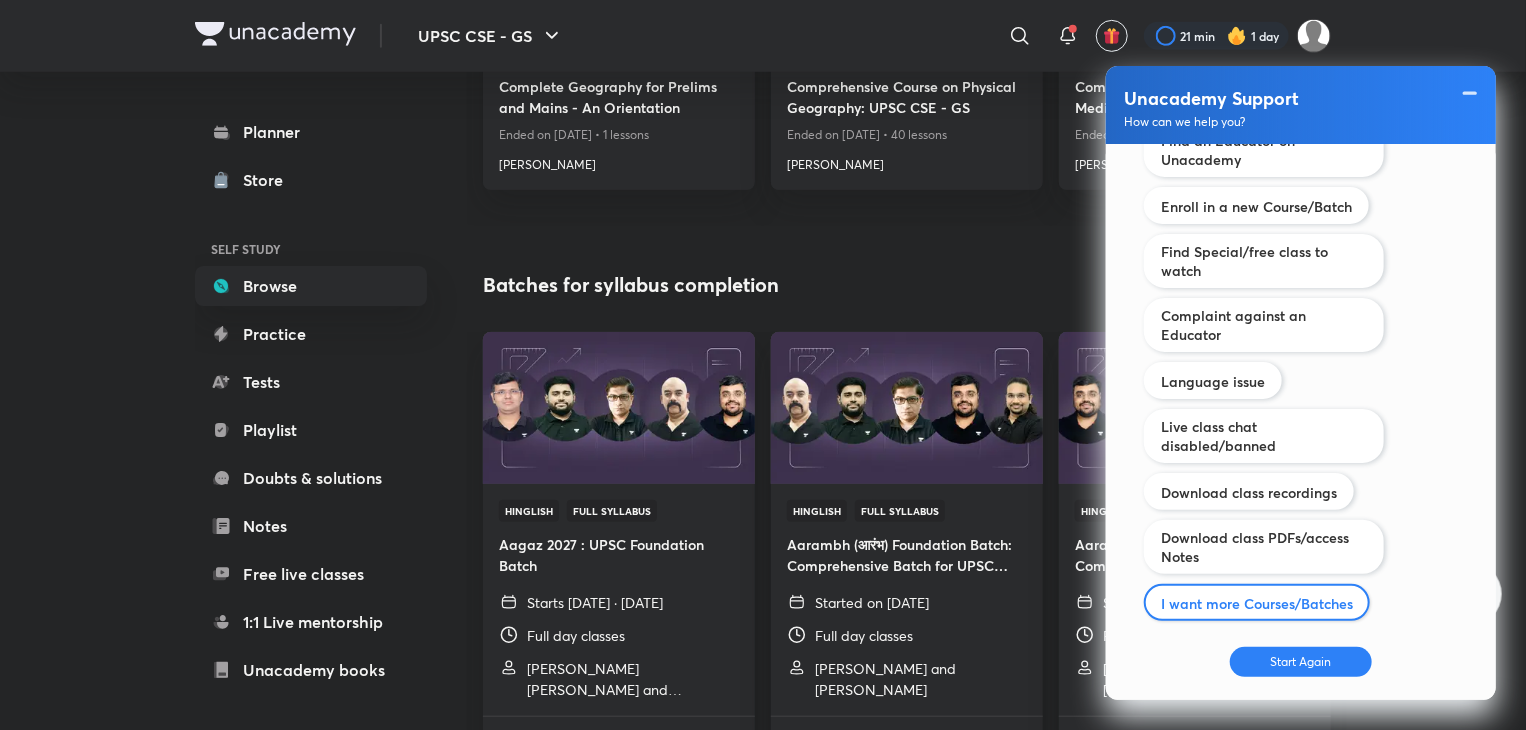 click on "I want more Courses/Batches" at bounding box center (1257, 602) 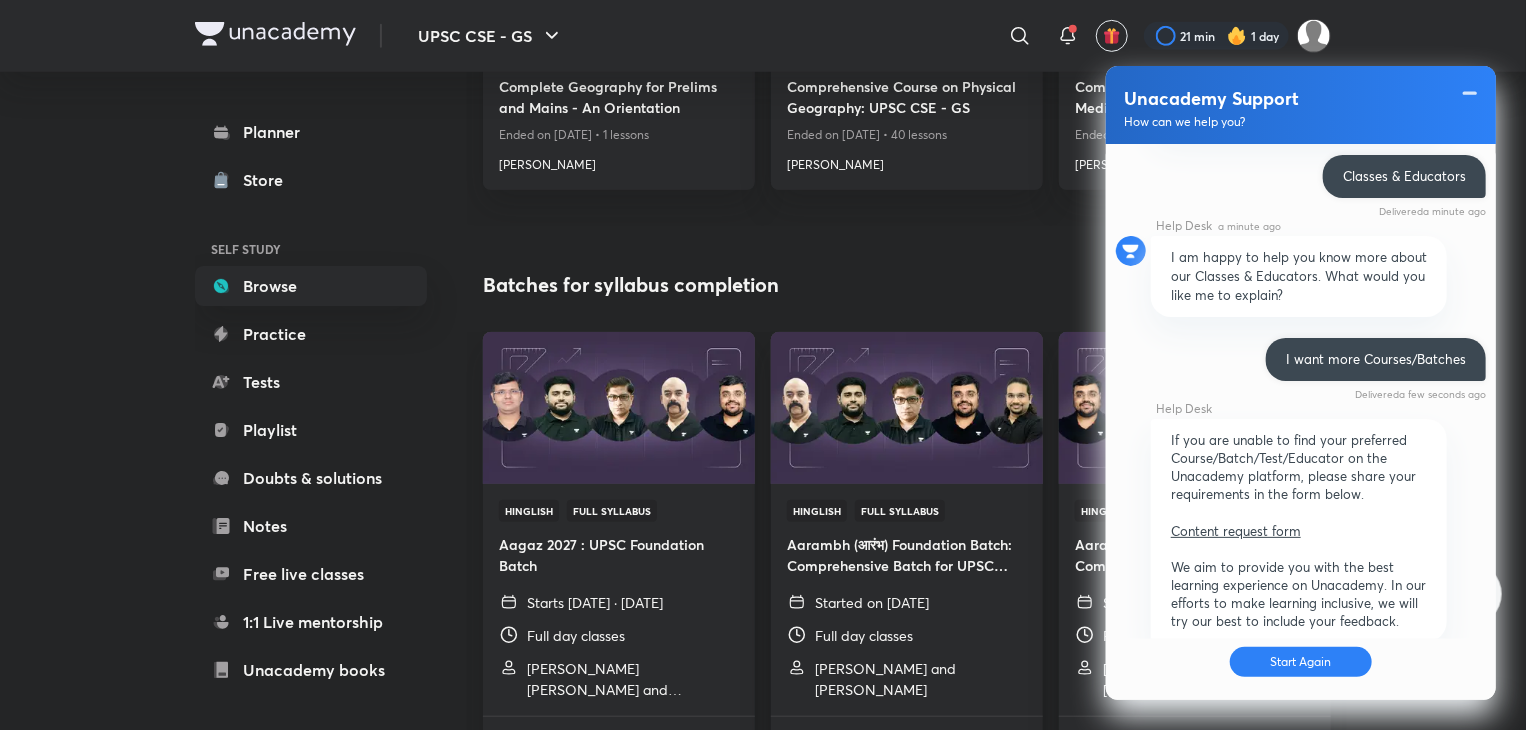 scroll, scrollTop: 1314, scrollLeft: 0, axis: vertical 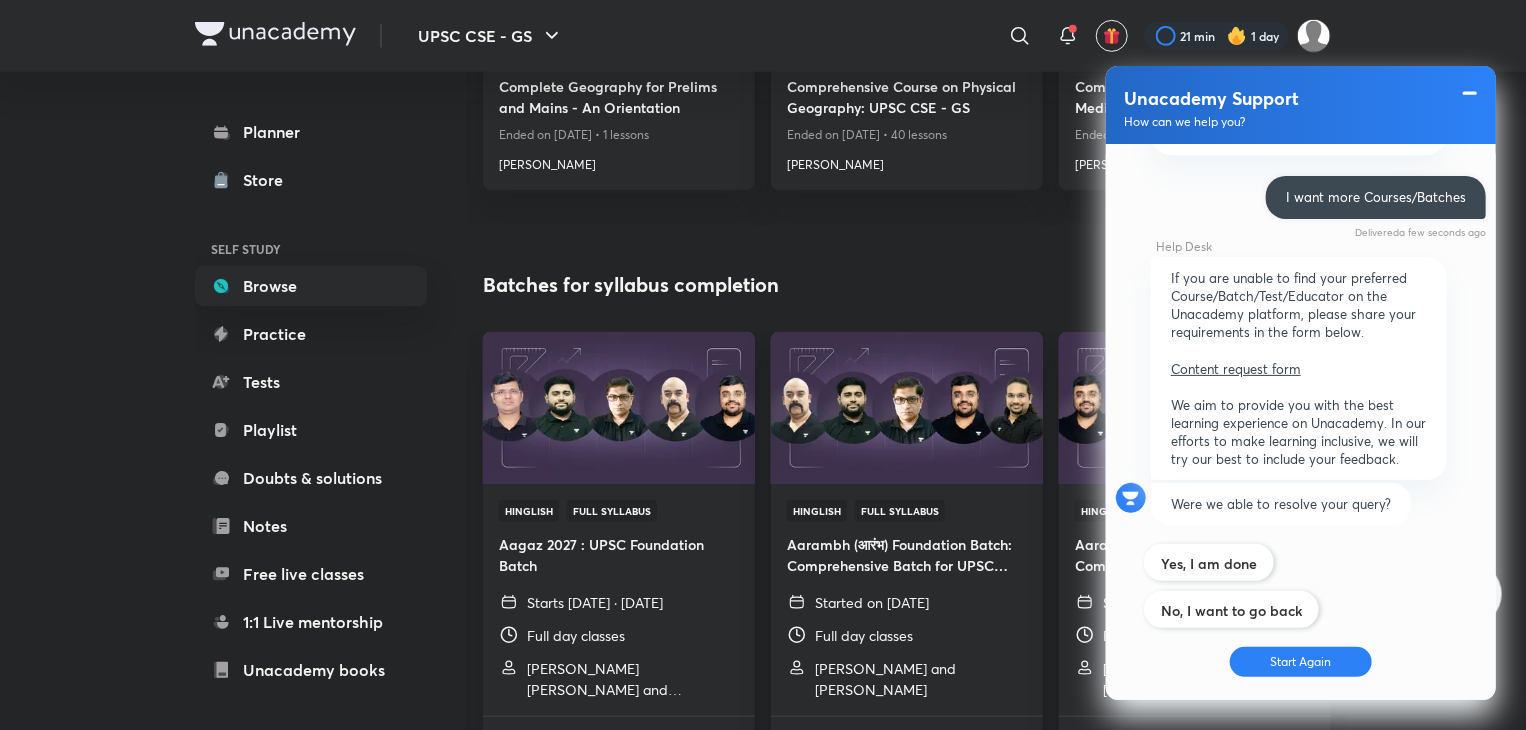 click at bounding box center [1470, 93] 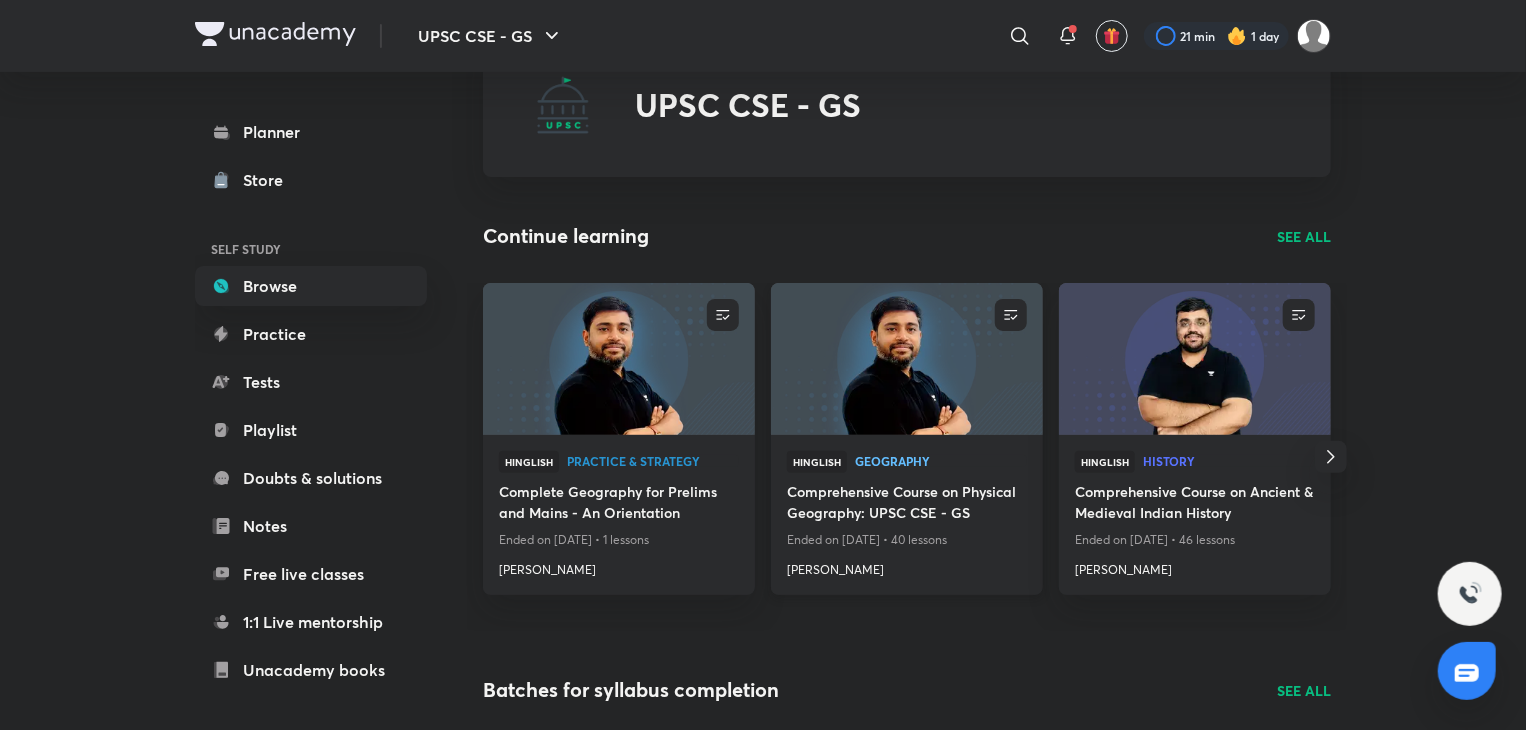 scroll, scrollTop: 80, scrollLeft: 0, axis: vertical 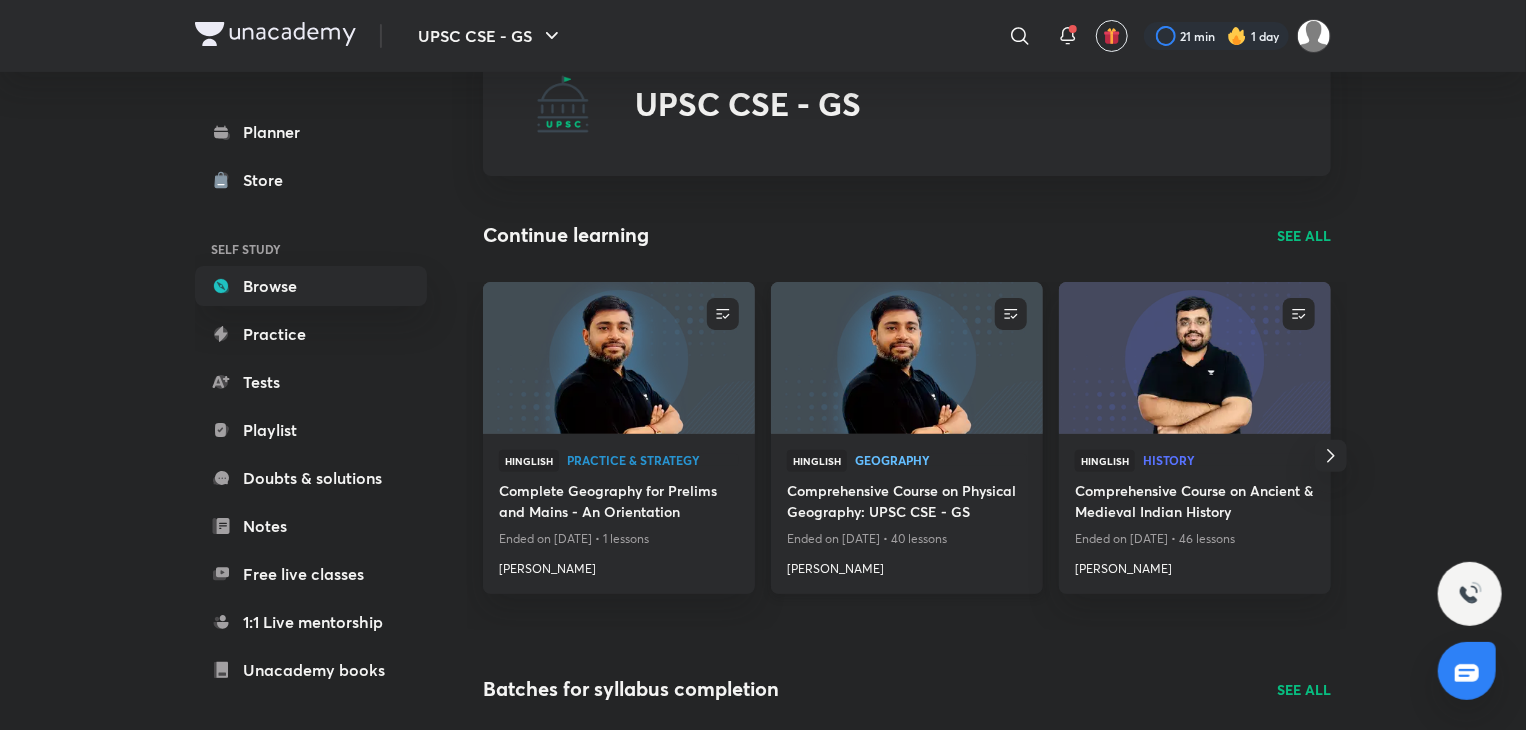 click on "Ended on Mar 23, 2024 • 40 lessons" at bounding box center (907, 539) 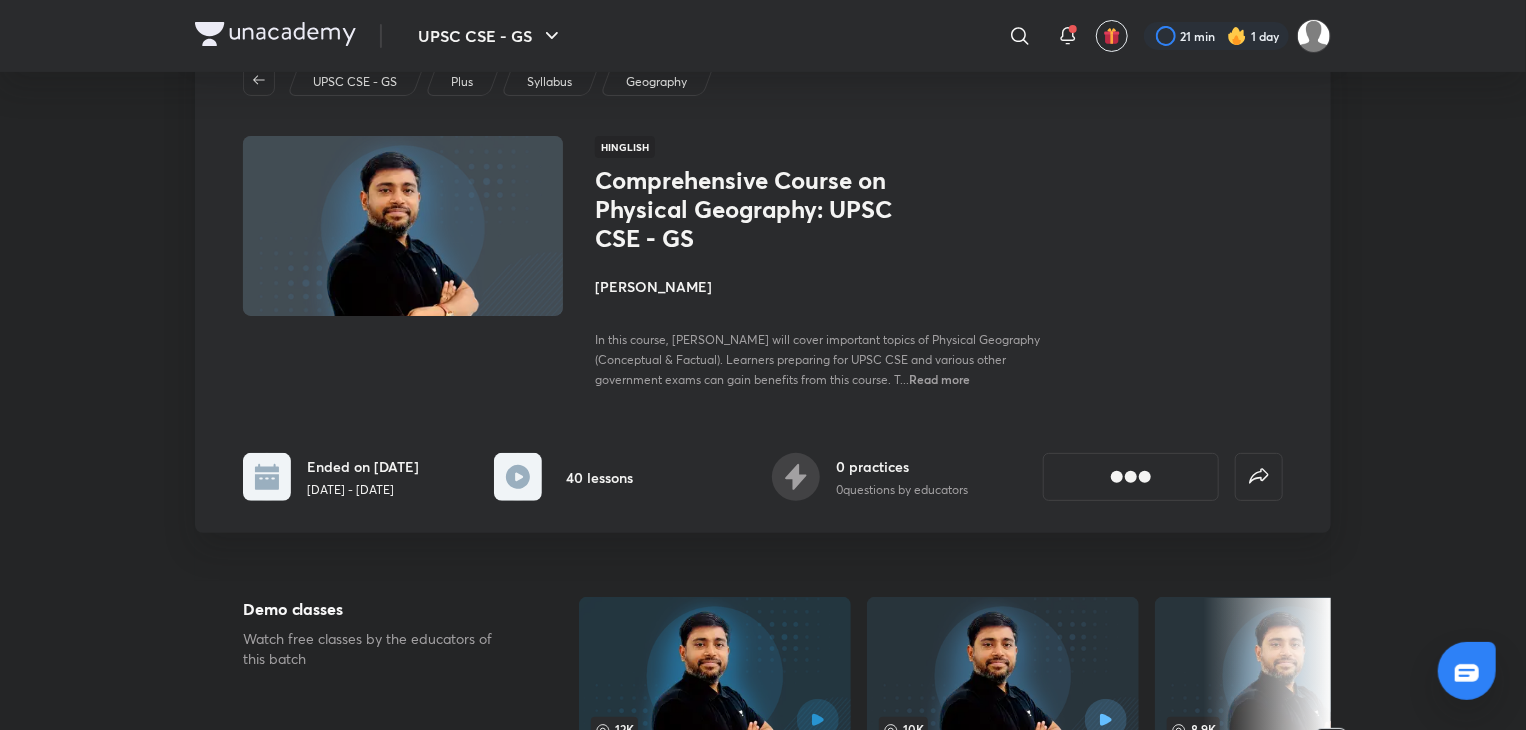 scroll, scrollTop: 0, scrollLeft: 0, axis: both 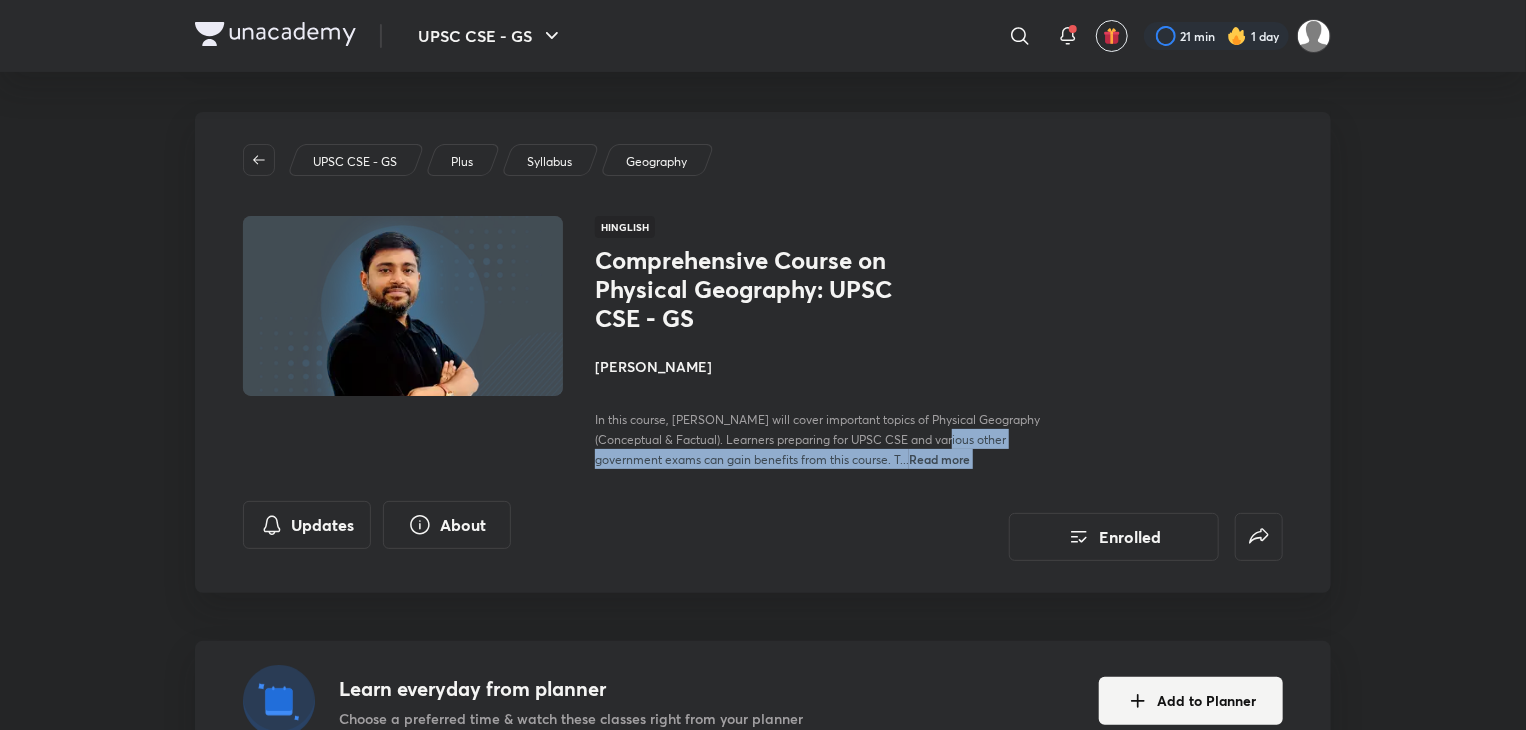 drag, startPoint x: 565, startPoint y: 458, endPoint x: 746, endPoint y: 492, distance: 184.16568 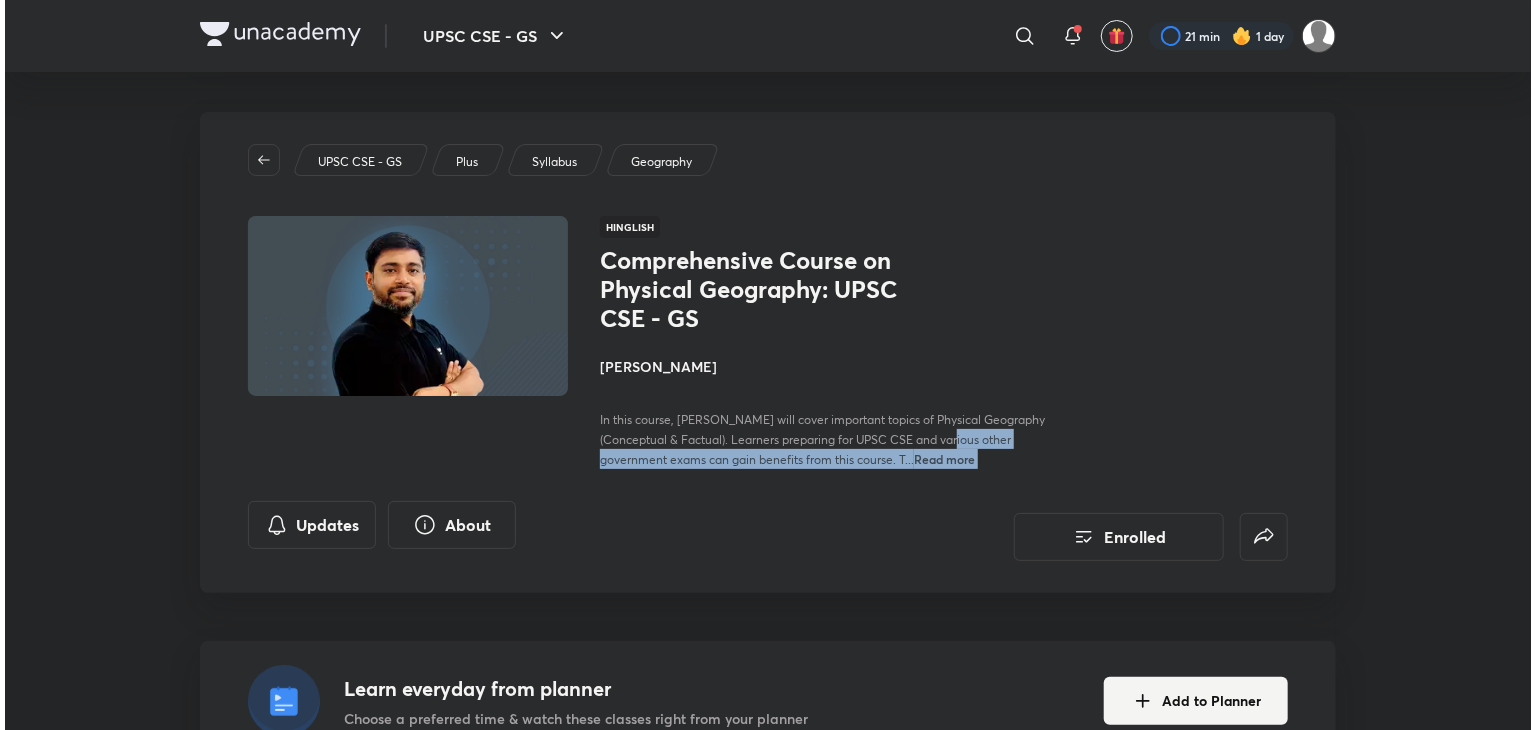 scroll, scrollTop: 28, scrollLeft: 0, axis: vertical 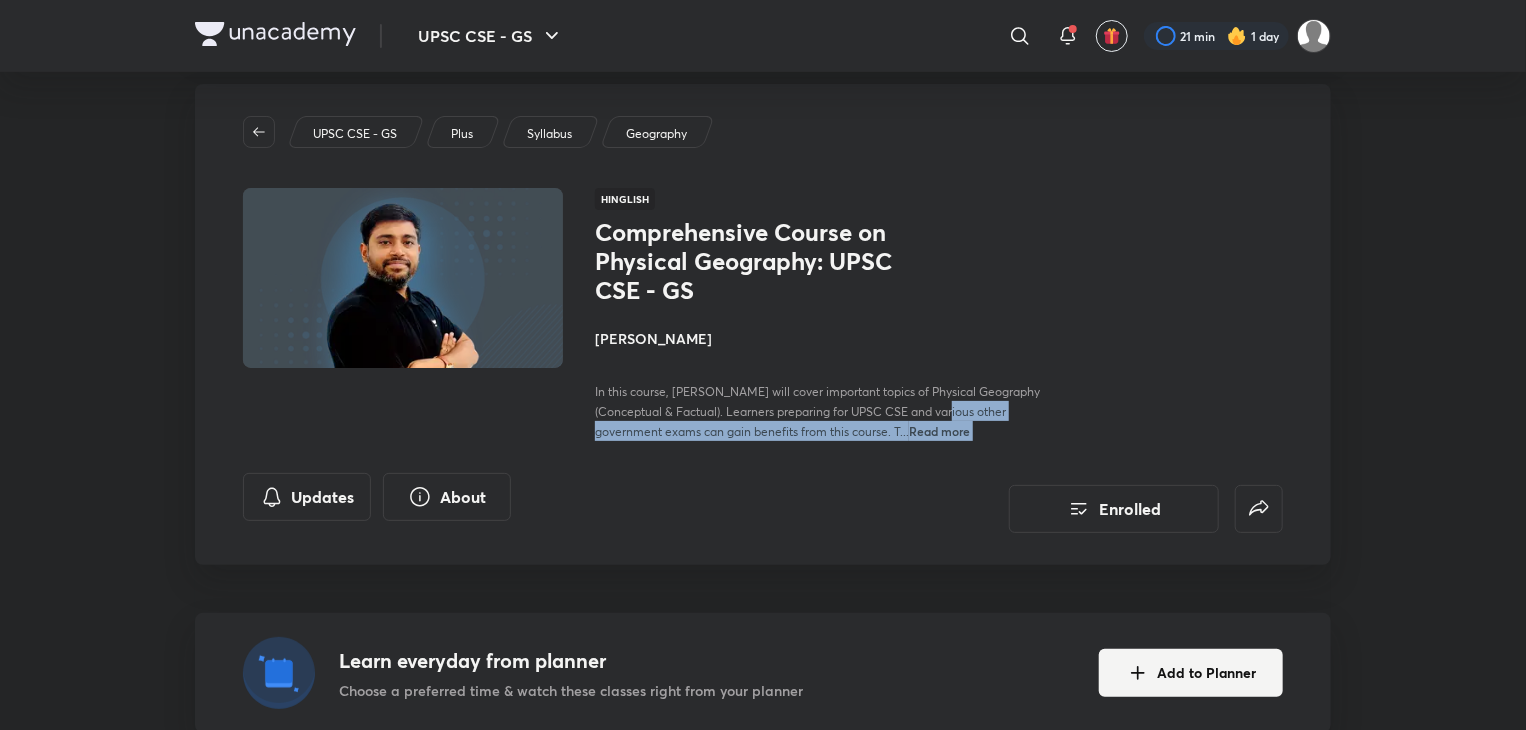 click on "Updates About Enrolled" at bounding box center (763, 503) 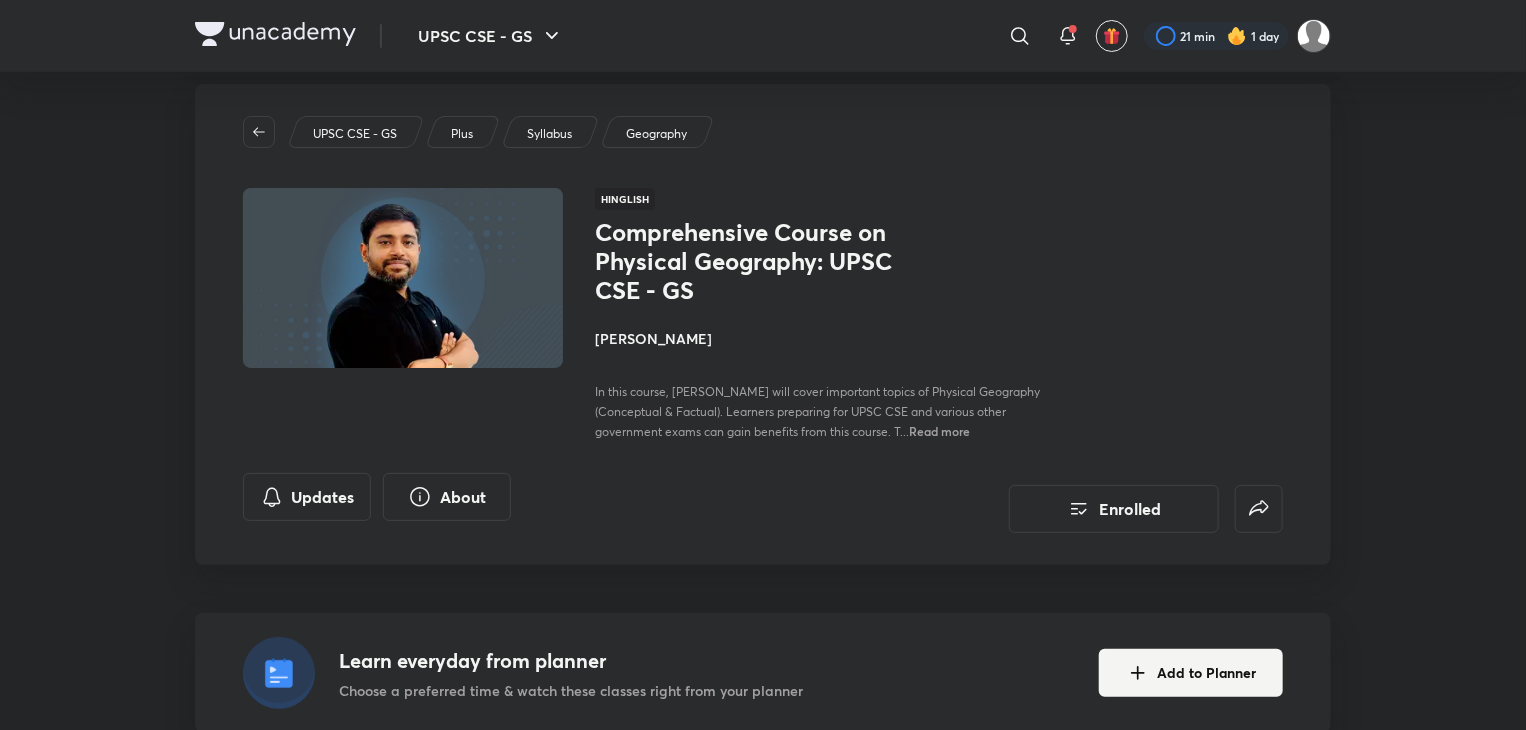 click on "Read more" at bounding box center (939, 431) 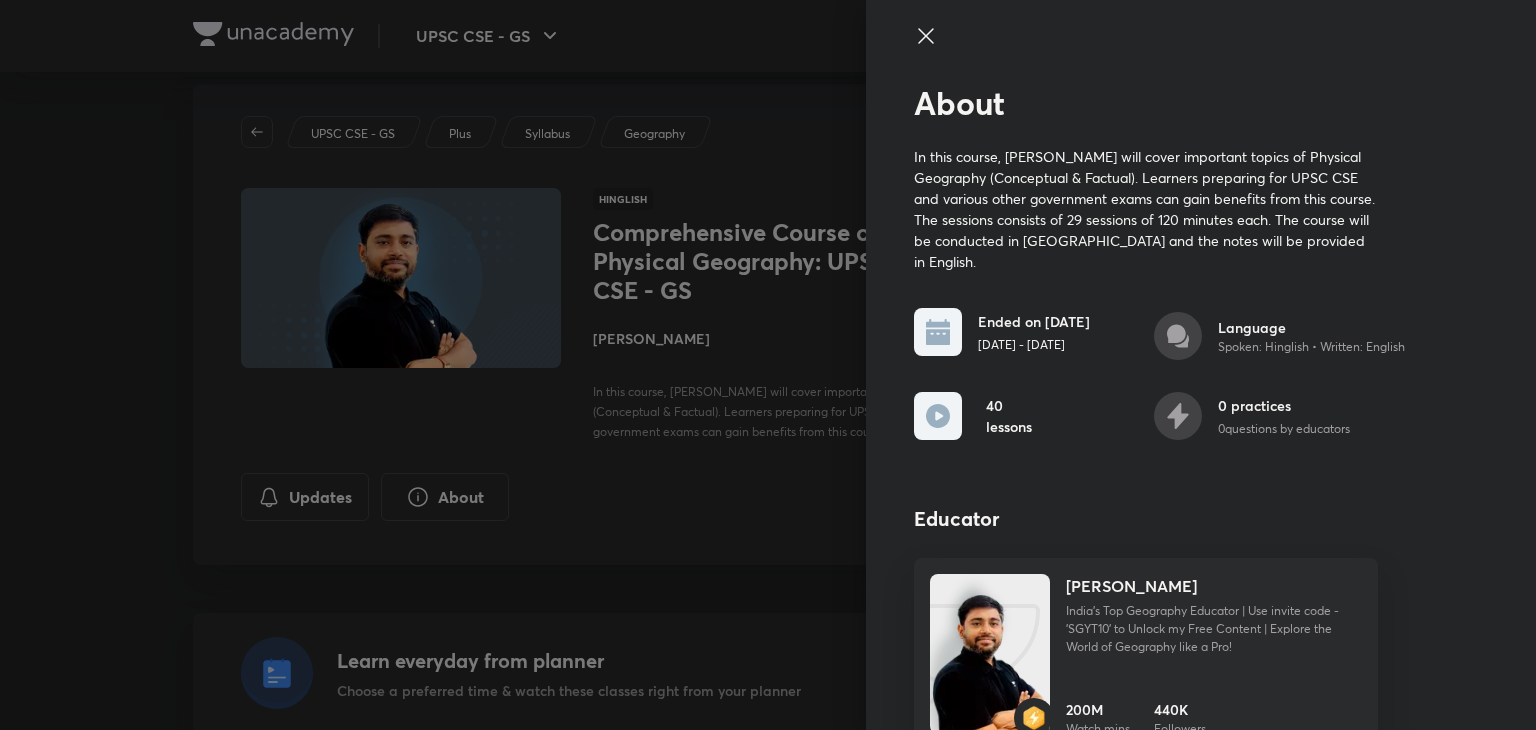 scroll, scrollTop: 16, scrollLeft: 0, axis: vertical 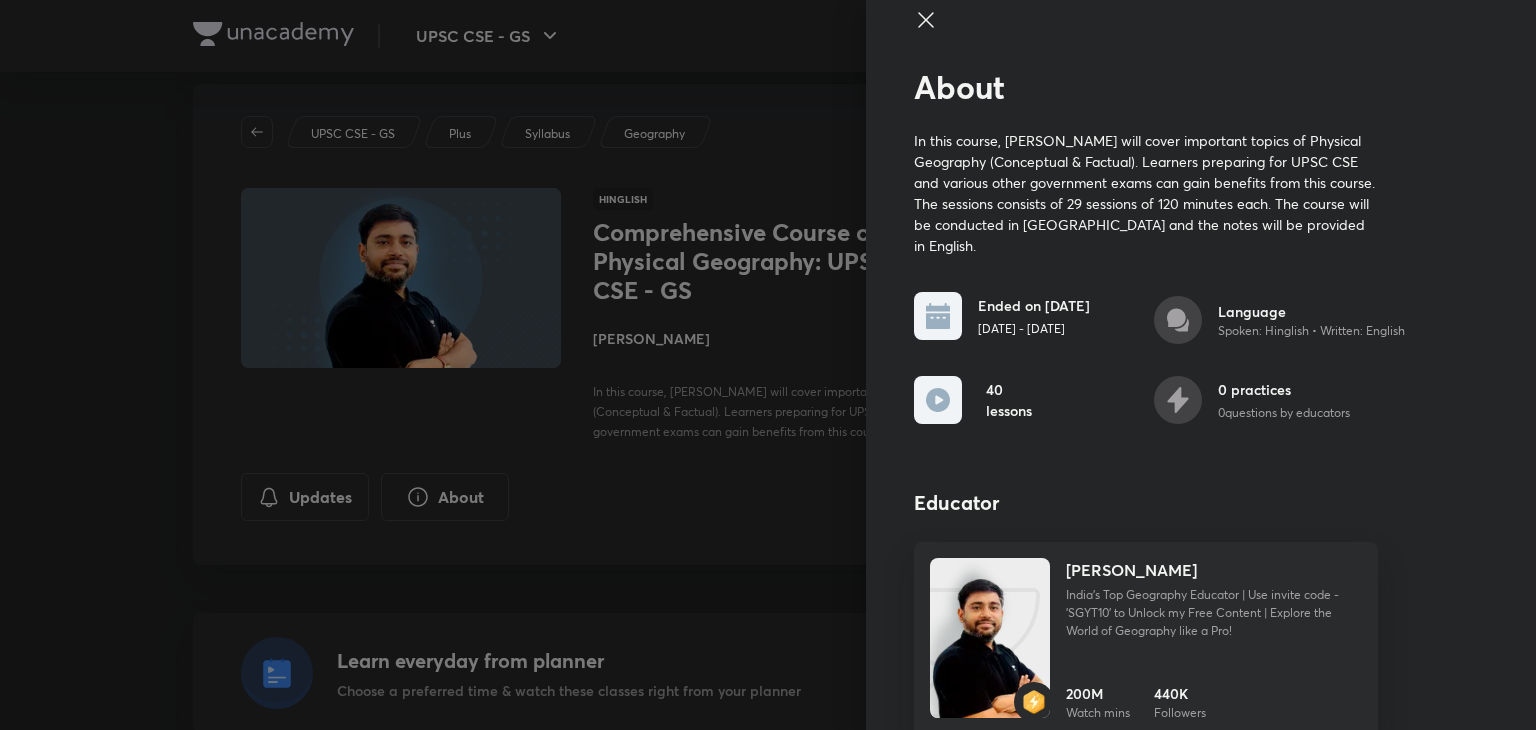 click 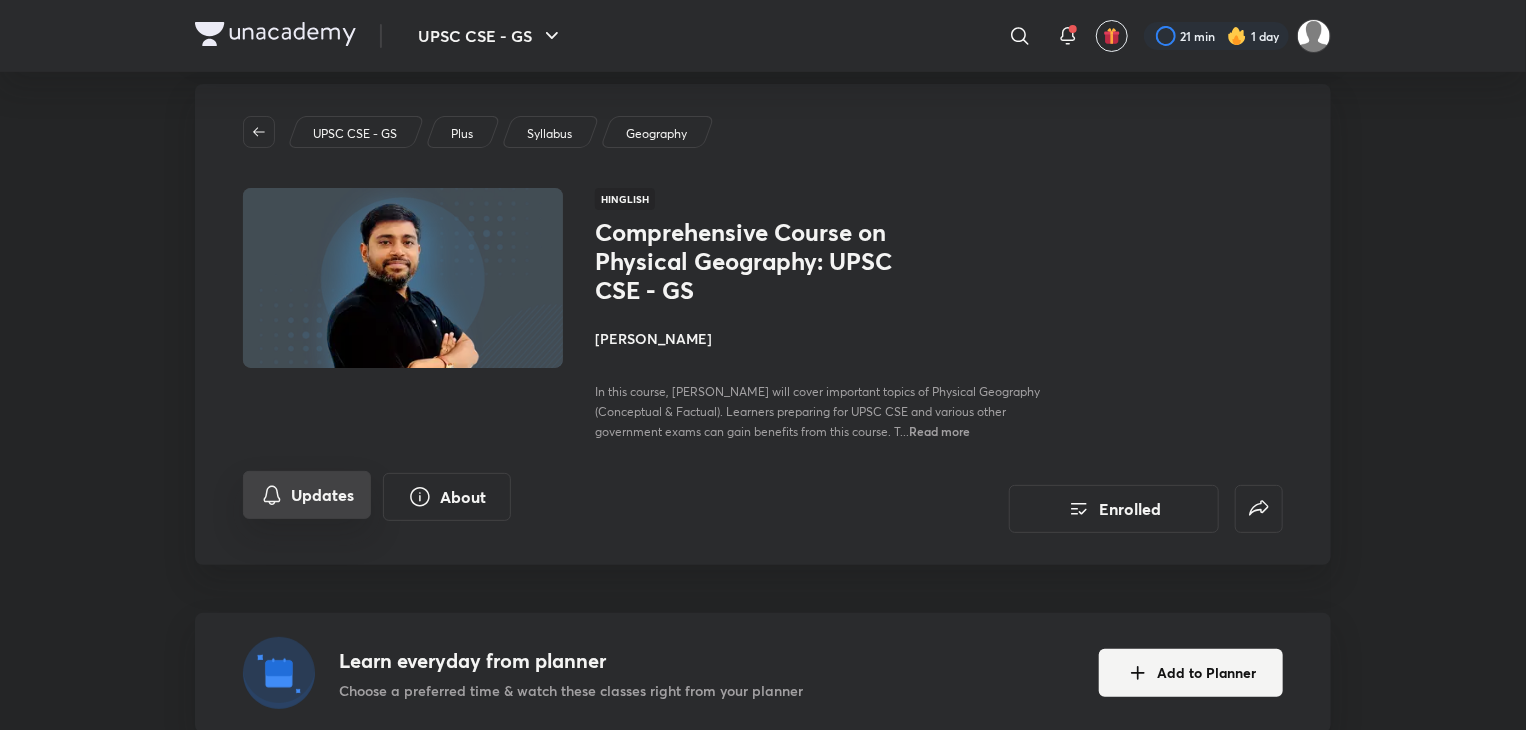 click on "Updates" at bounding box center [307, 495] 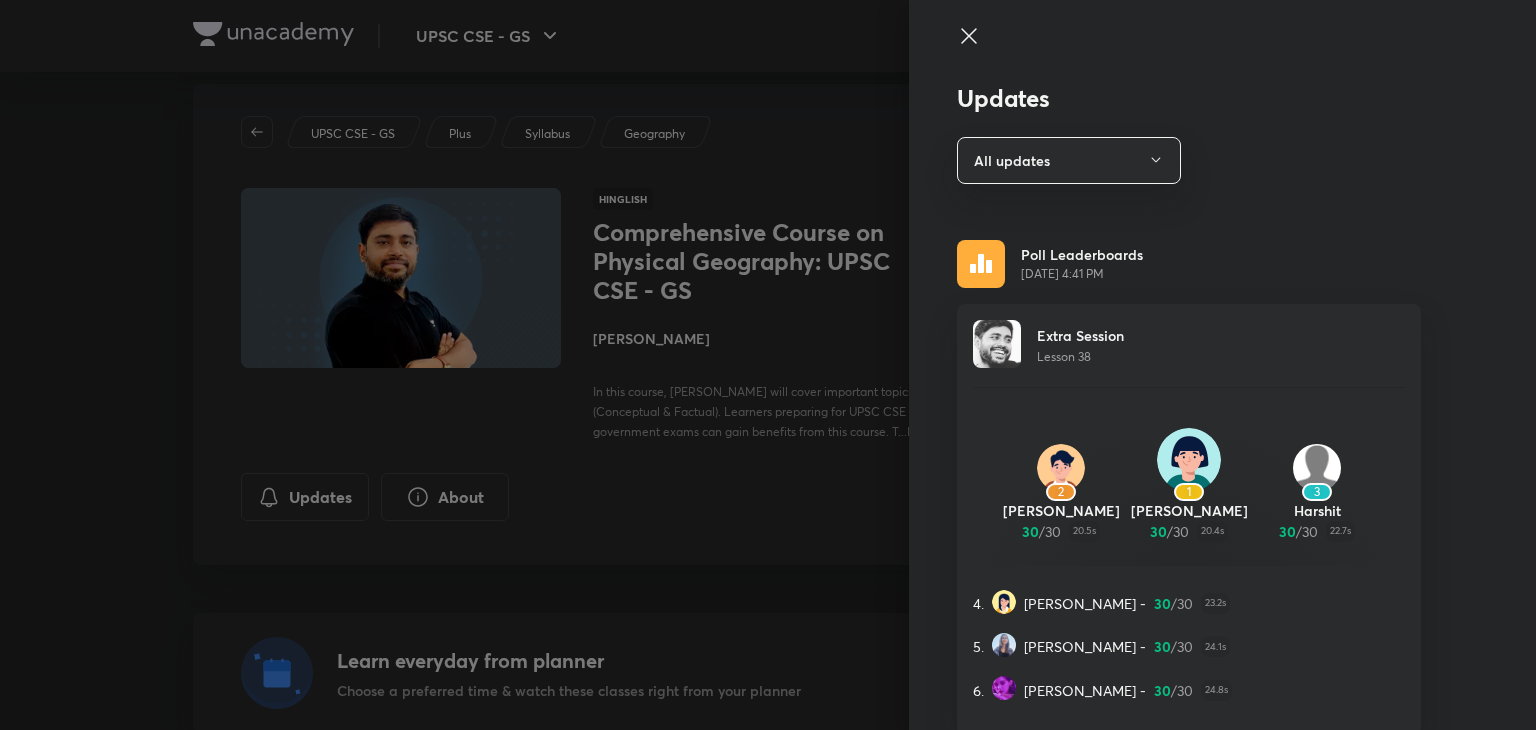 click on "Poll Leaderboards Mar 18, 4:41 PM" at bounding box center [1189, 264] 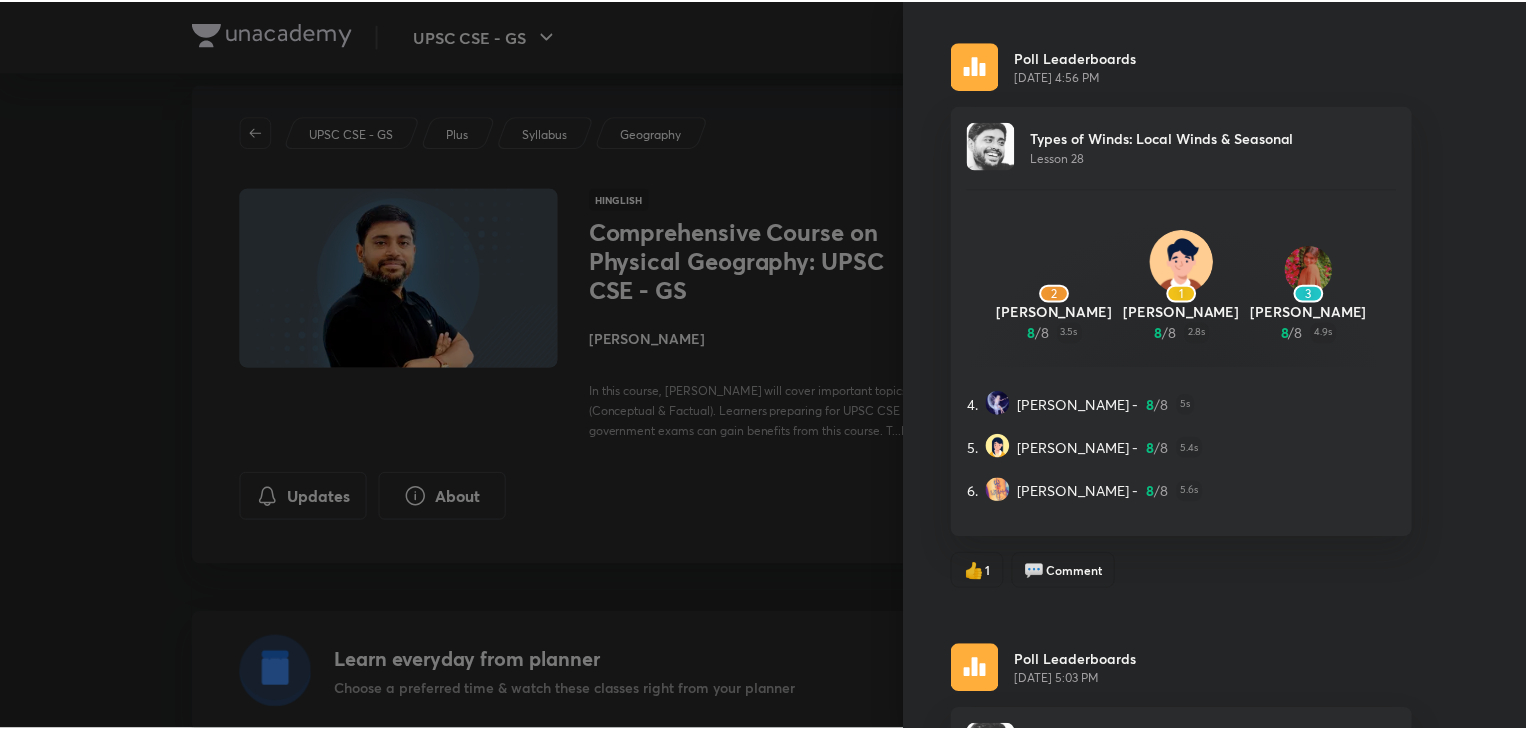 scroll, scrollTop: 6832, scrollLeft: 0, axis: vertical 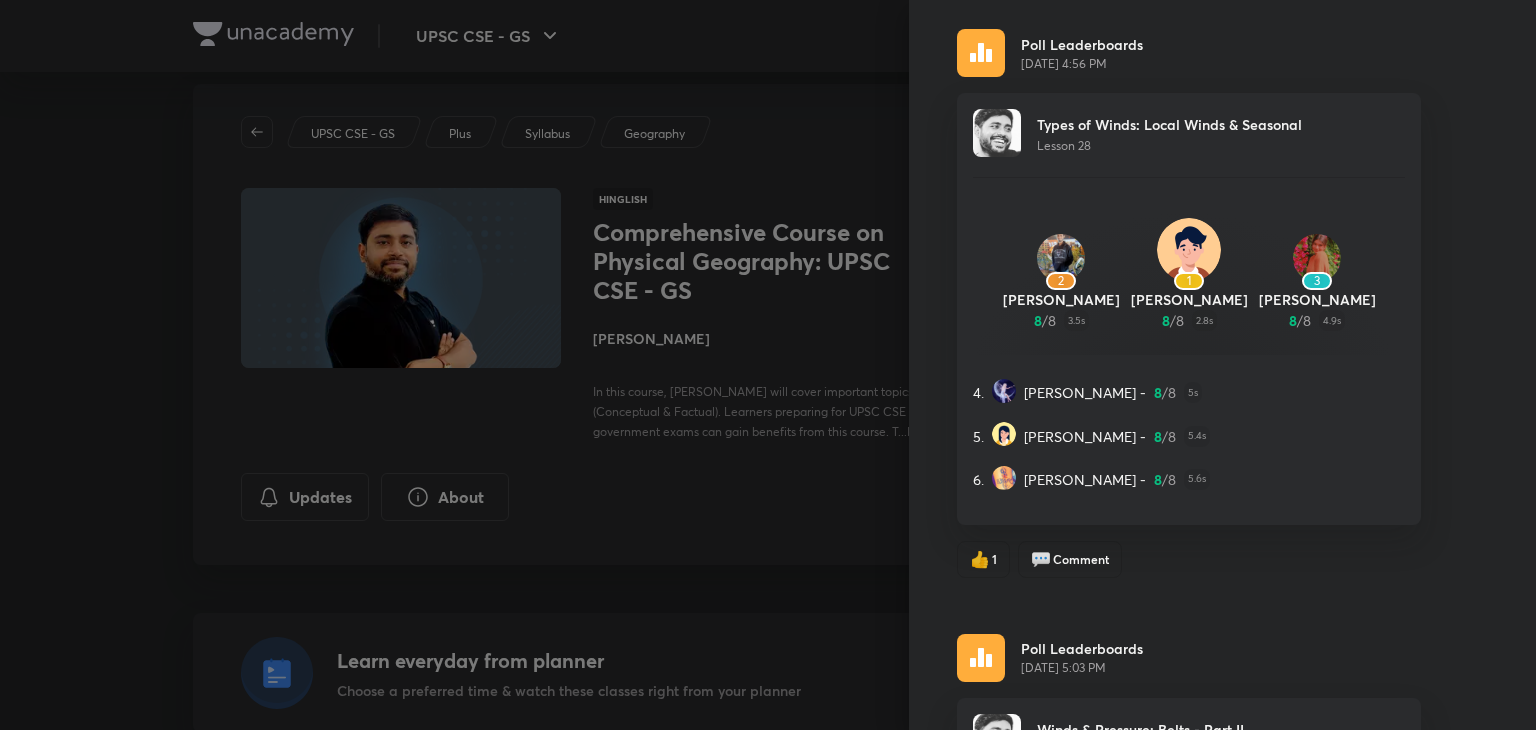 click at bounding box center (768, 365) 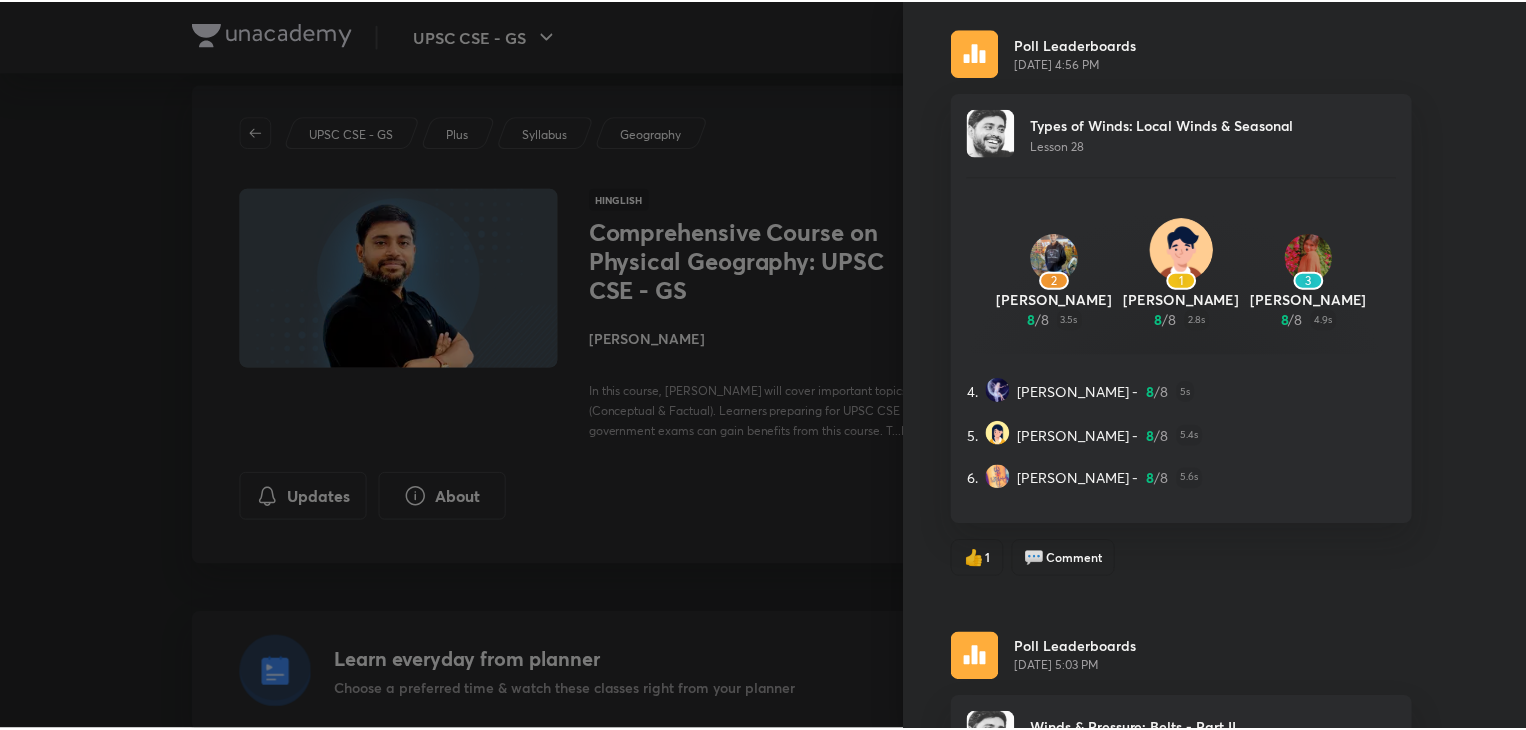 scroll, scrollTop: 0, scrollLeft: 0, axis: both 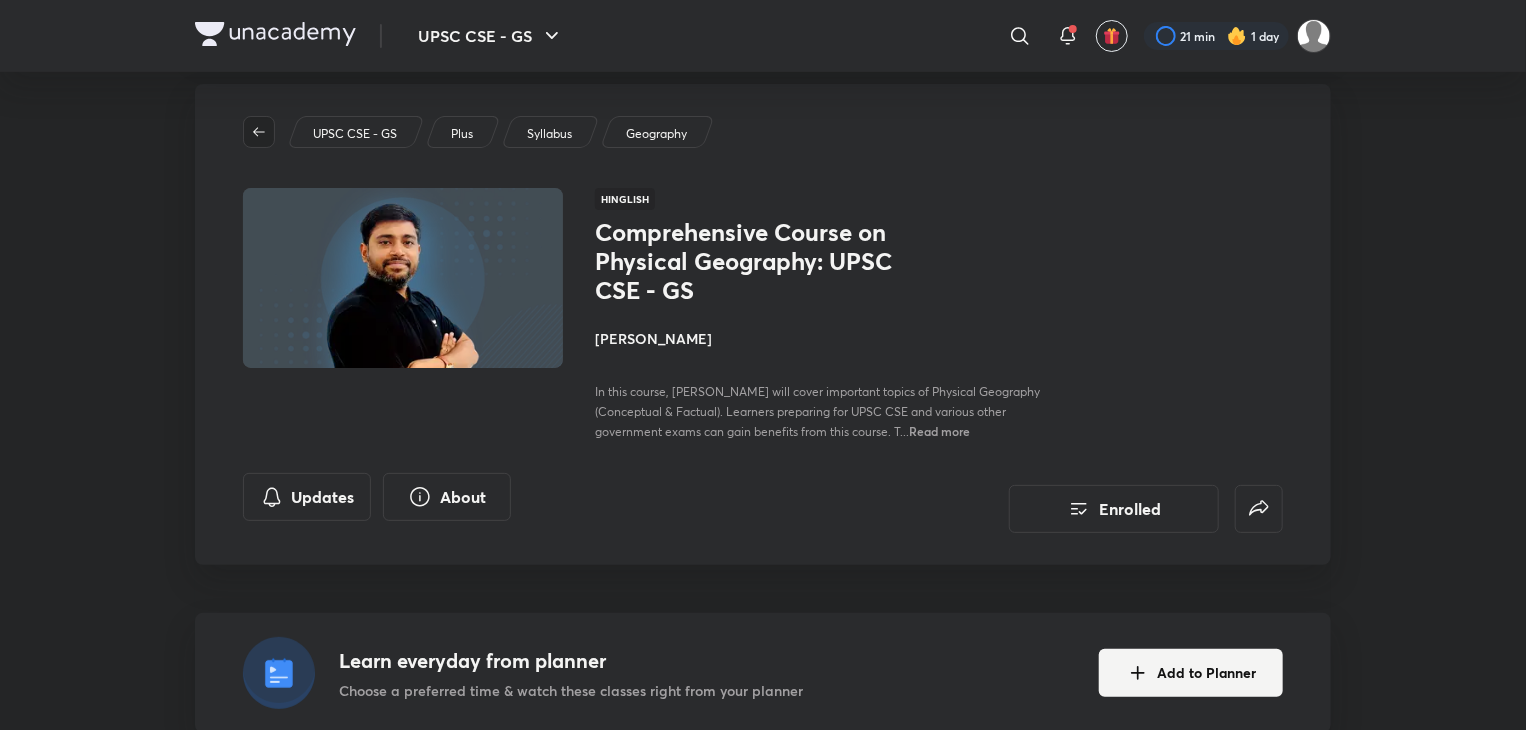 click 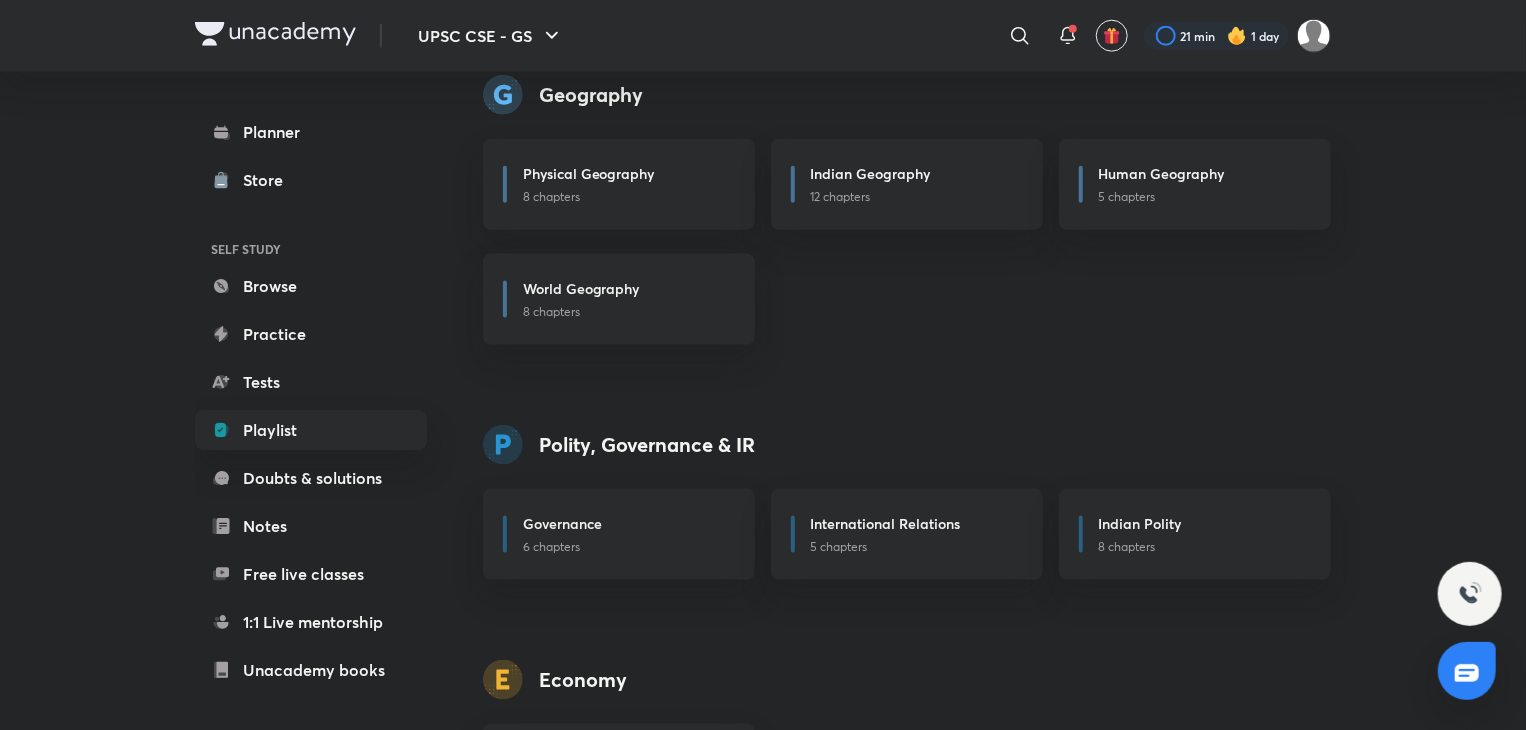 scroll, scrollTop: 1191, scrollLeft: 0, axis: vertical 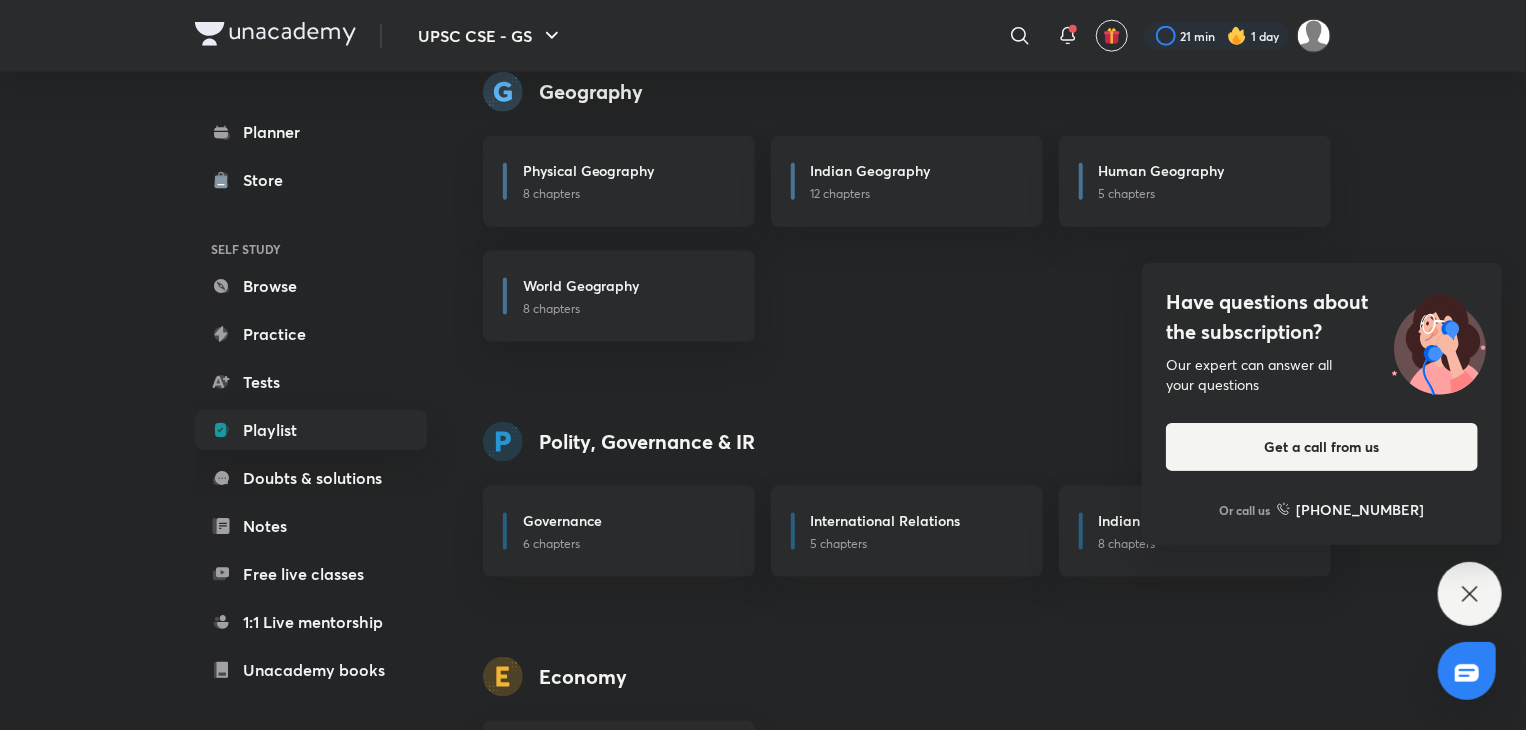 click 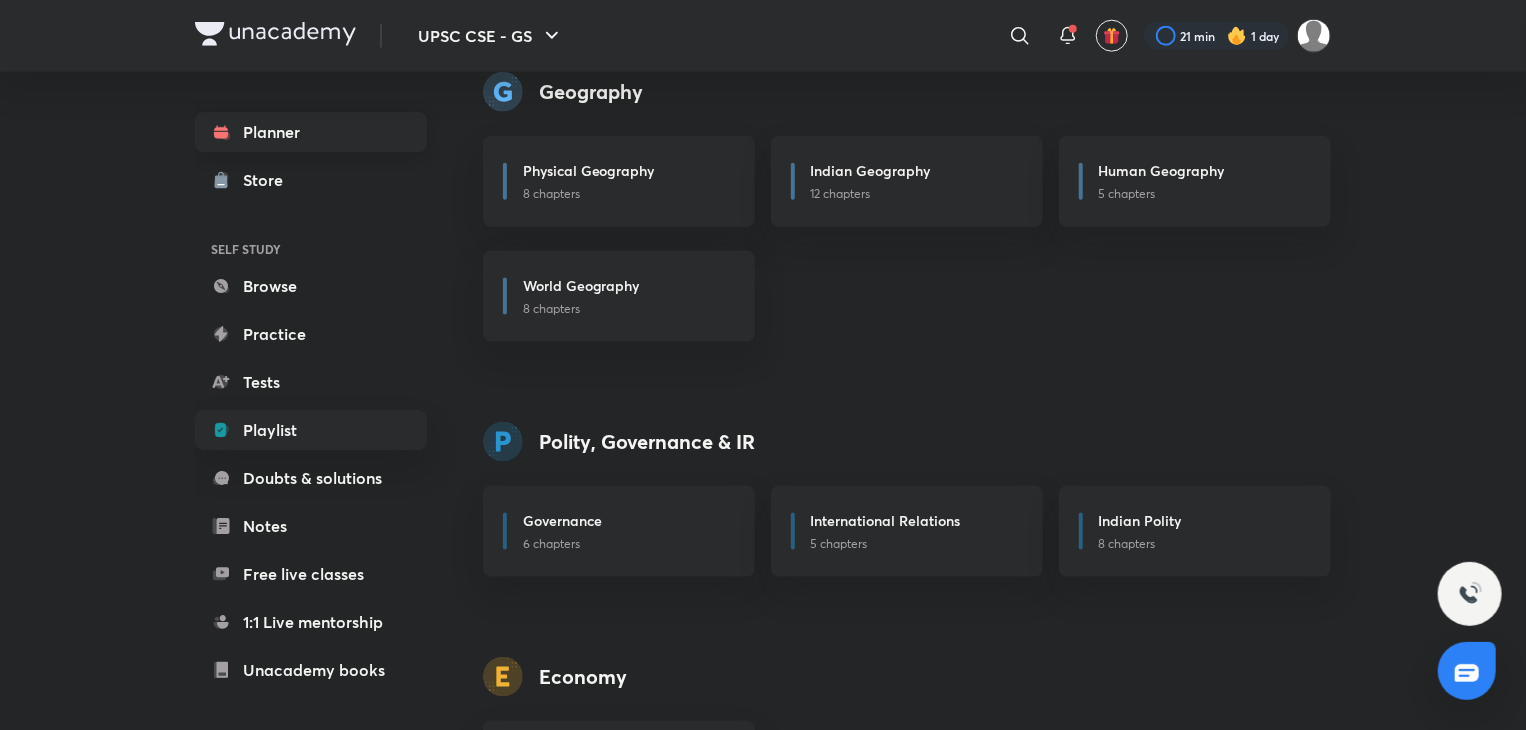 click on "Planner" at bounding box center [311, 132] 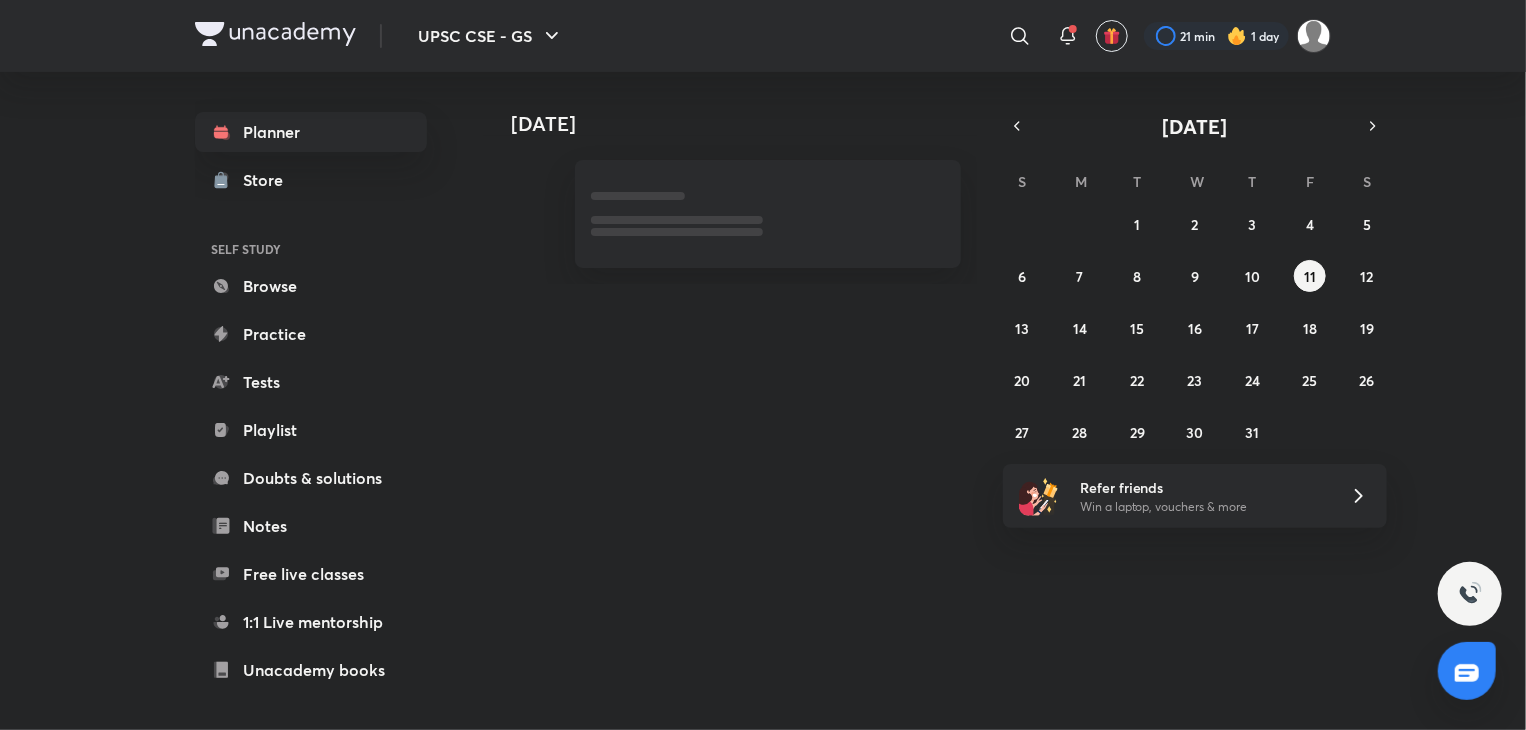 scroll, scrollTop: 0, scrollLeft: 0, axis: both 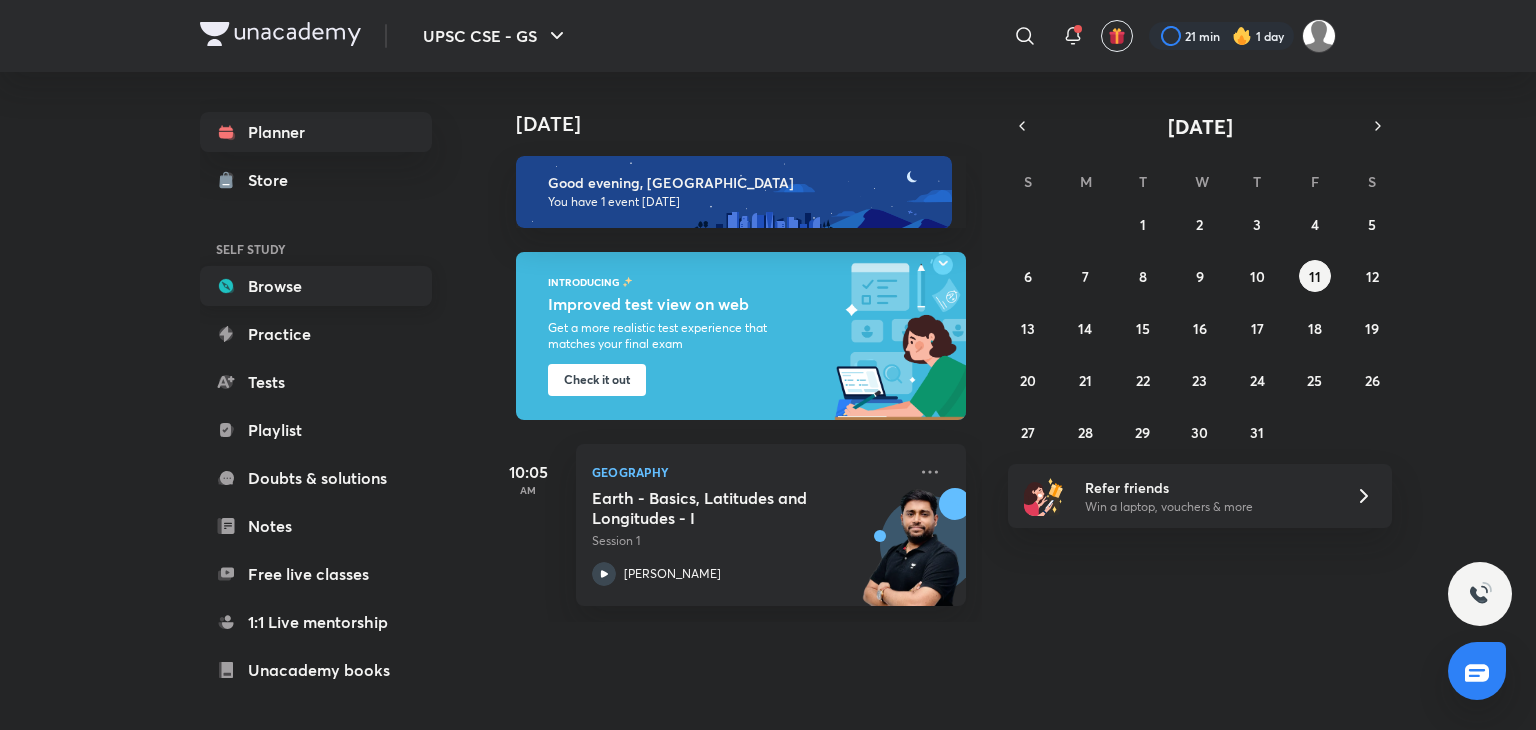 click on "Browse" at bounding box center (316, 286) 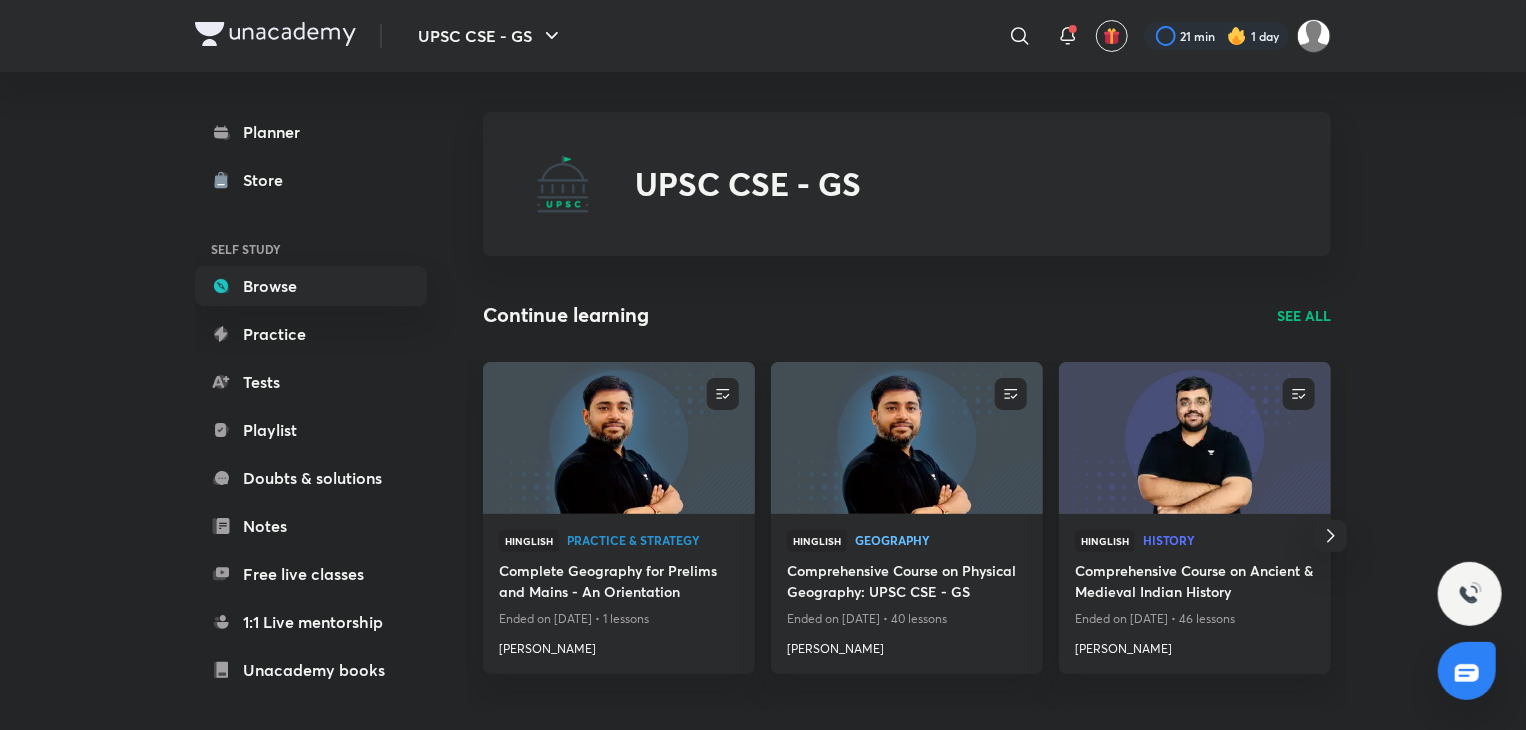 click on "SEE ALL" at bounding box center (1304, 315) 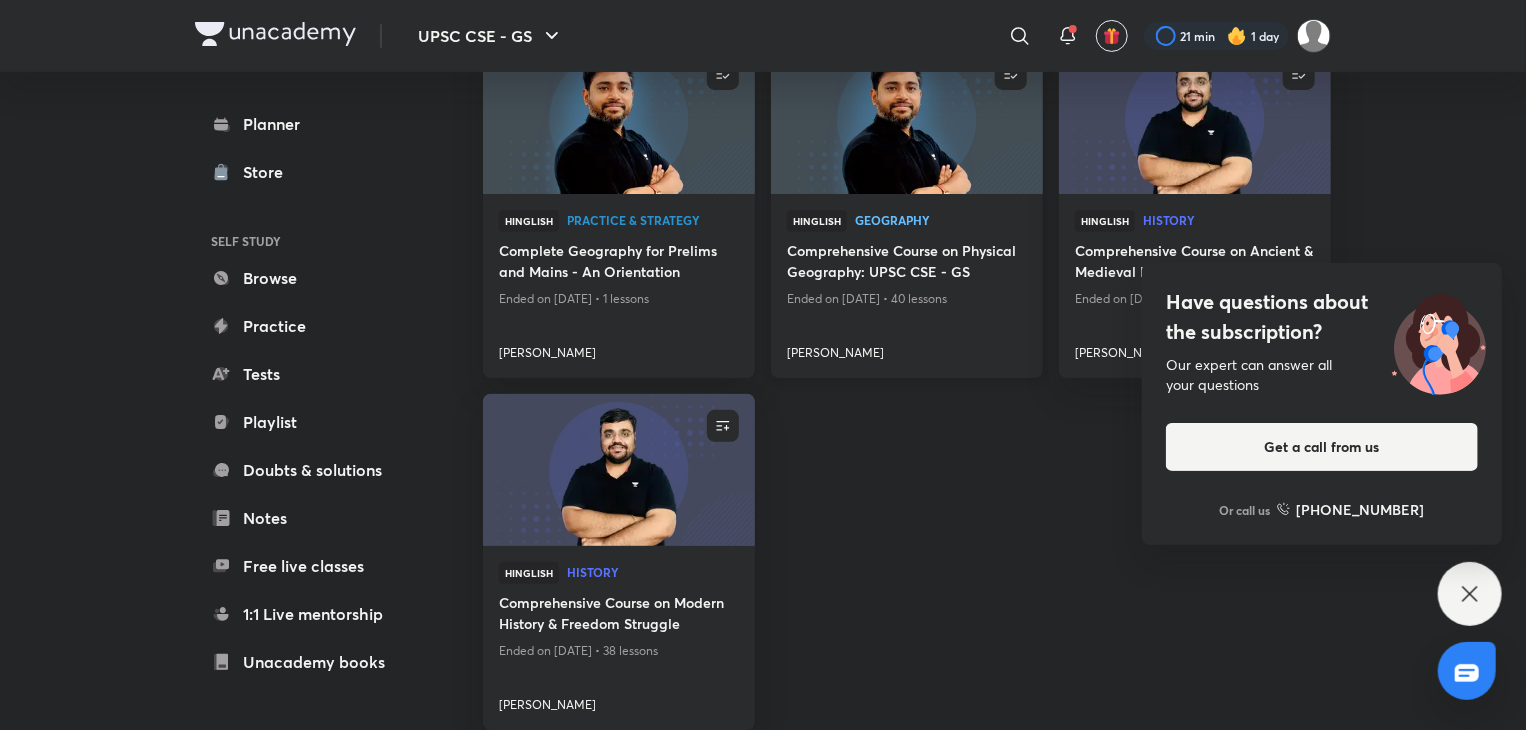 scroll, scrollTop: 264, scrollLeft: 0, axis: vertical 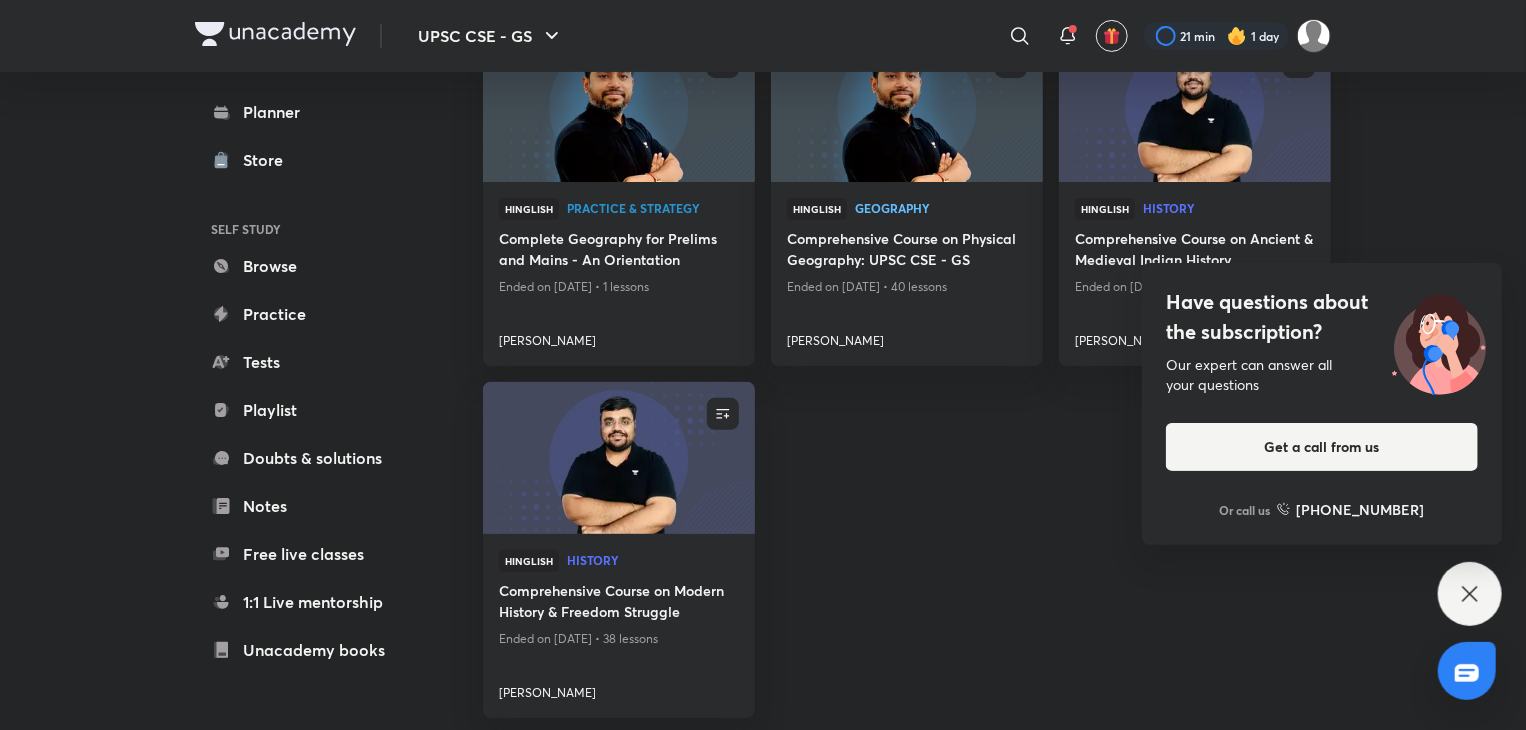 click 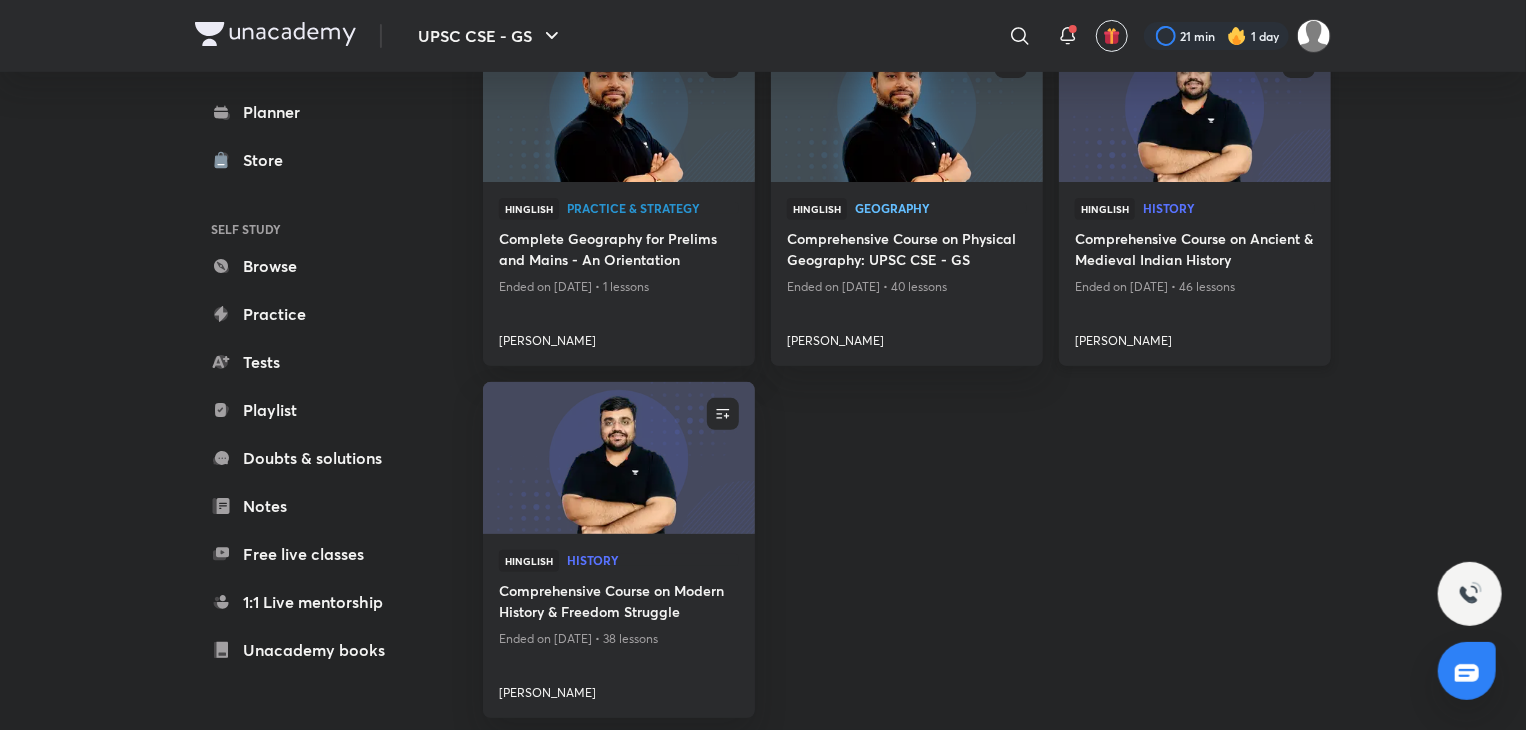 scroll, scrollTop: 0, scrollLeft: 0, axis: both 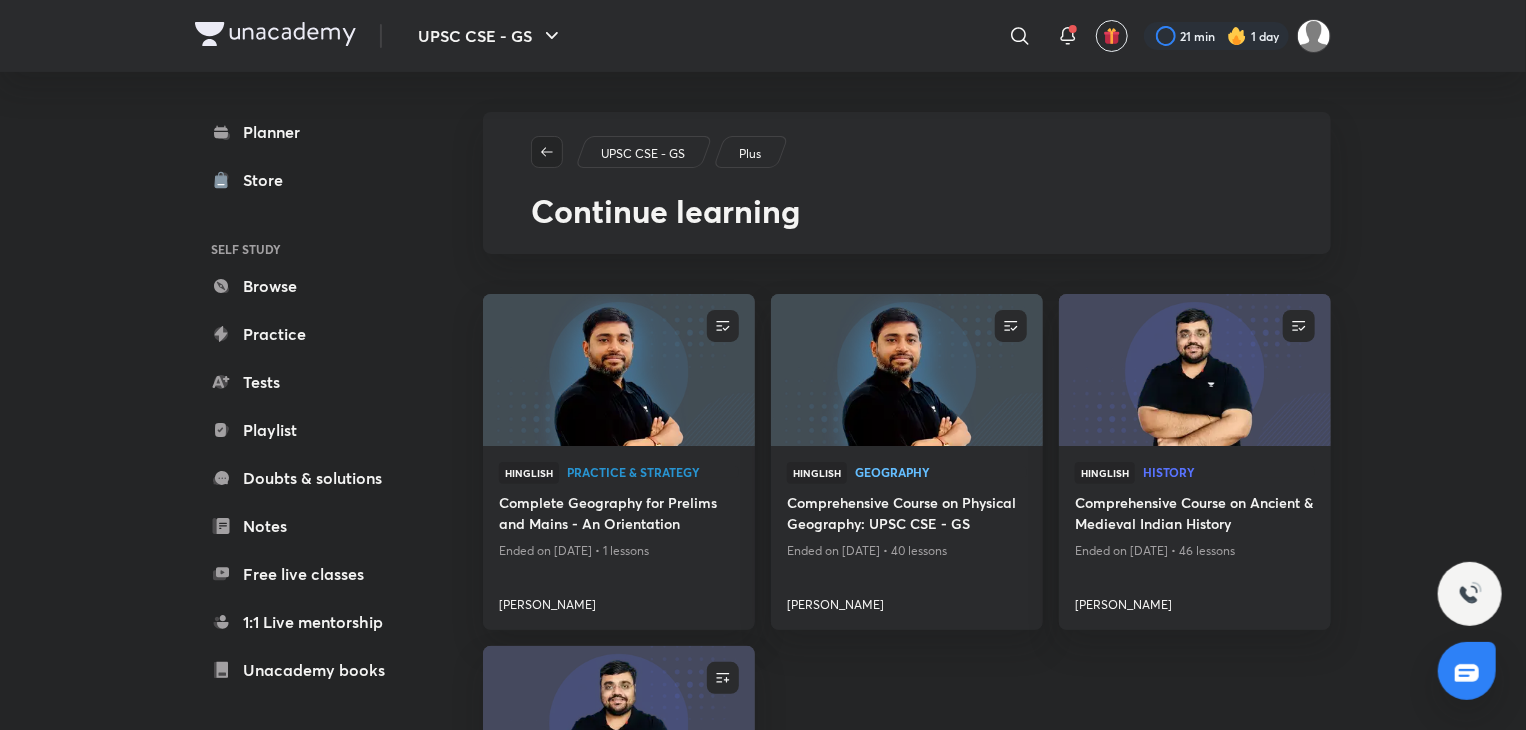 click 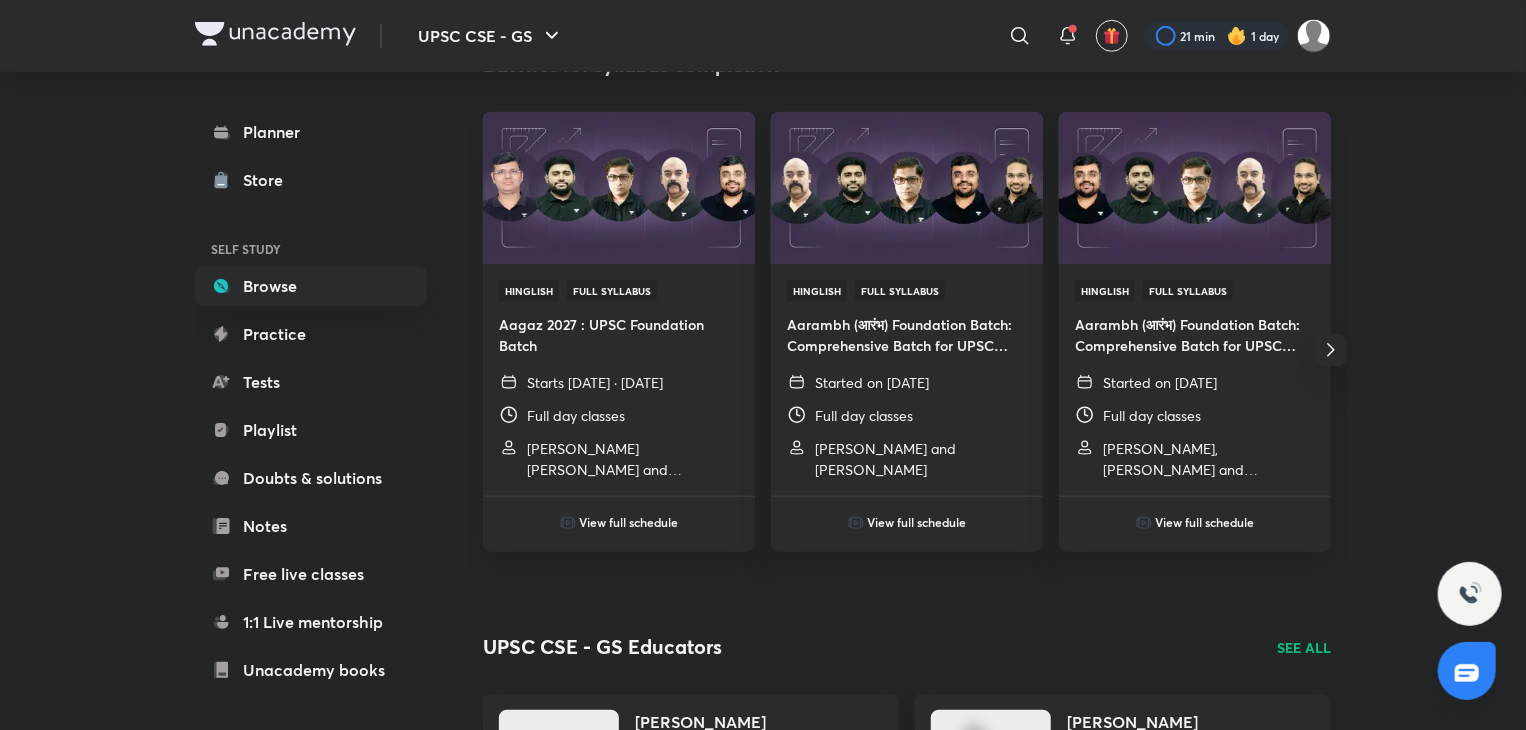 scroll, scrollTop: 706, scrollLeft: 0, axis: vertical 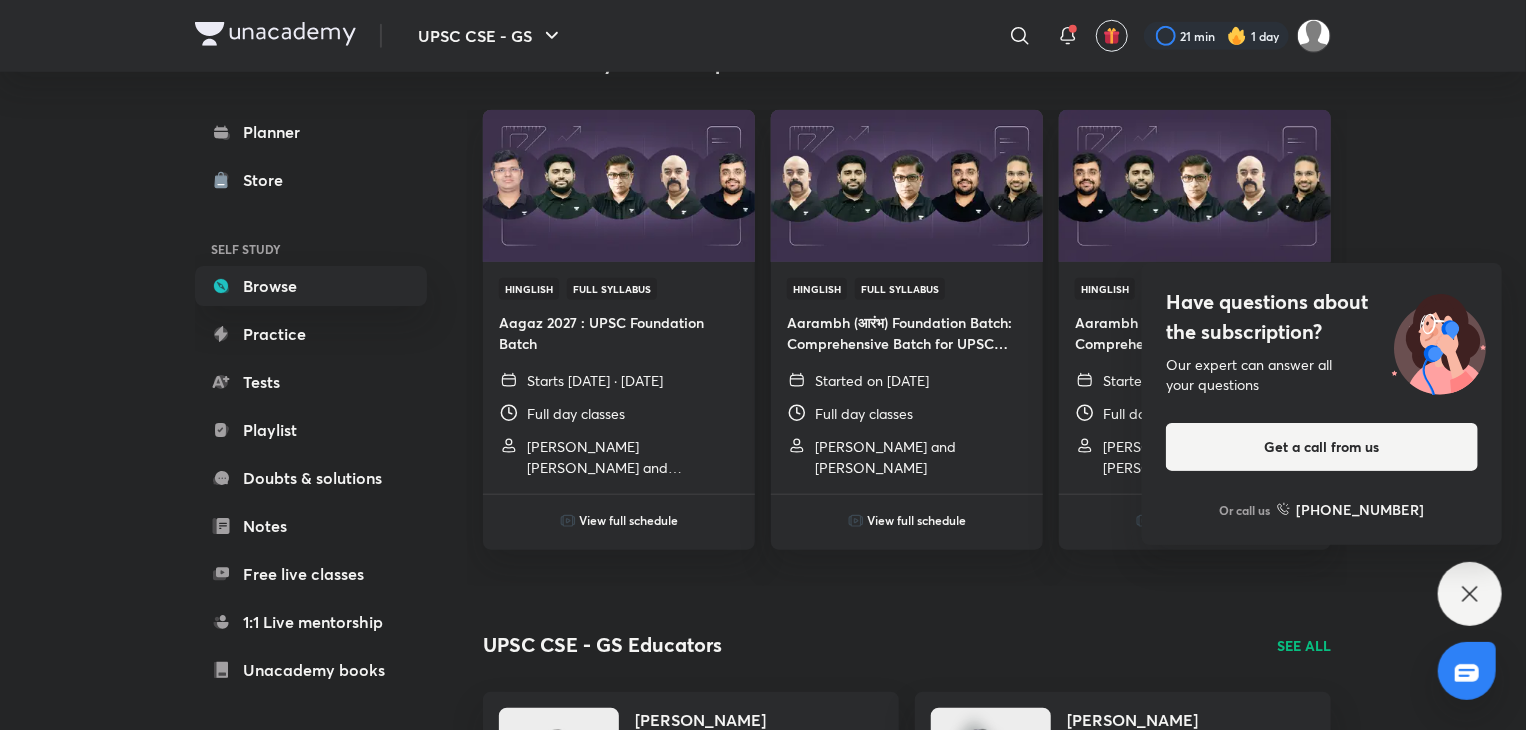 click 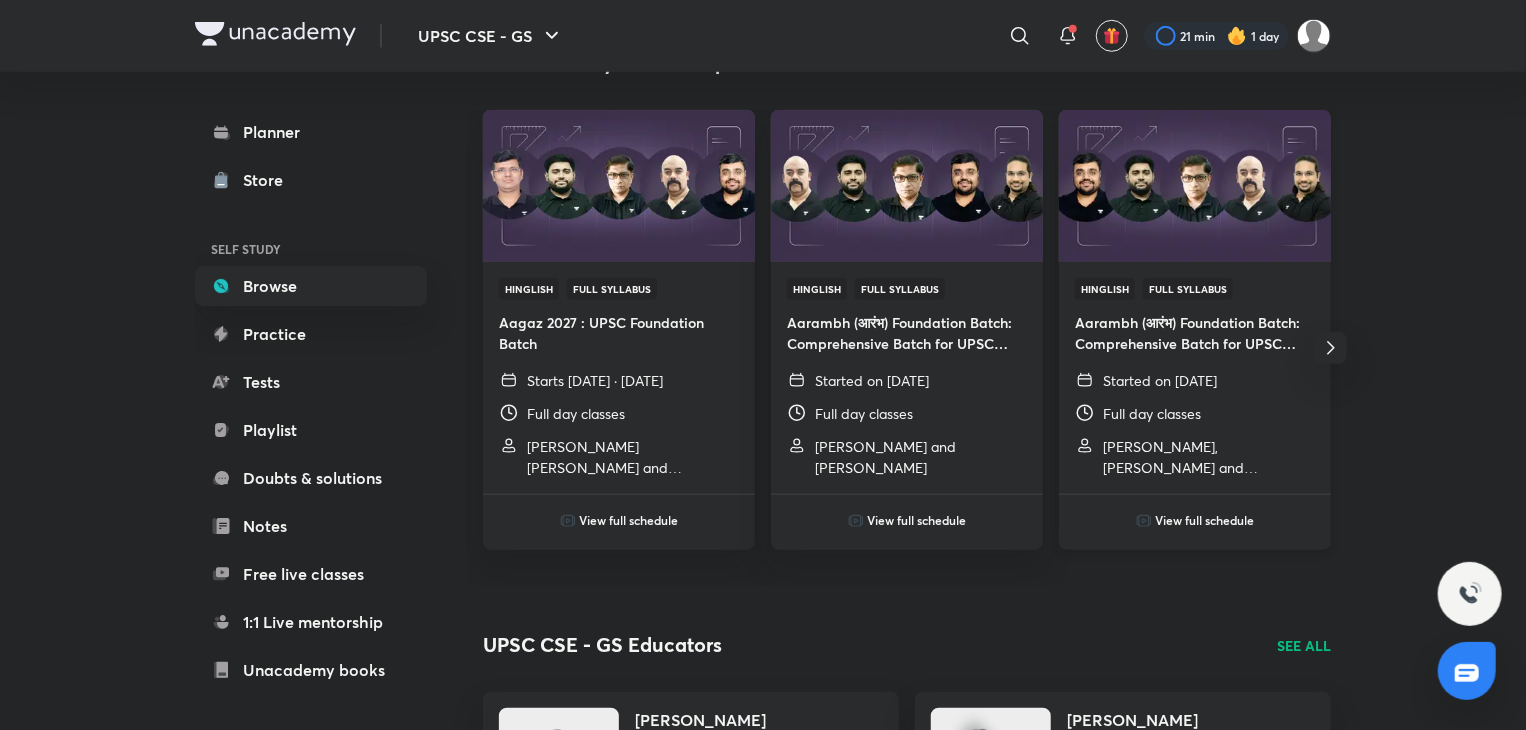 click on "View full schedule" at bounding box center (1195, 506) 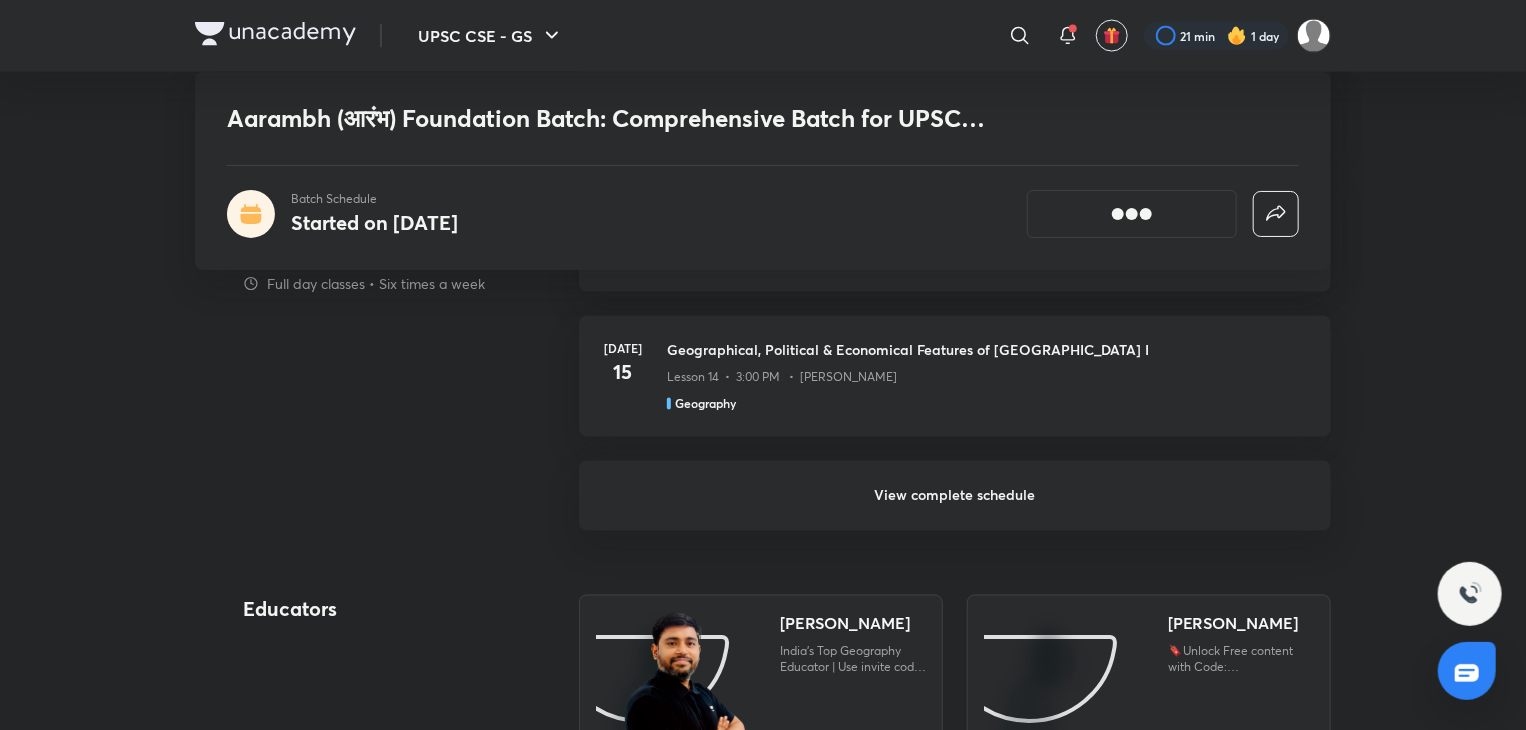 scroll, scrollTop: 1635, scrollLeft: 0, axis: vertical 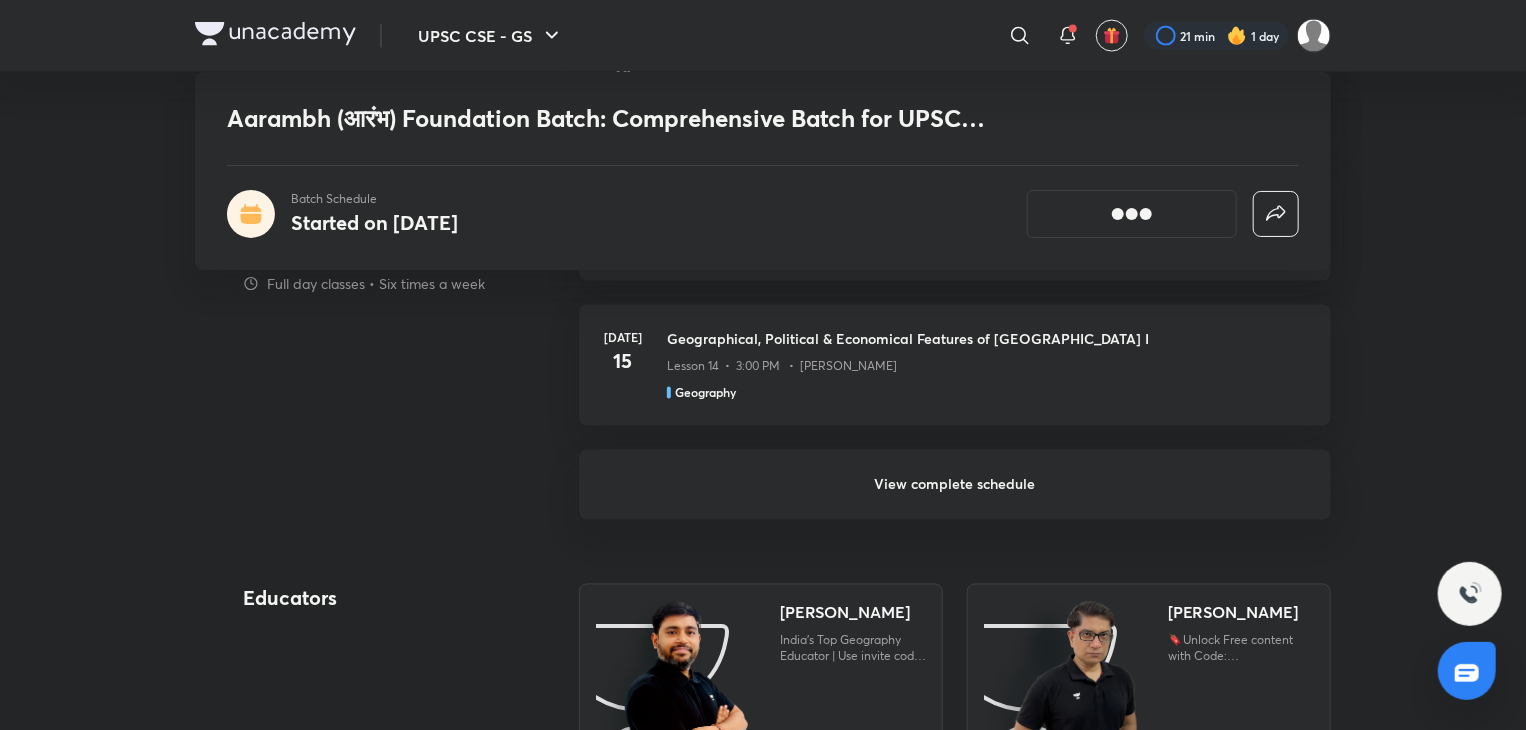 click on "View complete schedule" at bounding box center [955, 485] 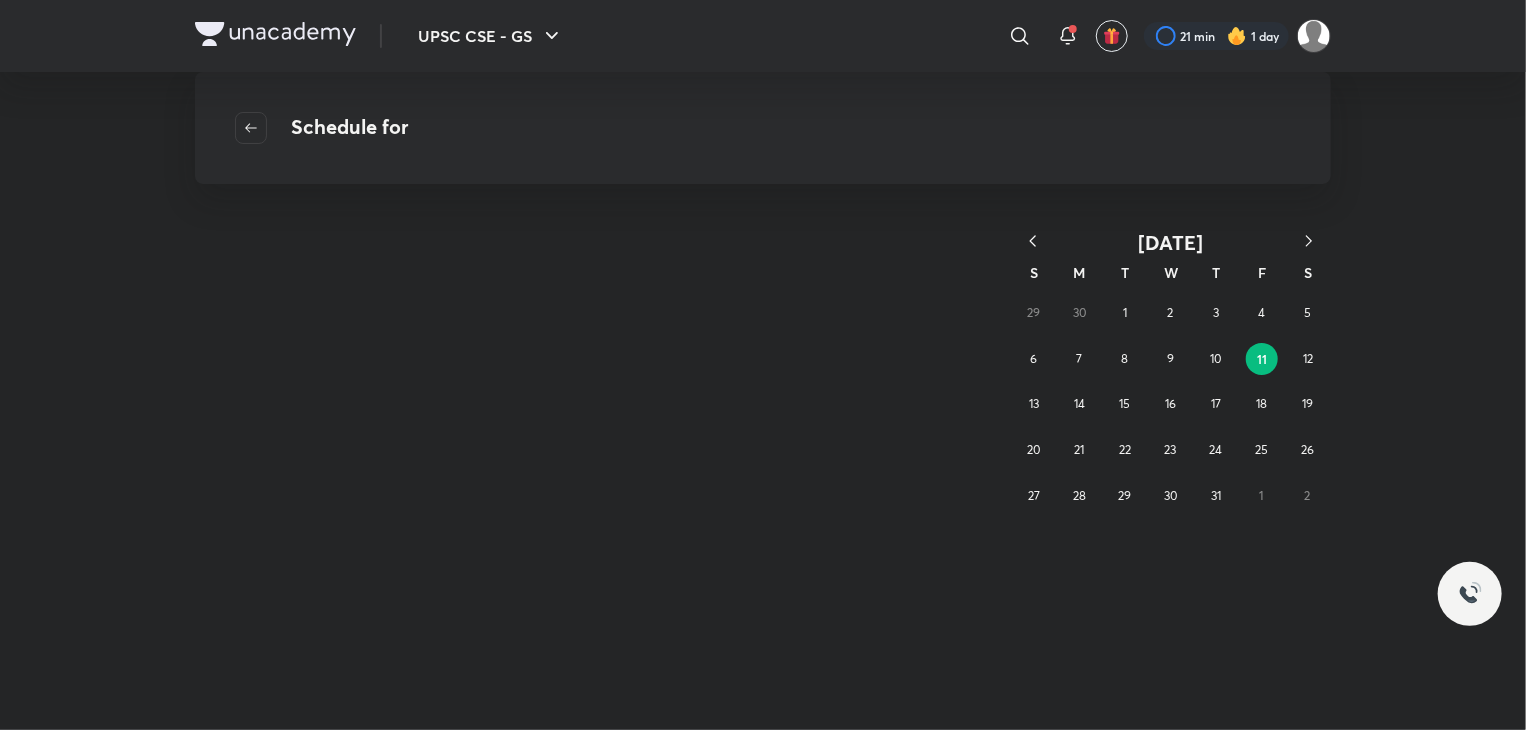 scroll, scrollTop: 0, scrollLeft: 0, axis: both 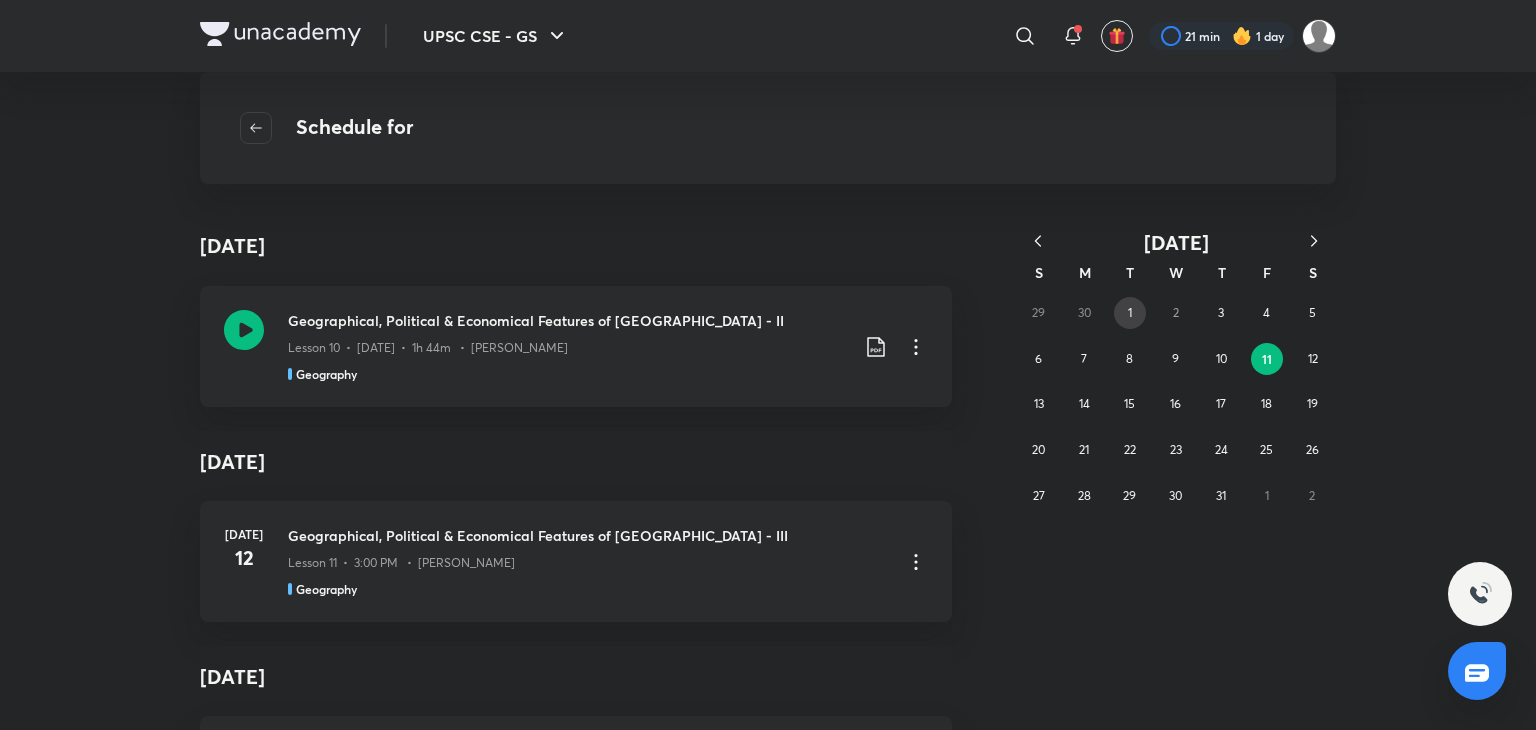 click on "1" at bounding box center [1130, 313] 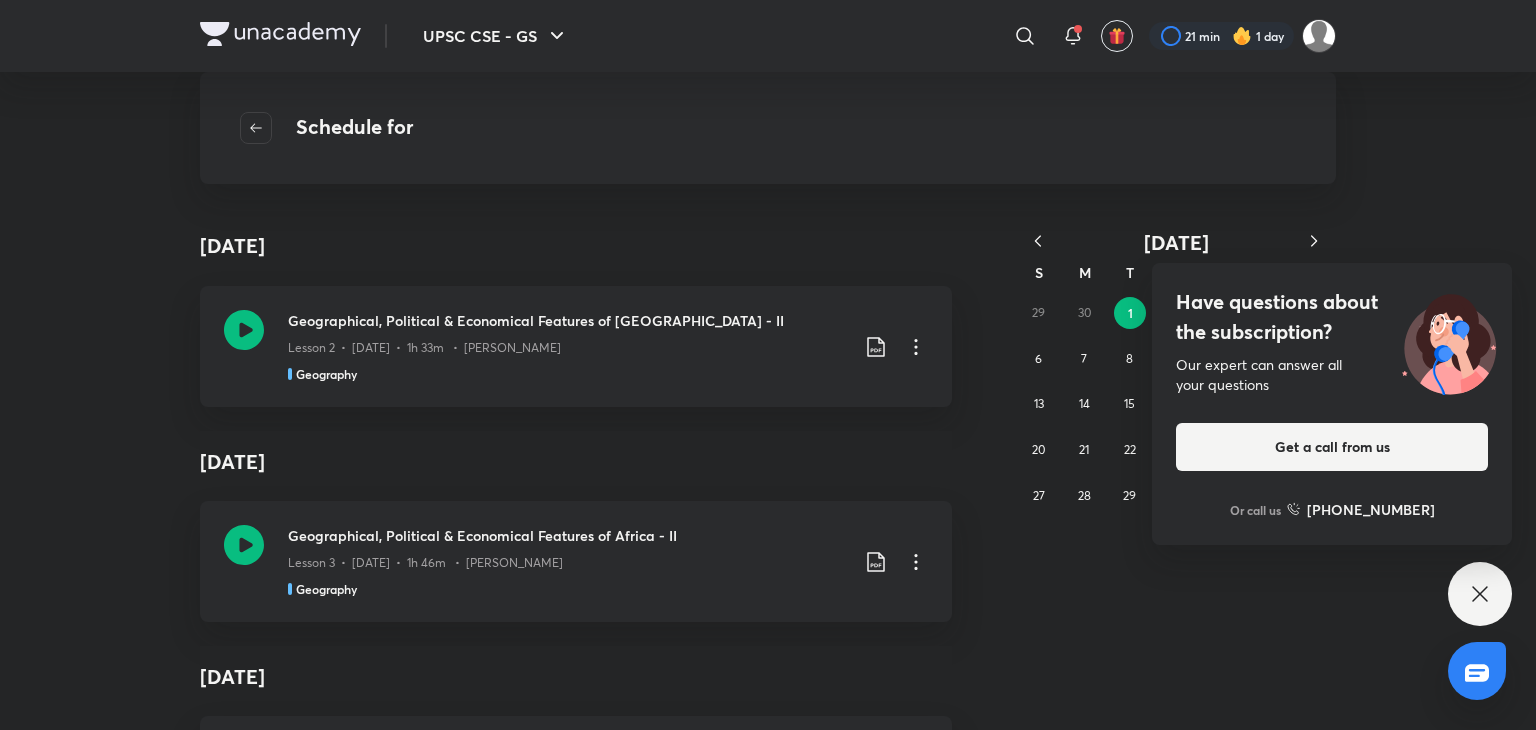 click on "Have questions about the subscription? Our expert can answer all your questions Get a call from us Or call us +91 8585858585" at bounding box center (1480, 594) 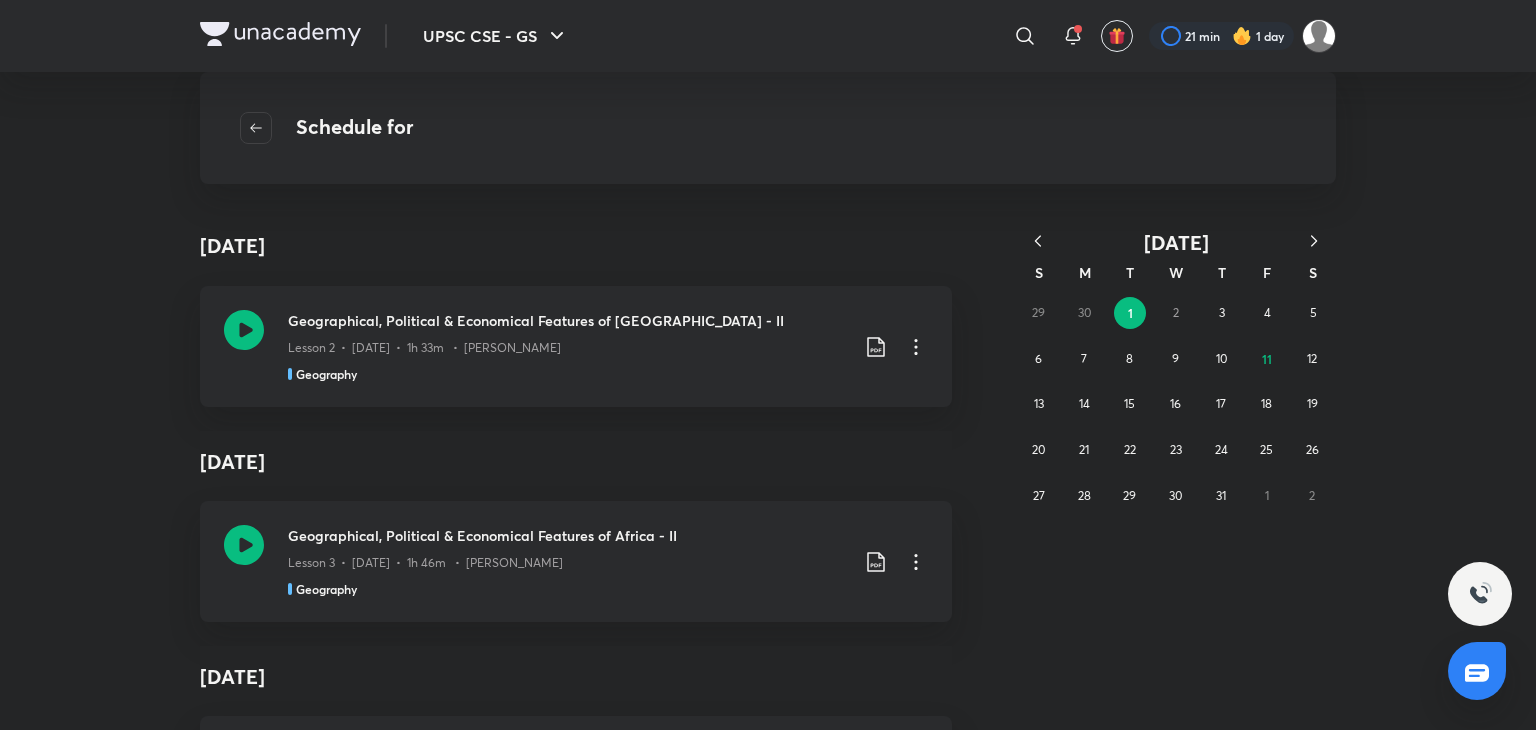 click on "29 30 1 2 3 4 5 6 7 8 9 10 11 12 13 14 15 16 17 18 19 20 21 22 23 24 25 26 27 28 29 30 31 1 2" at bounding box center (1176, 404) 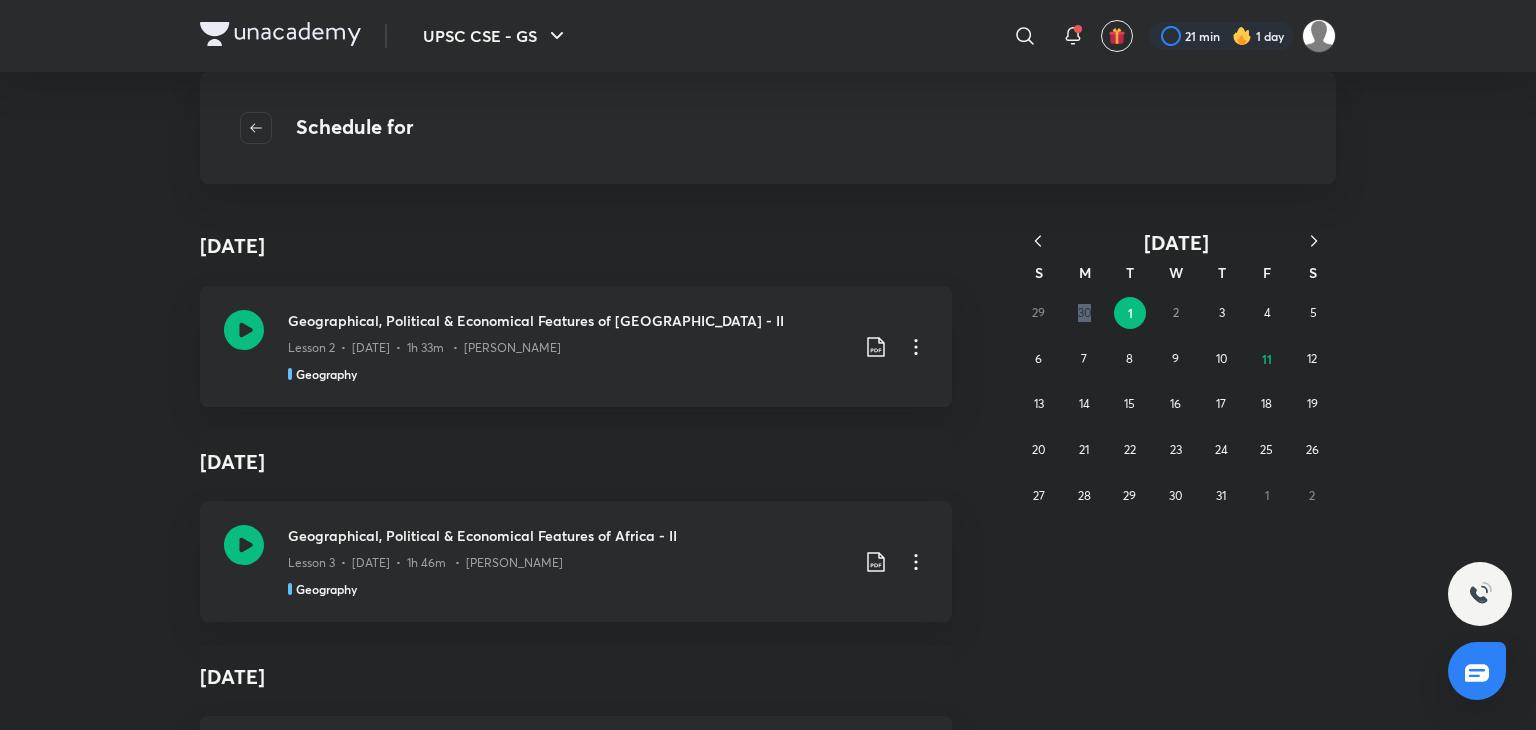 click on "29 30 1 2 3 4 5 6 7 8 9 10 11 12 13 14 15 16 17 18 19 20 21 22 23 24 25 26 27 28 29 30 31 1 2" at bounding box center (1176, 404) 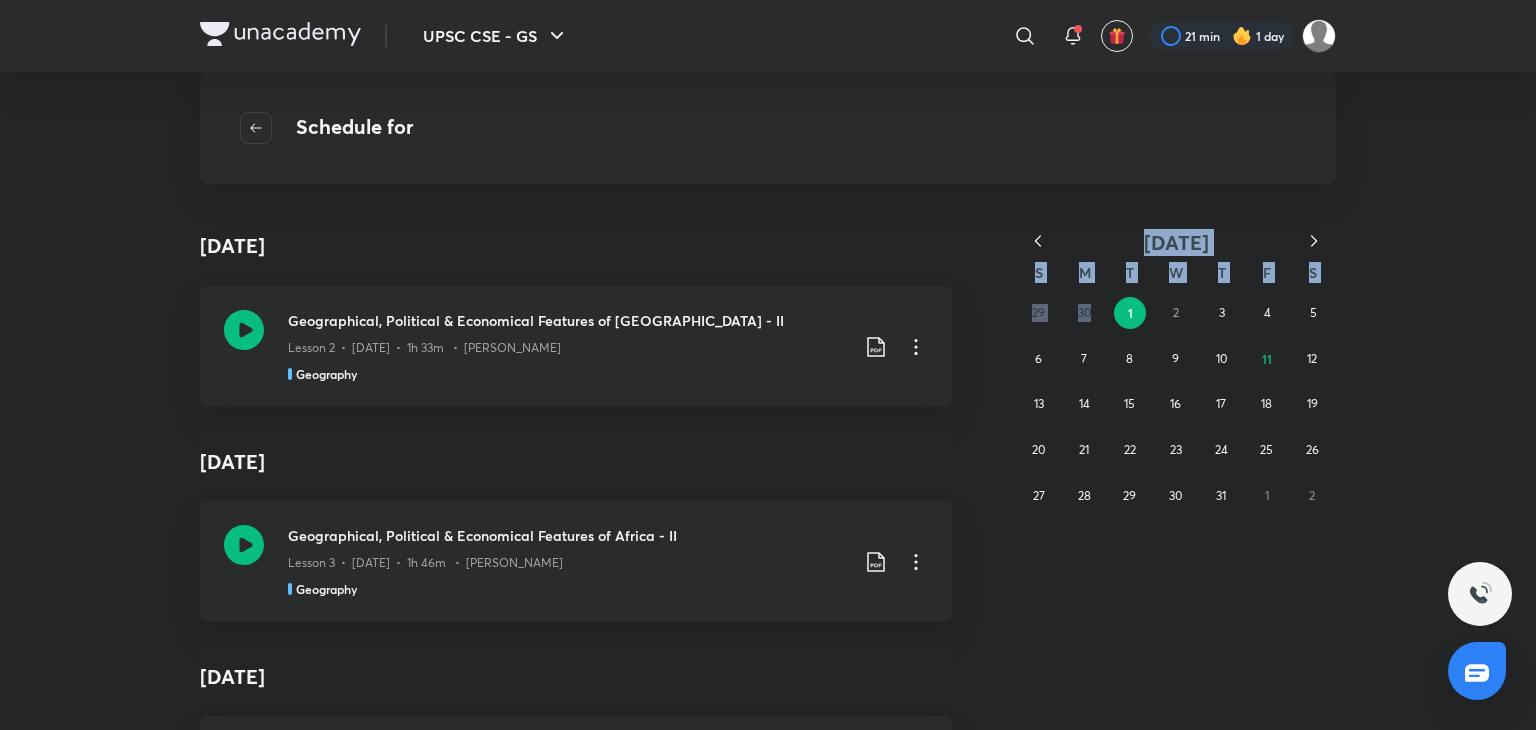 drag, startPoint x: 1072, startPoint y: 317, endPoint x: 1034, endPoint y: 241, distance: 84.97058 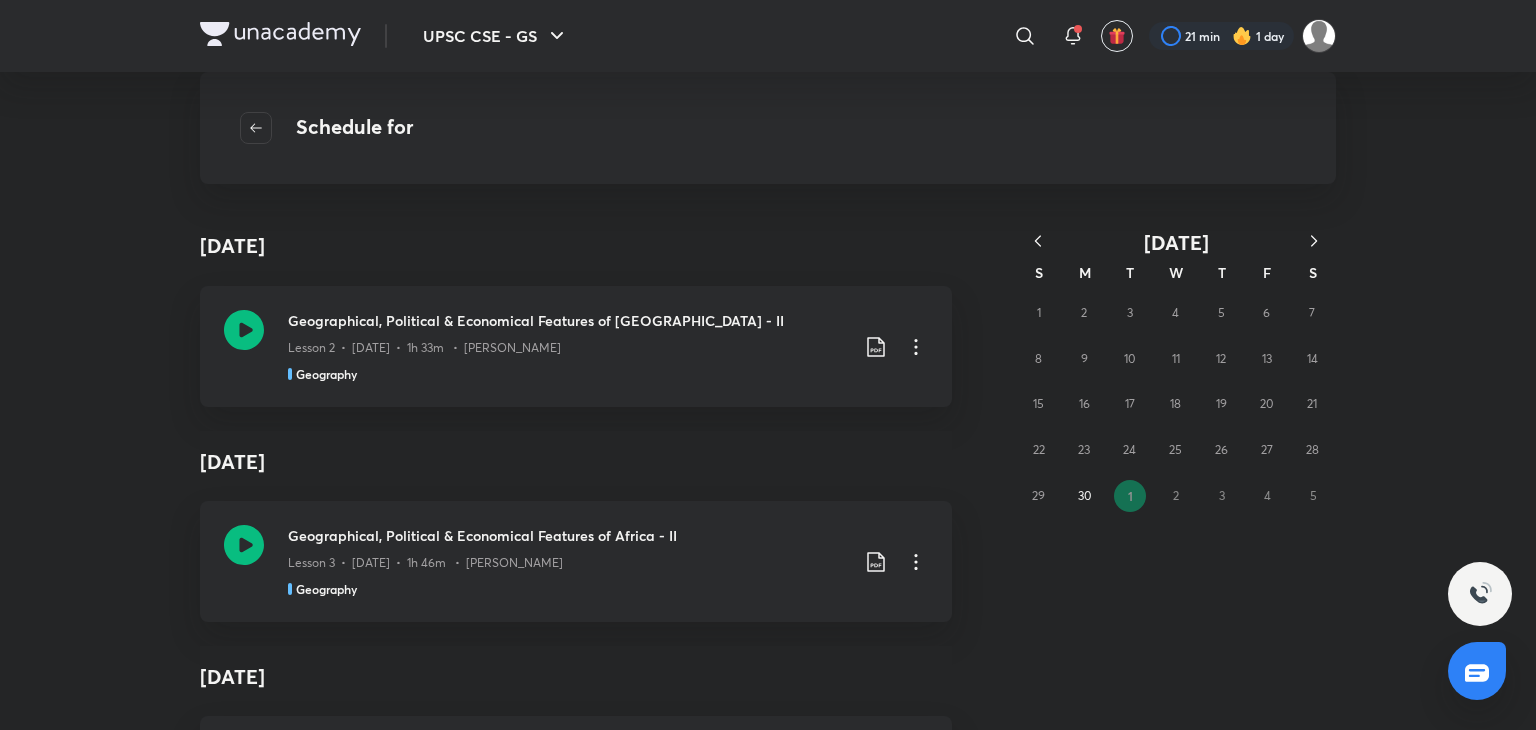 click on "July 1 July 1 Geographical, Political & Economical Features of South America - II Lesson 2  •  Jul 1  •  1h 33m   •  Sudarshan Gurjar Geography July 3 Geographical, Political & Economical Features of Africa - II Lesson 3  •  Jul 3  •  1h 46m   •  Sudarshan Gurjar Geography July 4 Doubt Clearing Lesson 4  •  Jul 4  •  1h 40m   •  Sudarshan Gurjar Geography July 5 Geographical, Political & Economical Features of Africa - III Lesson 5  •  Jul 5  •  1h 33m   •  Sudarshan Gurjar Geography July 6 Quiz 1 Quiz 1  •  Missed  •  Jul 6 Geography July 7 Geographical, Political & Economical Features of Europe - I Lesson 6  •  Jul 7  •  1h 42m   •  Sudarshan Gurjar Geography July 8 Geographical, Political & Economical Features of Europe - II Lesson 7  •  Jul 8  •  1h 53m   •  Sudarshan Gurjar Geography July 9 Geographical, Political & Economical Features of Europe - III Geography July 10 Geography July 11" at bounding box center [768, 477] 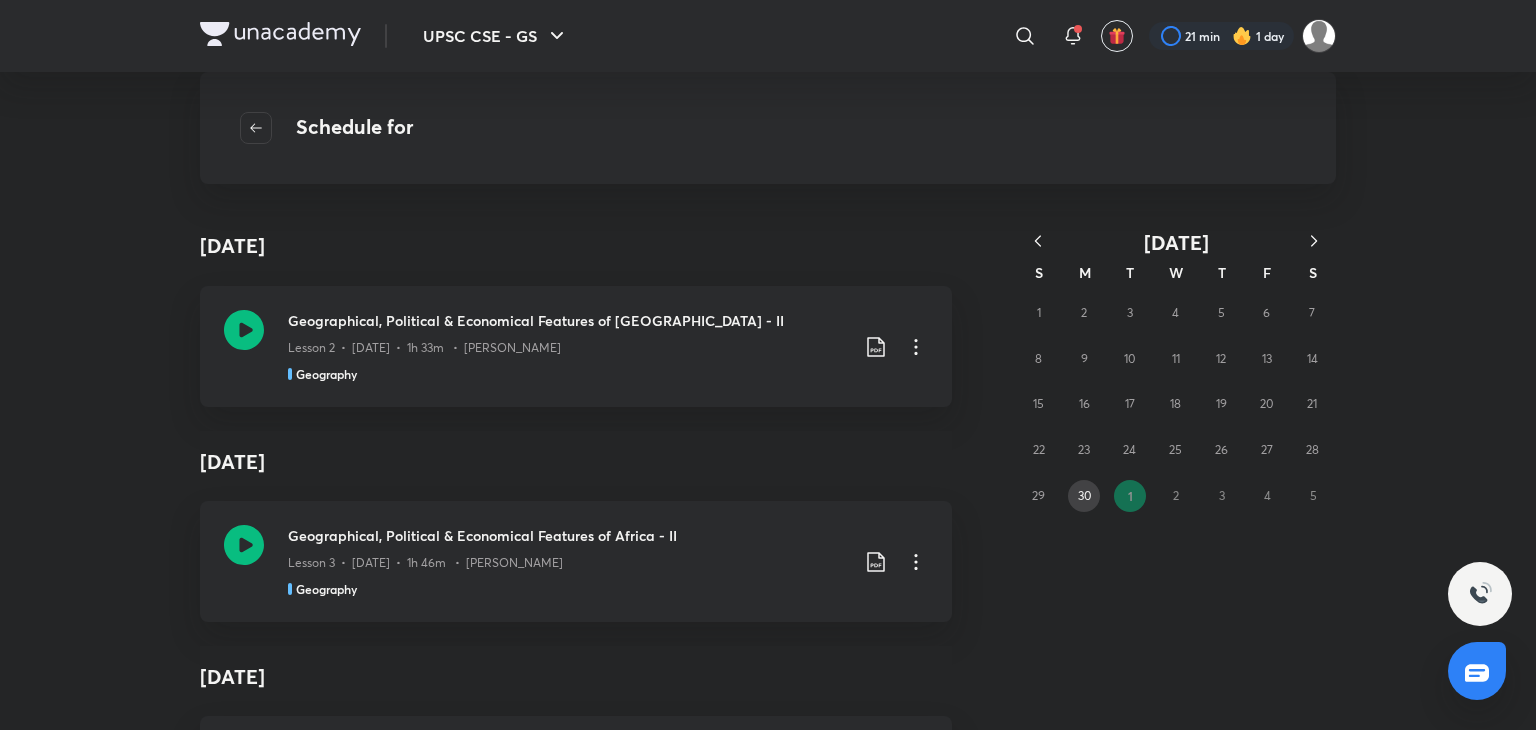 click on "30" at bounding box center [1084, 495] 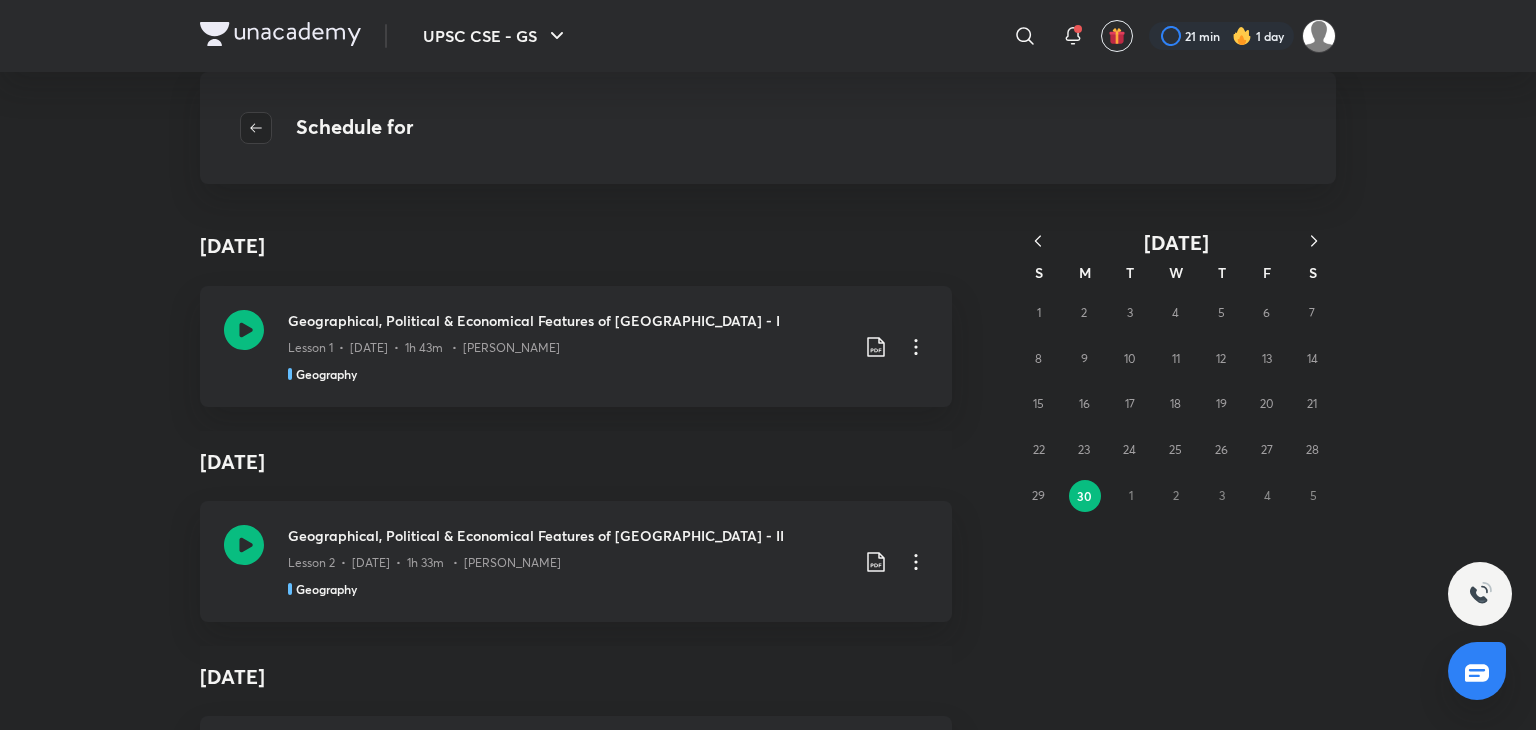 click 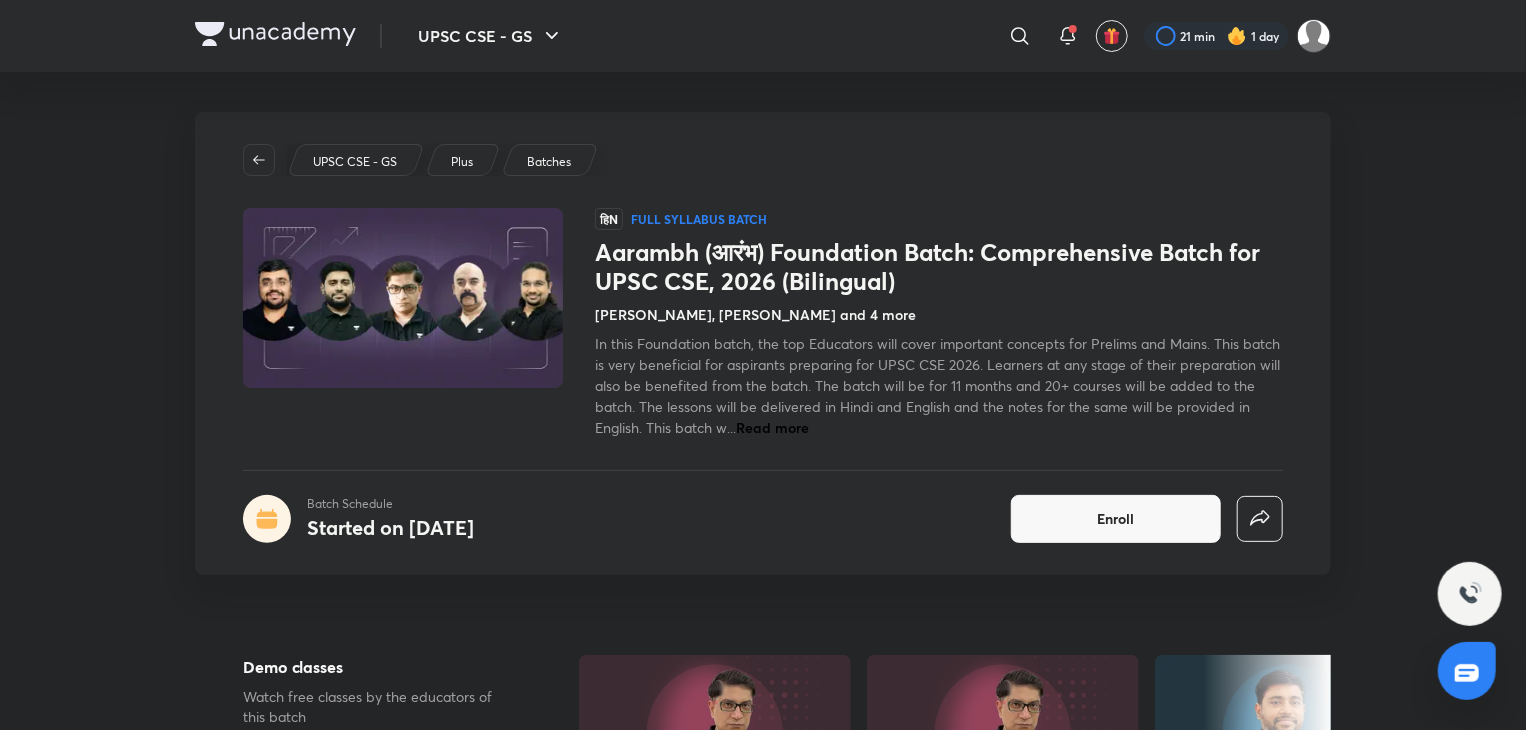 click on "Read more" at bounding box center (772, 427) 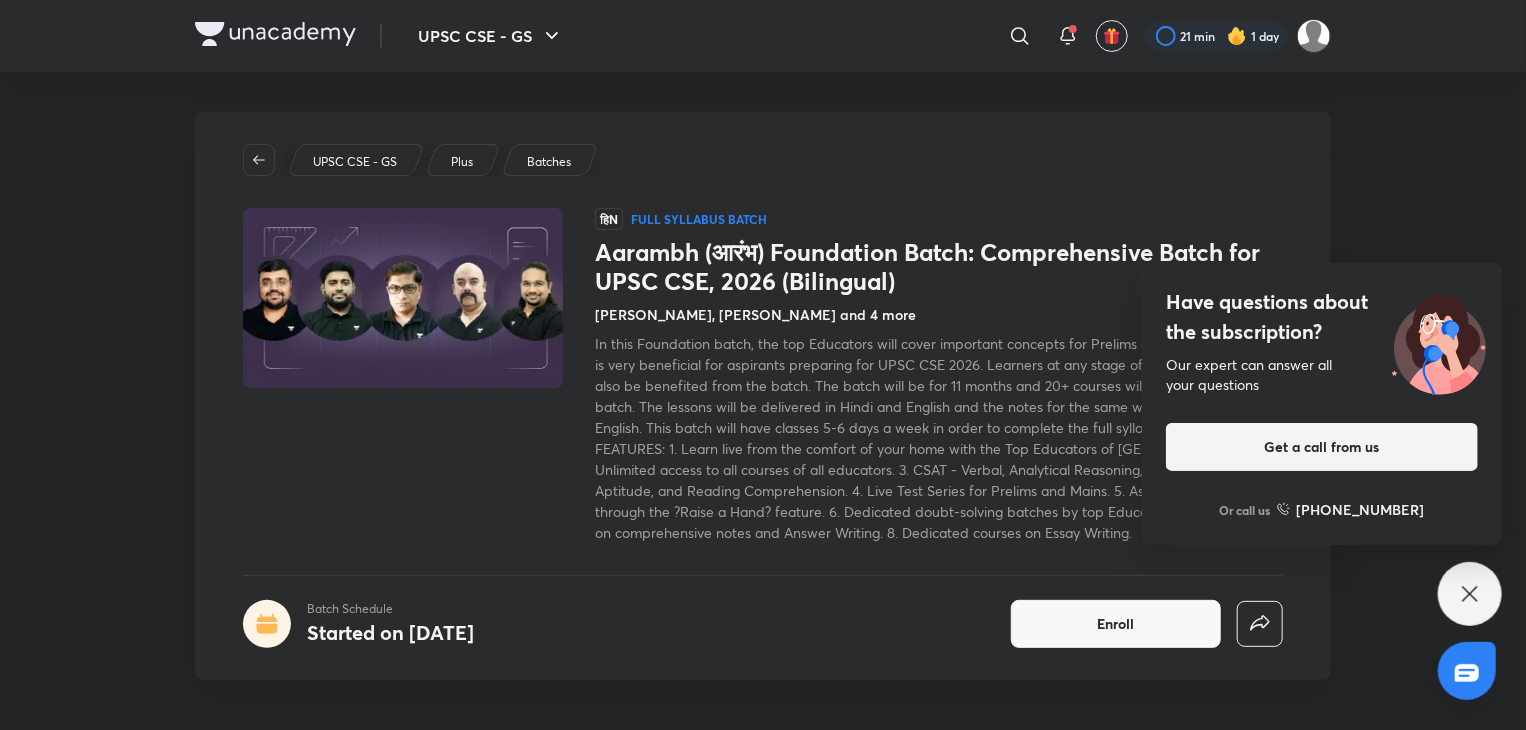 click 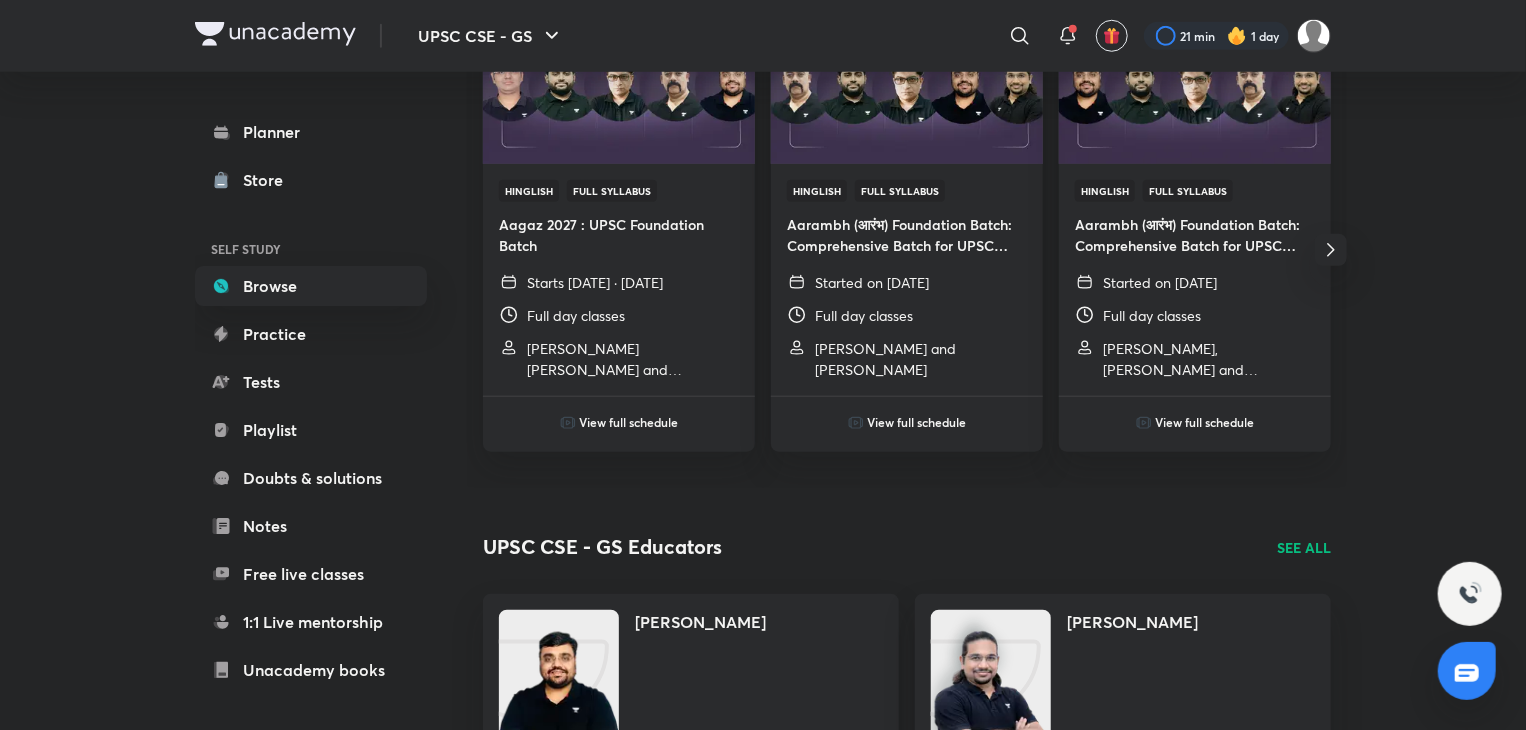scroll, scrollTop: 772, scrollLeft: 0, axis: vertical 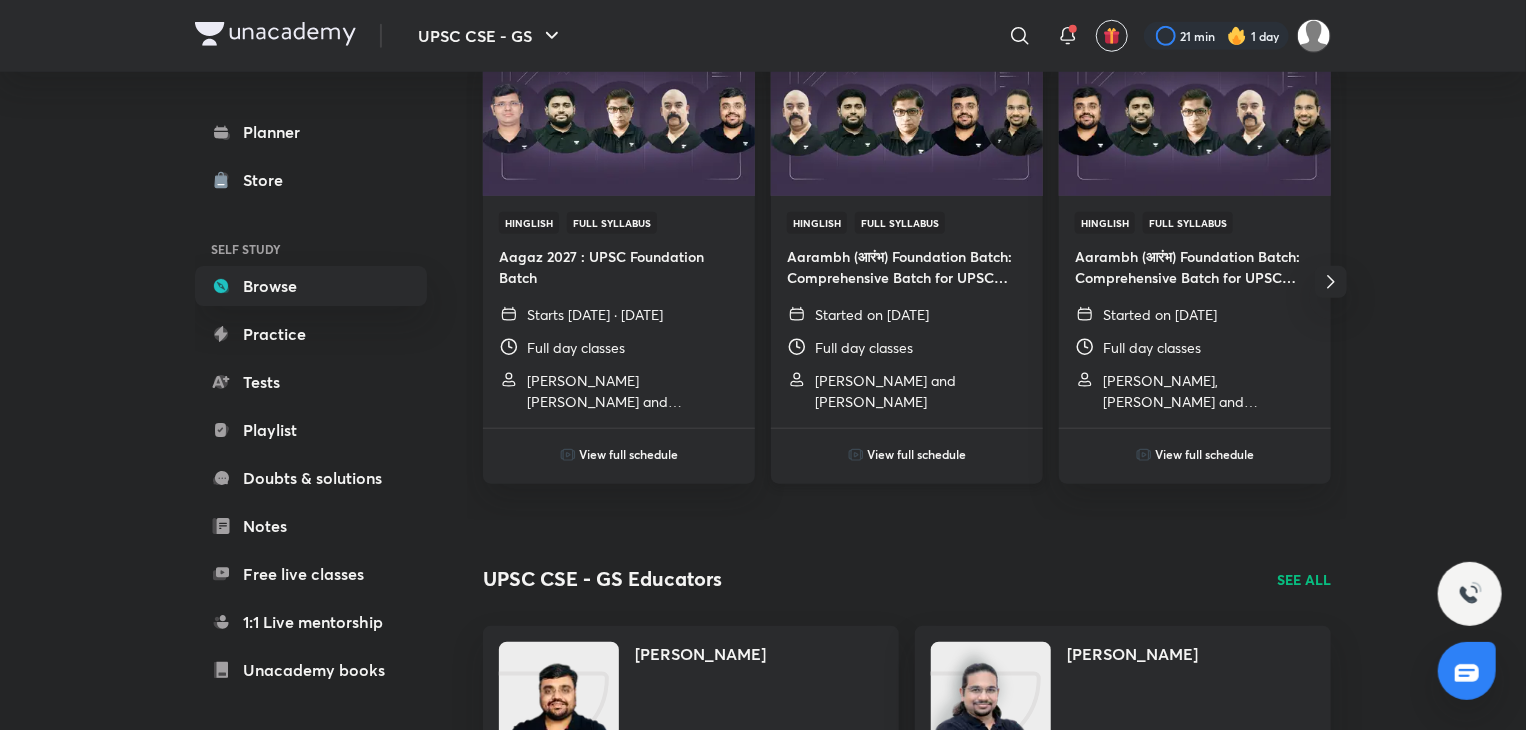 click on "View full schedule" at bounding box center (917, 454) 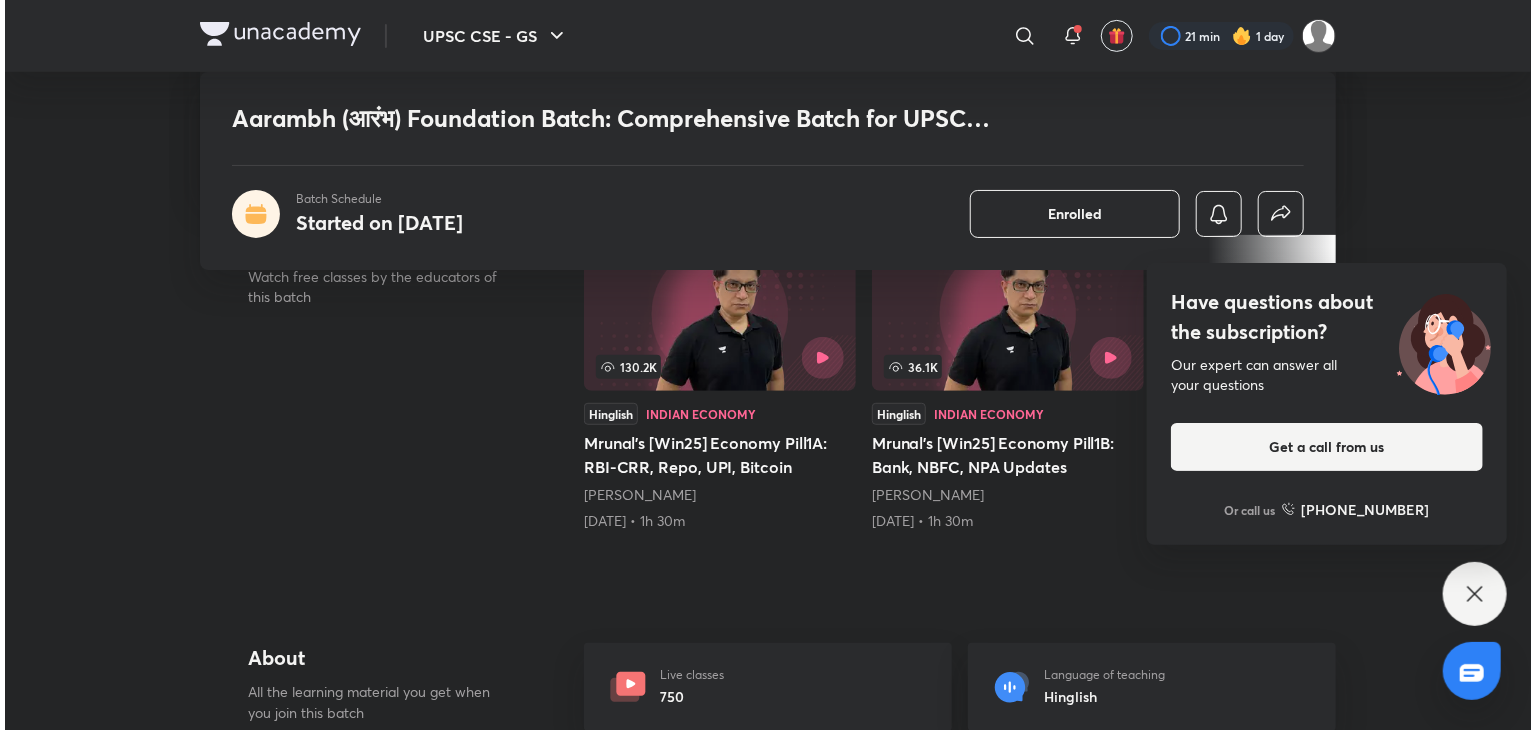 scroll, scrollTop: 382, scrollLeft: 0, axis: vertical 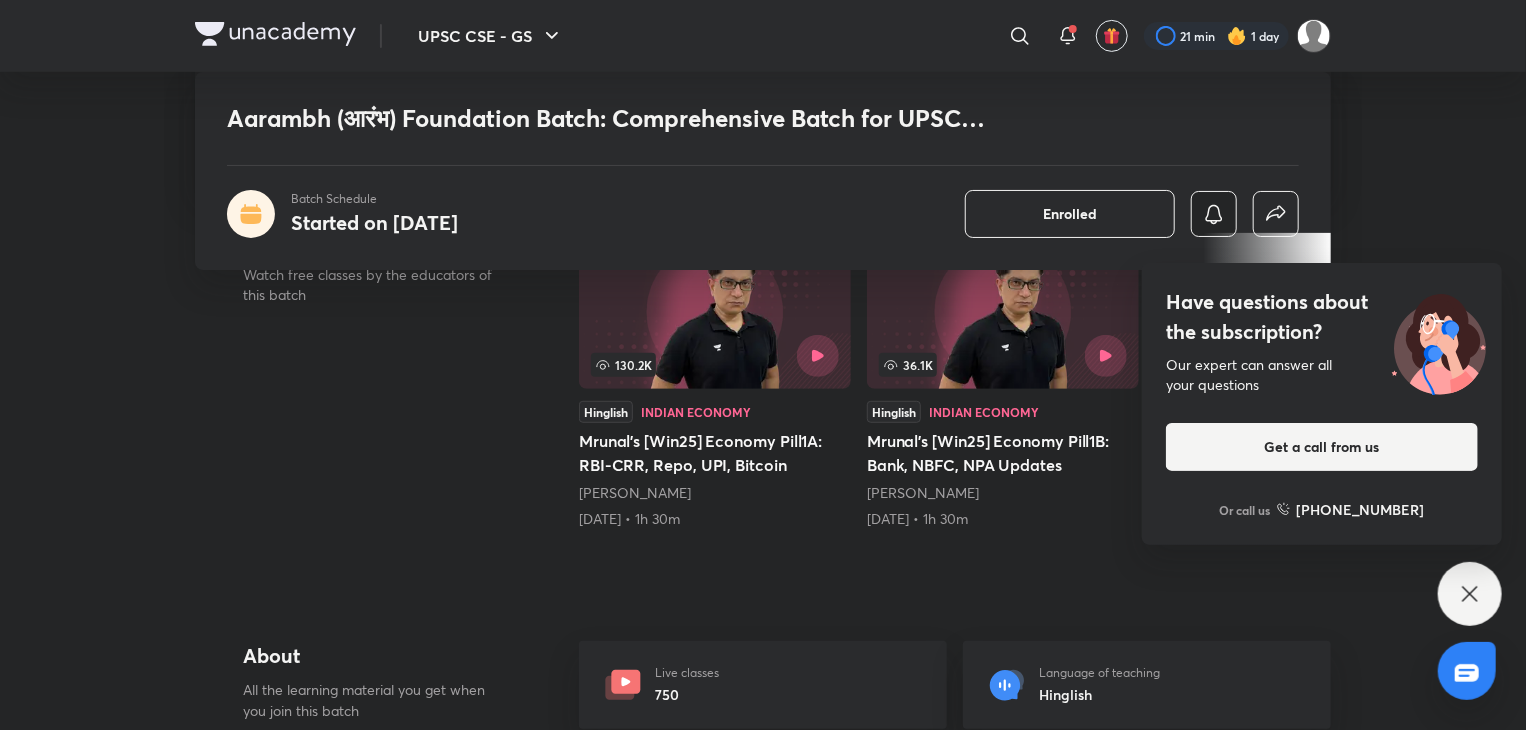 click 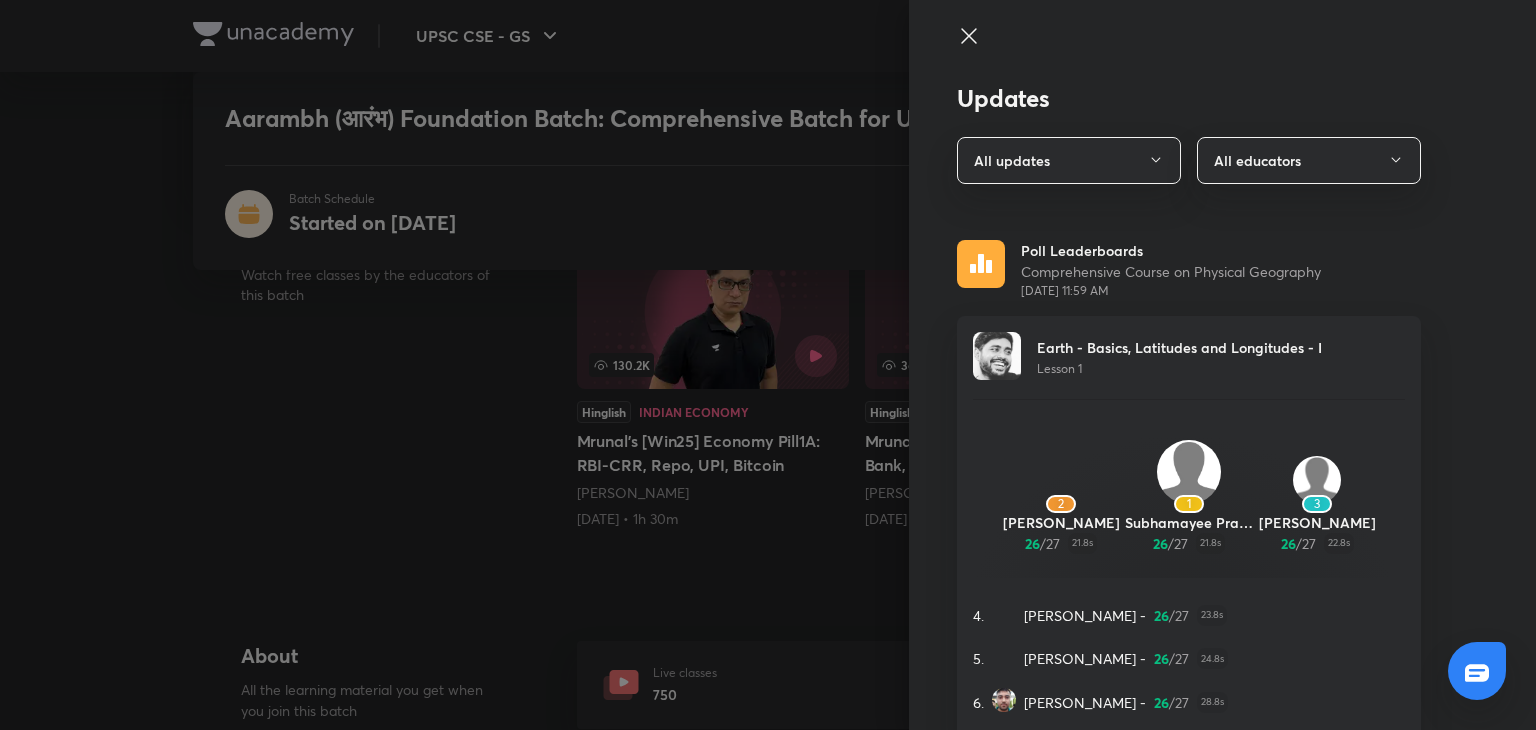 scroll, scrollTop: 0, scrollLeft: 0, axis: both 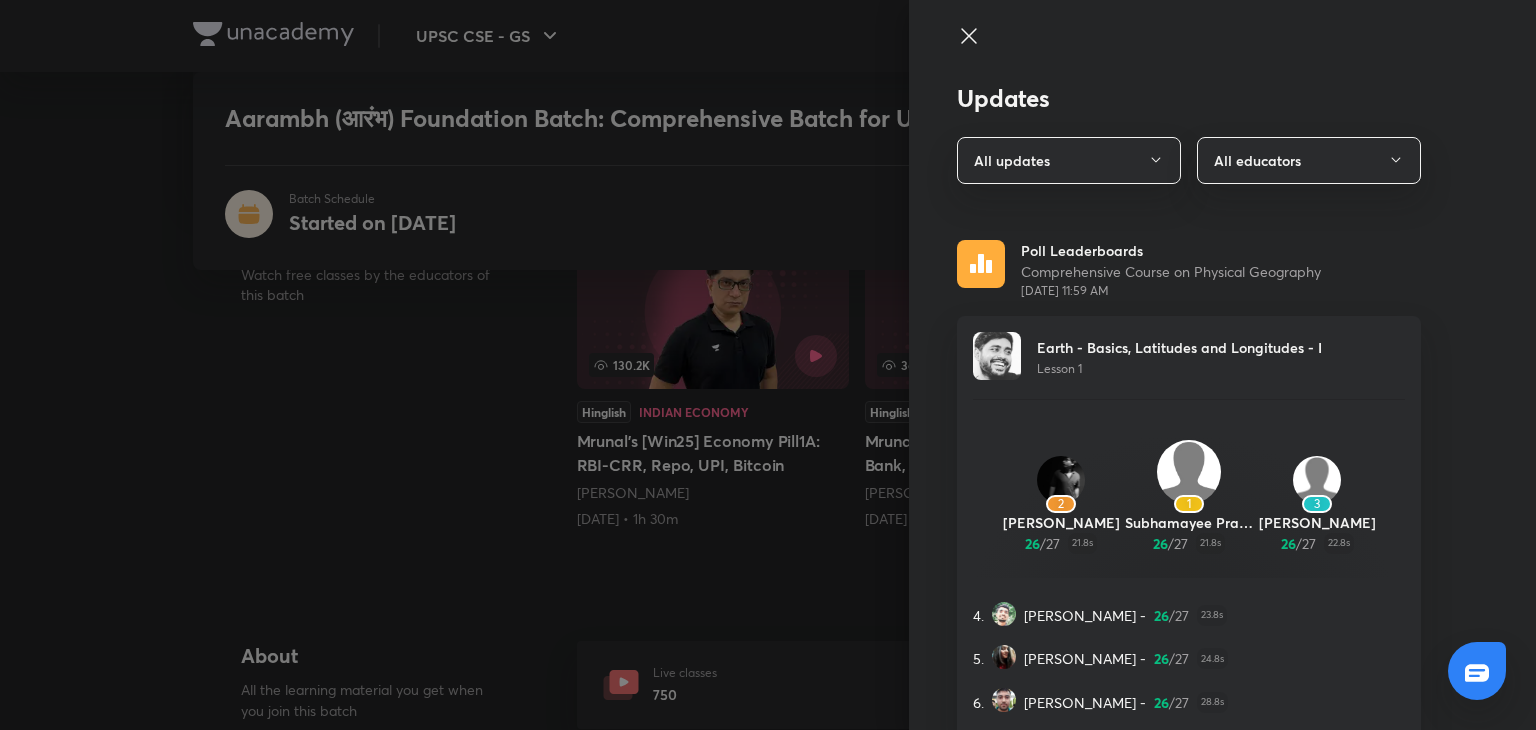 click on "Earth - Basics, Latitudes and Longitudes - I" at bounding box center [1179, 347] 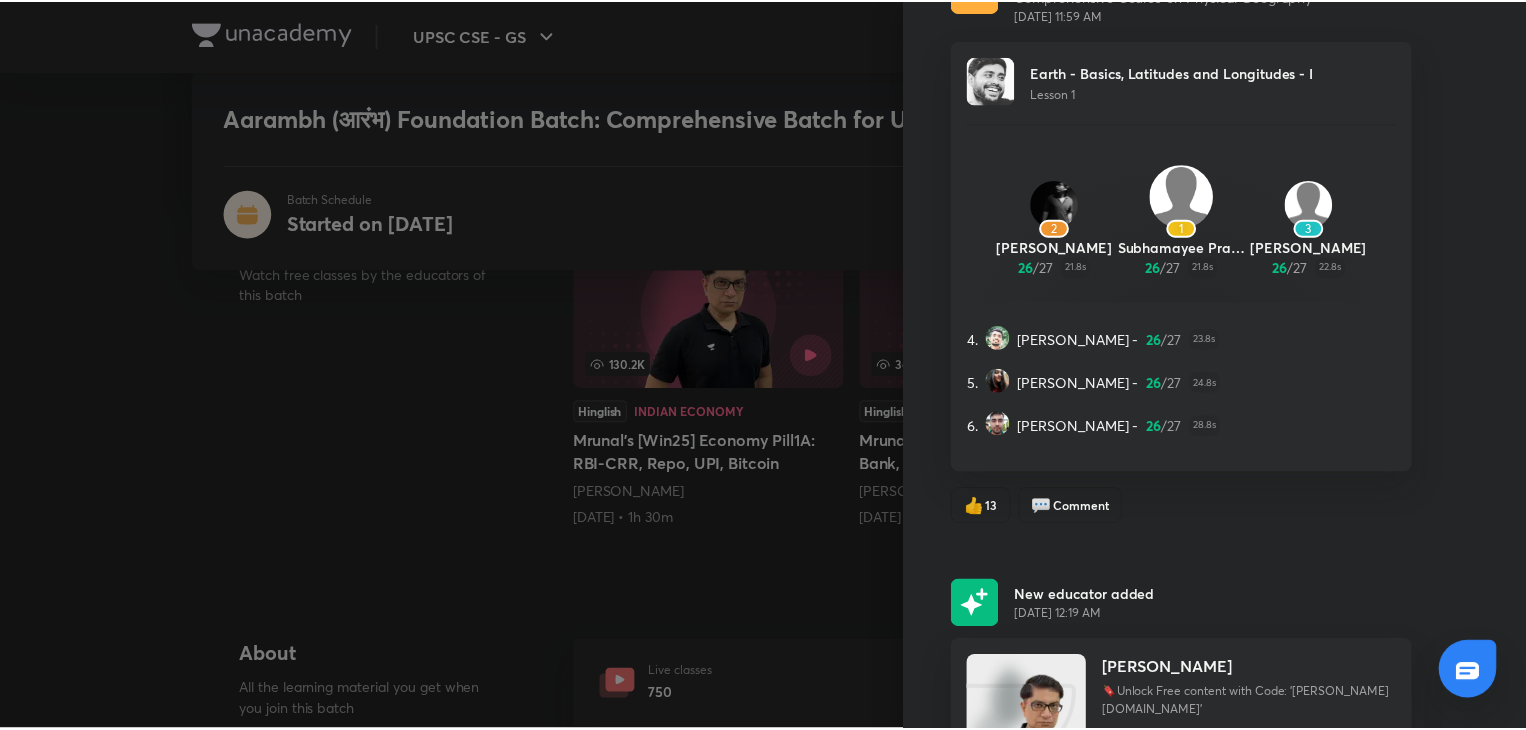 scroll, scrollTop: 0, scrollLeft: 0, axis: both 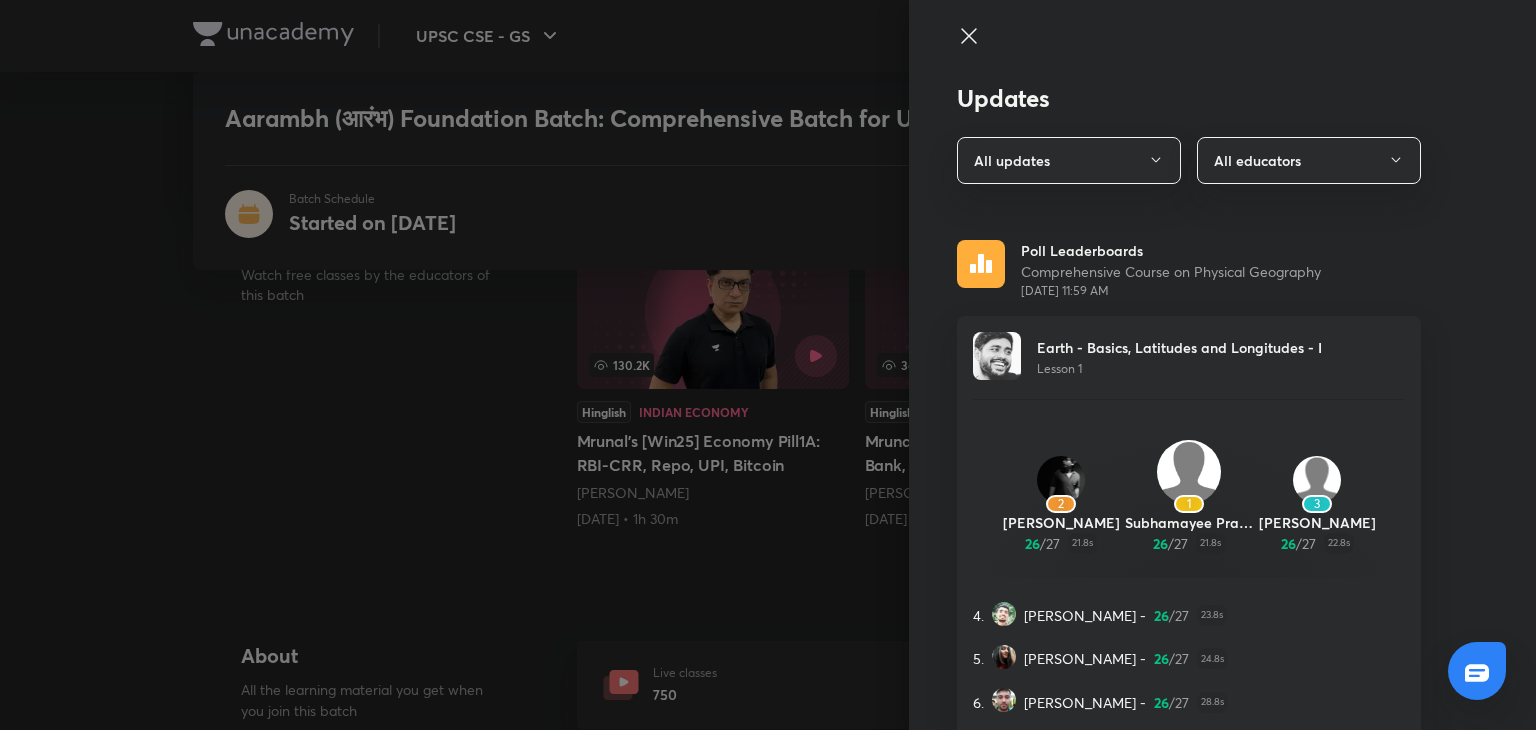 click at bounding box center [1189, 54] 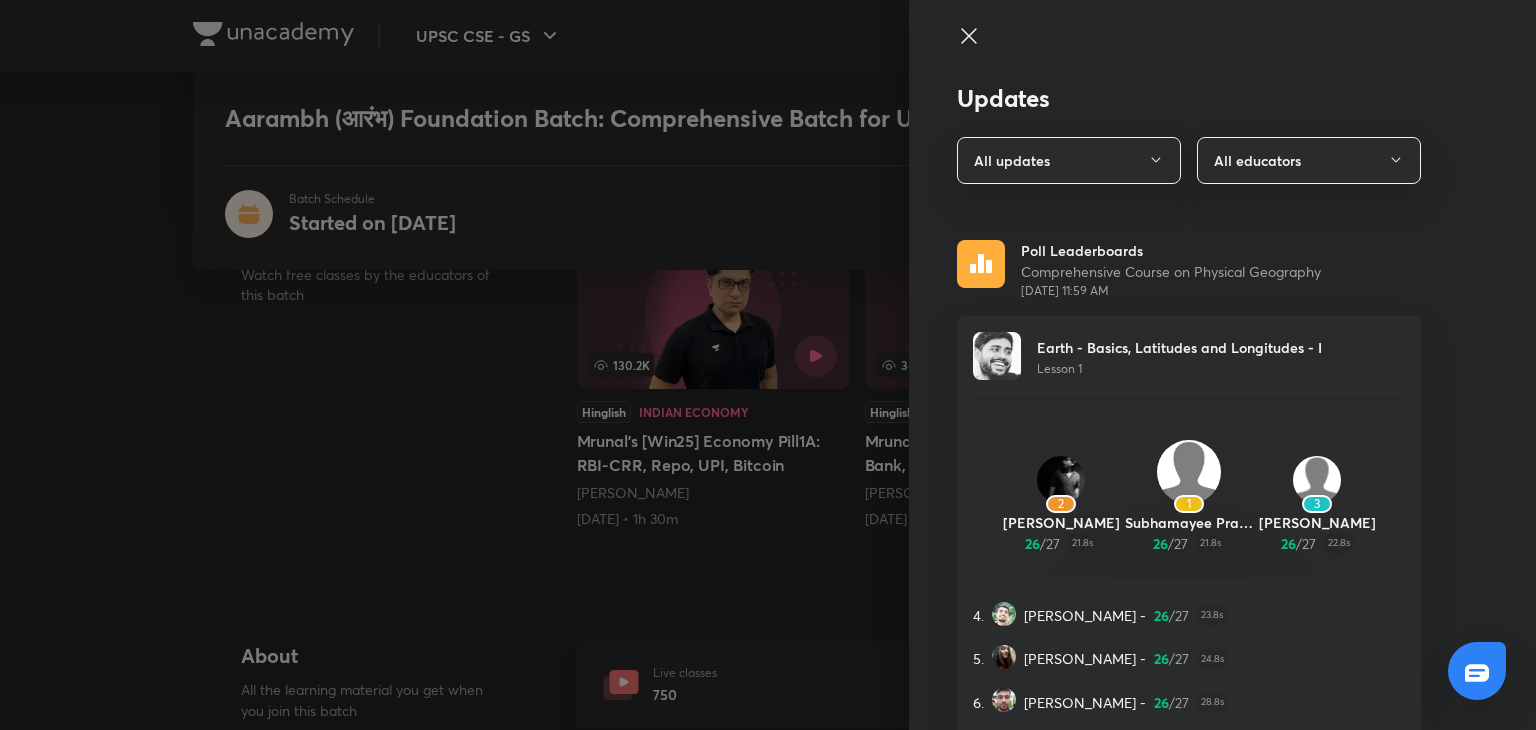 click on "Updates All updates All educators Poll Leaderboards Comprehensive Course on Physical Geography Jul 11, 11:59 AM Earth - Basics, Latitudes and Longitudes - I Lesson 1 2 Padmnabh Bhardwaj 26 / 27 21.8s 1 Subhamayee Pradhan 26 / 27 21.8s 3 Darshan Singh 26 / 27 22.8s 4. Mohammad Azeez Chikkabbar - 26 / 27 23.8s 5. Tanya Saxena - 26 / 27 24.8s 6. Vikas singh - 26 / 27 28.8s 👍 13 💬 Comment New educator added Jul 8, 12:19 AM Mrunal Patel 🔖Unlock Free content with Code: 'Mrunal.org' 3M Watch mins 512K Followers 👍 2 💬 Comment New course added Jul 8, 12:19 AM Hinglish Current Affairs Mrunal’s Economy for UPSC Prelims-2026 (PCB14-RAFTAAR) Starts on Jul 17, 2025 • 60 lessons Mrunal Patel 👍 1 💬 Comment New course added Jul 4, 9:57 PM Hinglish Geography Comprehensive Course on Physical Geography Lesson 2 • Today, 10:05 AM Sudarshan Gurjar 👍 Like 💬 Comment New educator added Jul 4, 9:54 PM Sudarshan Gurjar 34M Watch mins 440K Followers 👍 Like 💬 Comment New course added Jul 4, 9:54 PM" at bounding box center [1222, 365] 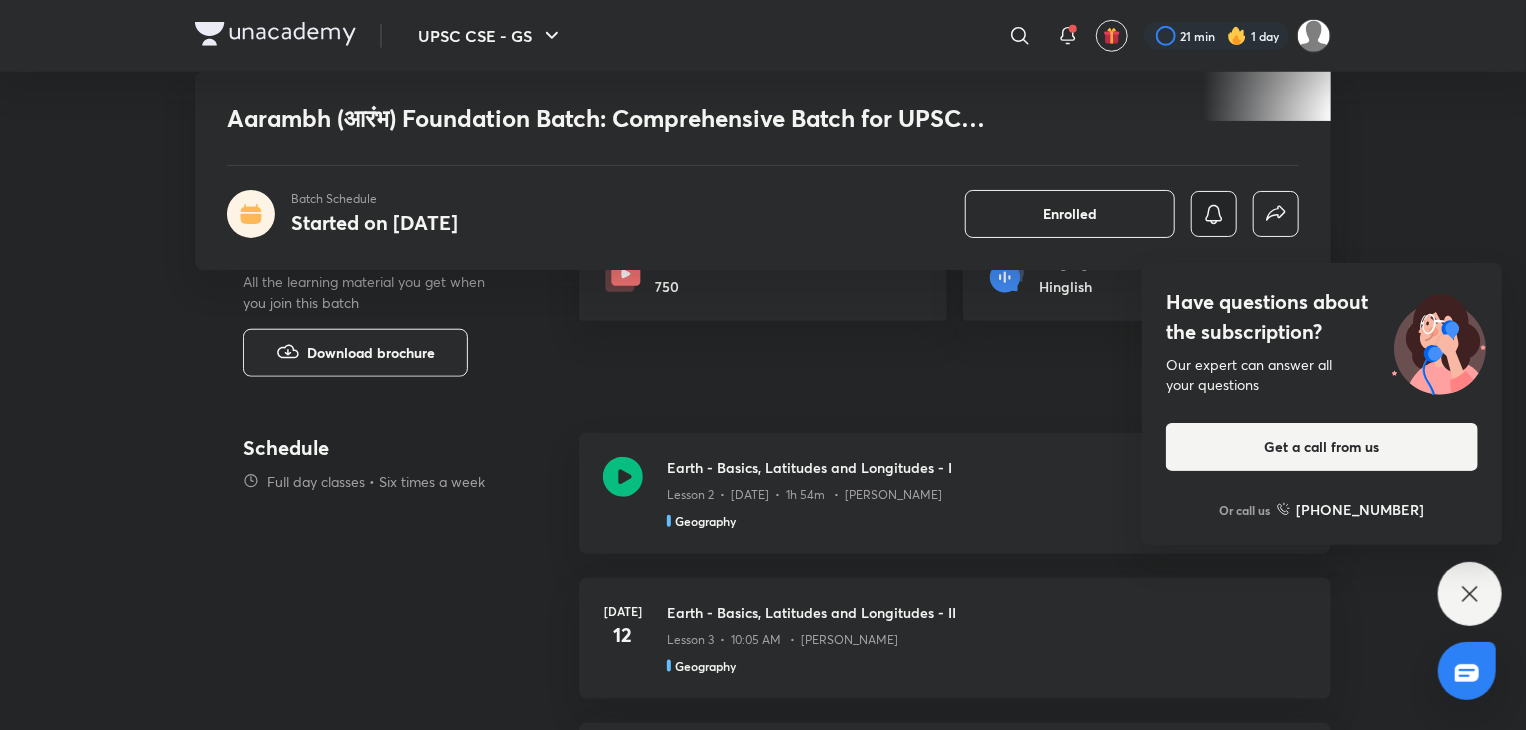 scroll, scrollTop: 792, scrollLeft: 0, axis: vertical 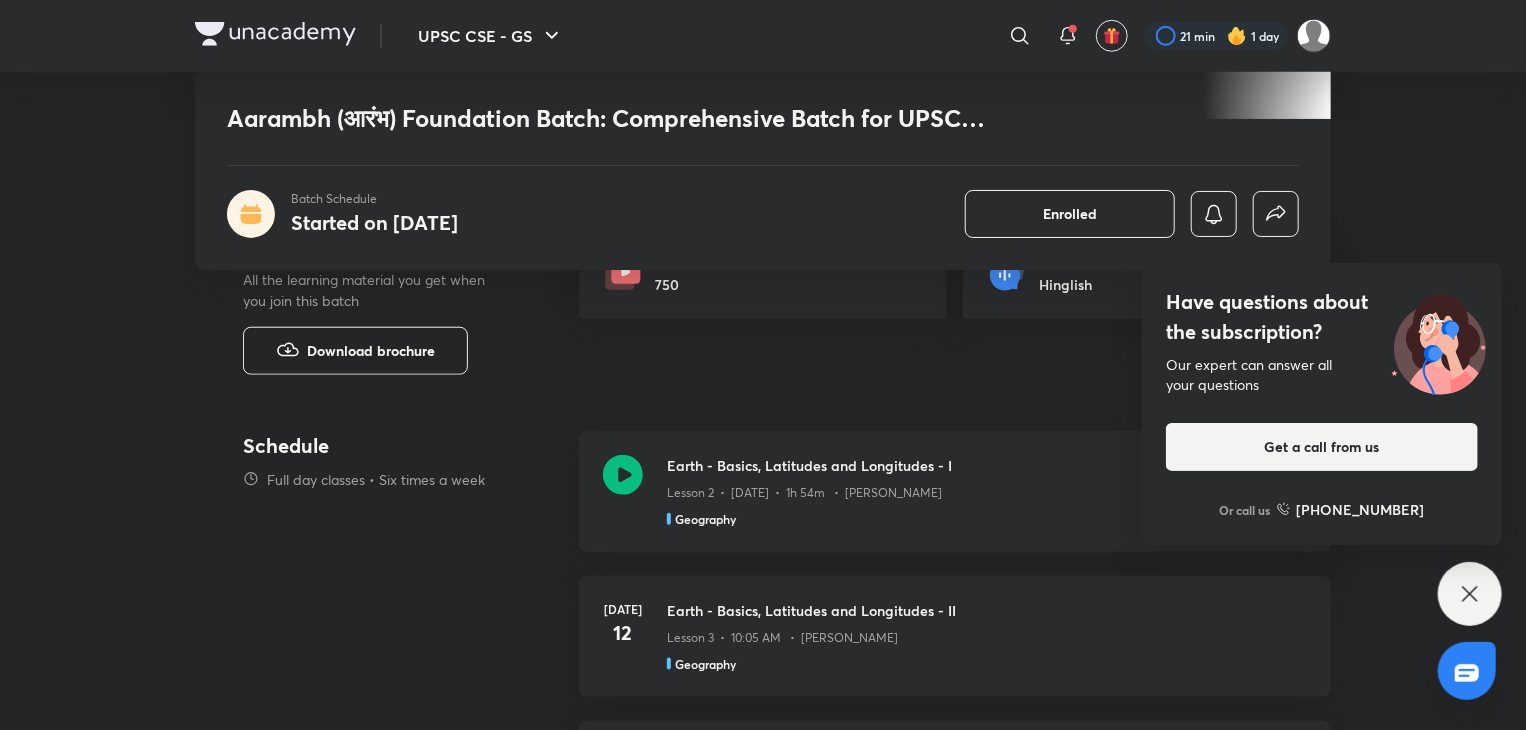 click on "Download brochure" at bounding box center [355, 351] 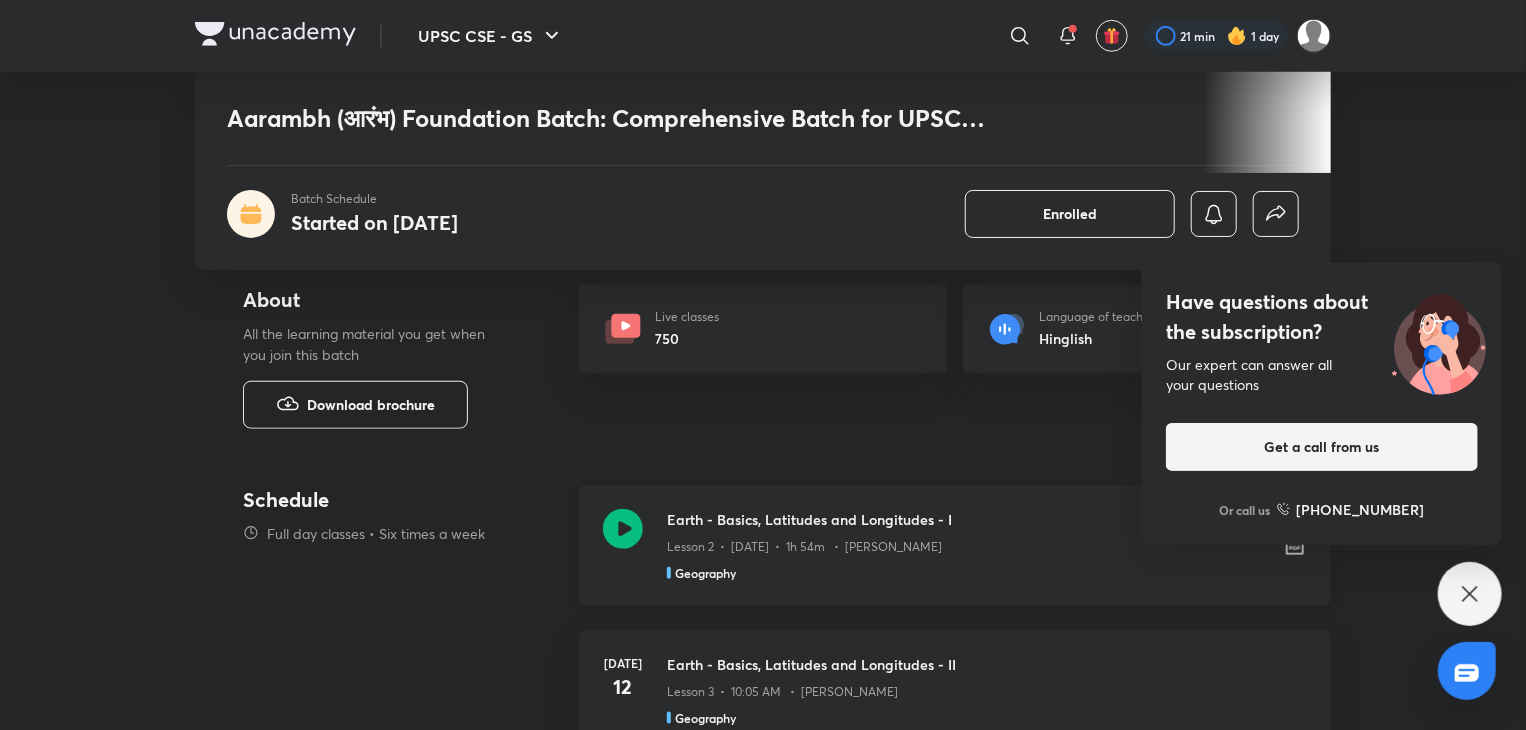 scroll, scrollTop: 766, scrollLeft: 0, axis: vertical 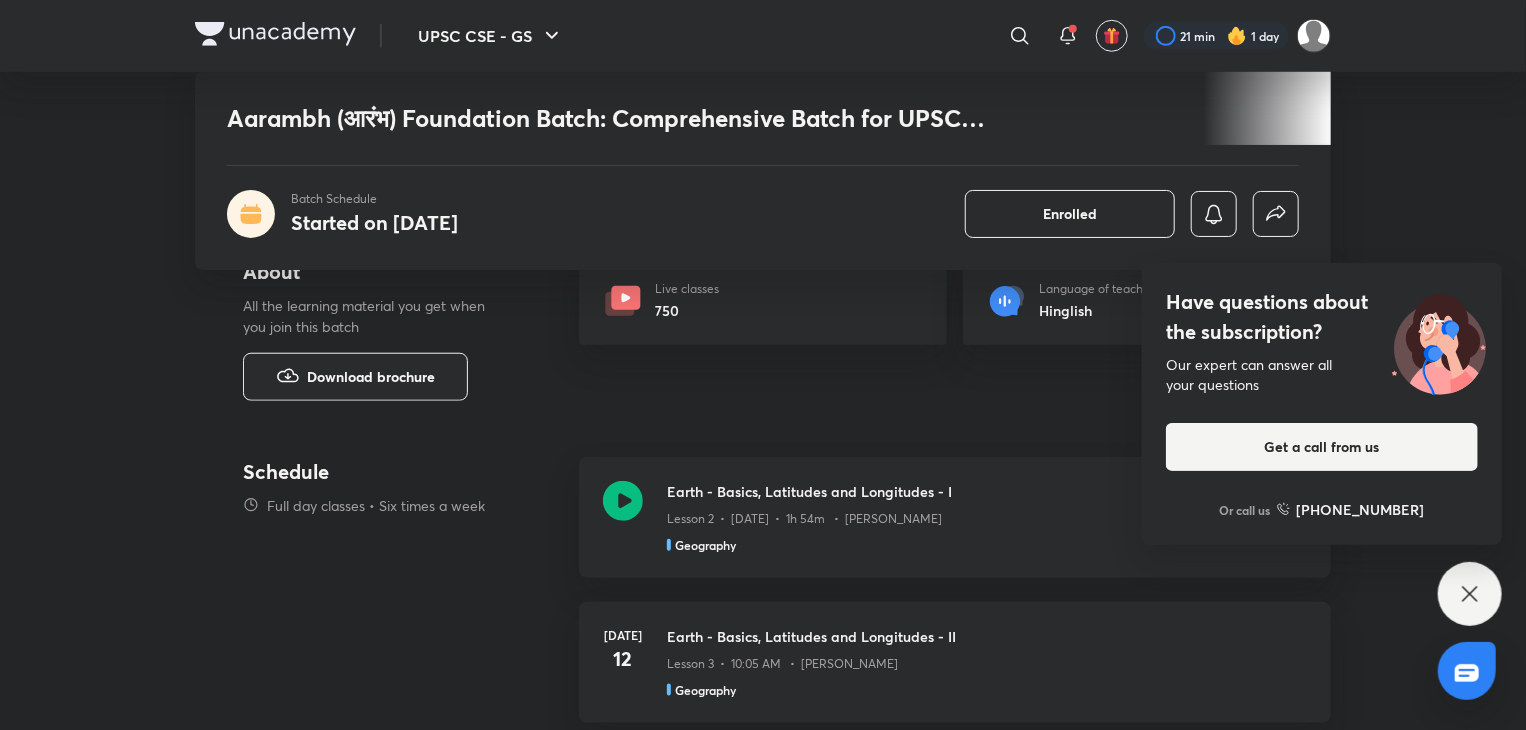 click on "Schedule" at bounding box center [403, 472] 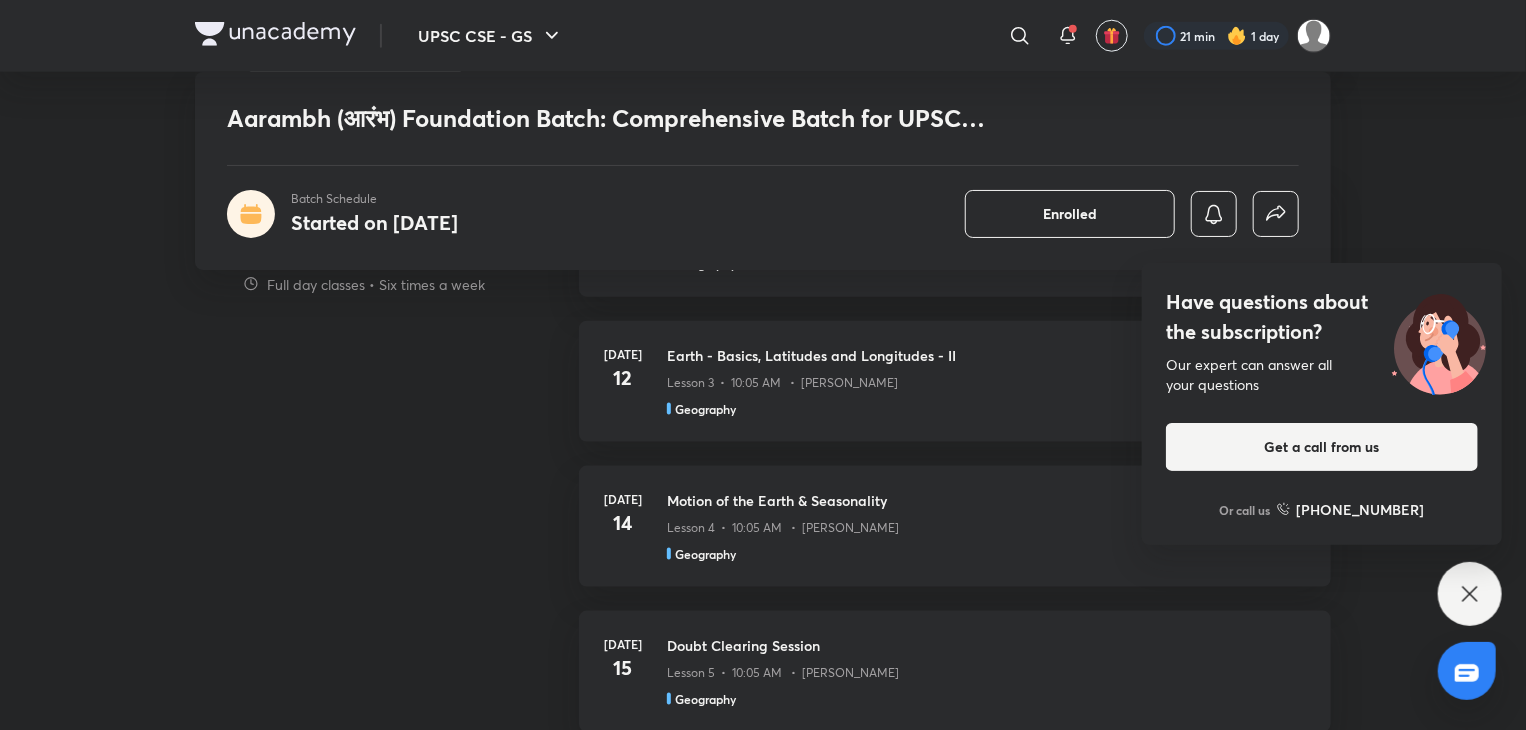 scroll, scrollTop: 1048, scrollLeft: 0, axis: vertical 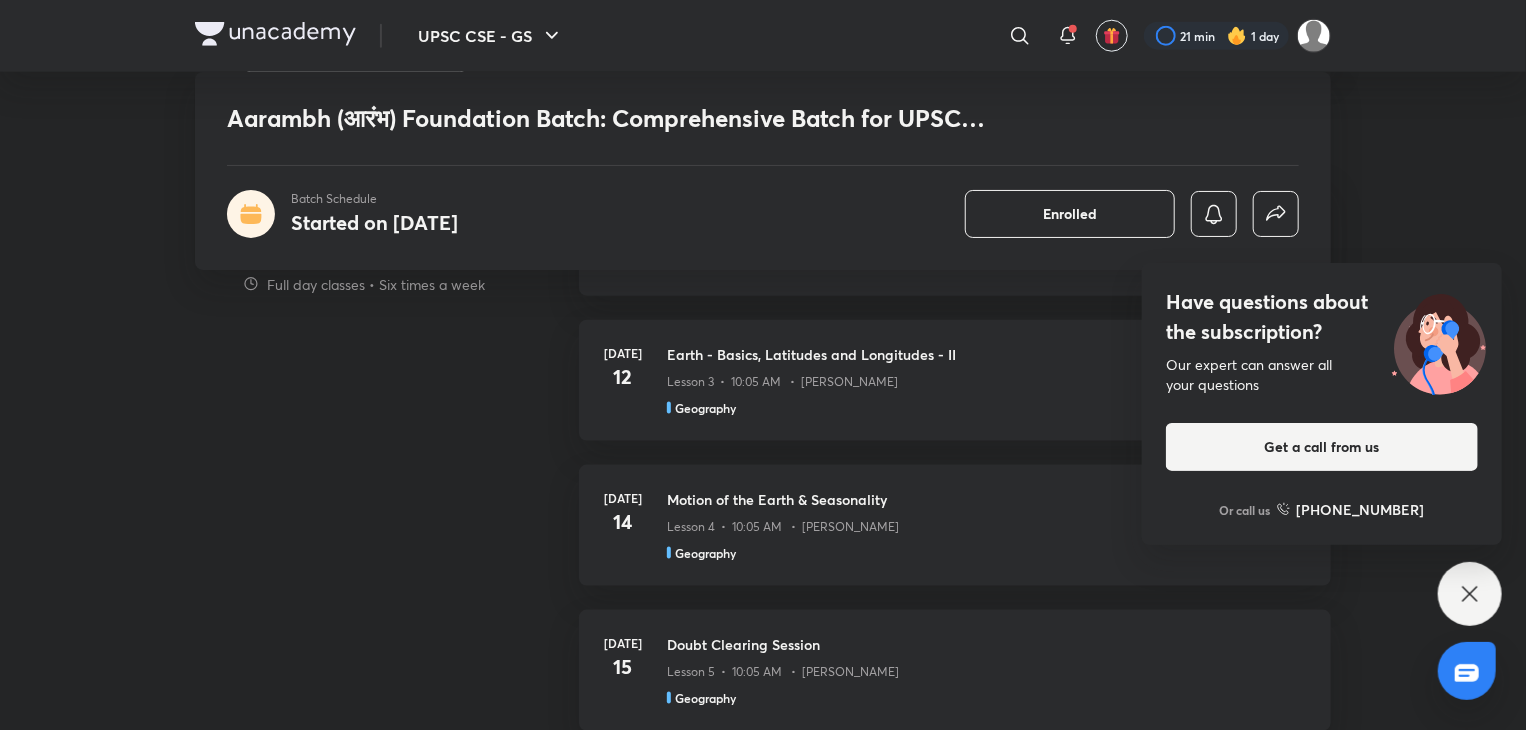 click on "Have questions about the subscription? Our expert can answer all your questions Get a call from us Or call us +91 8585858585" at bounding box center (1470, 594) 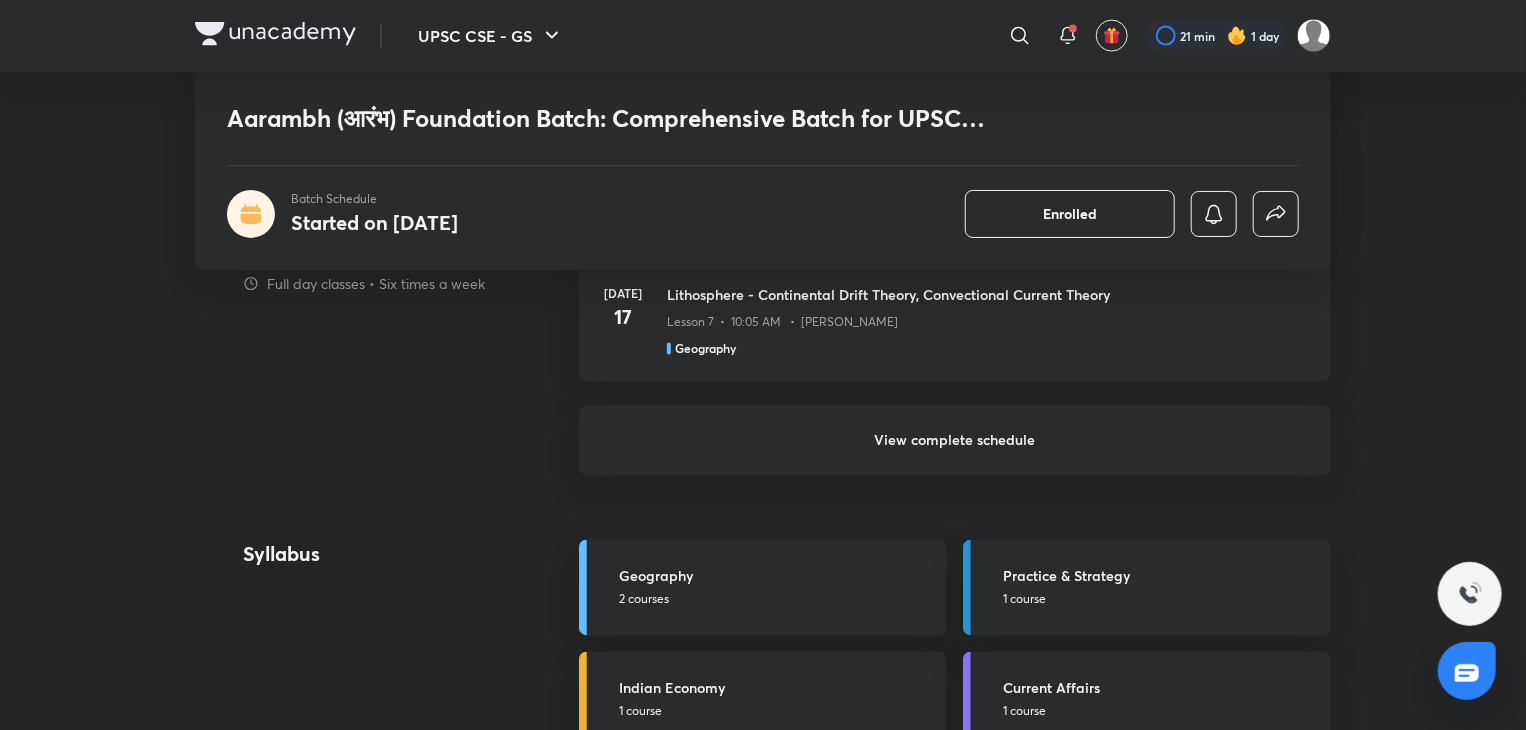 scroll, scrollTop: 1683, scrollLeft: 0, axis: vertical 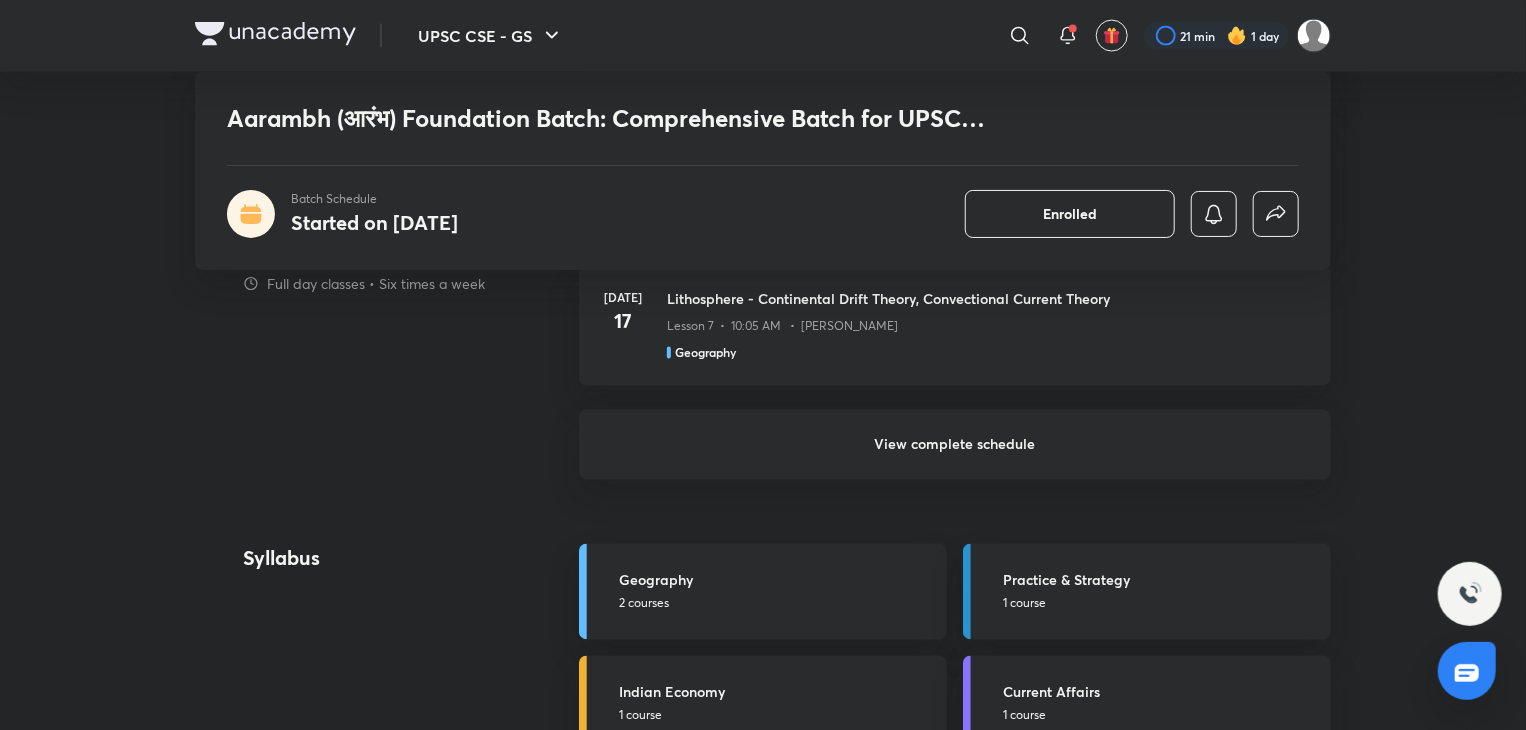 click on "View complete schedule" at bounding box center (955, 445) 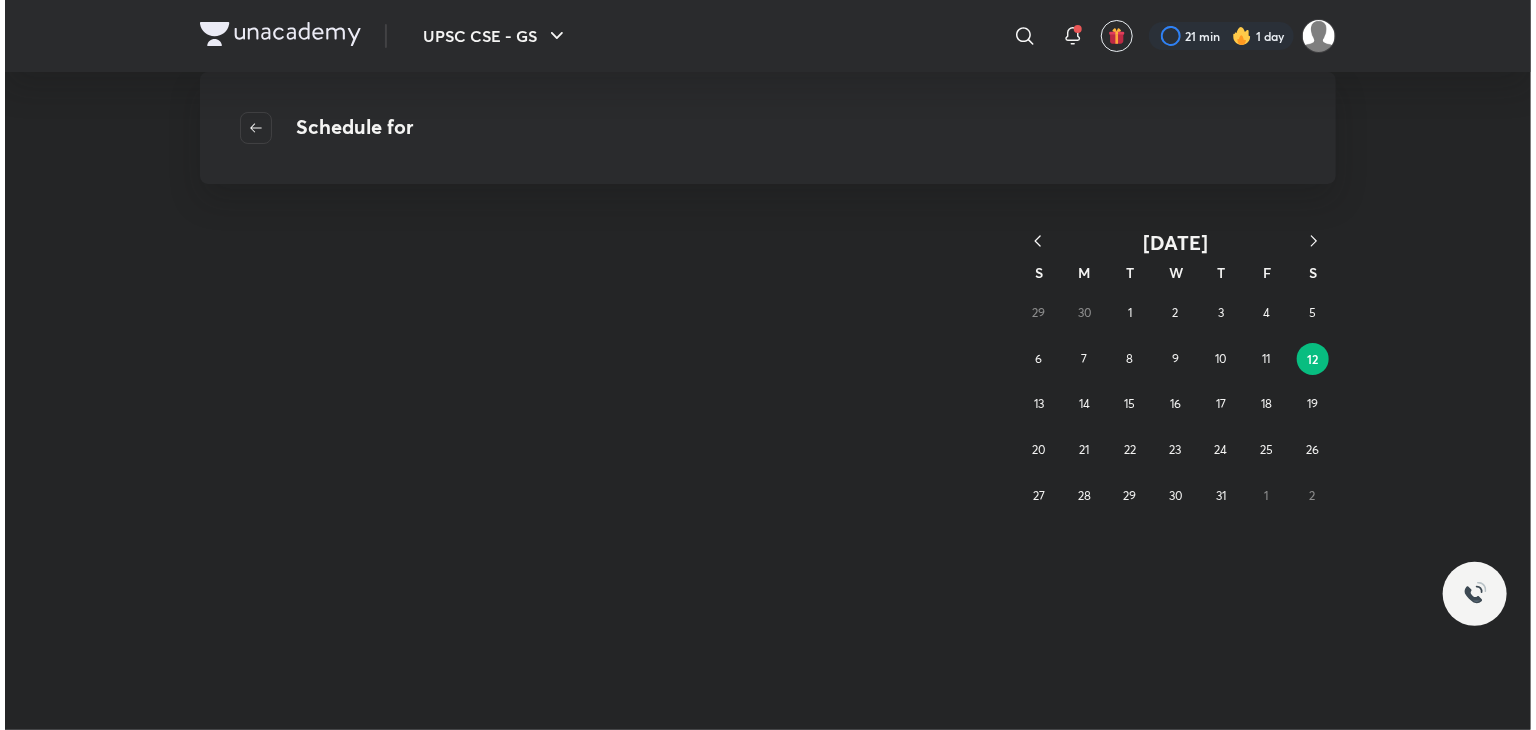 scroll, scrollTop: 0, scrollLeft: 0, axis: both 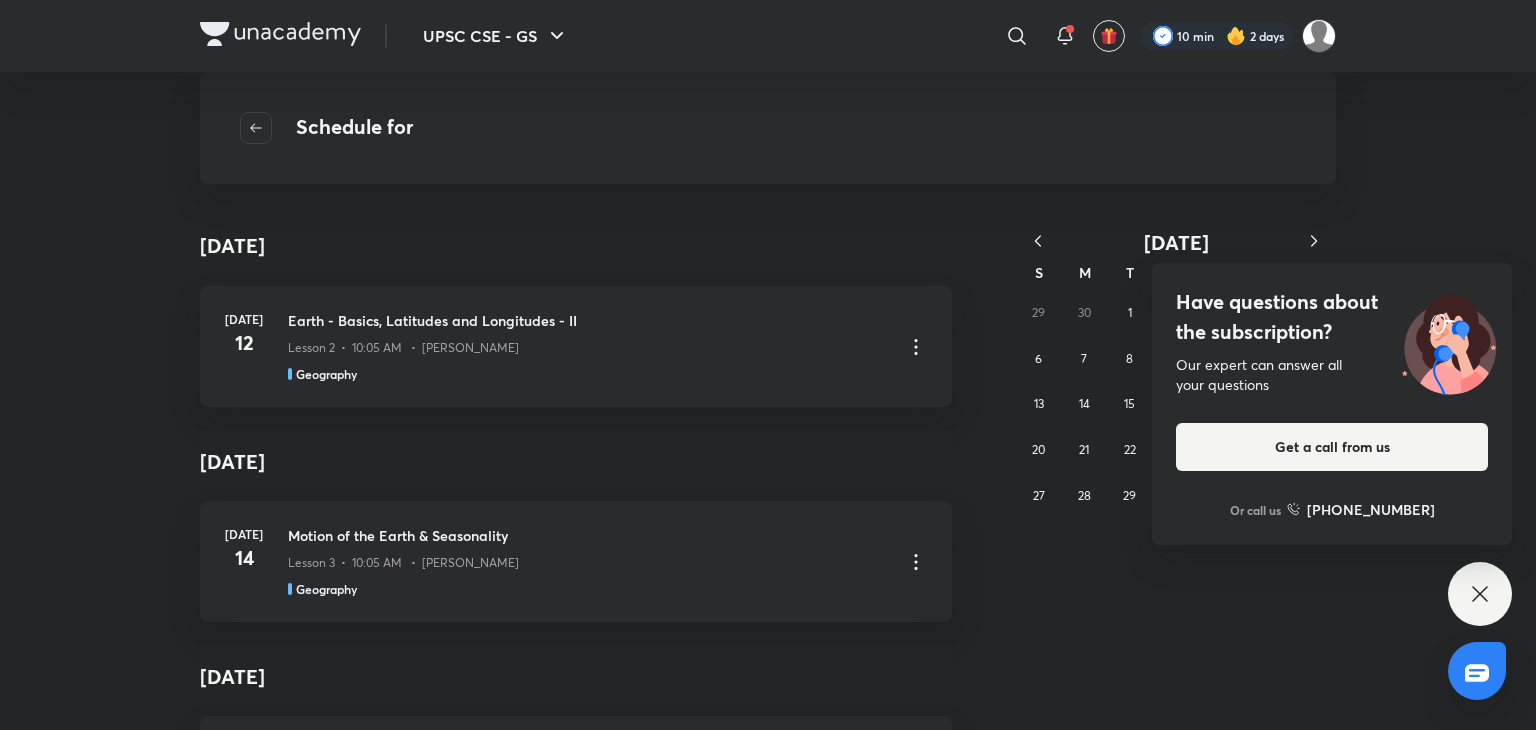click on "Have questions about the subscription? Our expert can answer all your questions Get a call from us Or call us +91 8585858585" at bounding box center (1480, 594) 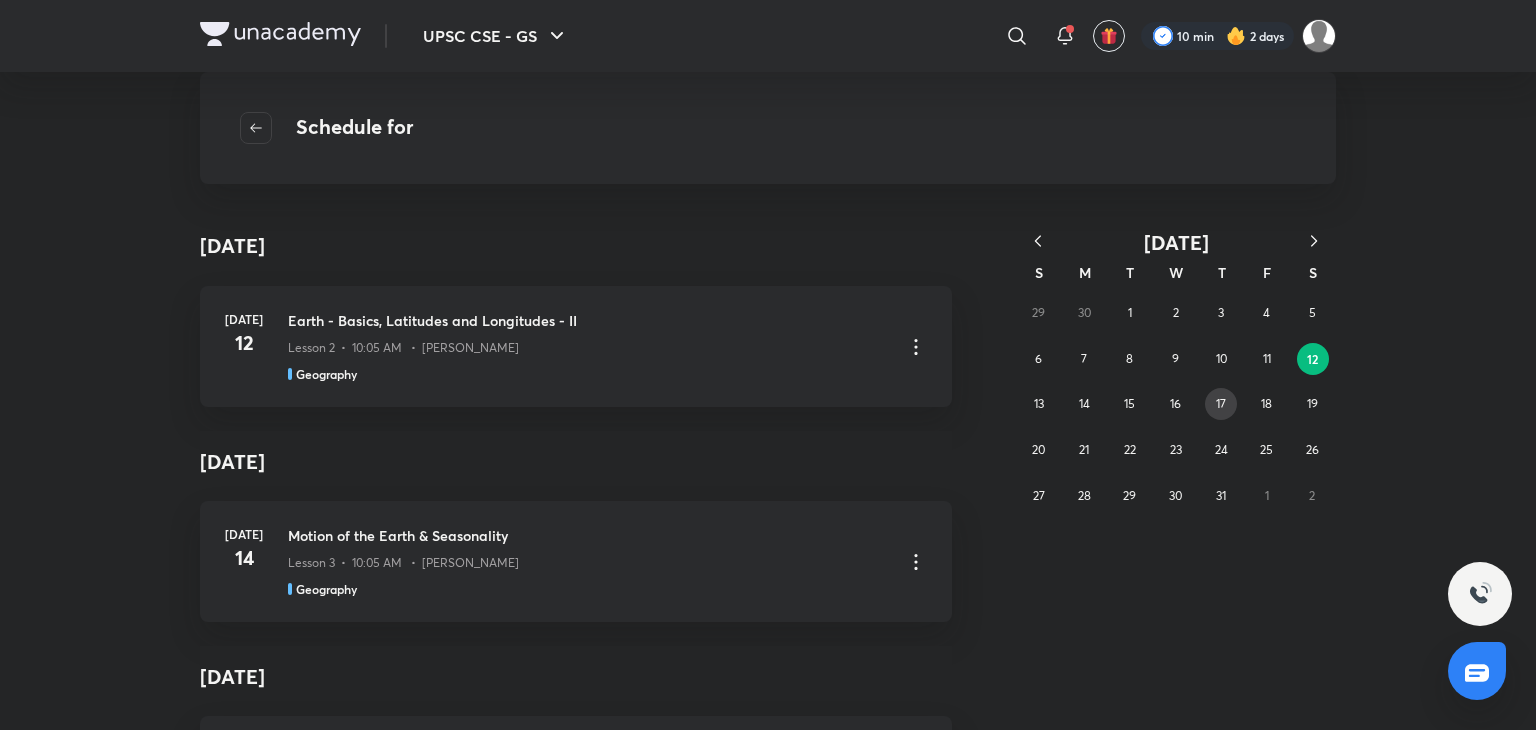click on "17" at bounding box center [1221, 404] 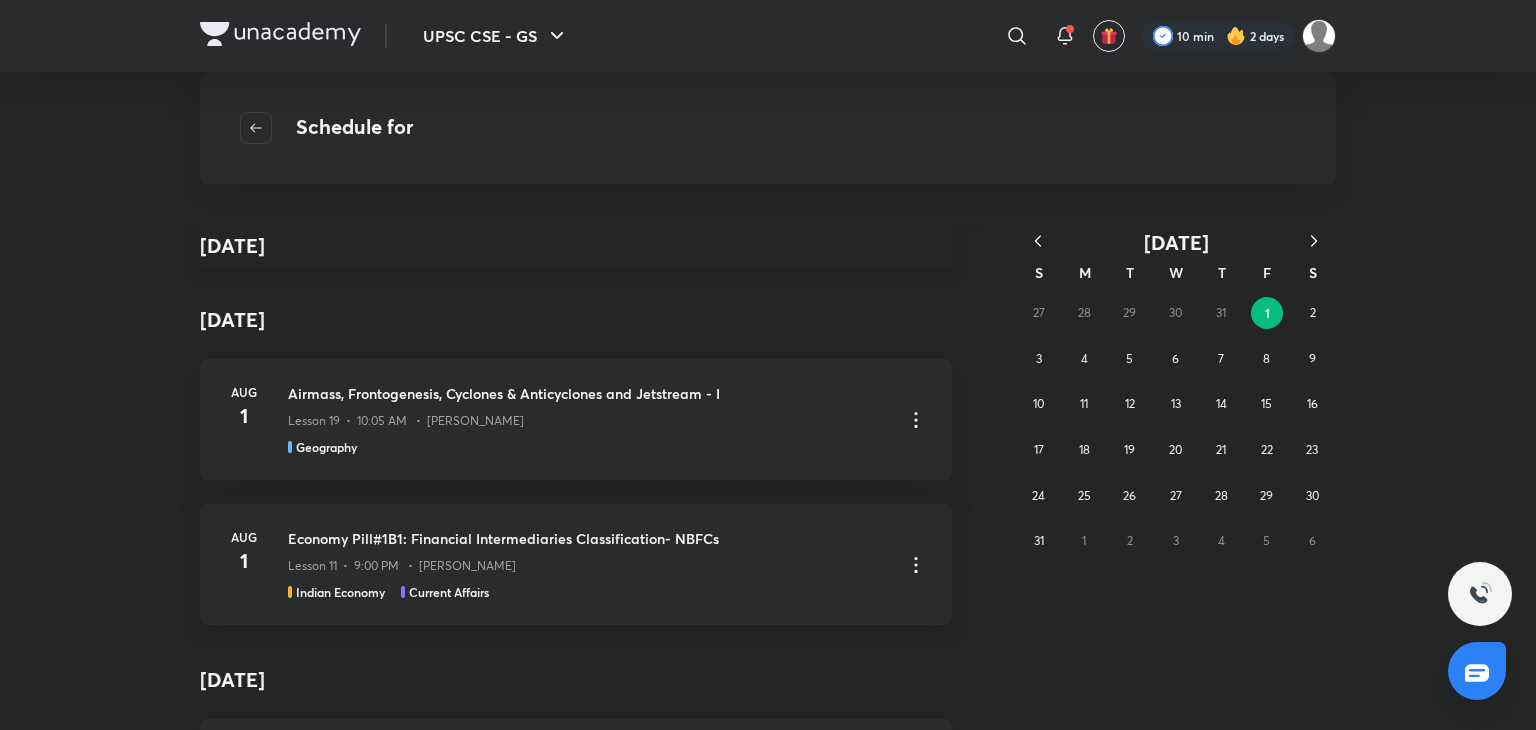 scroll, scrollTop: 8513, scrollLeft: 0, axis: vertical 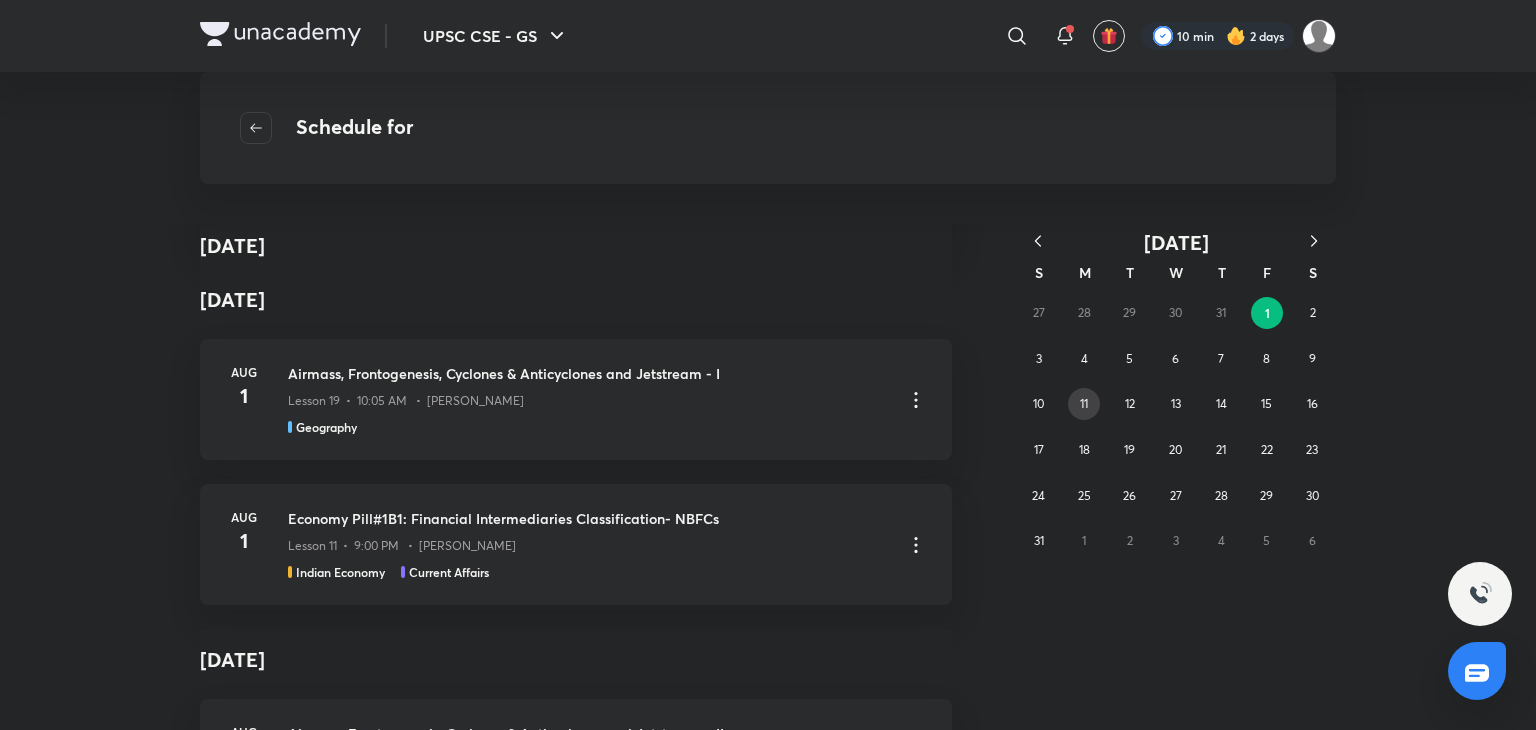 click on "11" at bounding box center [1084, 404] 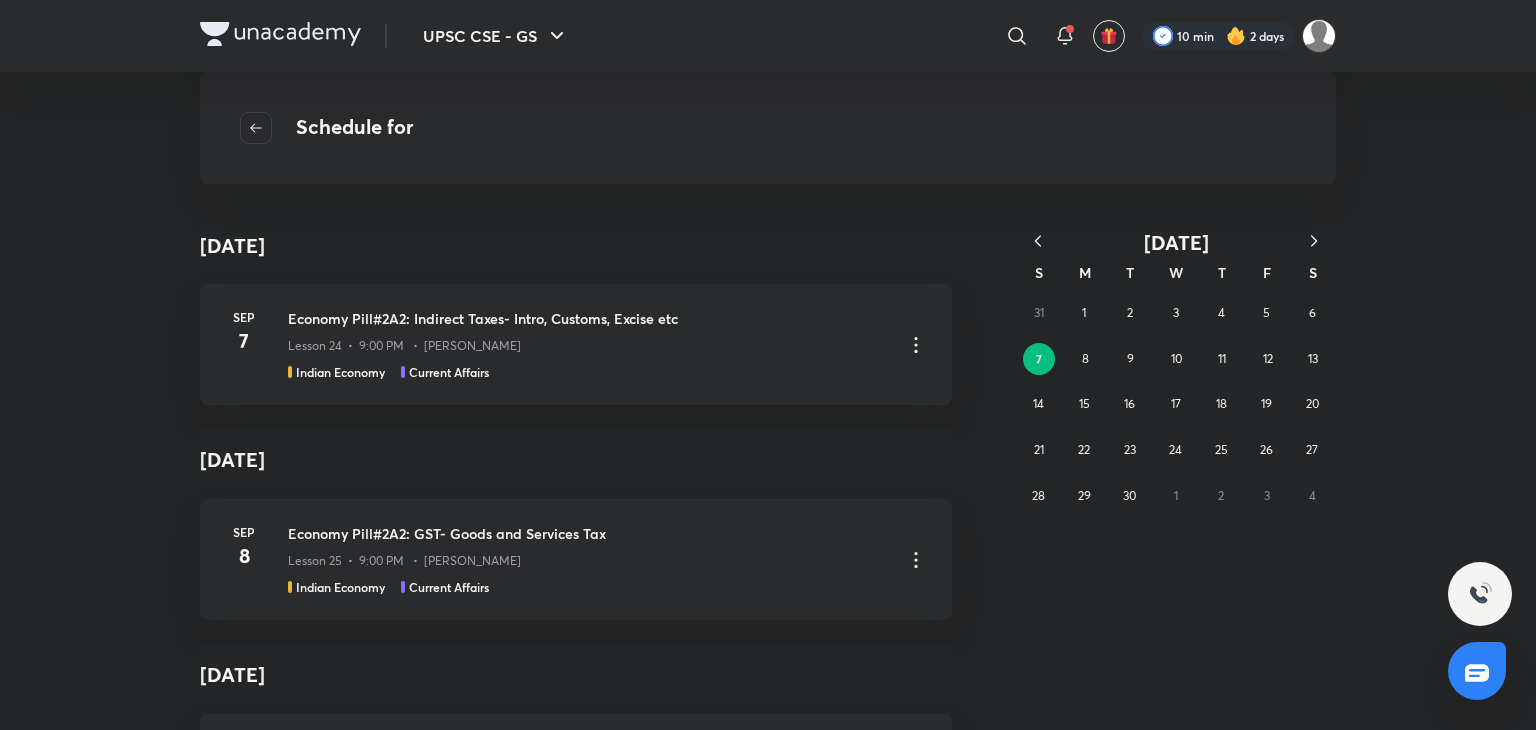 scroll, scrollTop: 2656, scrollLeft: 0, axis: vertical 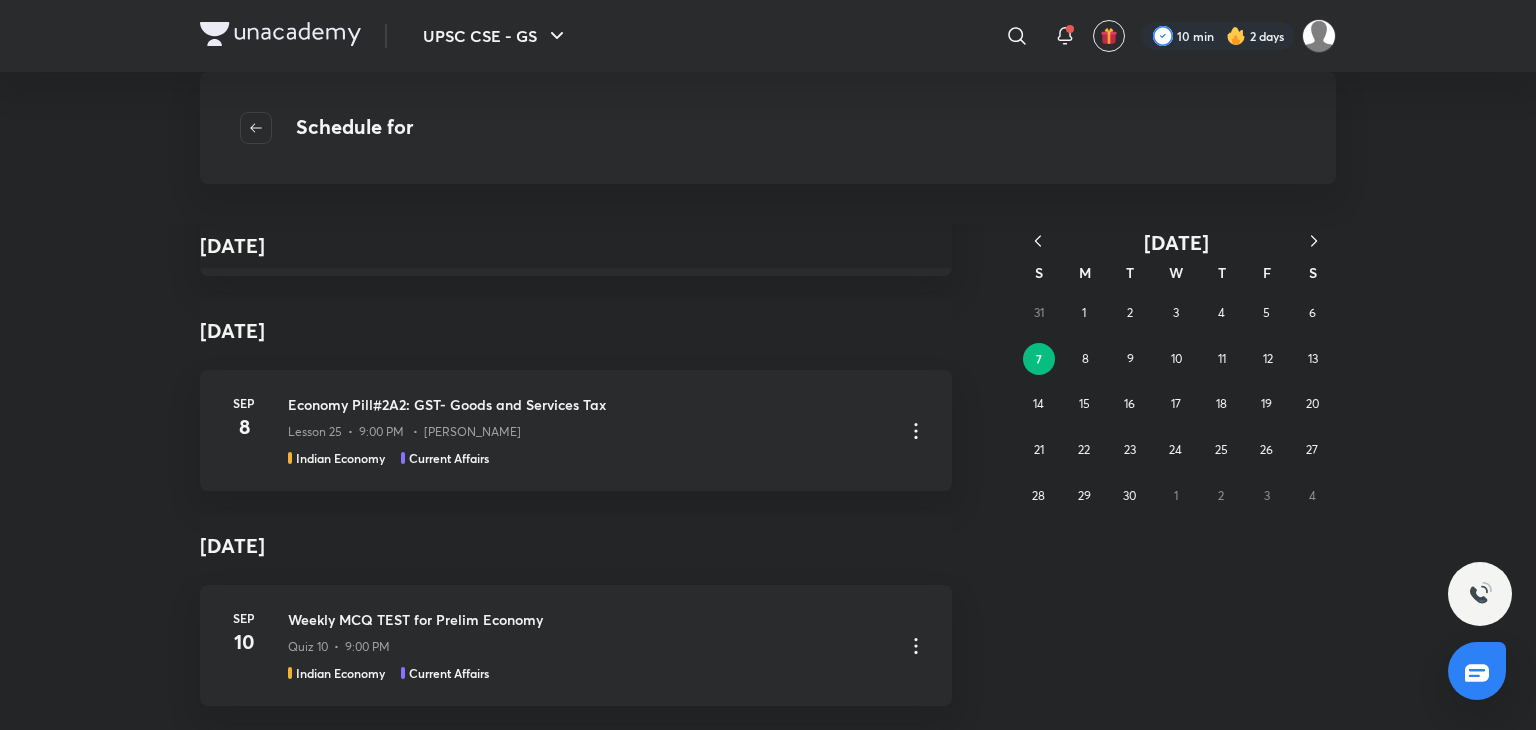 click 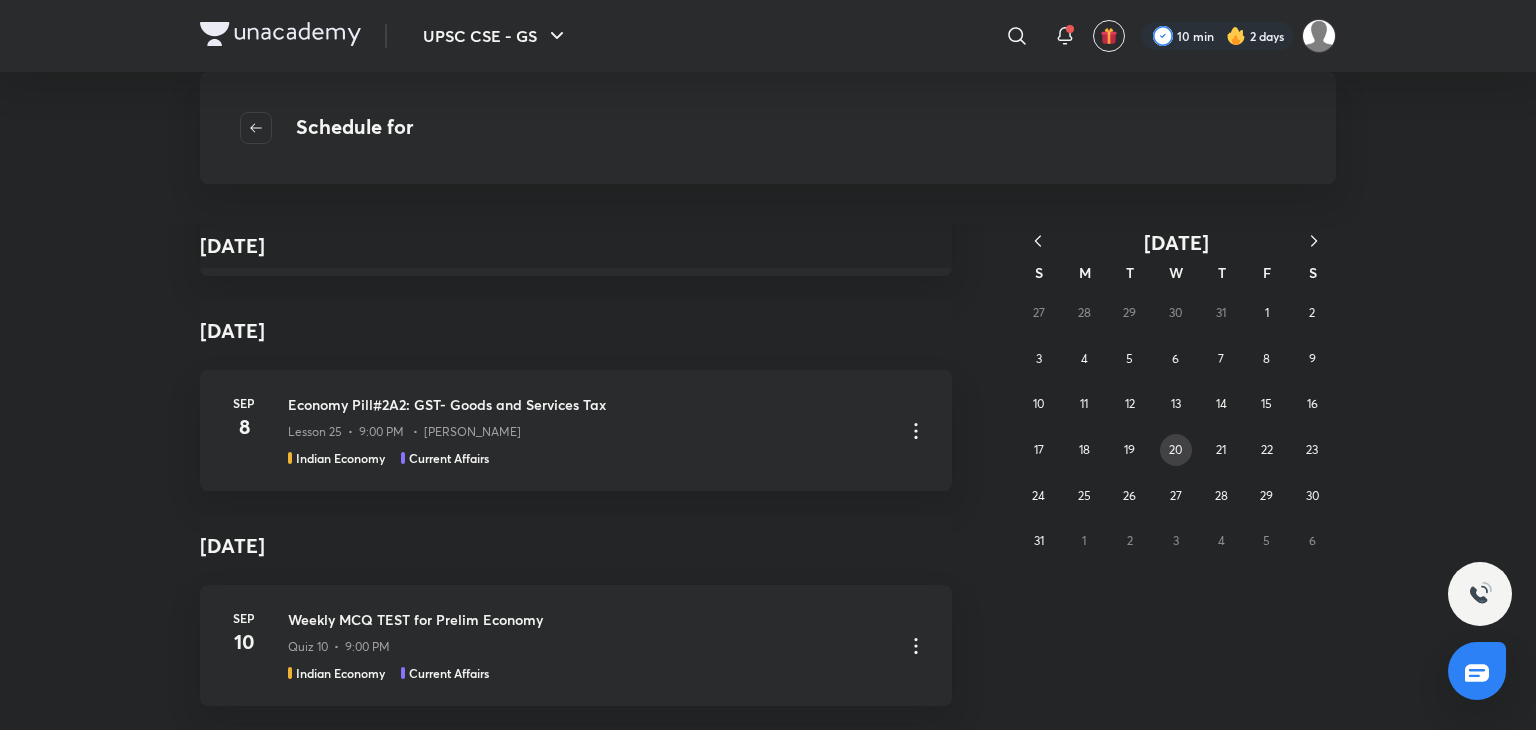 click on "20" at bounding box center (1176, 450) 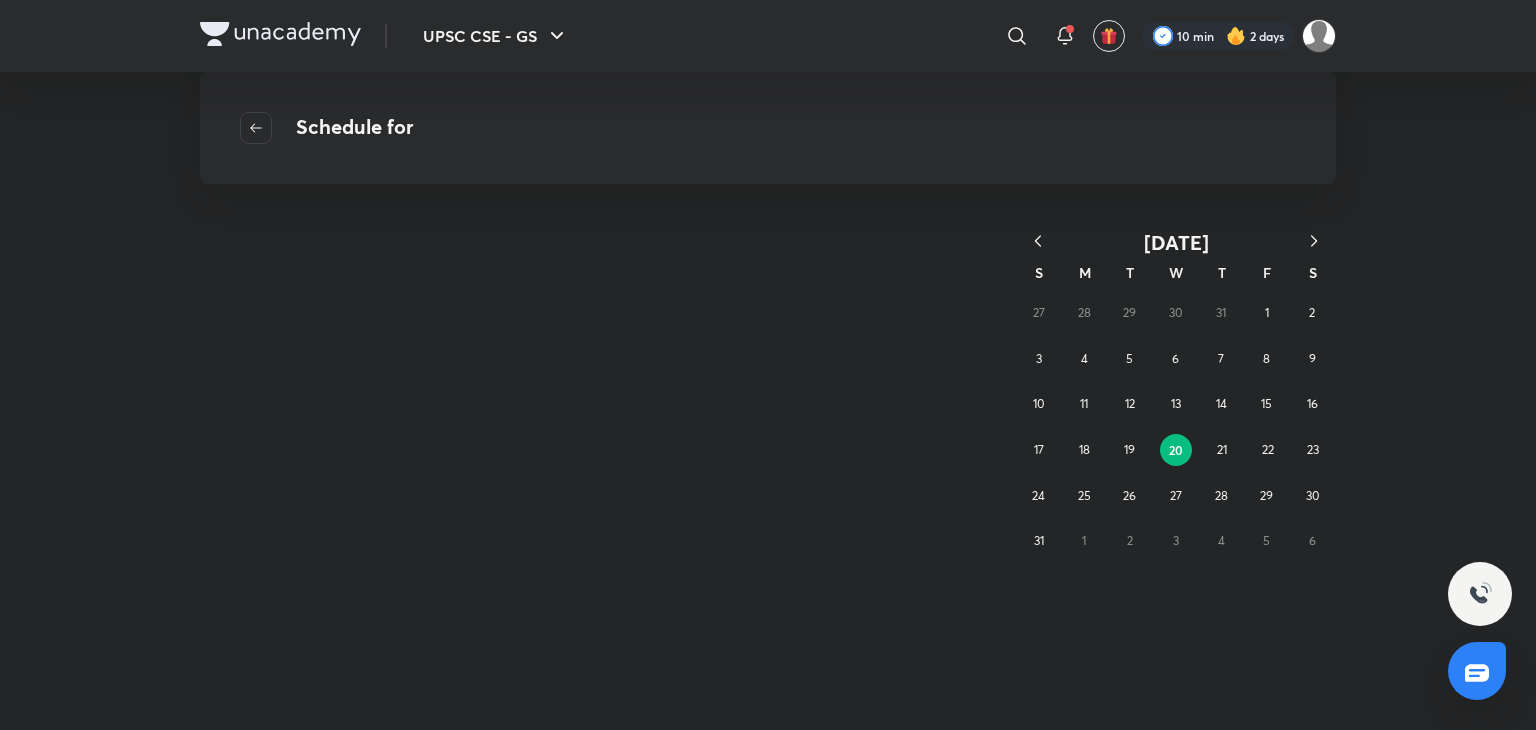 scroll, scrollTop: 0, scrollLeft: 0, axis: both 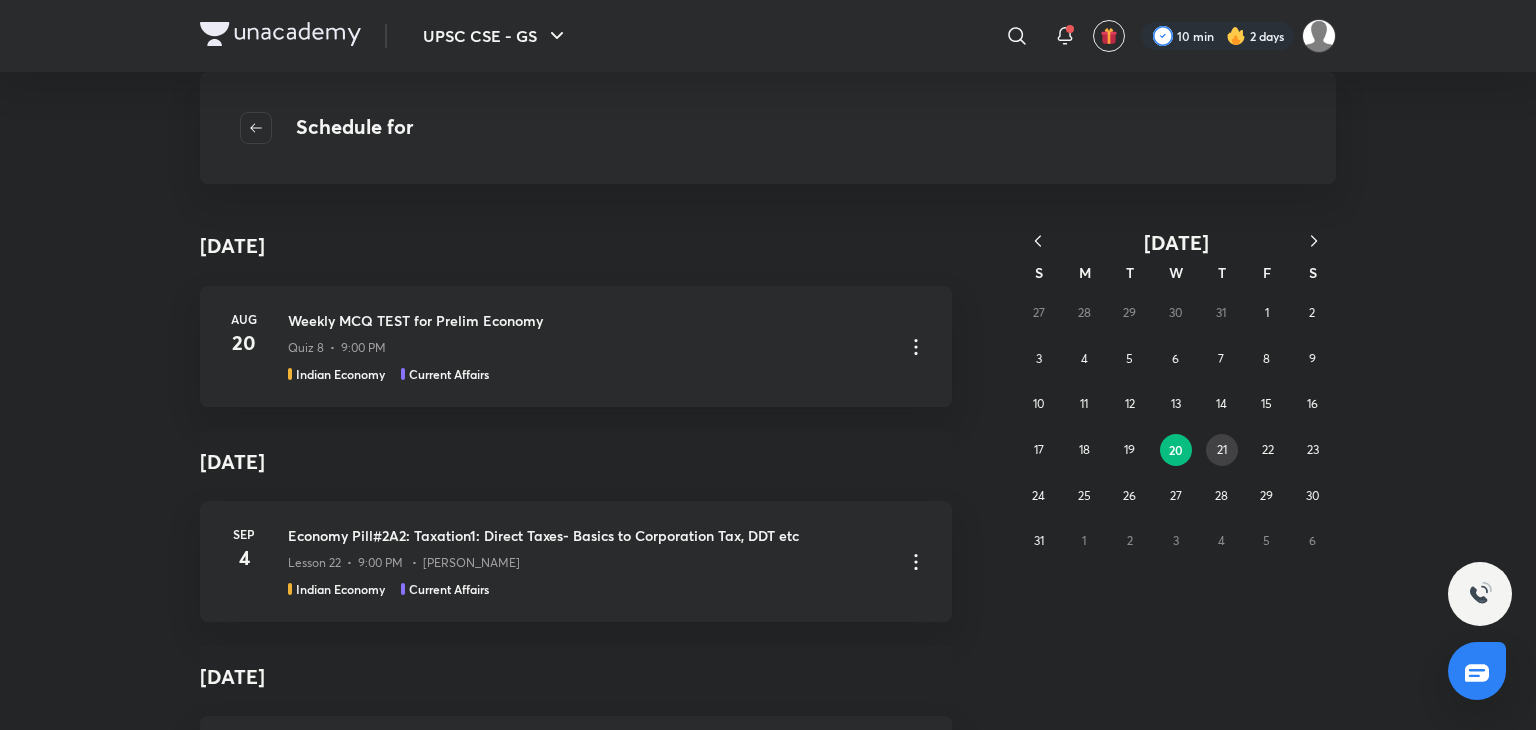 click on "21" at bounding box center (1222, 450) 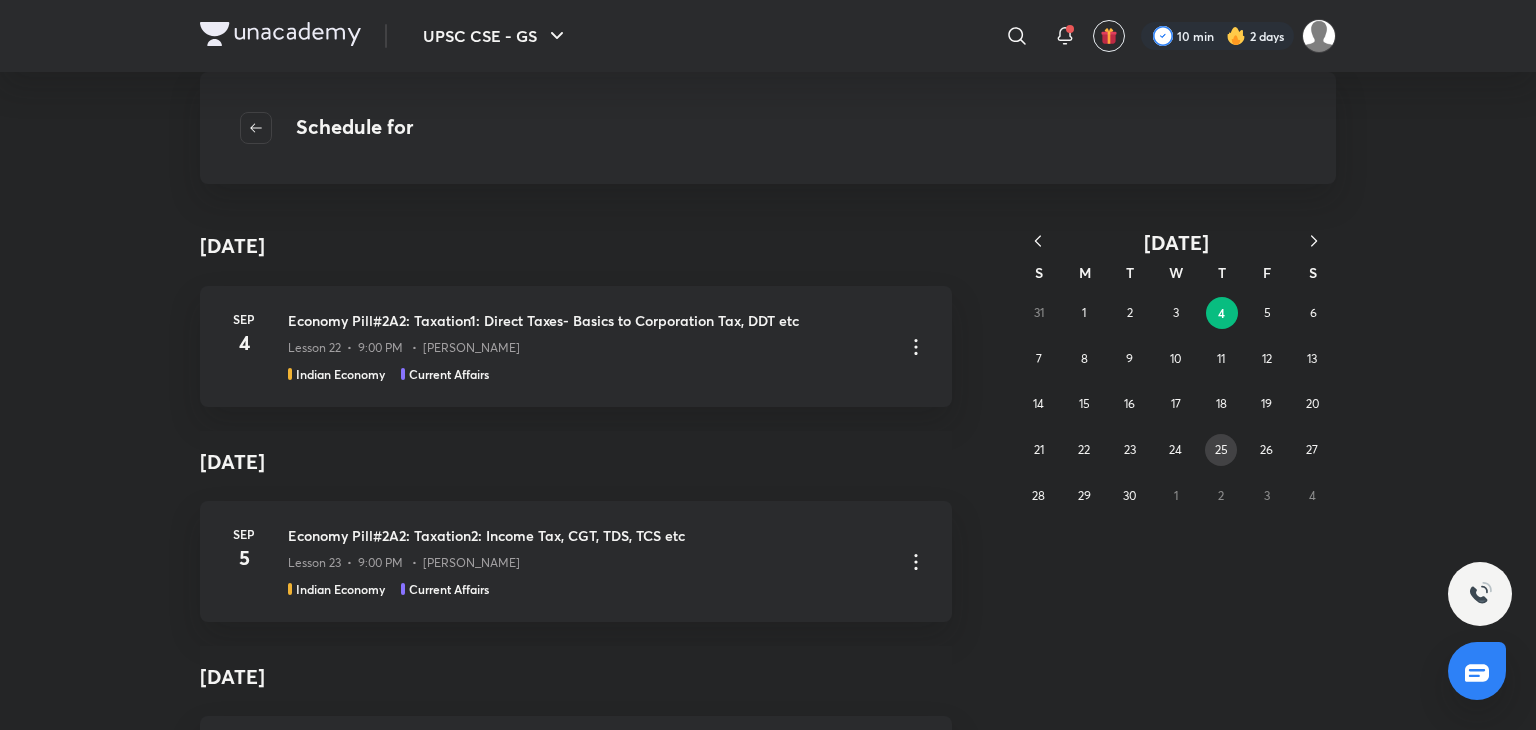 click on "25" at bounding box center (1221, 450) 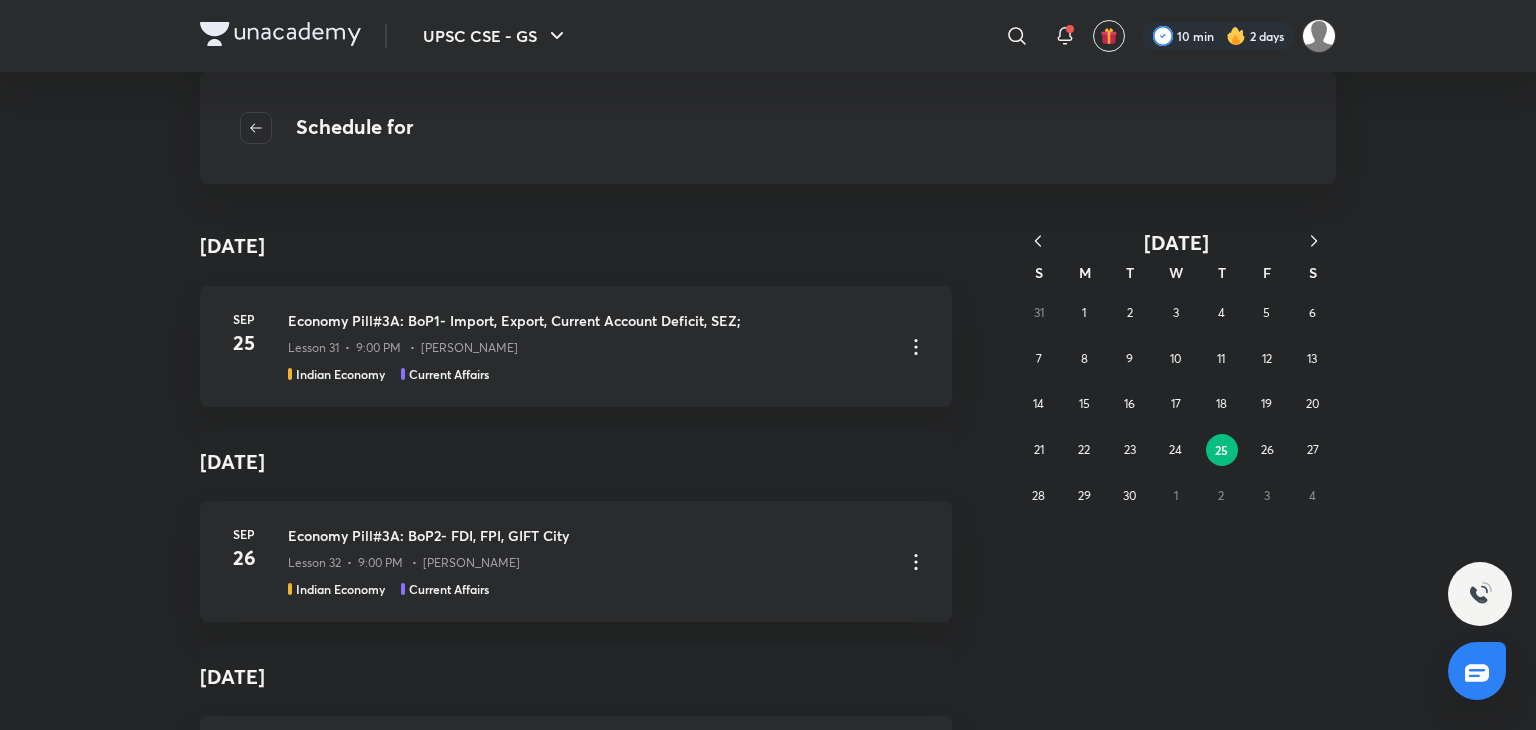 click 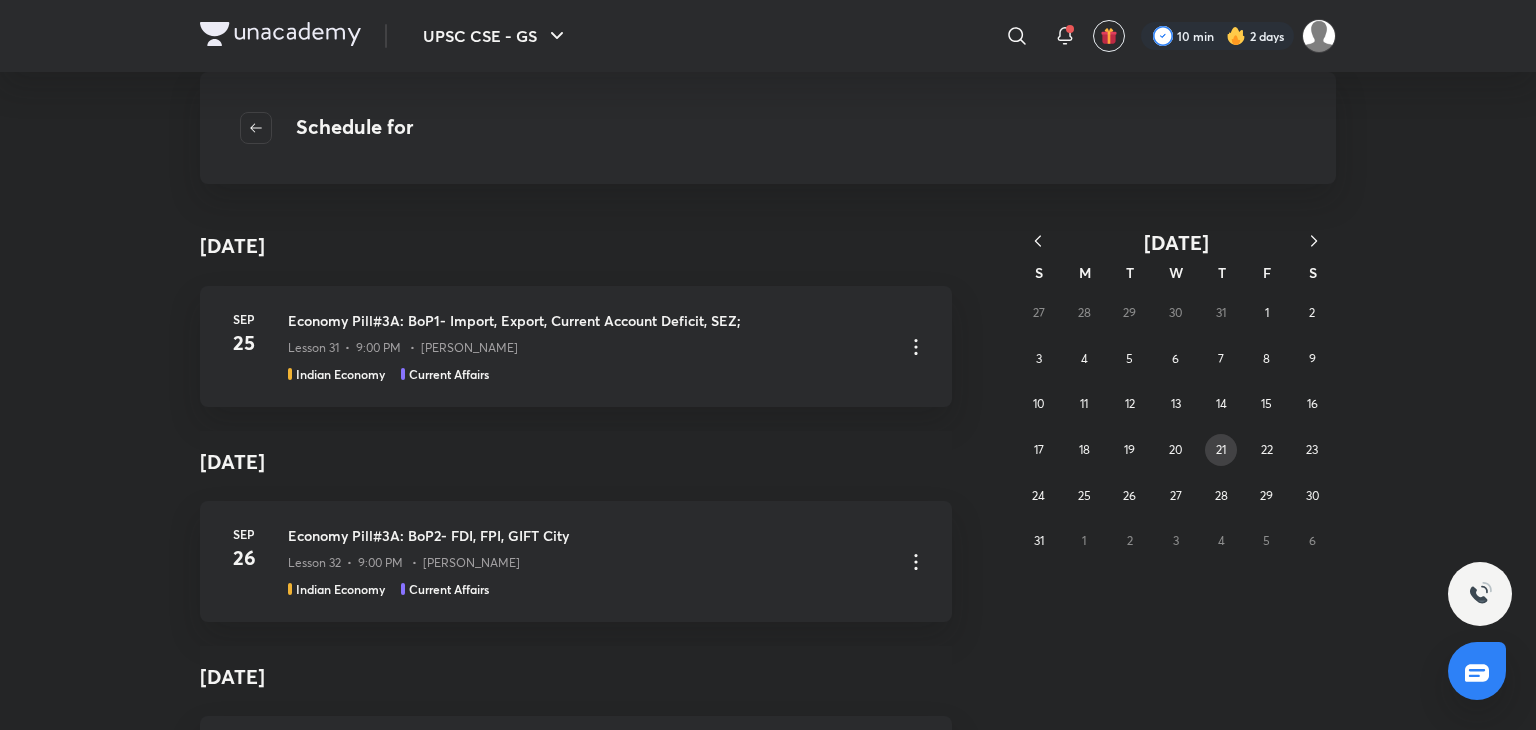 click on "21" at bounding box center (1221, 450) 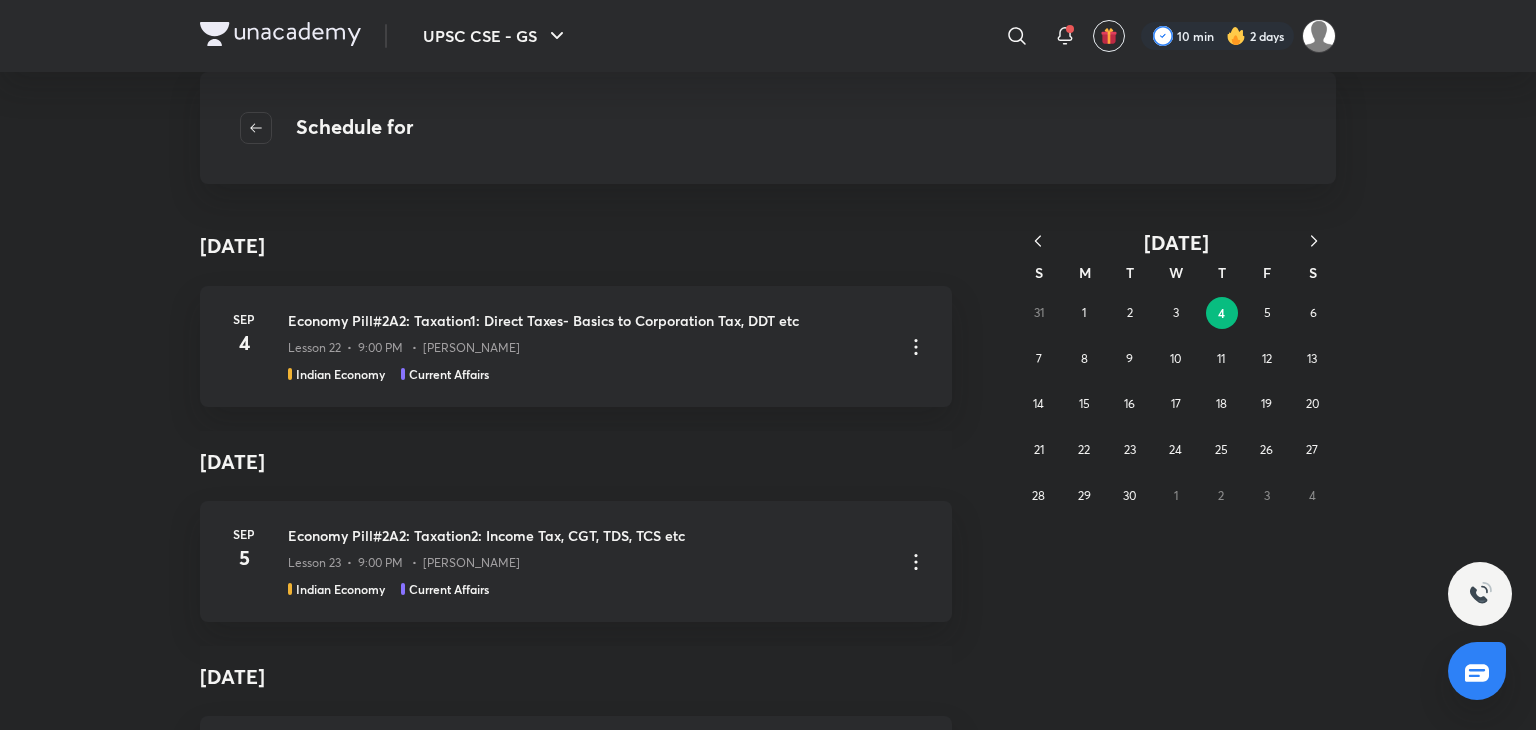 click 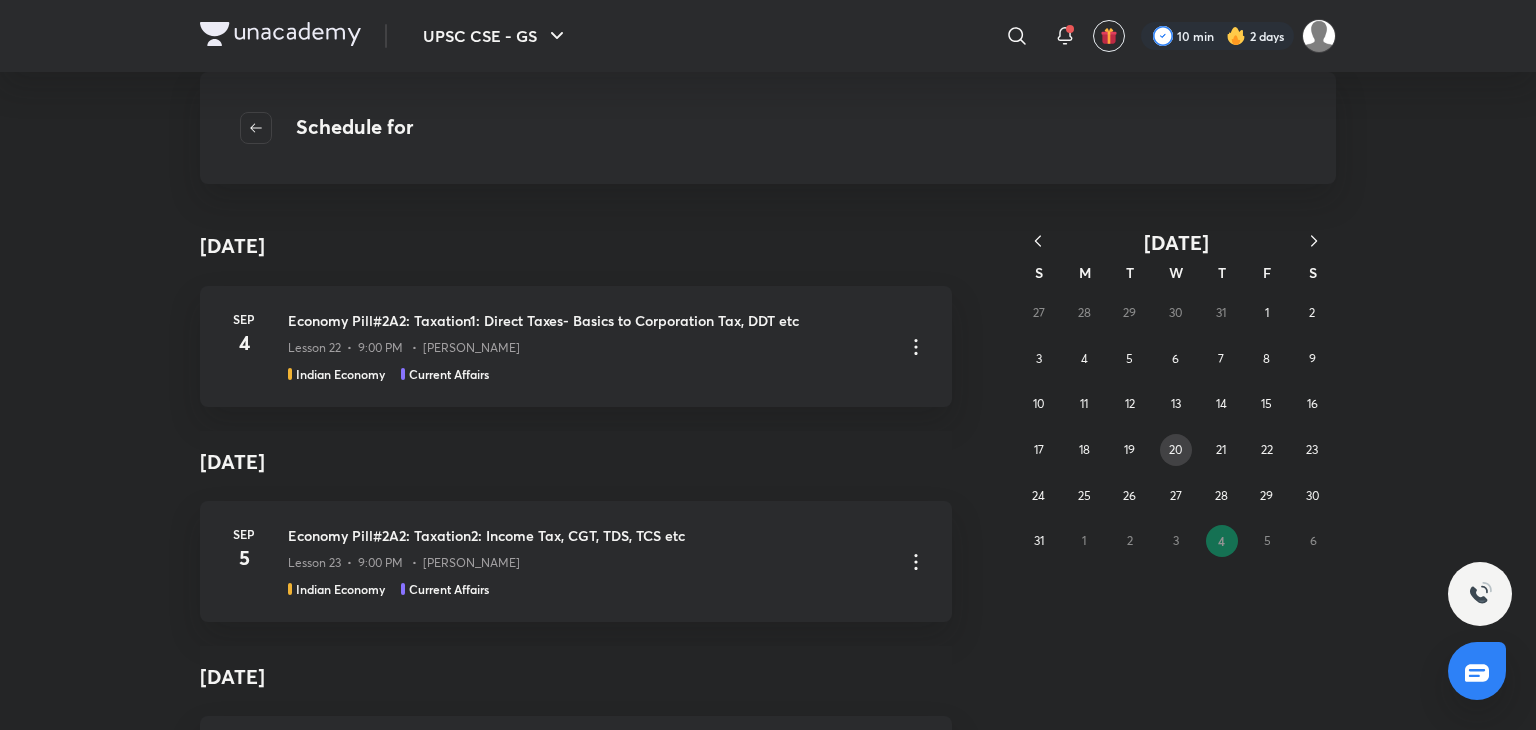 click on "20" at bounding box center (1176, 450) 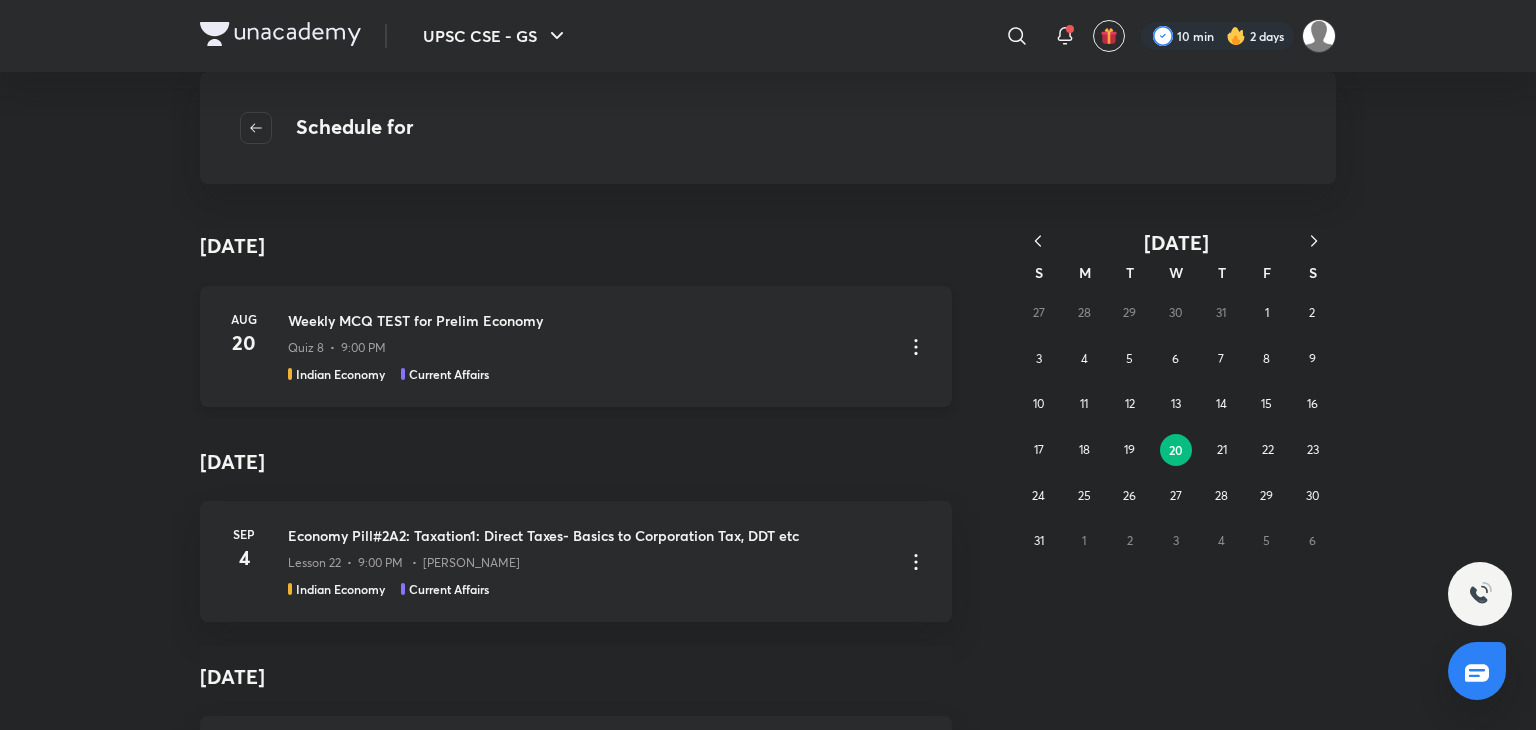 scroll, scrollTop: 0, scrollLeft: 0, axis: both 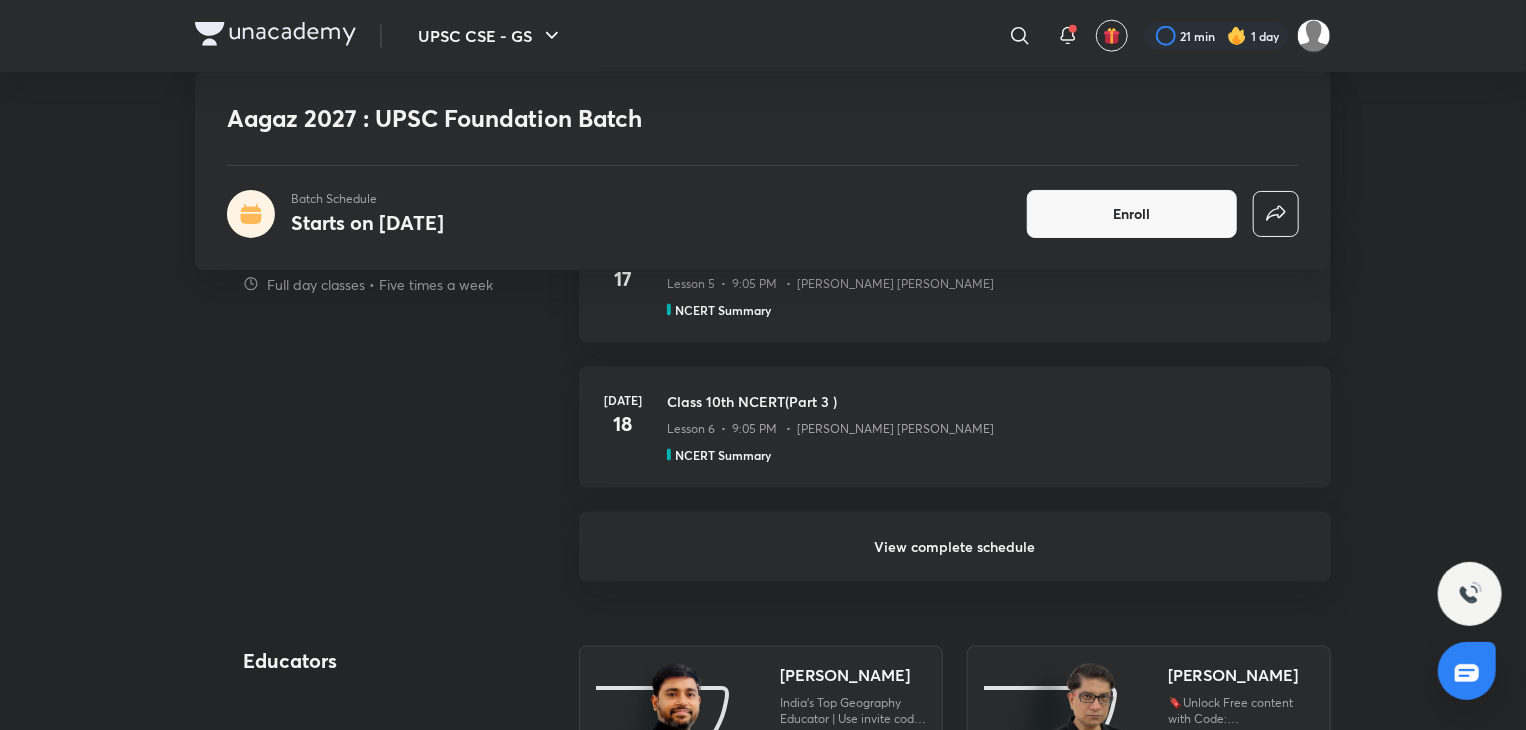 click on "View complete schedule" at bounding box center [955, 547] 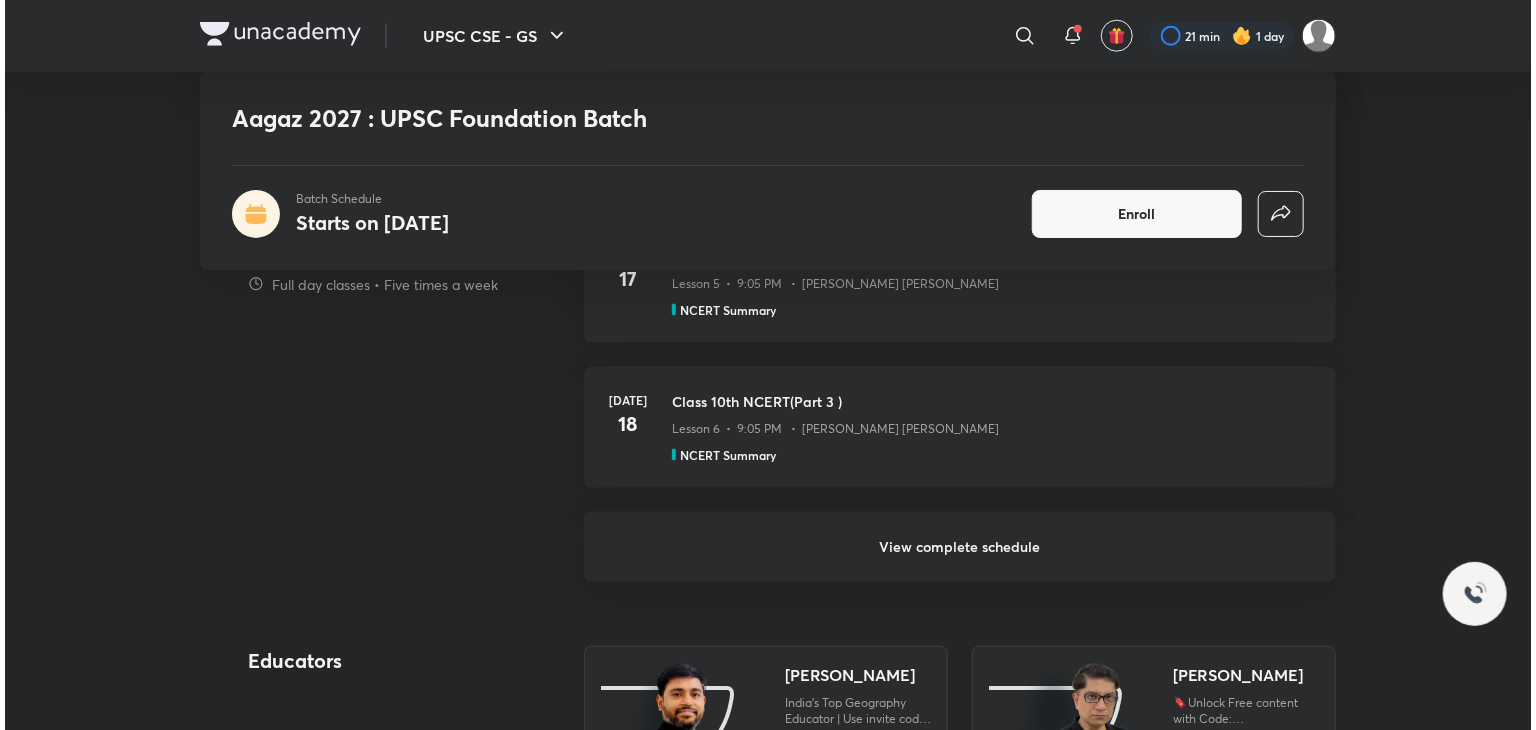 scroll, scrollTop: 0, scrollLeft: 0, axis: both 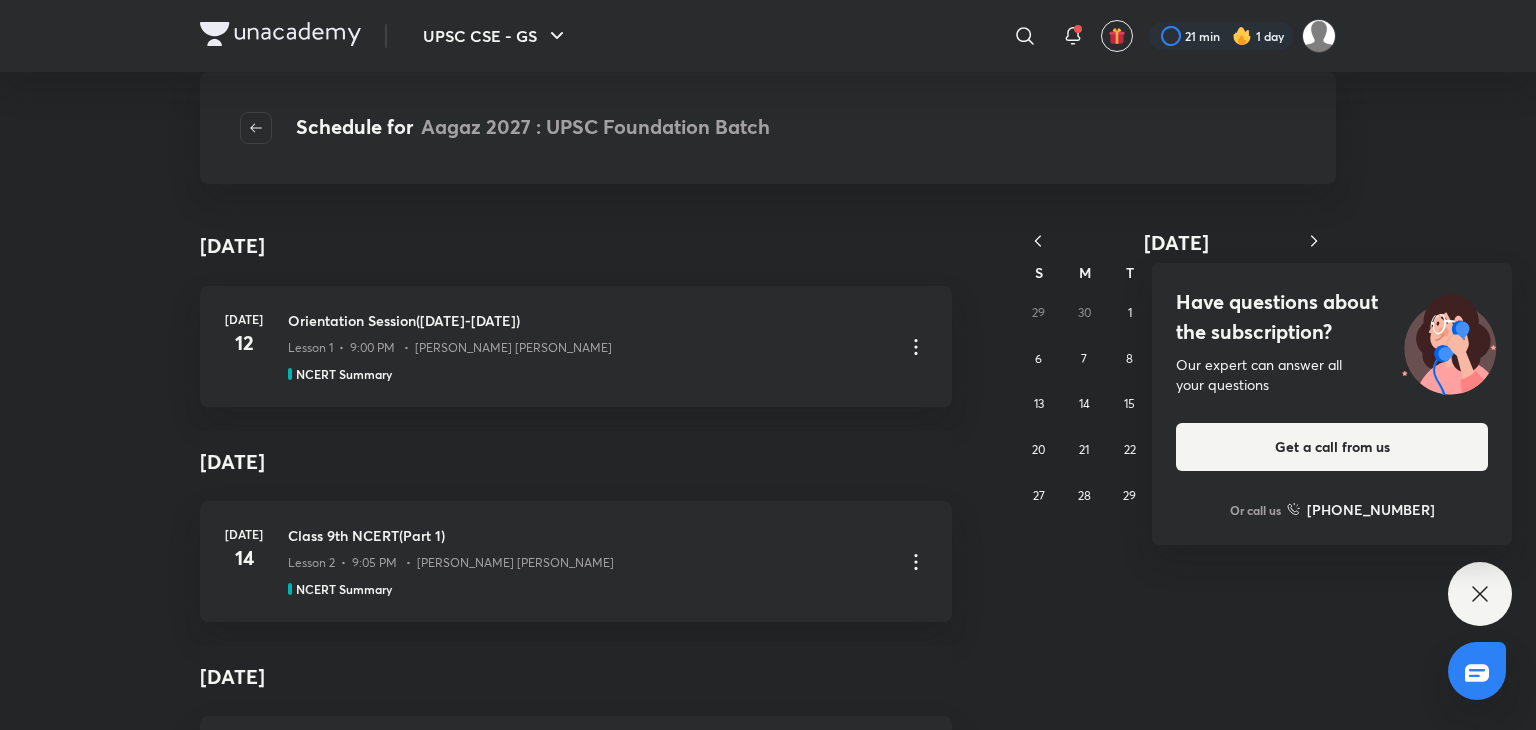 click on "Have questions about the subscription? Our expert can answer all your questions Get a call from us Or call us +91 8585858585" at bounding box center [1480, 594] 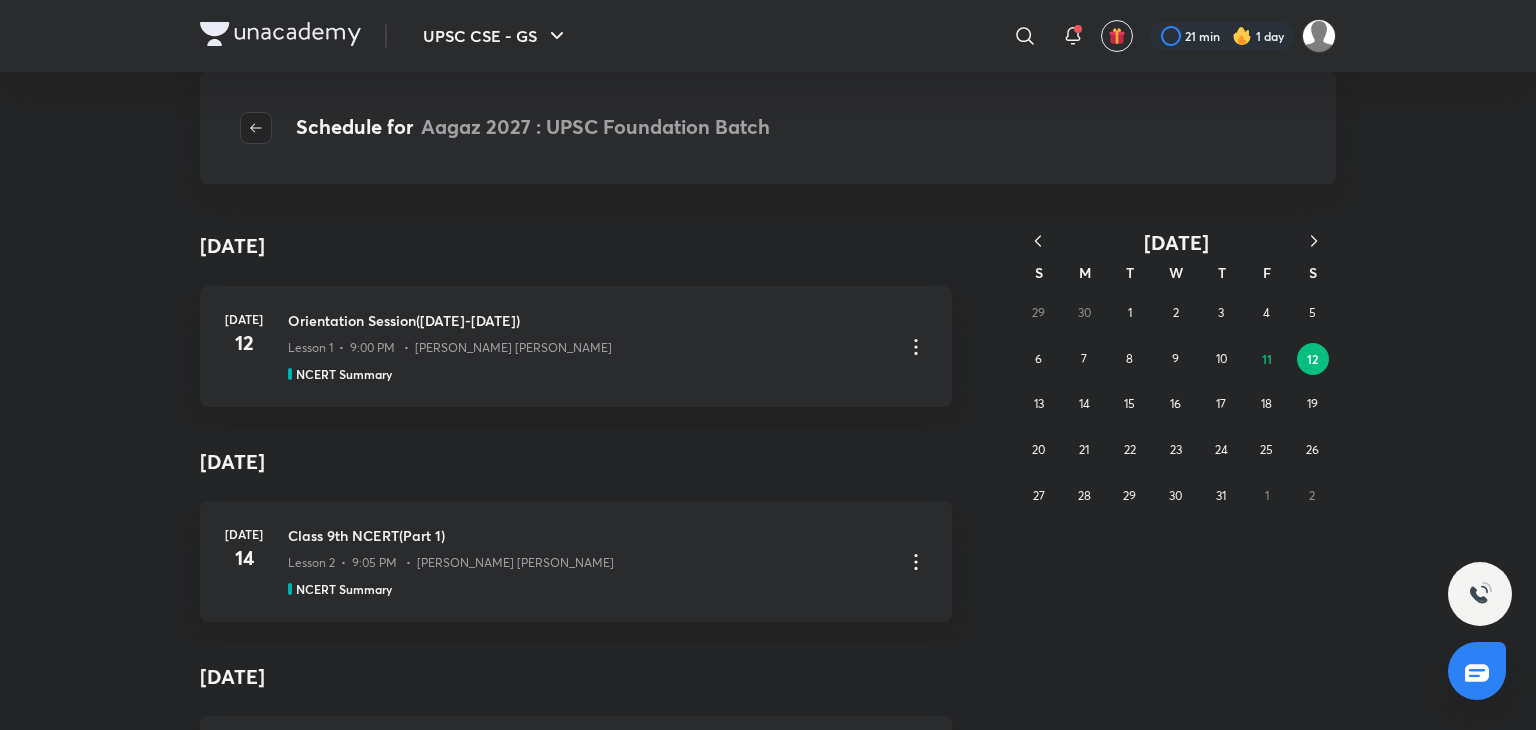 click 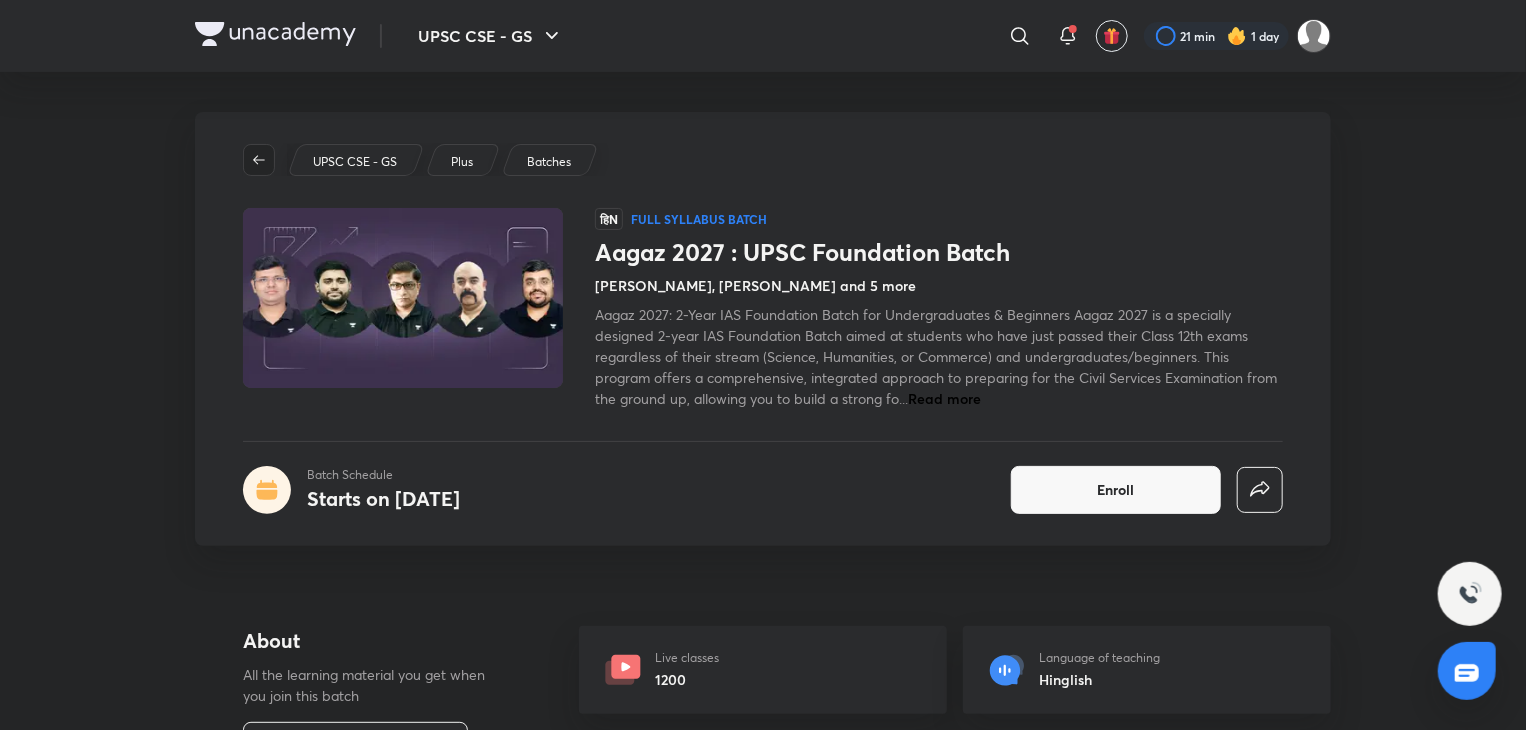 click at bounding box center (259, 160) 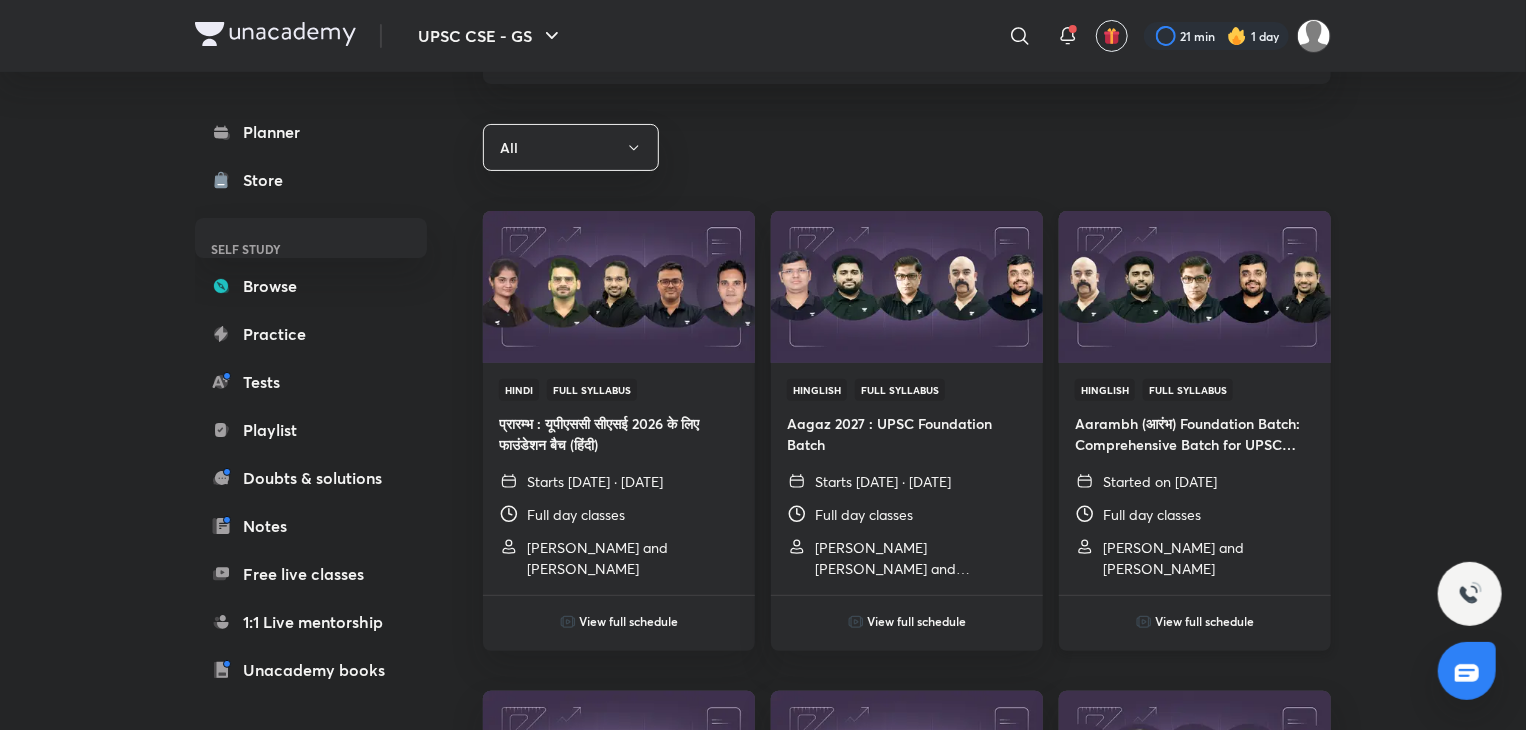 scroll, scrollTop: 163, scrollLeft: 0, axis: vertical 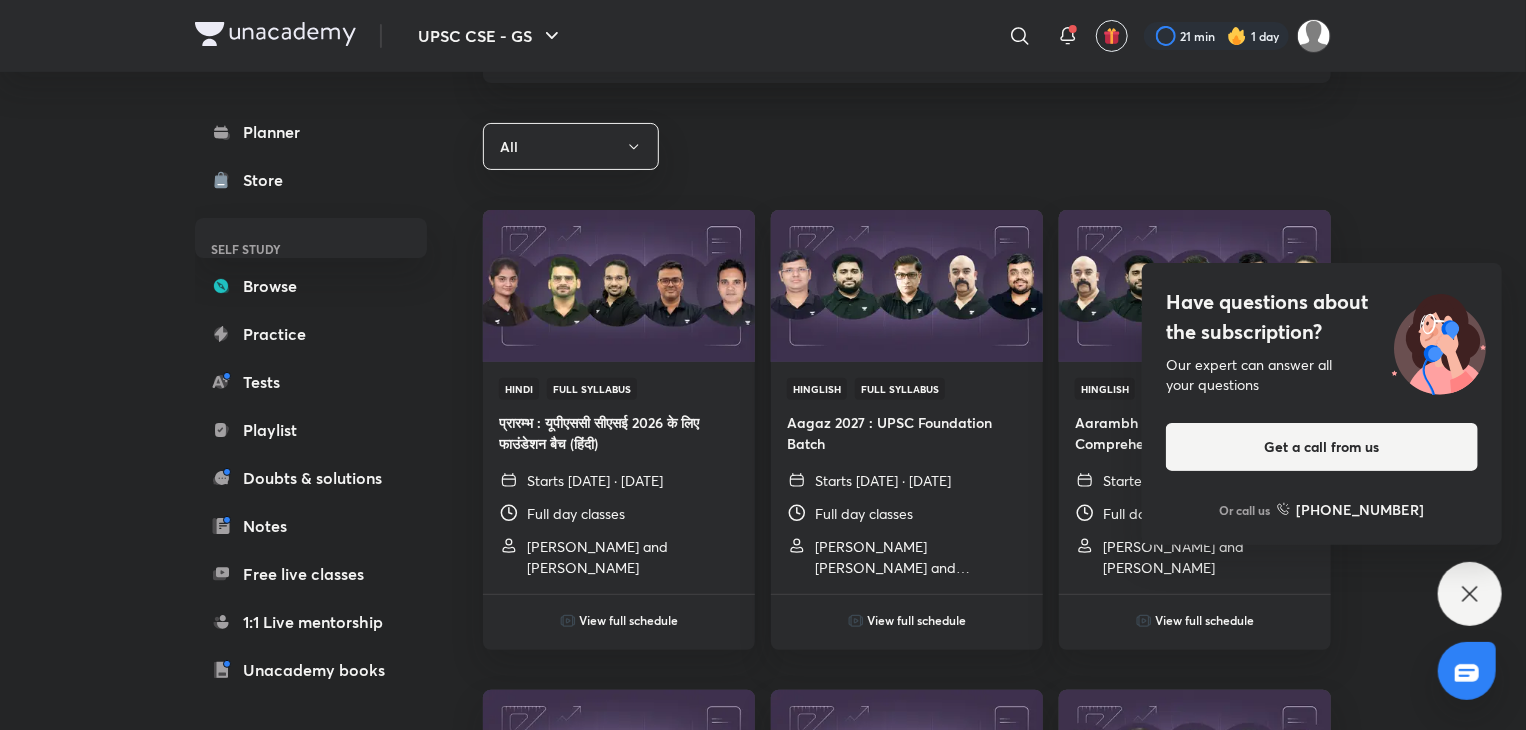 click on "Have questions about the subscription? Our expert can answer all your questions Get a call from us Or call us +91 8585858585" at bounding box center [1470, 594] 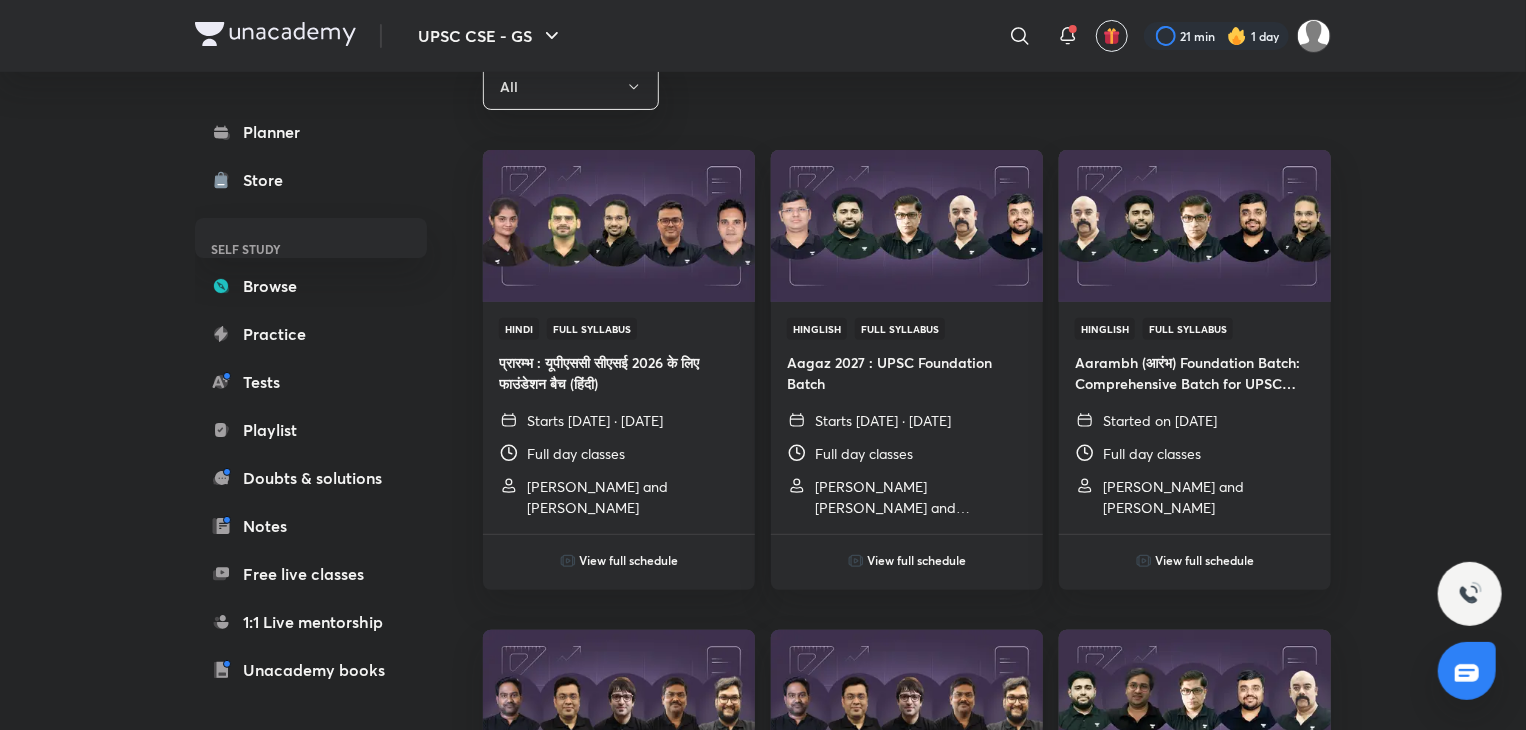 scroll, scrollTop: 220, scrollLeft: 0, axis: vertical 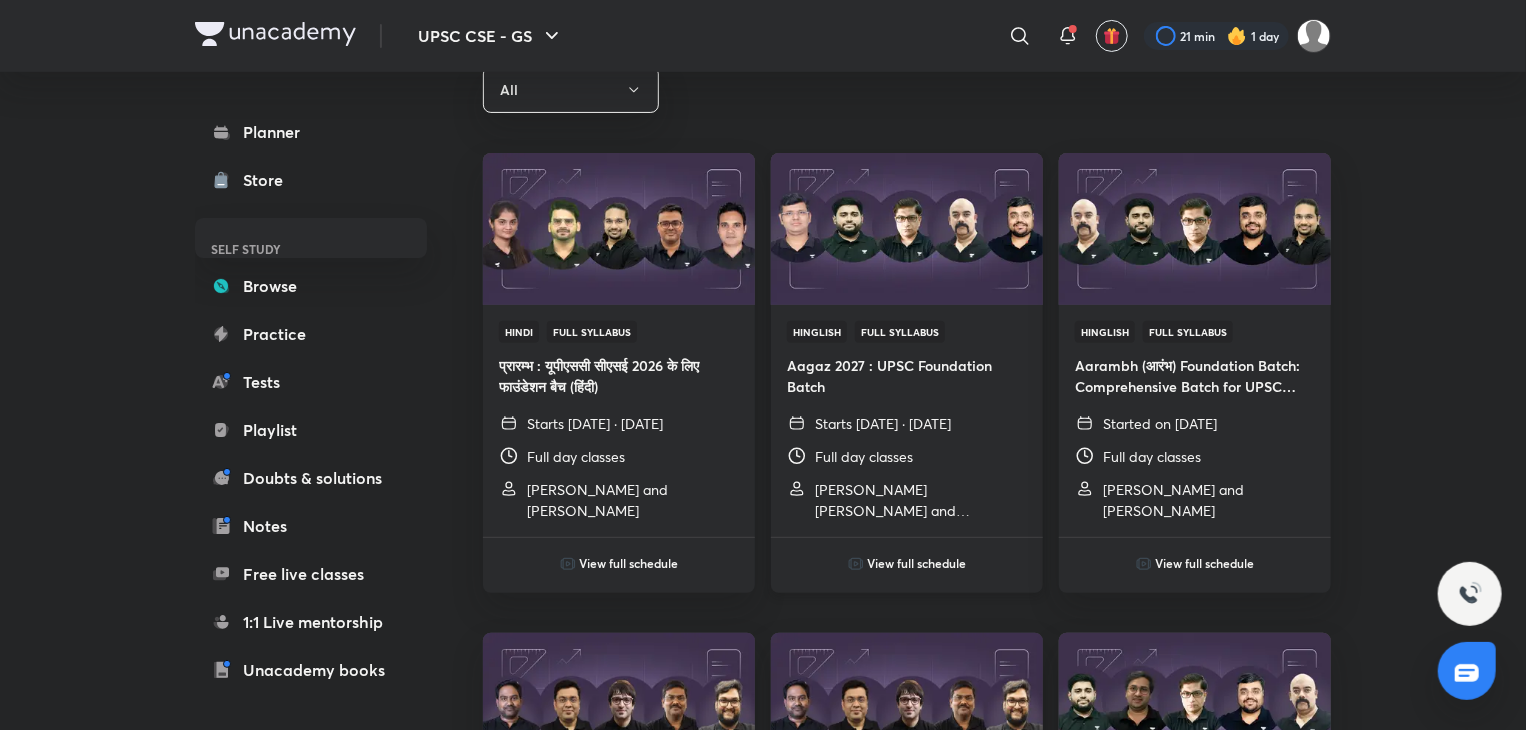 click at bounding box center [906, 229] 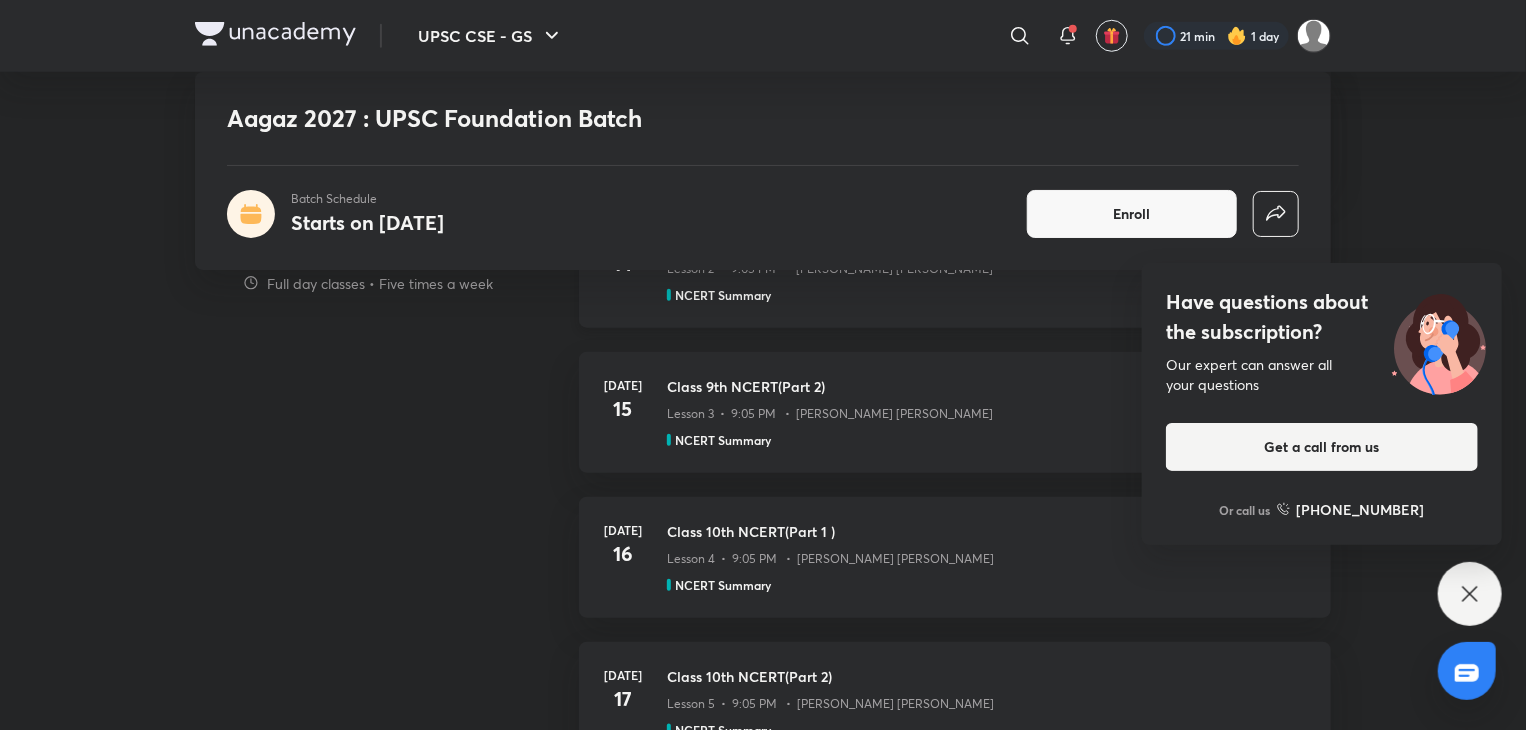 scroll, scrollTop: 800, scrollLeft: 0, axis: vertical 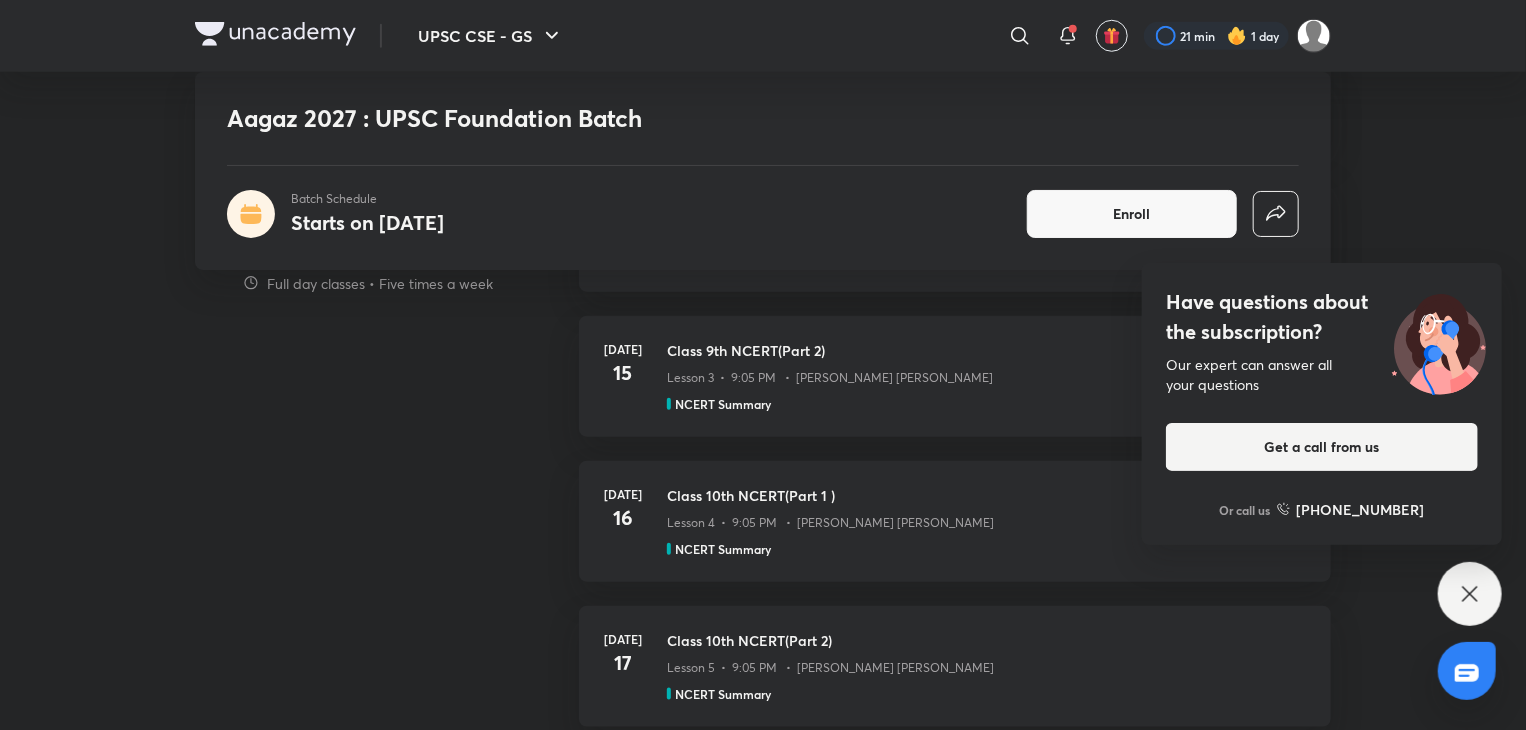 click 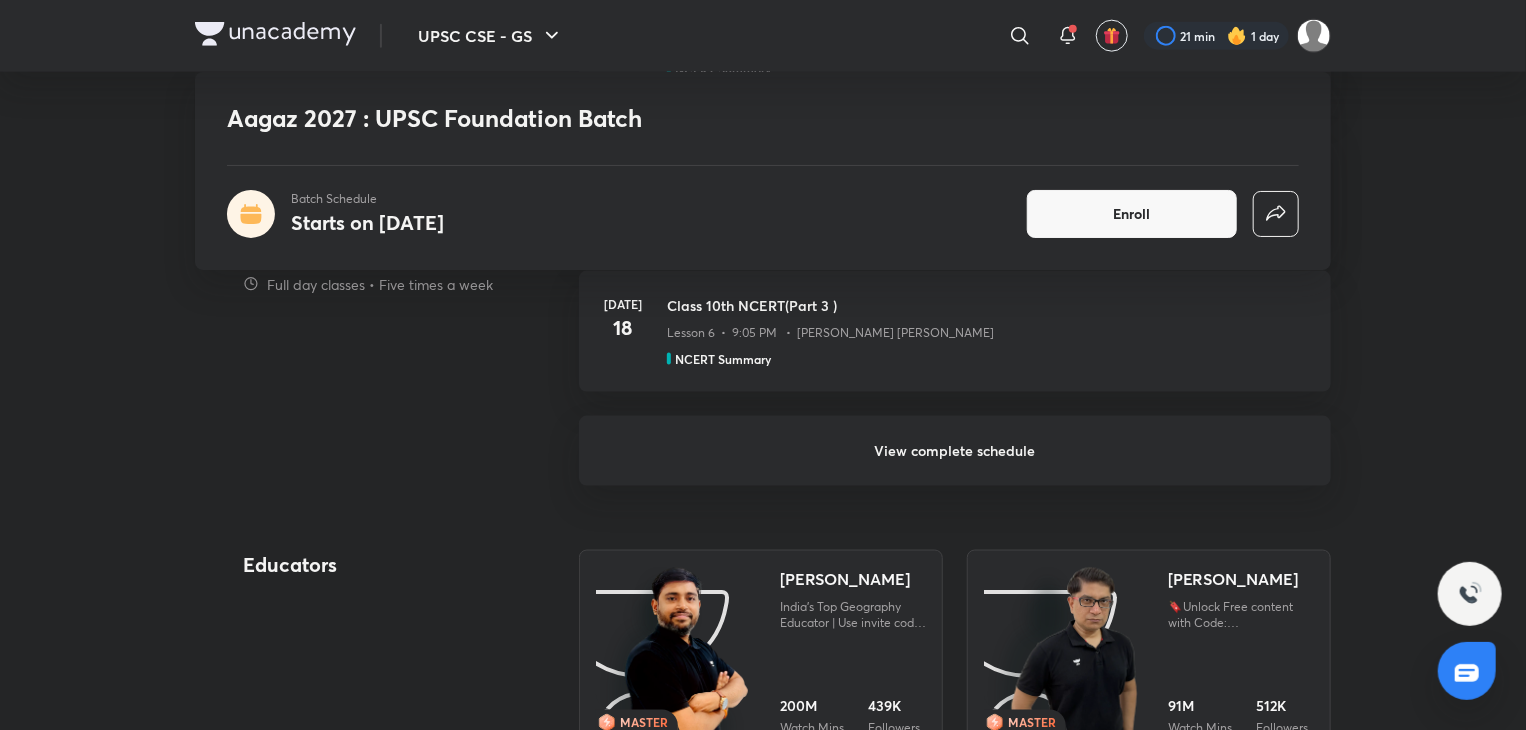 scroll, scrollTop: 1282, scrollLeft: 0, axis: vertical 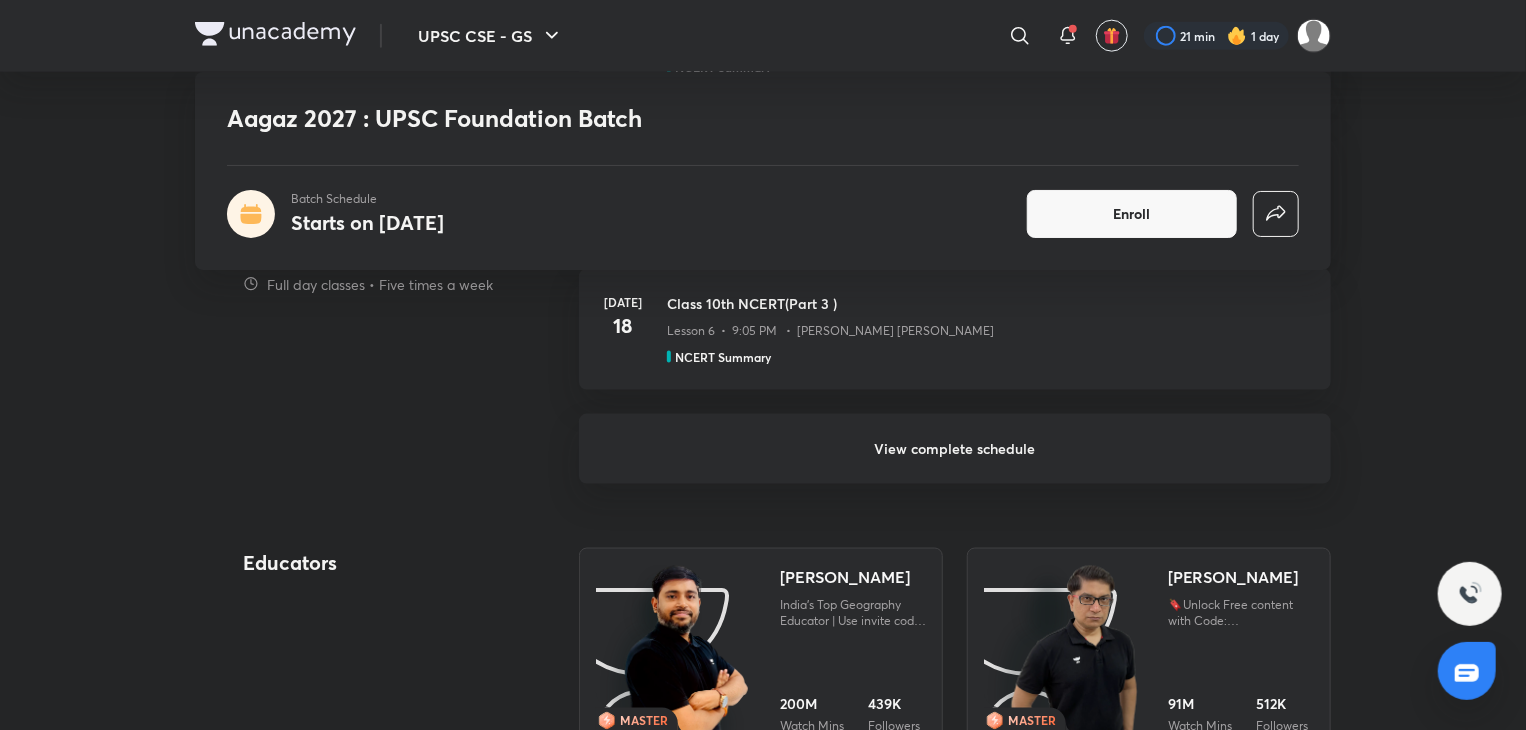 click on "View complete schedule" at bounding box center (955, 449) 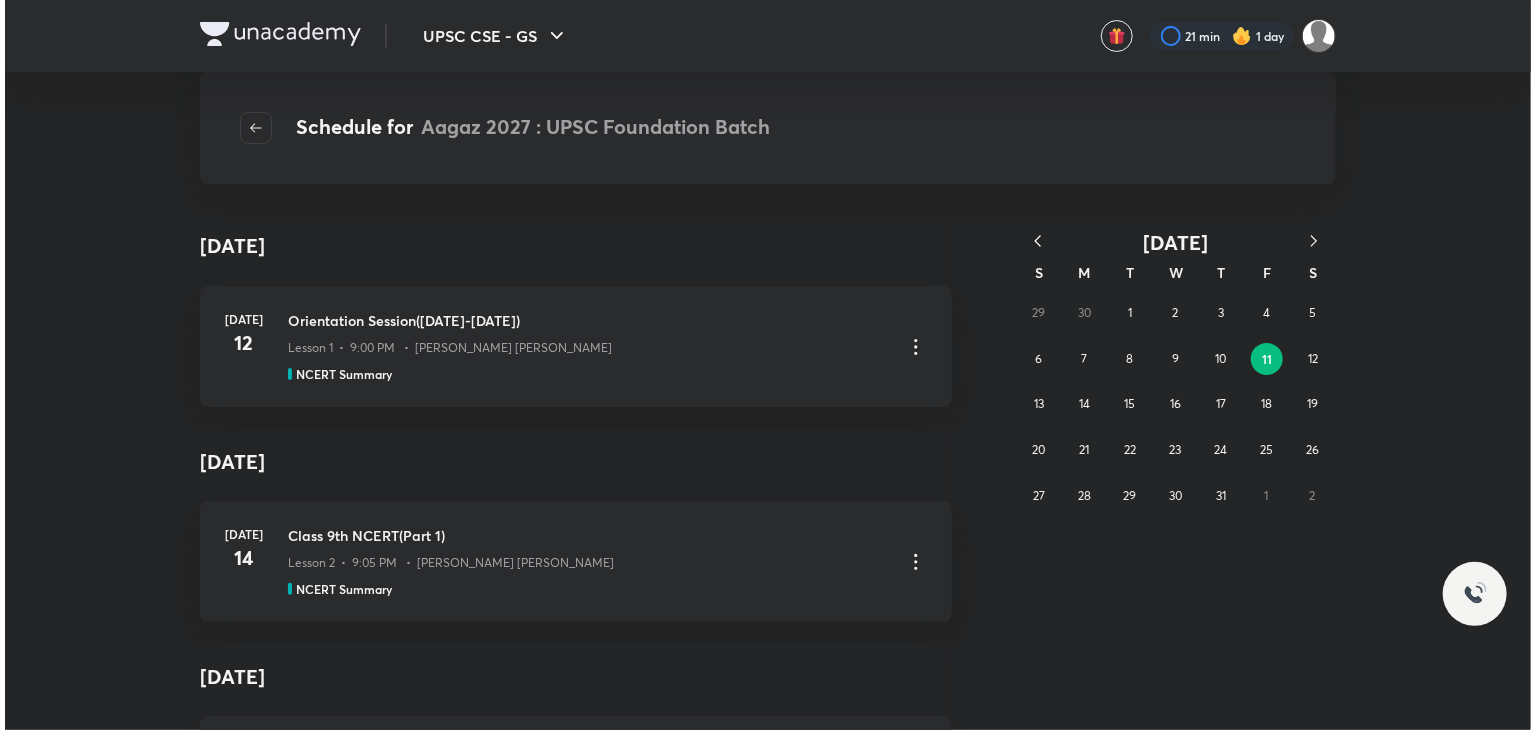 scroll, scrollTop: 0, scrollLeft: 0, axis: both 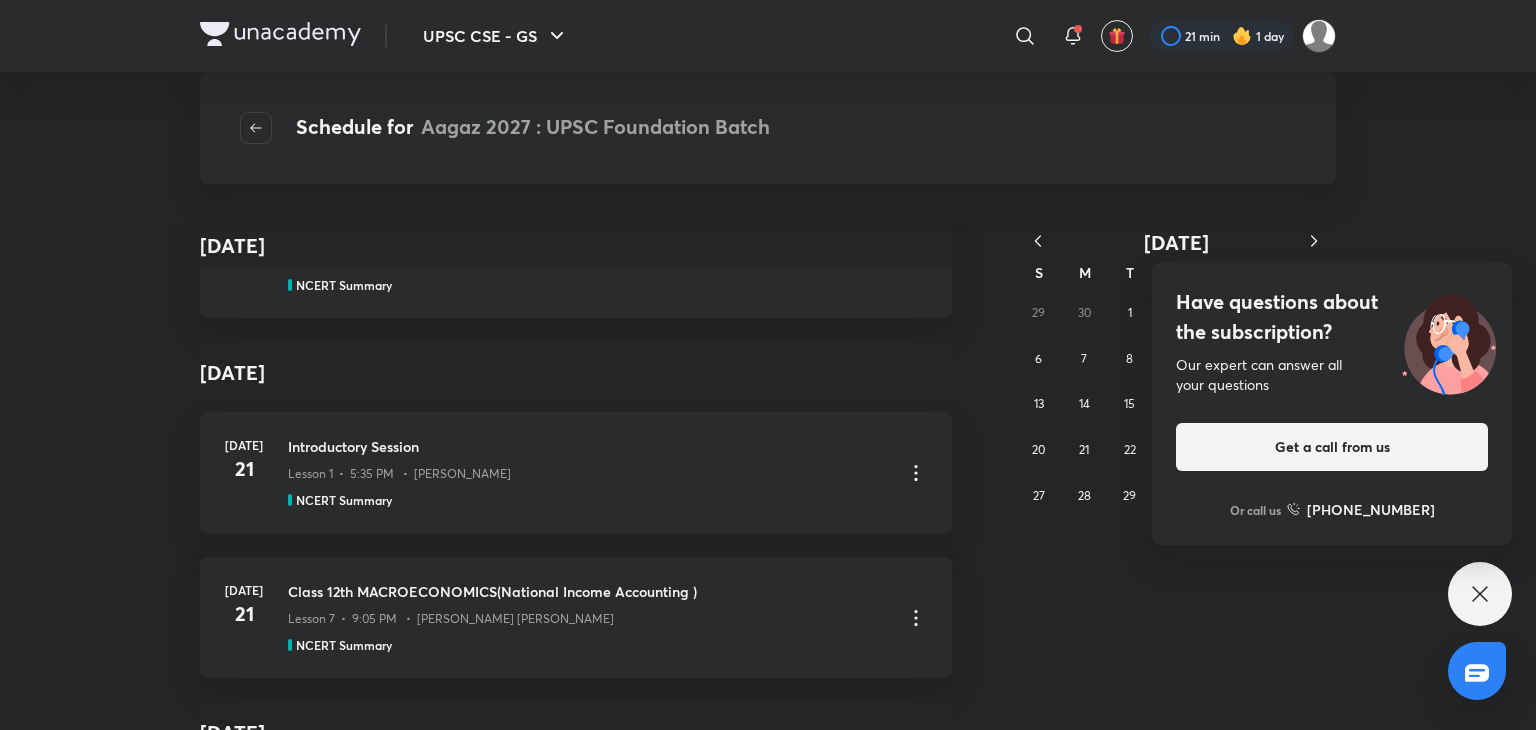 click on "Introductory Session Lesson 1  •  5:35 PM   •  Arunav Das NCERT Summary" at bounding box center [608, 472] 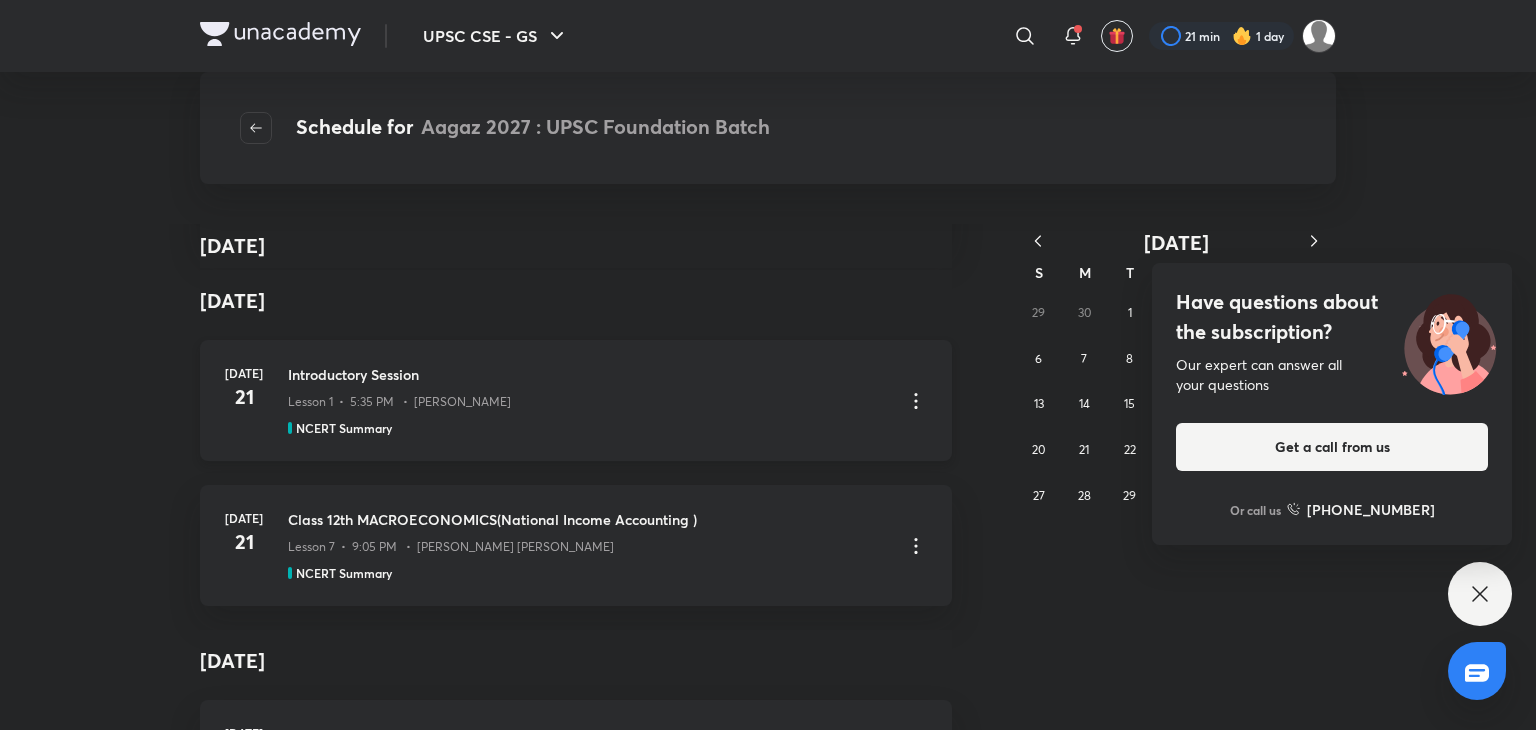scroll, scrollTop: 1232, scrollLeft: 0, axis: vertical 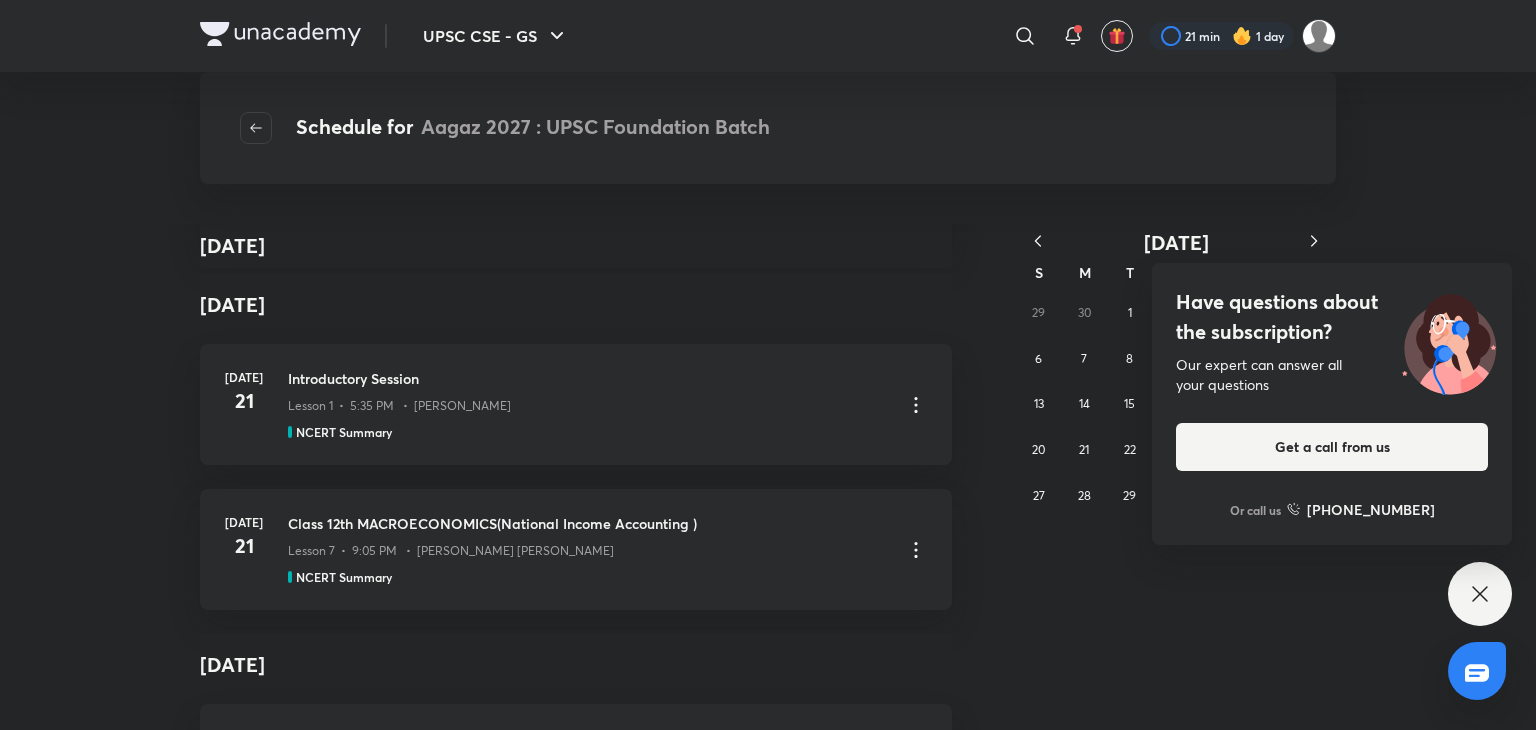 click on "July 21" at bounding box center [576, 305] 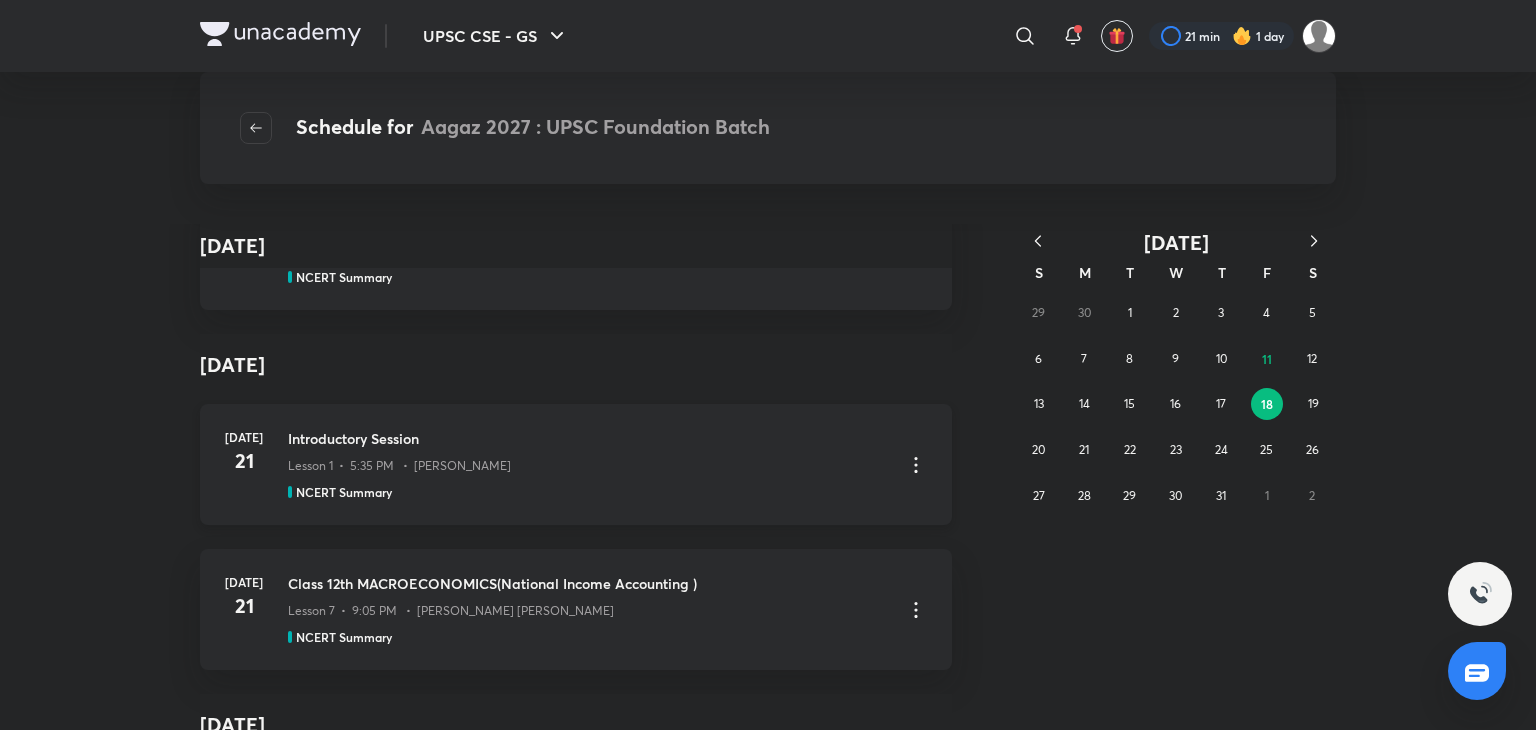 scroll, scrollTop: 1170, scrollLeft: 0, axis: vertical 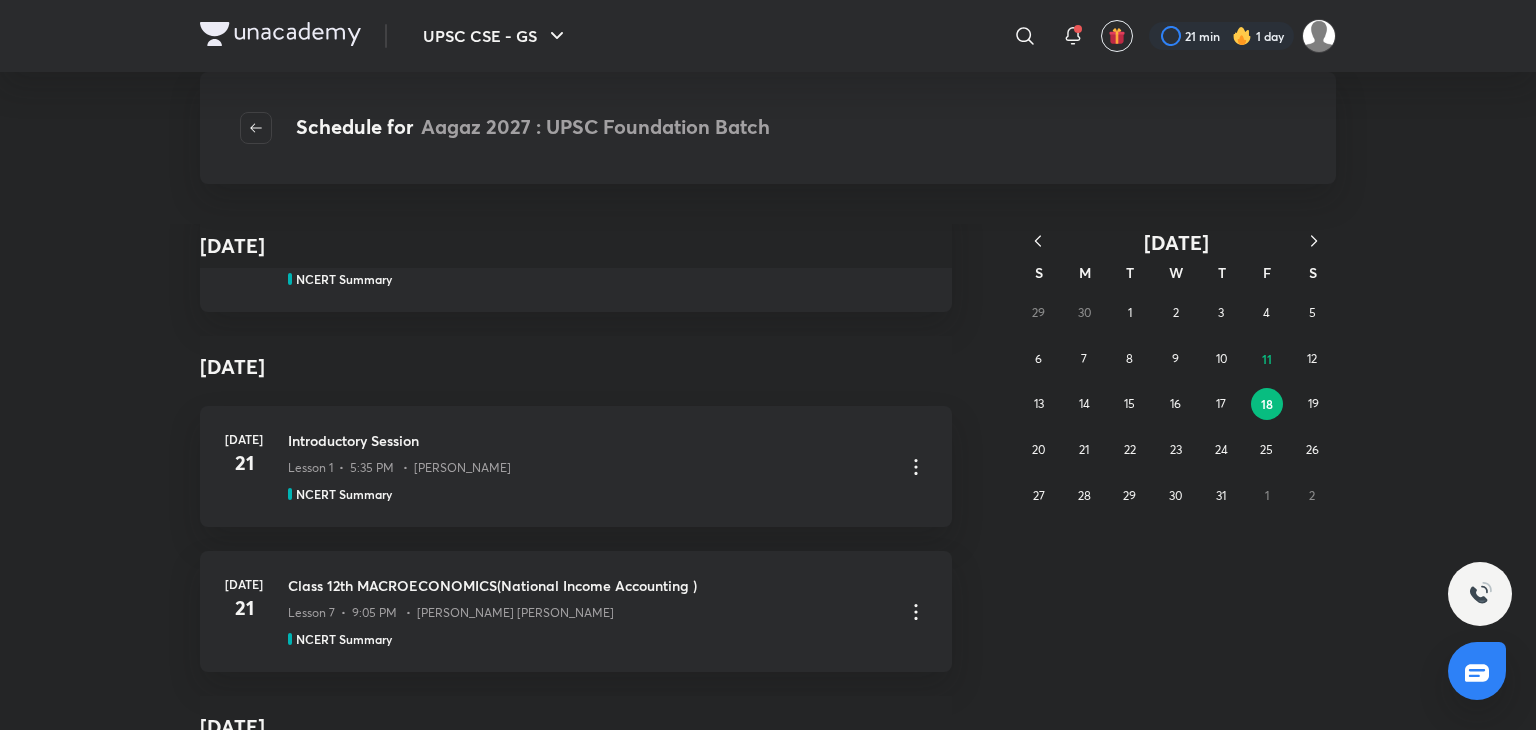 click on "July 21" at bounding box center (576, 367) 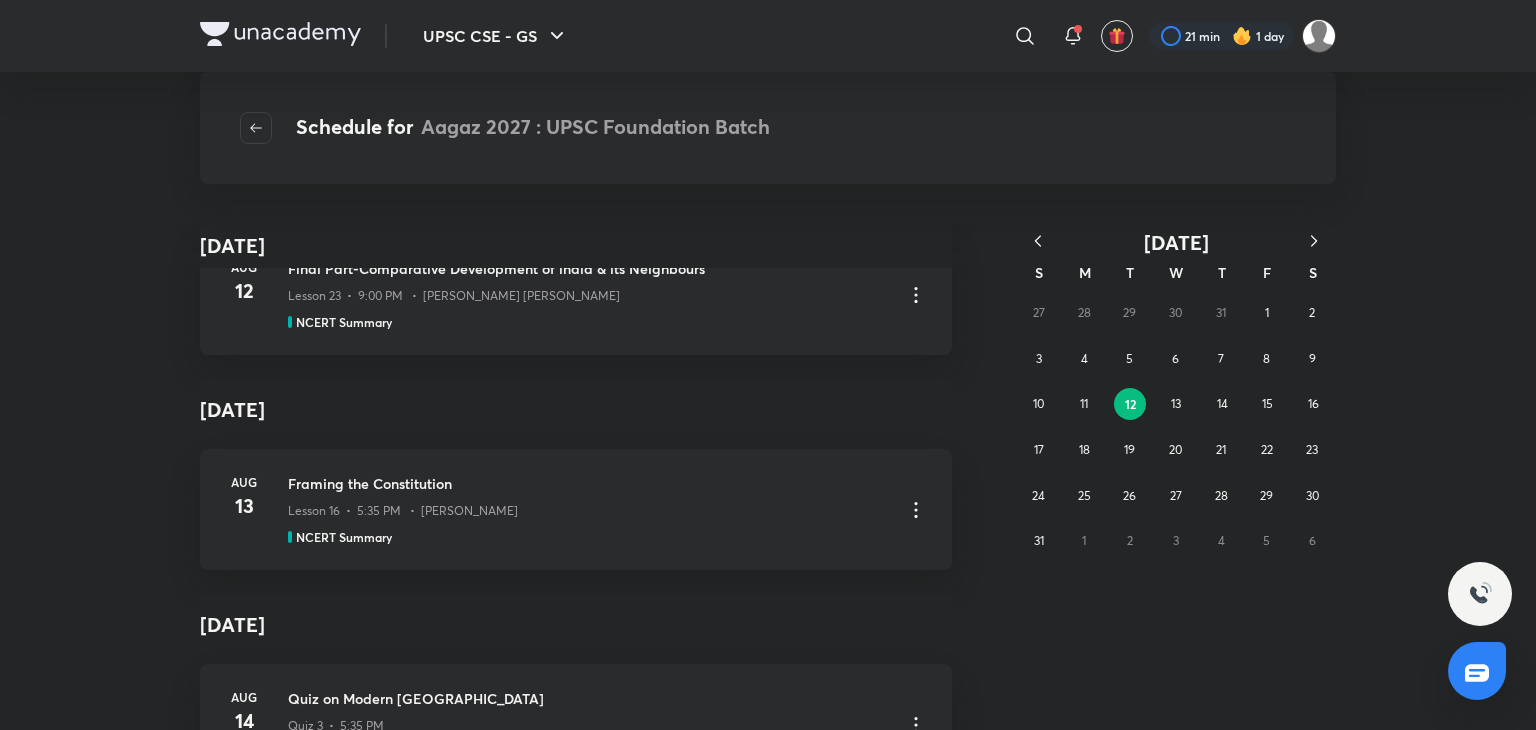 scroll, scrollTop: 7341, scrollLeft: 0, axis: vertical 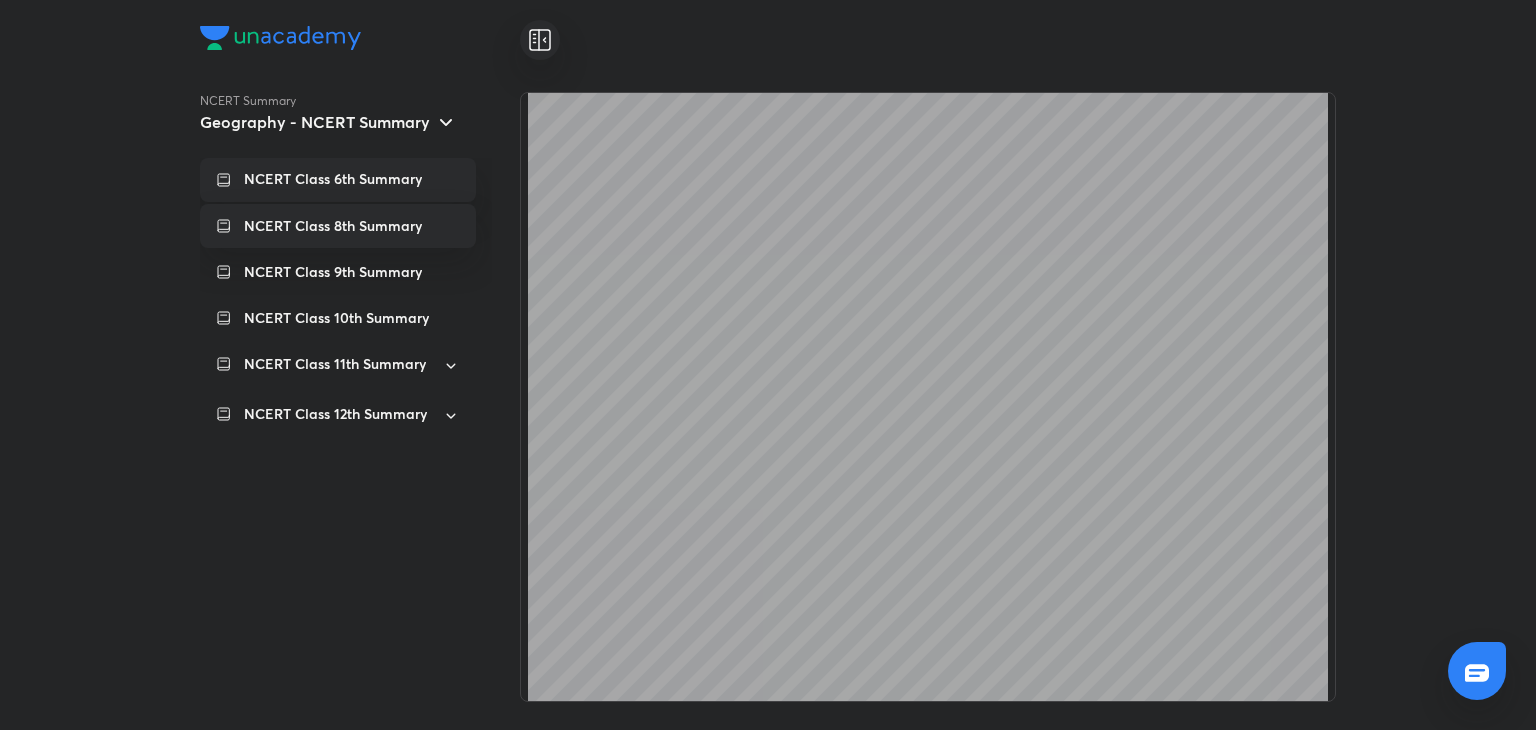 click on "NCERT Class 8th Summary" at bounding box center (338, 226) 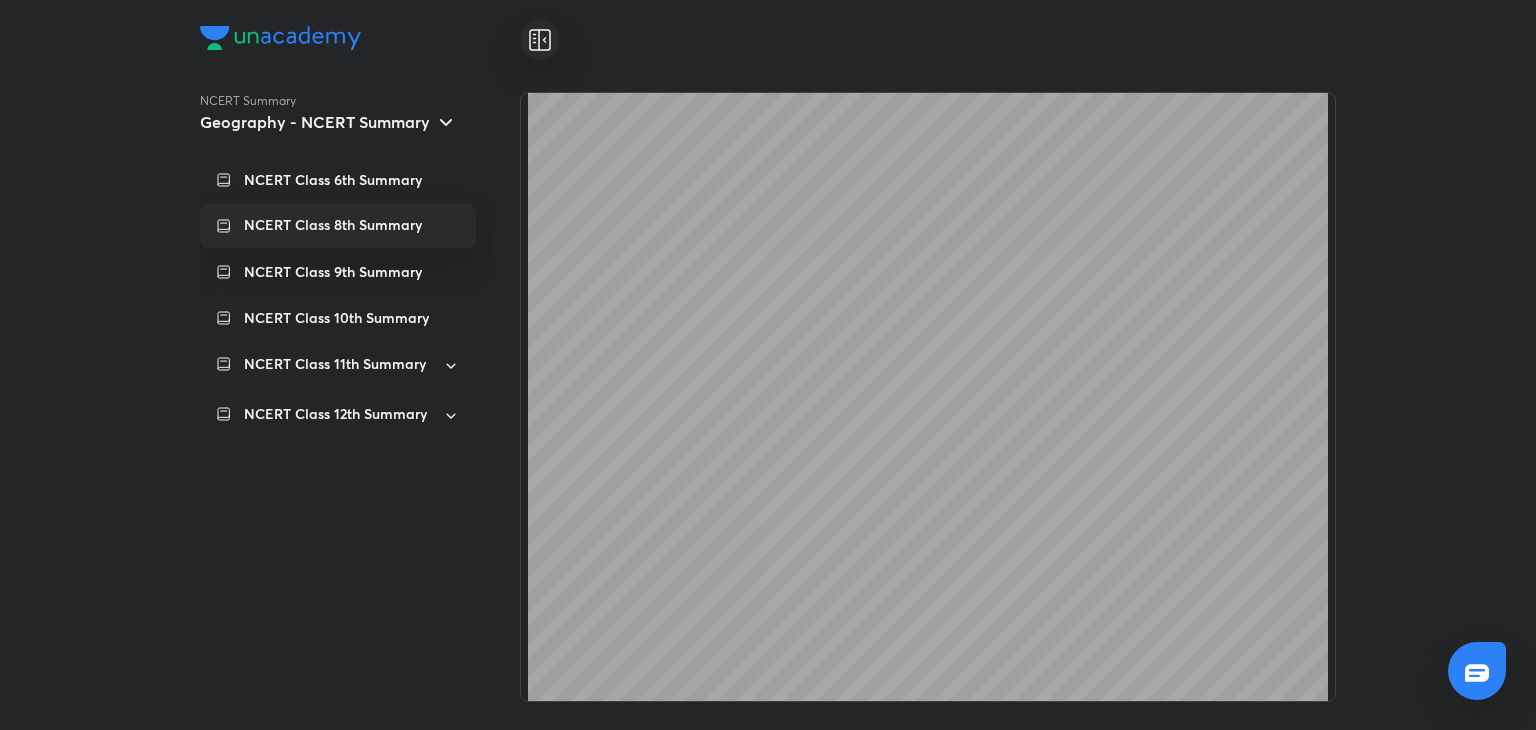 scroll, scrollTop: 3172, scrollLeft: 0, axis: vertical 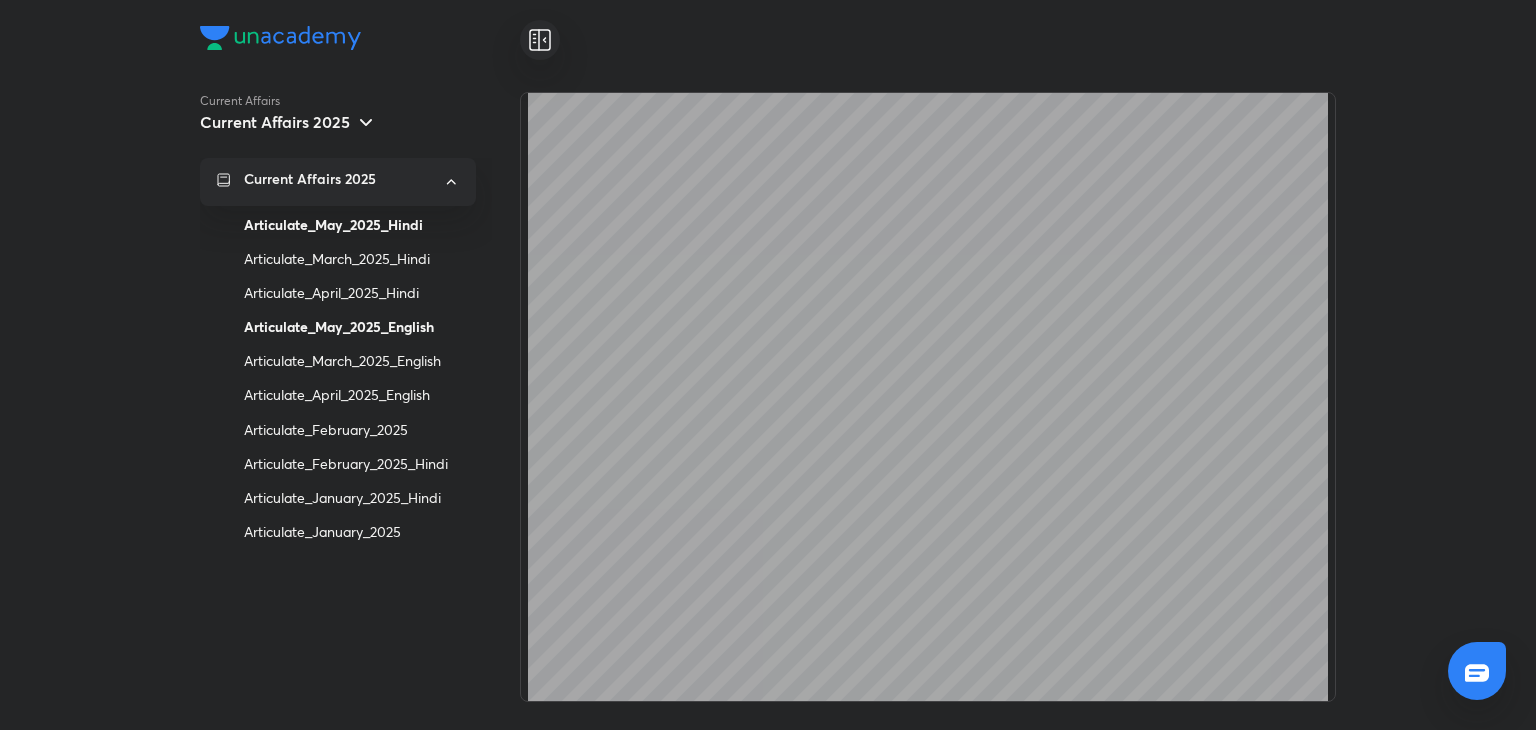 click on "Articulate_May_2025_English" at bounding box center (352, 327) 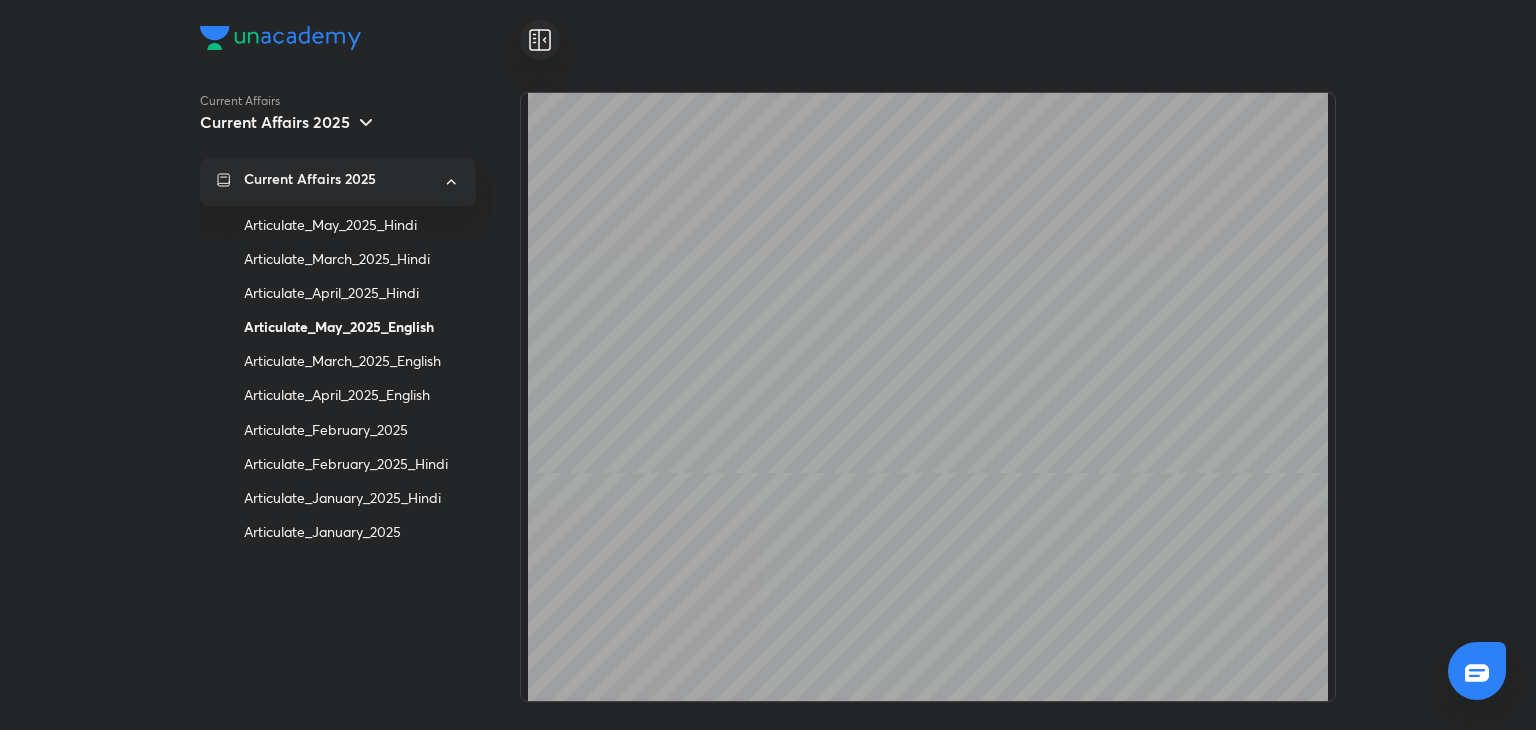 scroll, scrollTop: 6692, scrollLeft: 0, axis: vertical 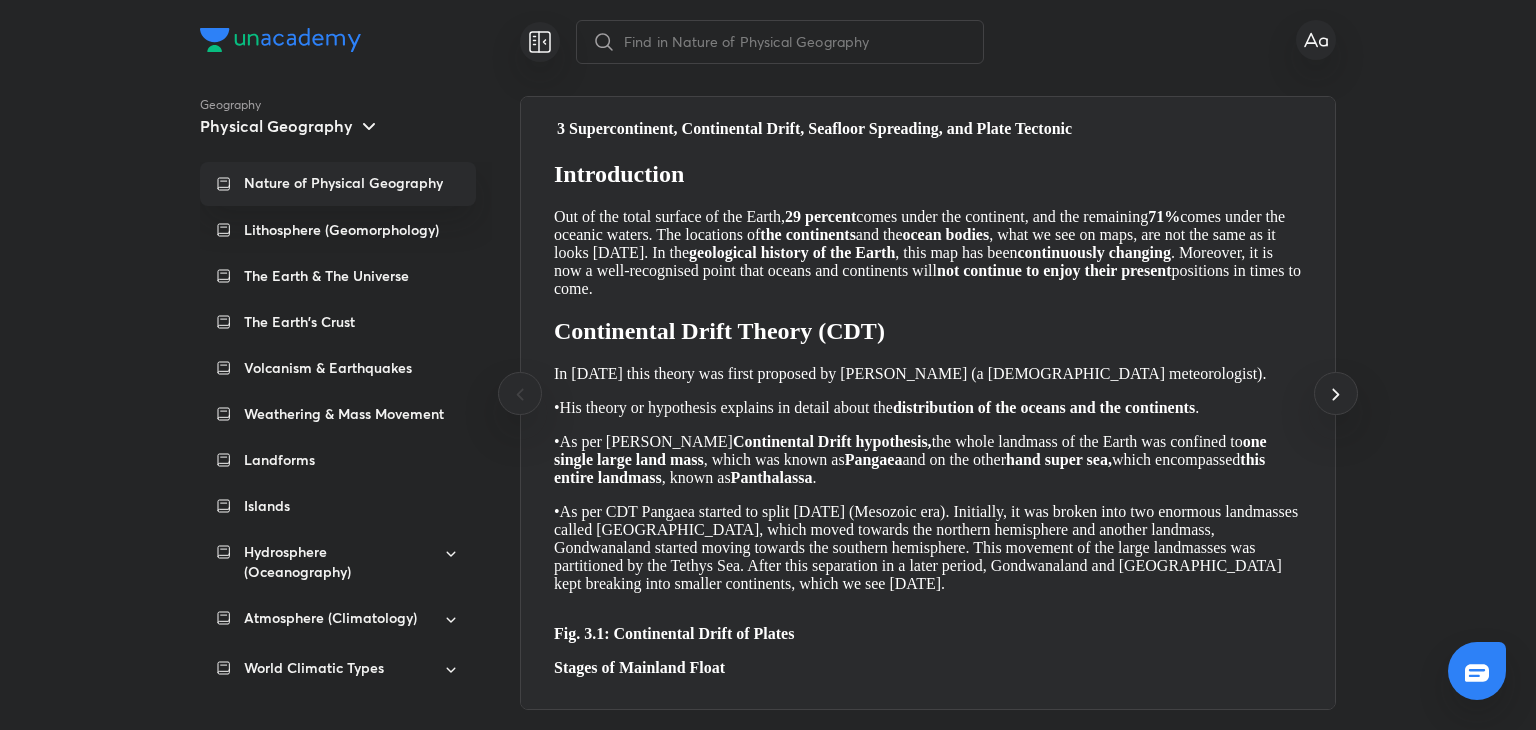 click on "Nature of Physical Geography" at bounding box center [343, 183] 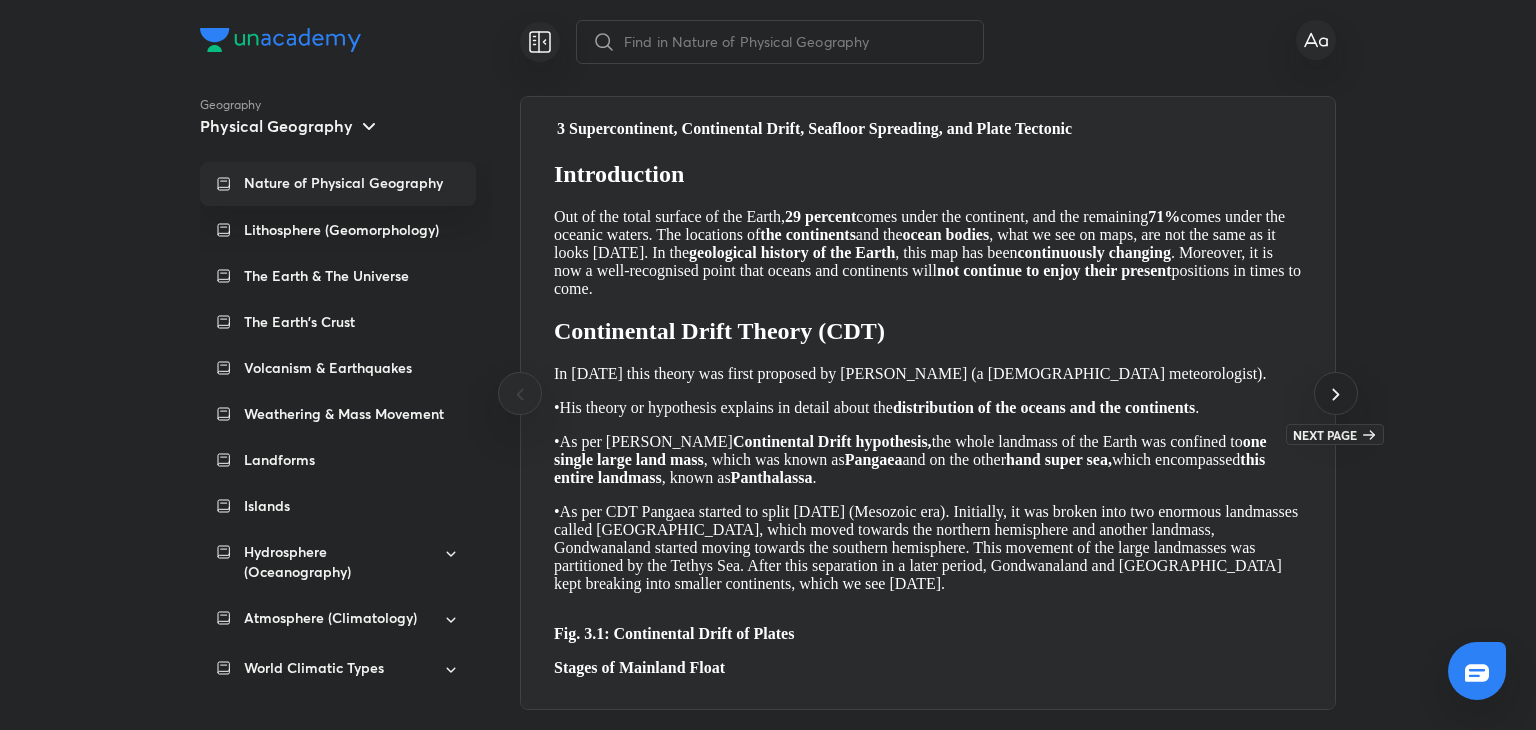 click at bounding box center (1335, 393) 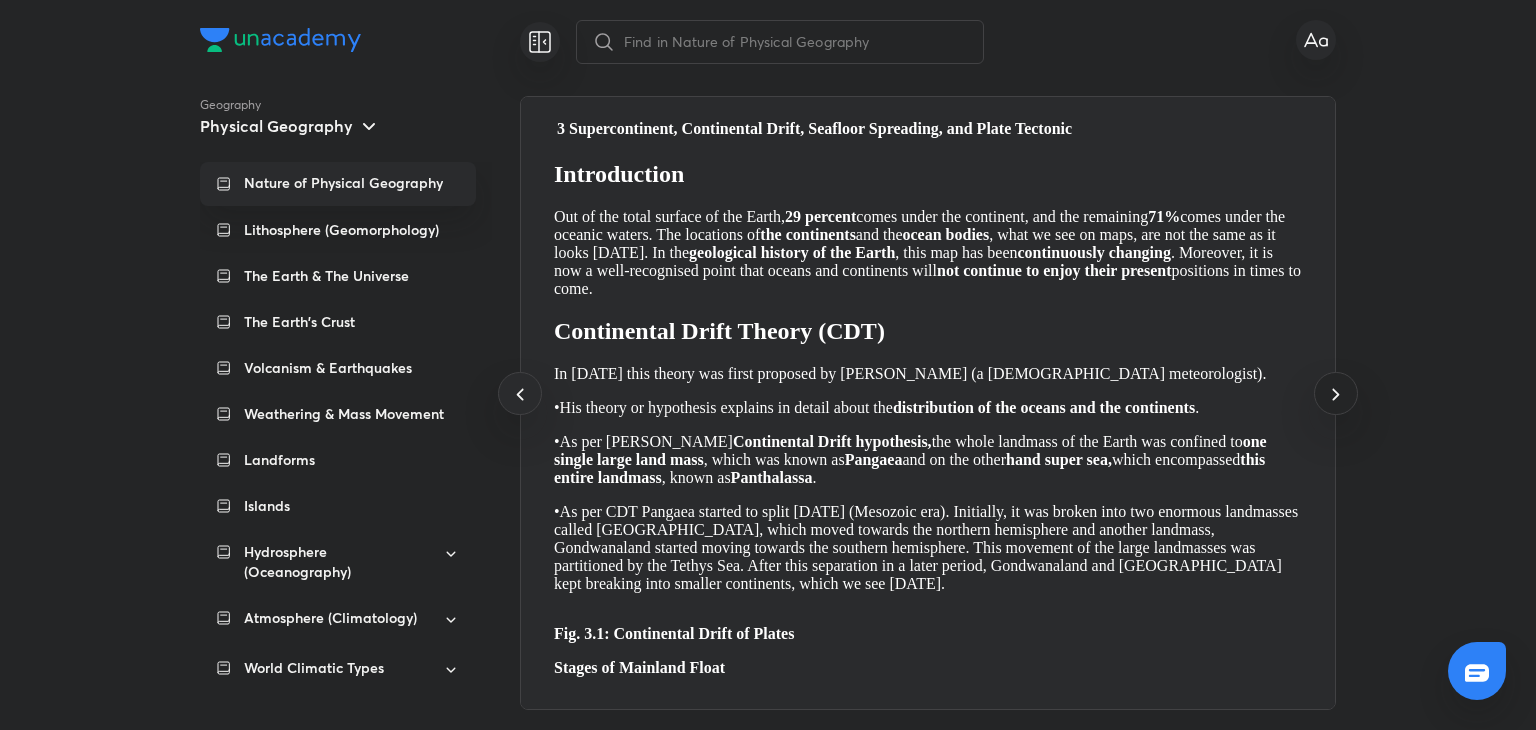 scroll, scrollTop: 0, scrollLeft: 814, axis: horizontal 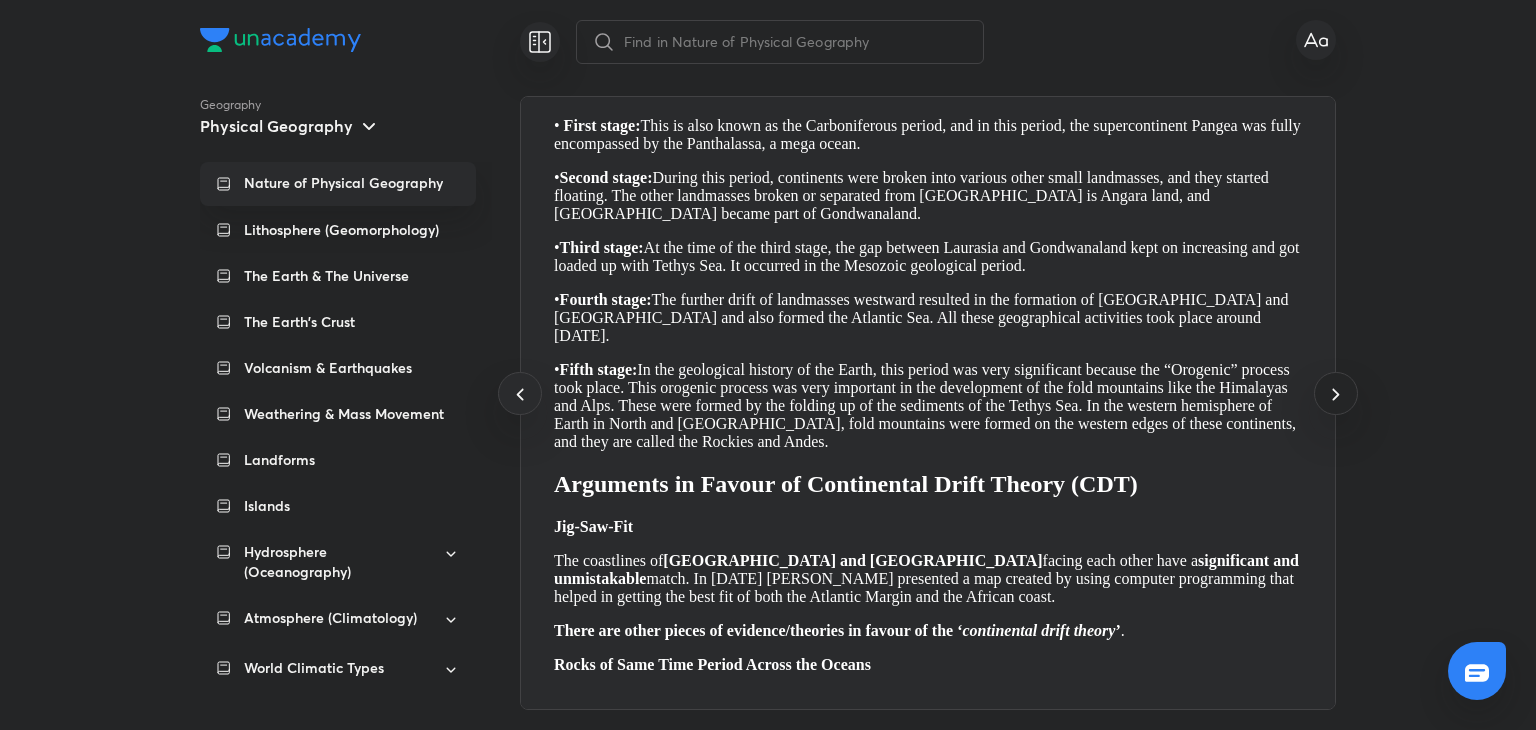 click at bounding box center [1335, 393] 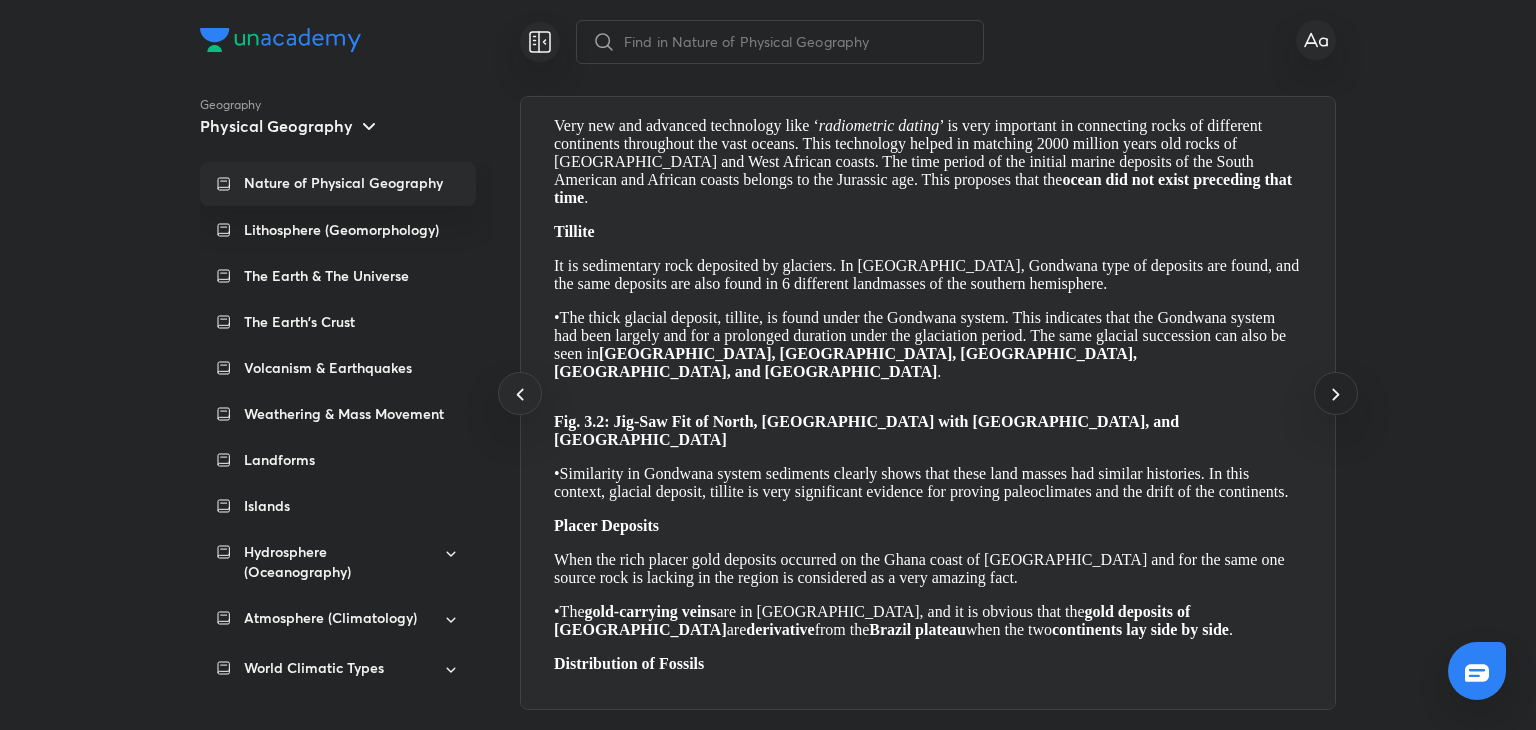 click at bounding box center (1335, 393) 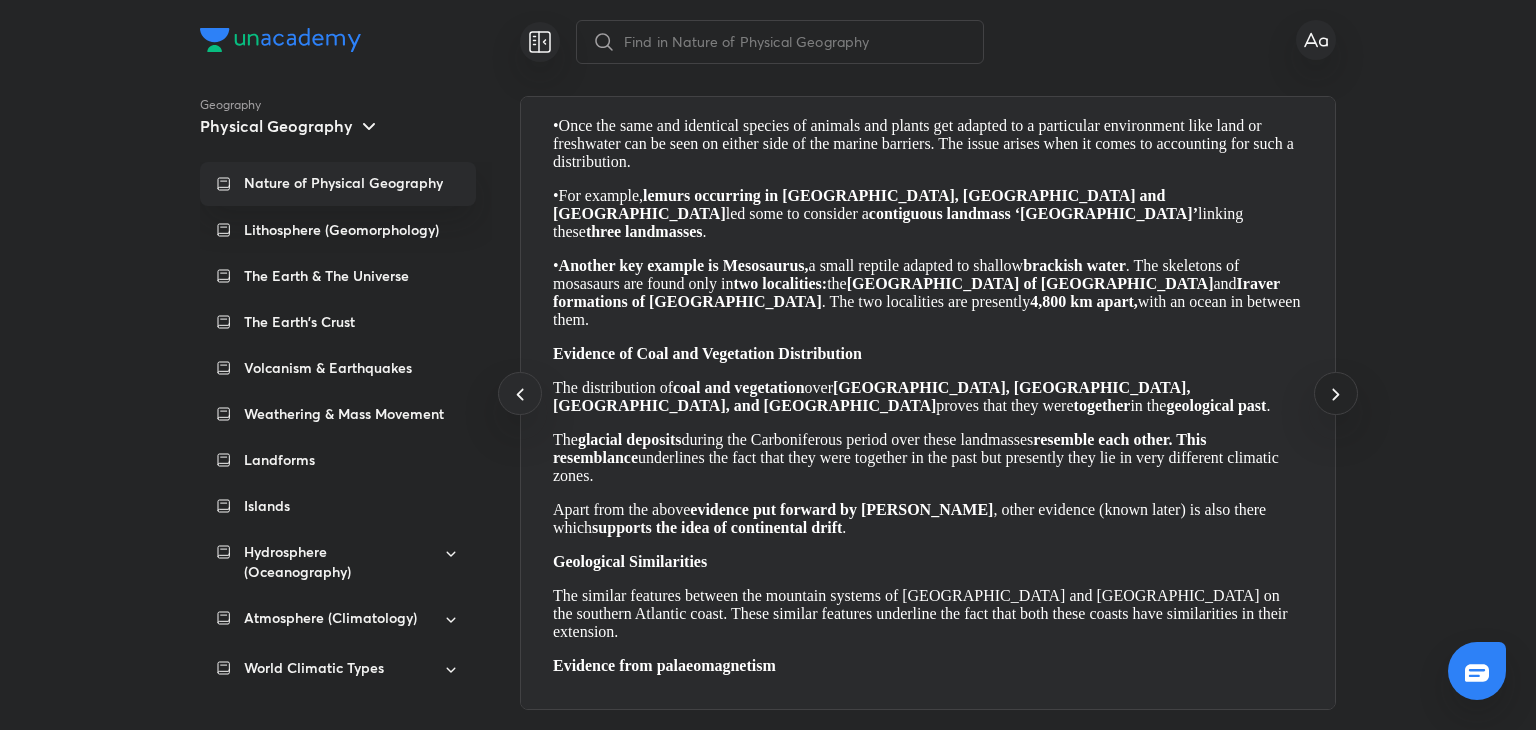 click at bounding box center [1335, 393] 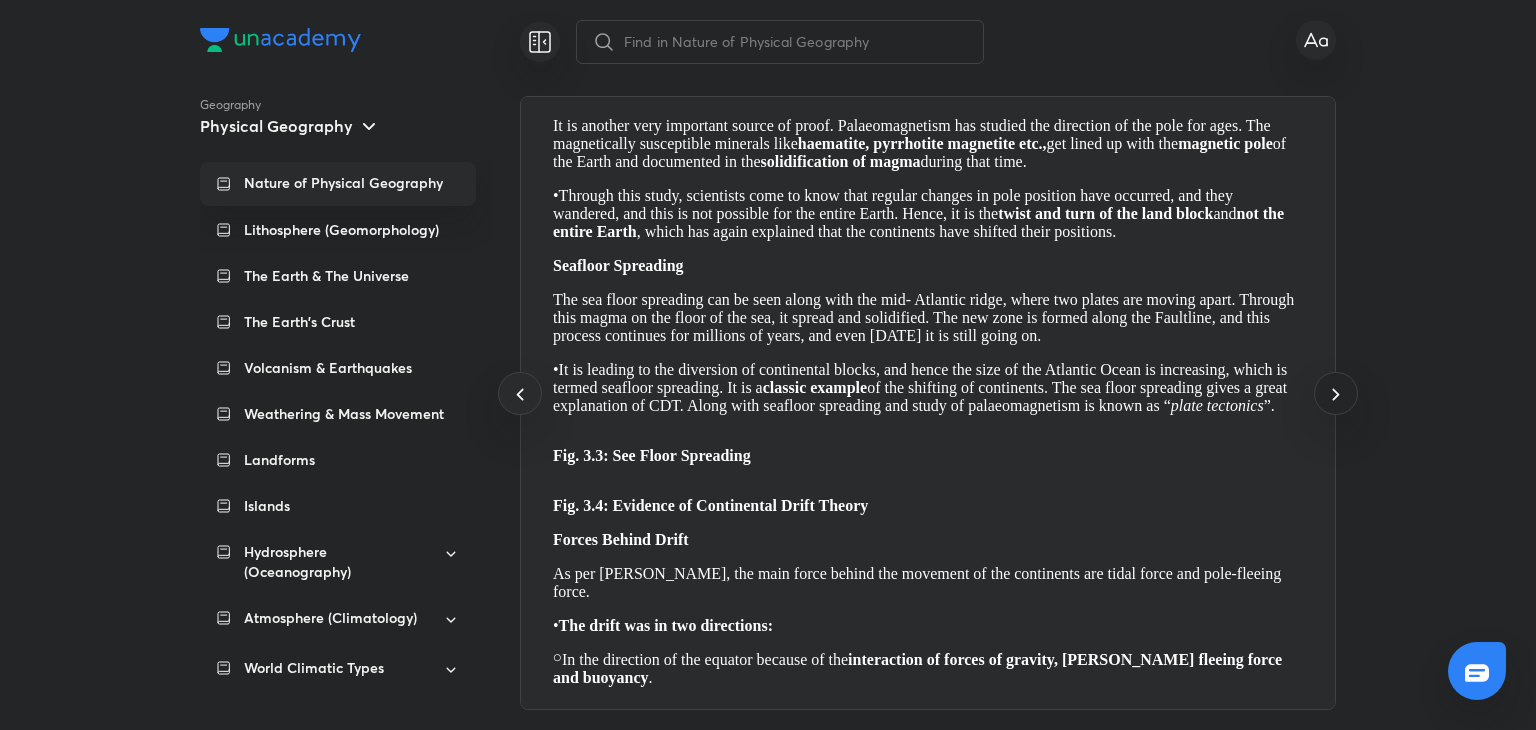 click at bounding box center (1335, 393) 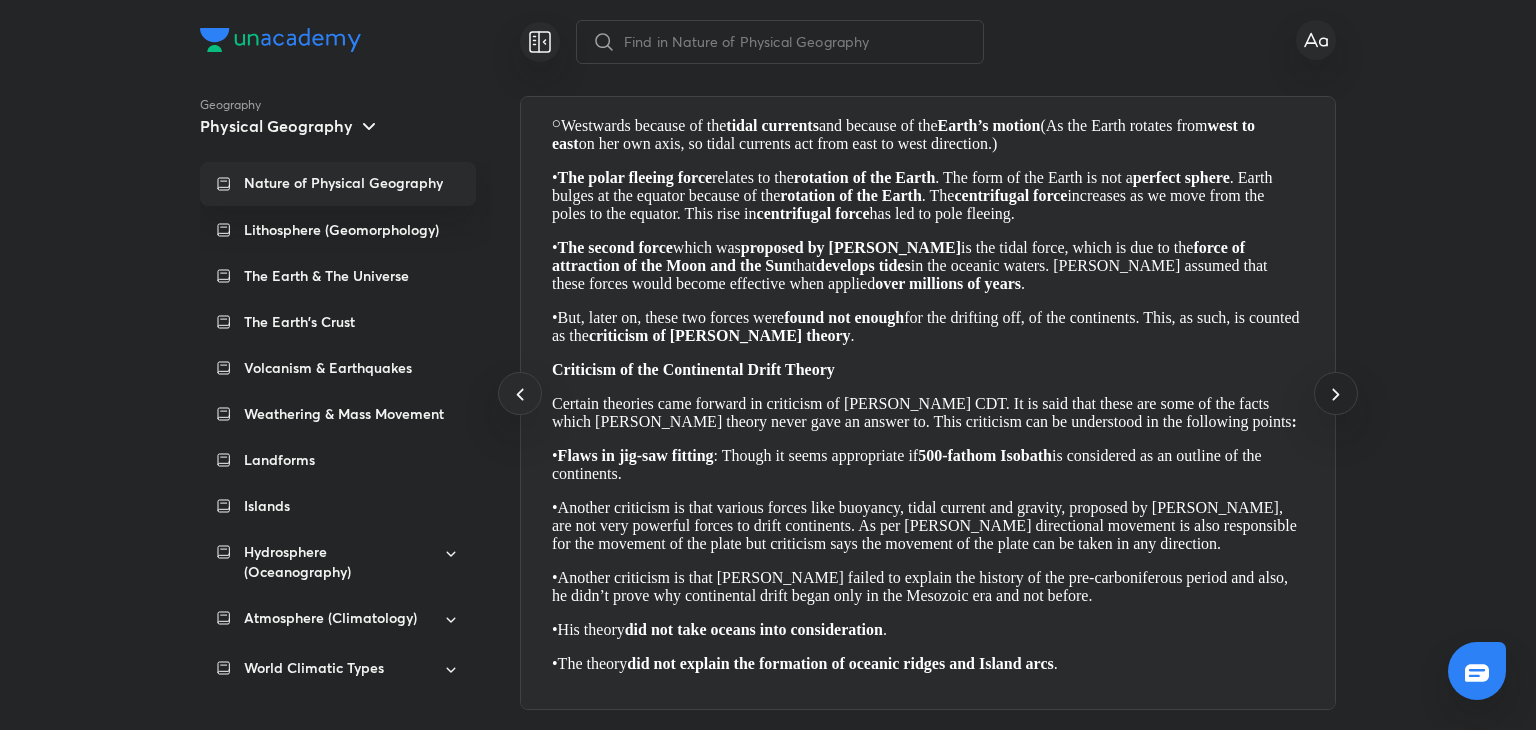 click at bounding box center [1335, 393] 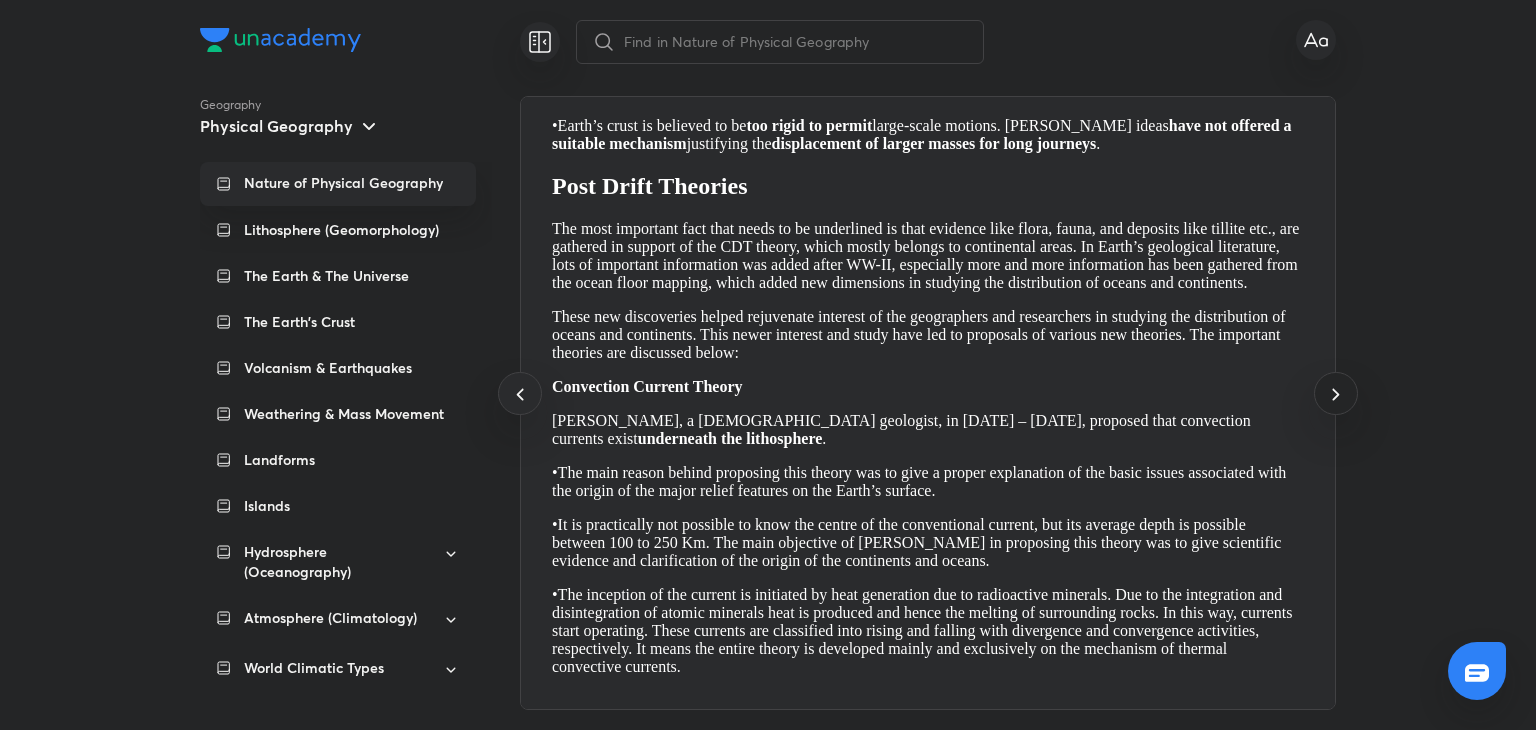 click at bounding box center (1335, 393) 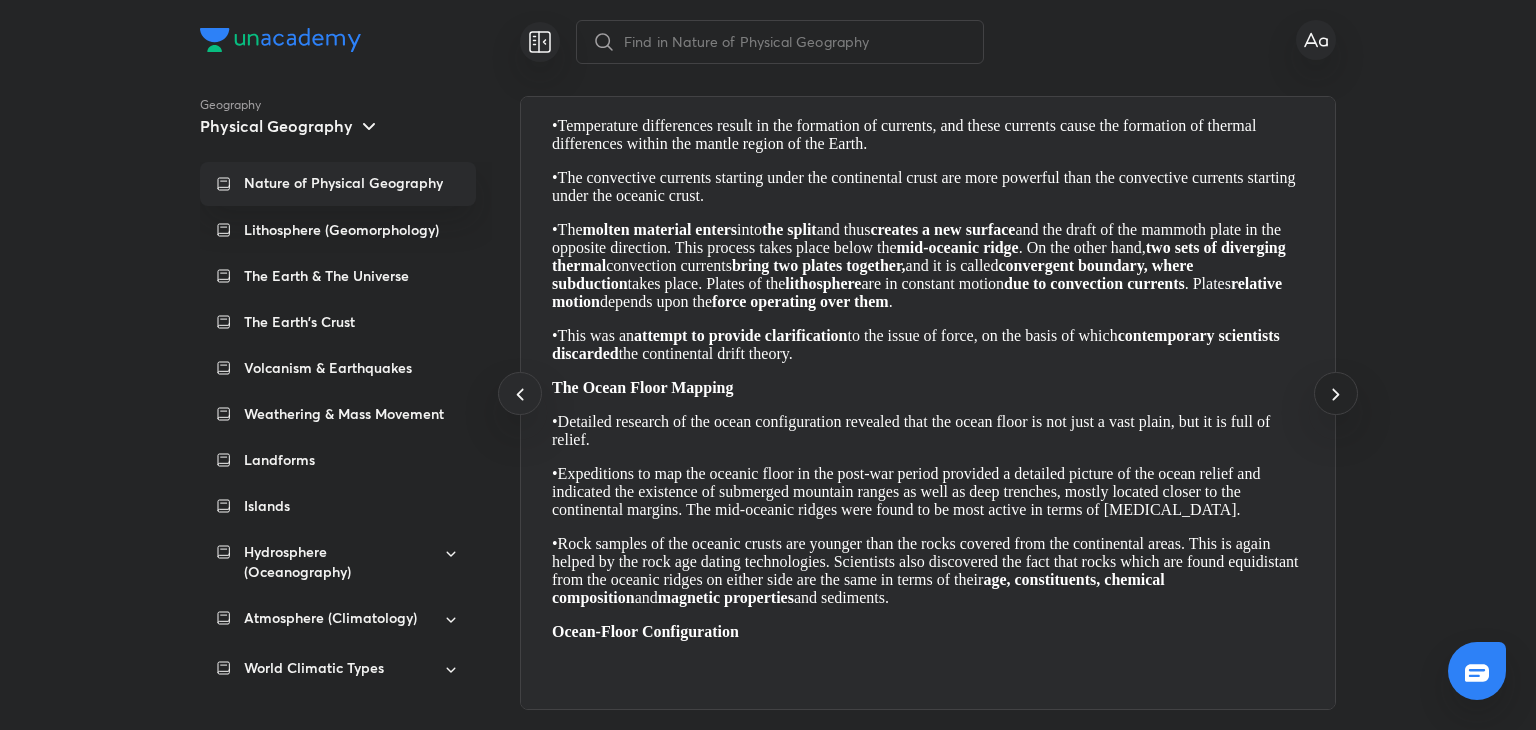 click at bounding box center (1335, 393) 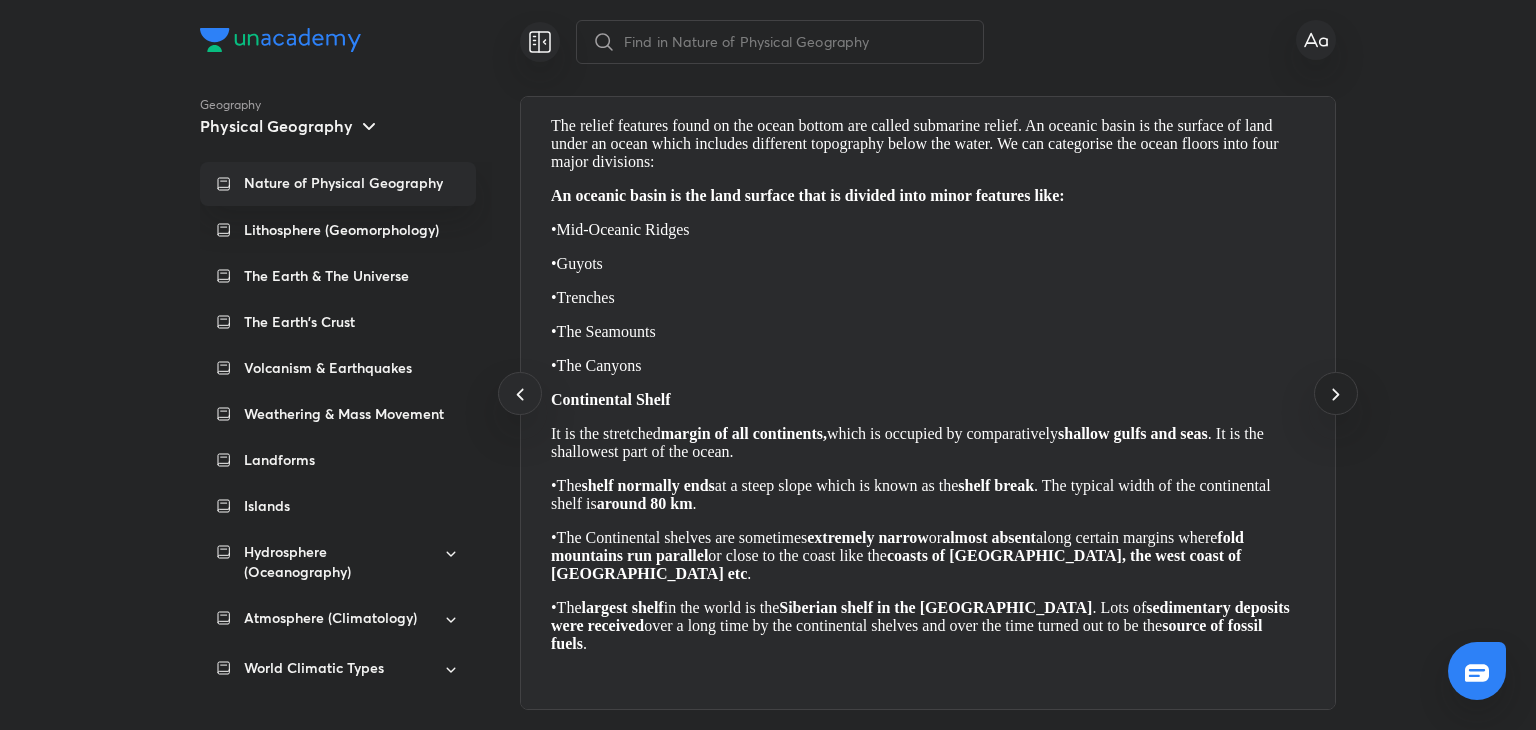 click at bounding box center (1335, 393) 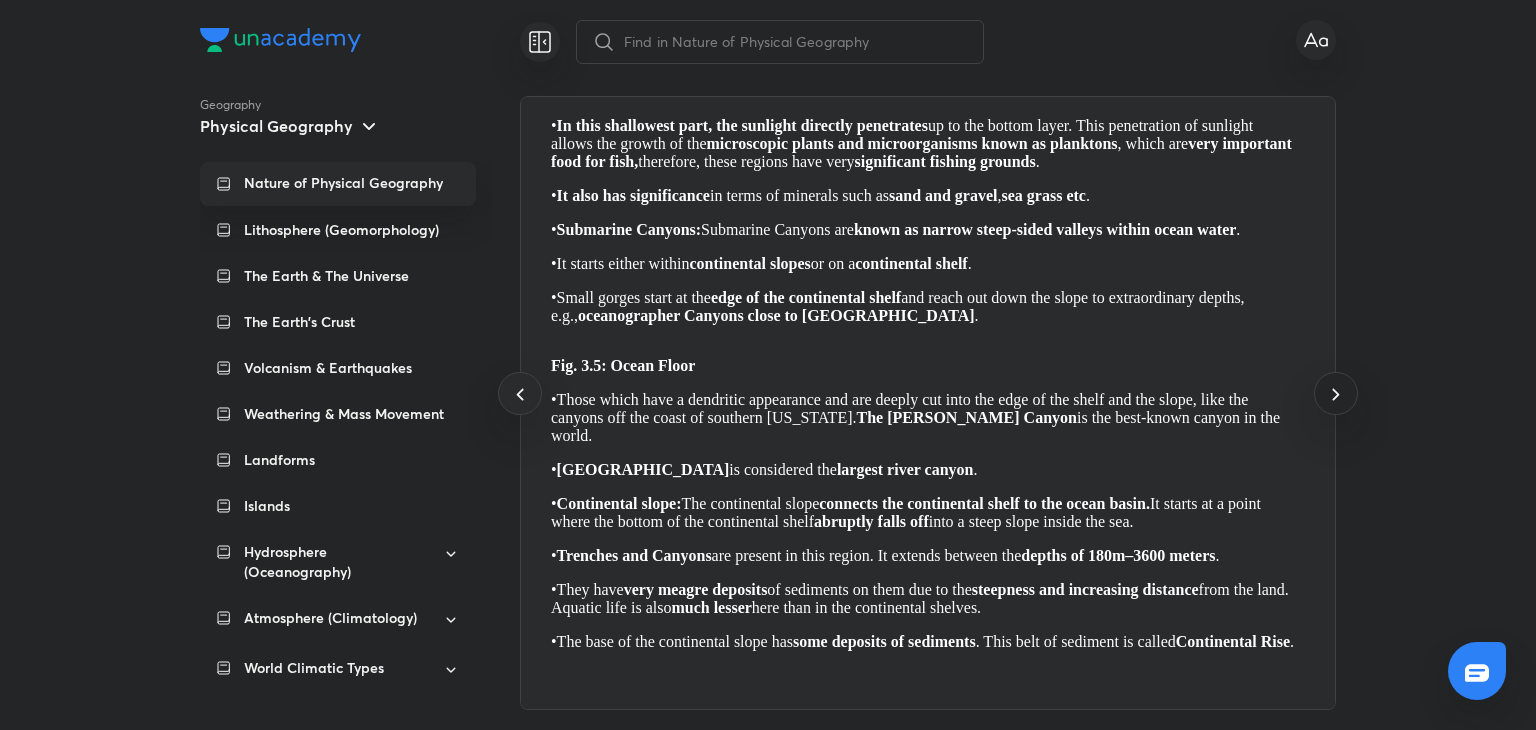 click at bounding box center [1335, 393] 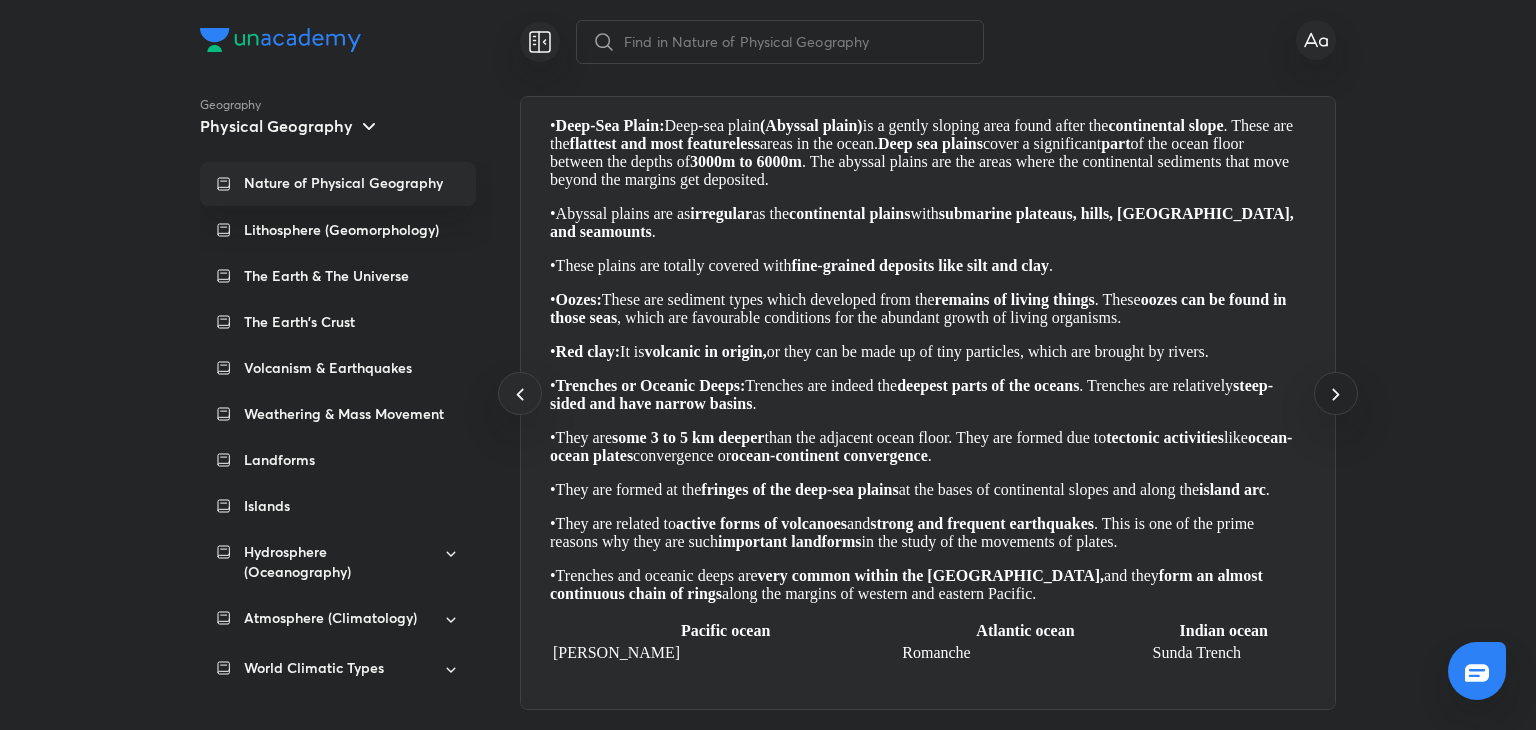 click at bounding box center (1335, 393) 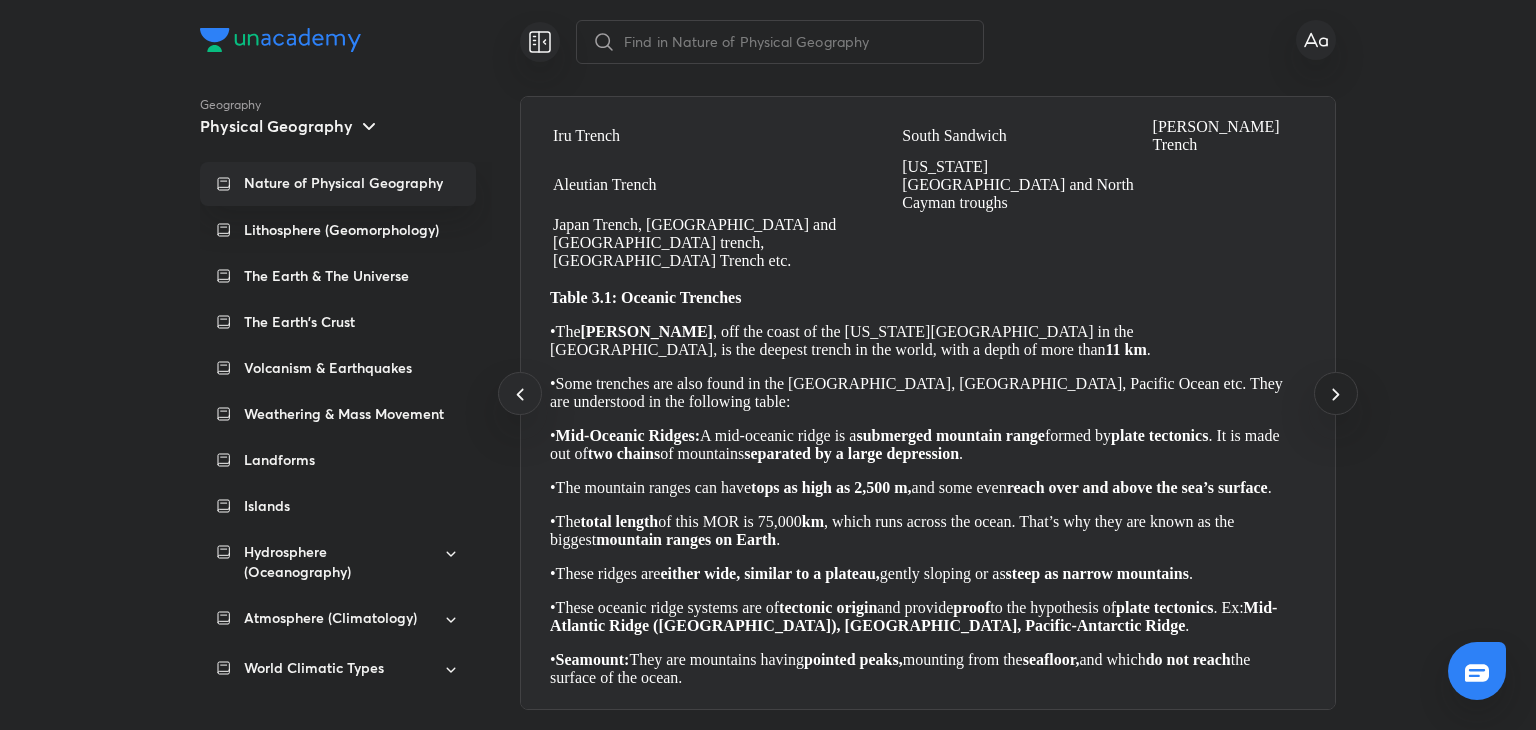 click at bounding box center [1335, 393] 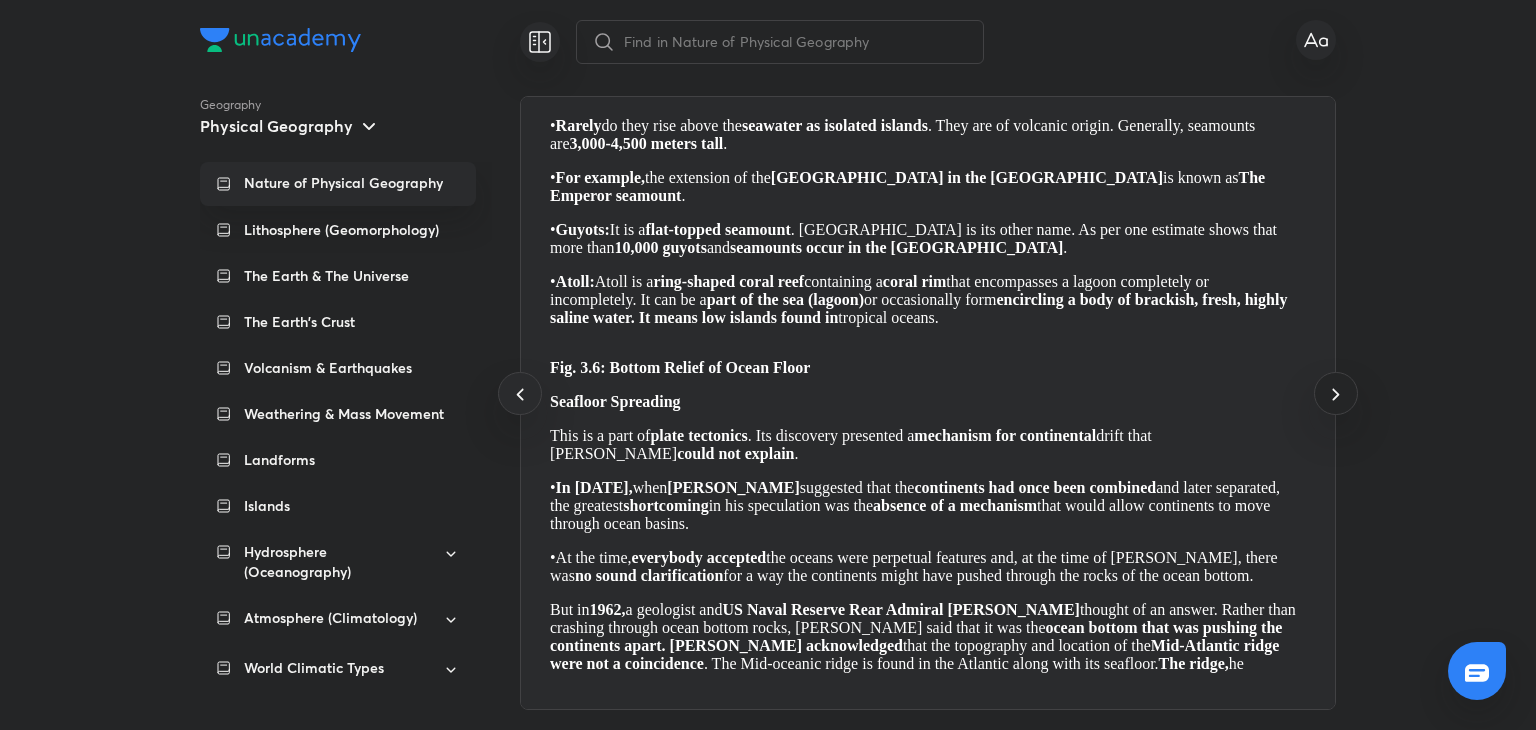 click at bounding box center [1335, 393] 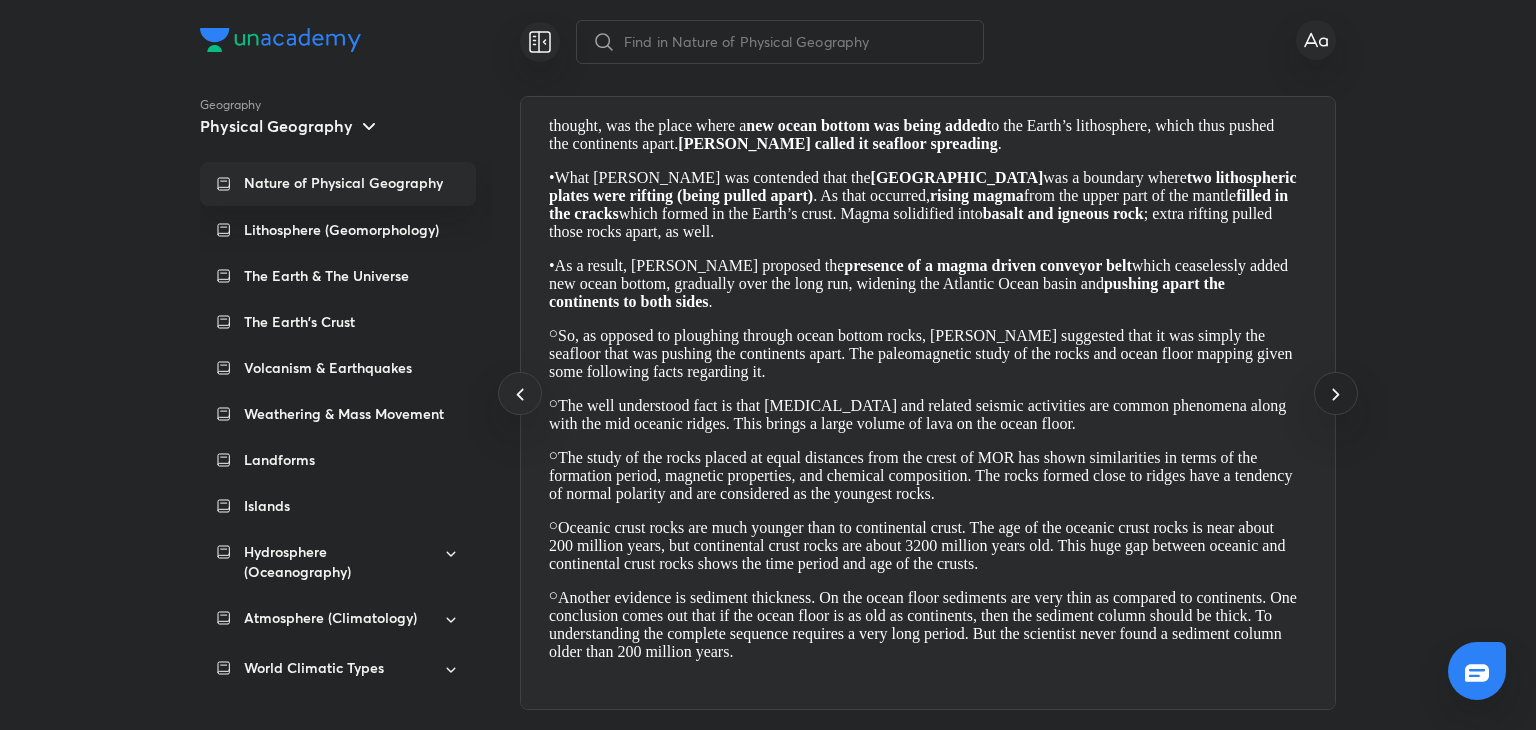 click at bounding box center [1335, 393] 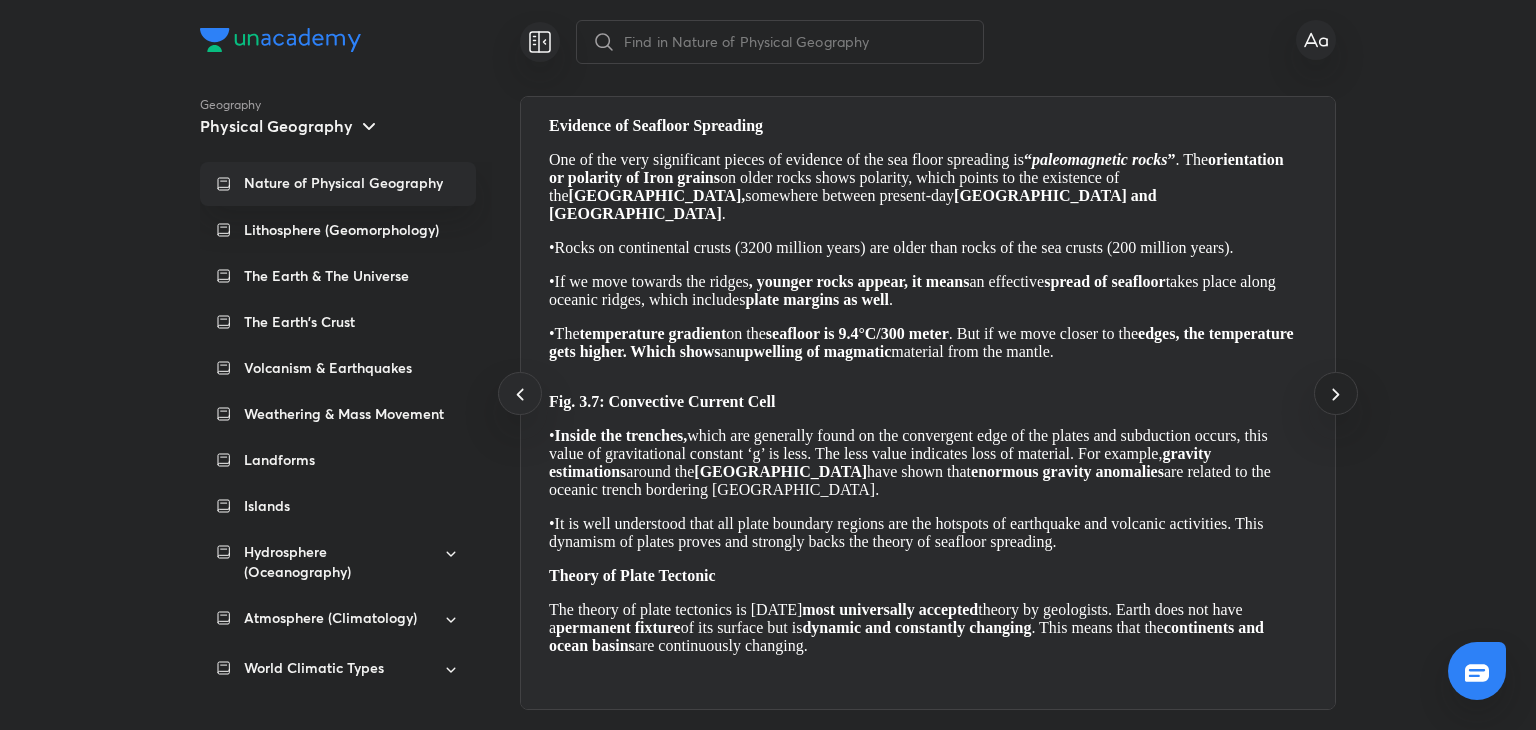 click at bounding box center [1335, 393] 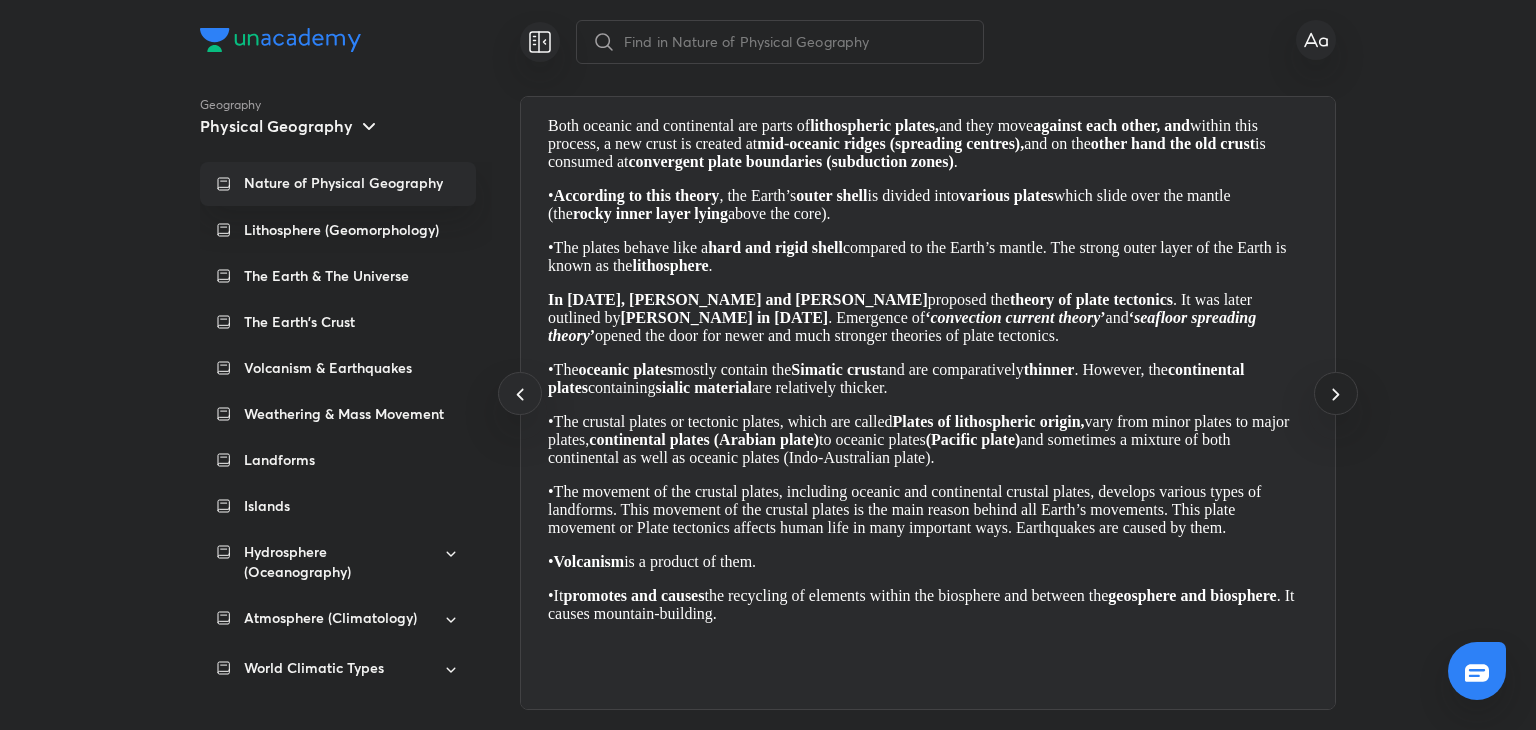 click at bounding box center (1335, 393) 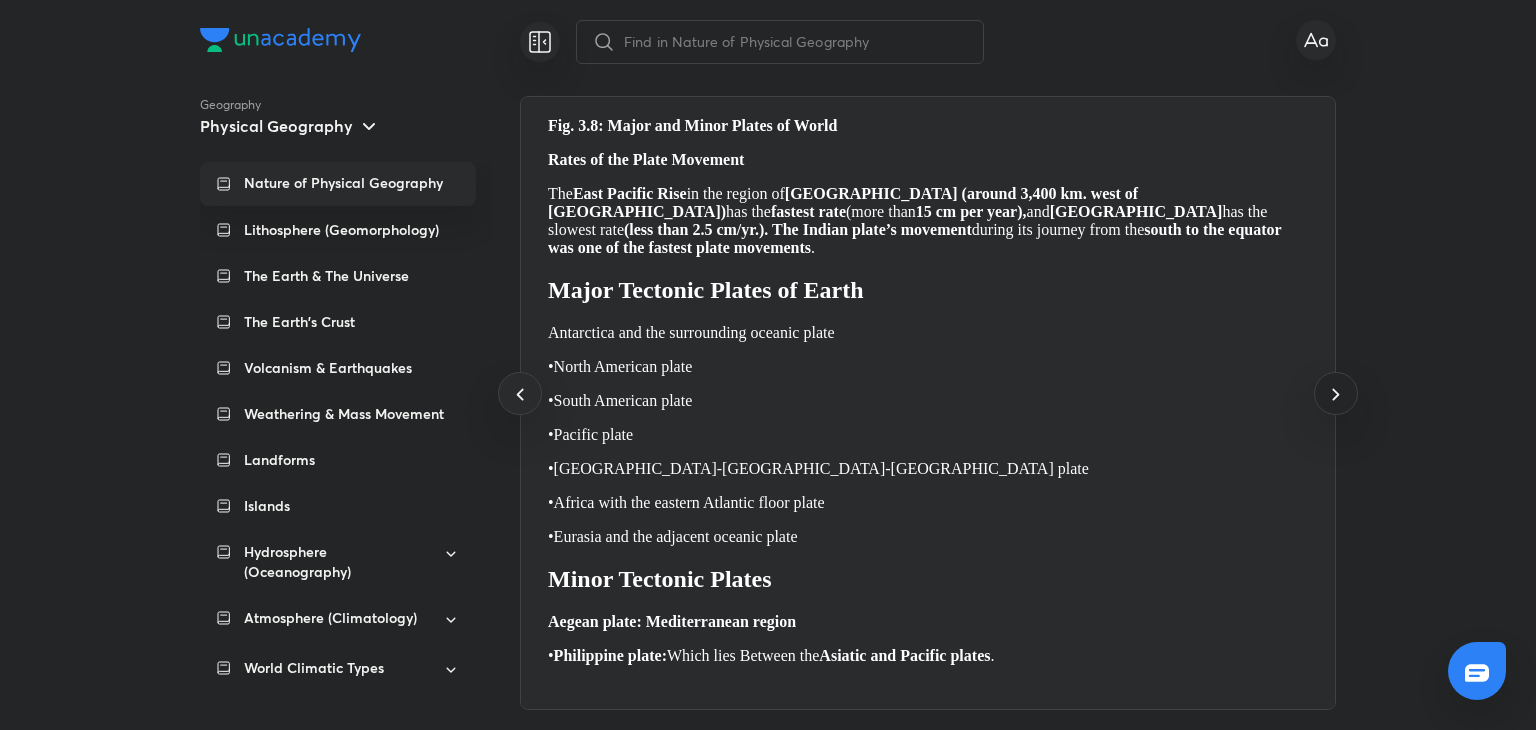 click at bounding box center [1335, 393] 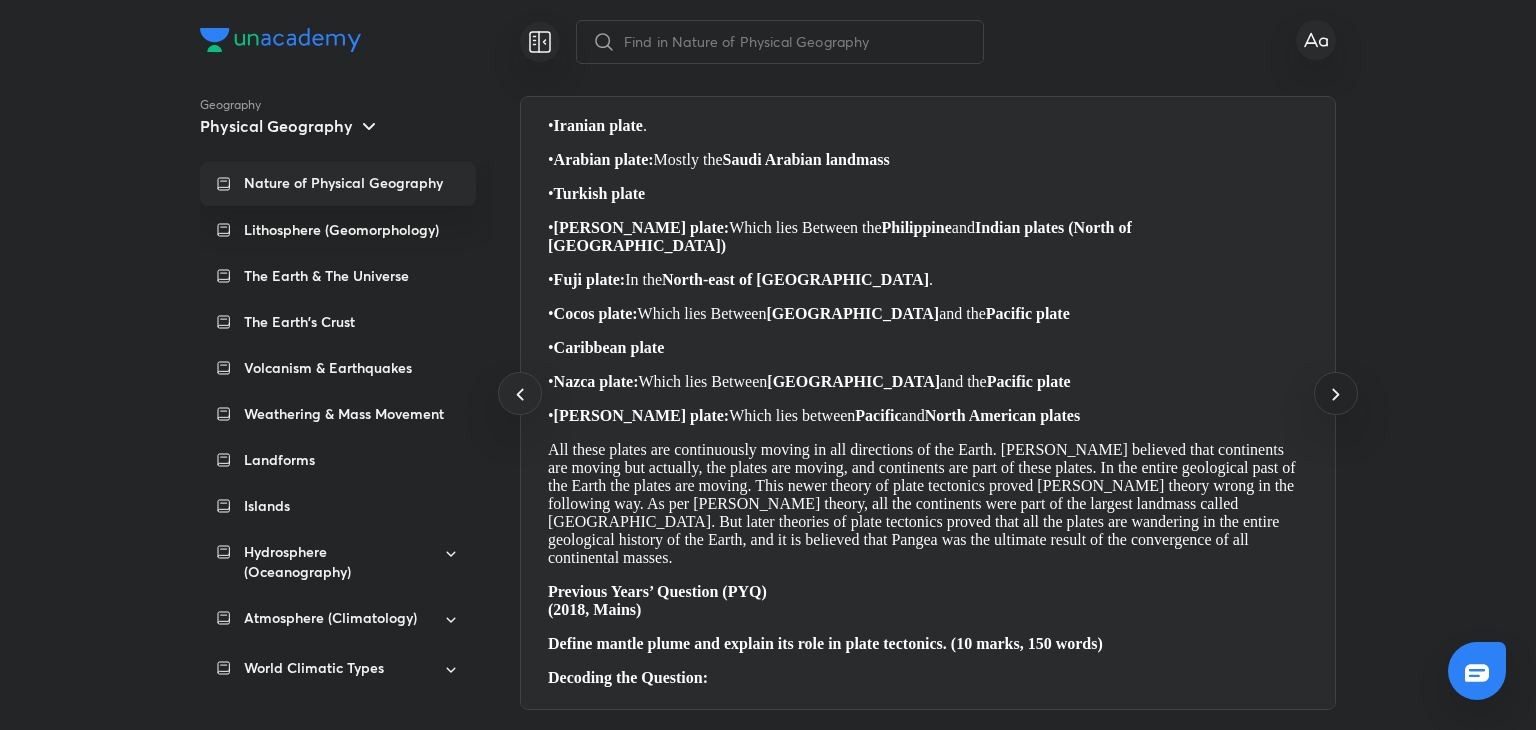 click at bounding box center (1335, 393) 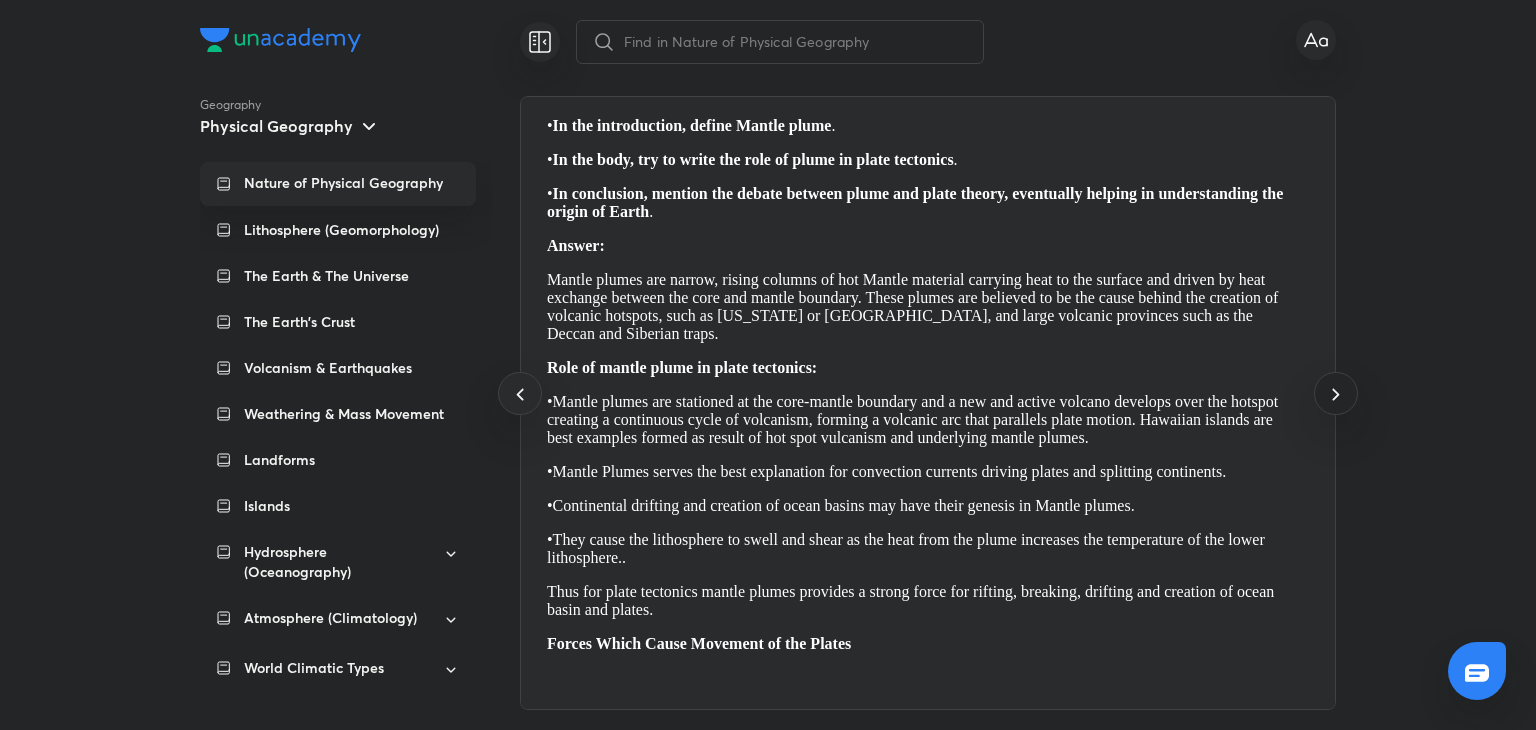 click at bounding box center [1335, 393] 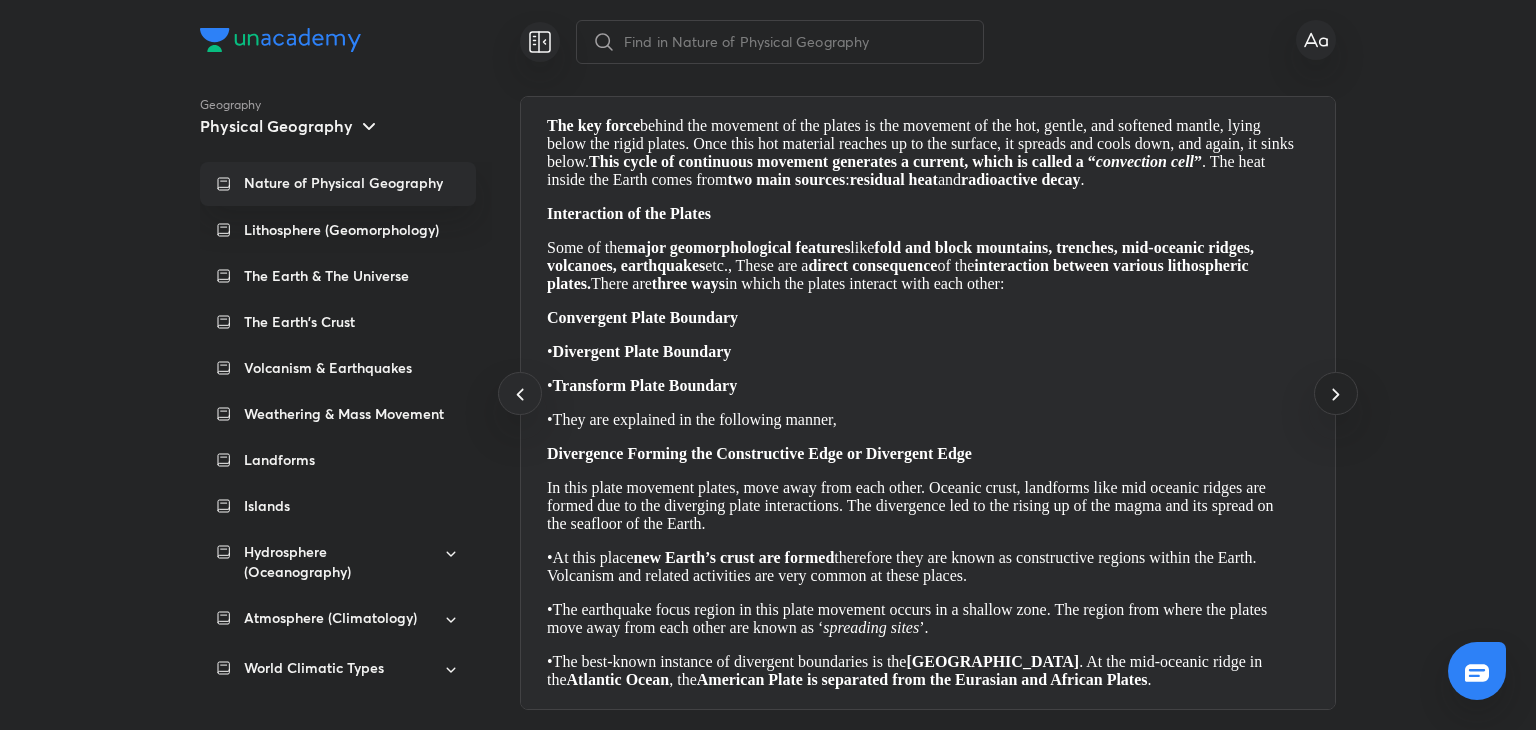 click at bounding box center [1335, 393] 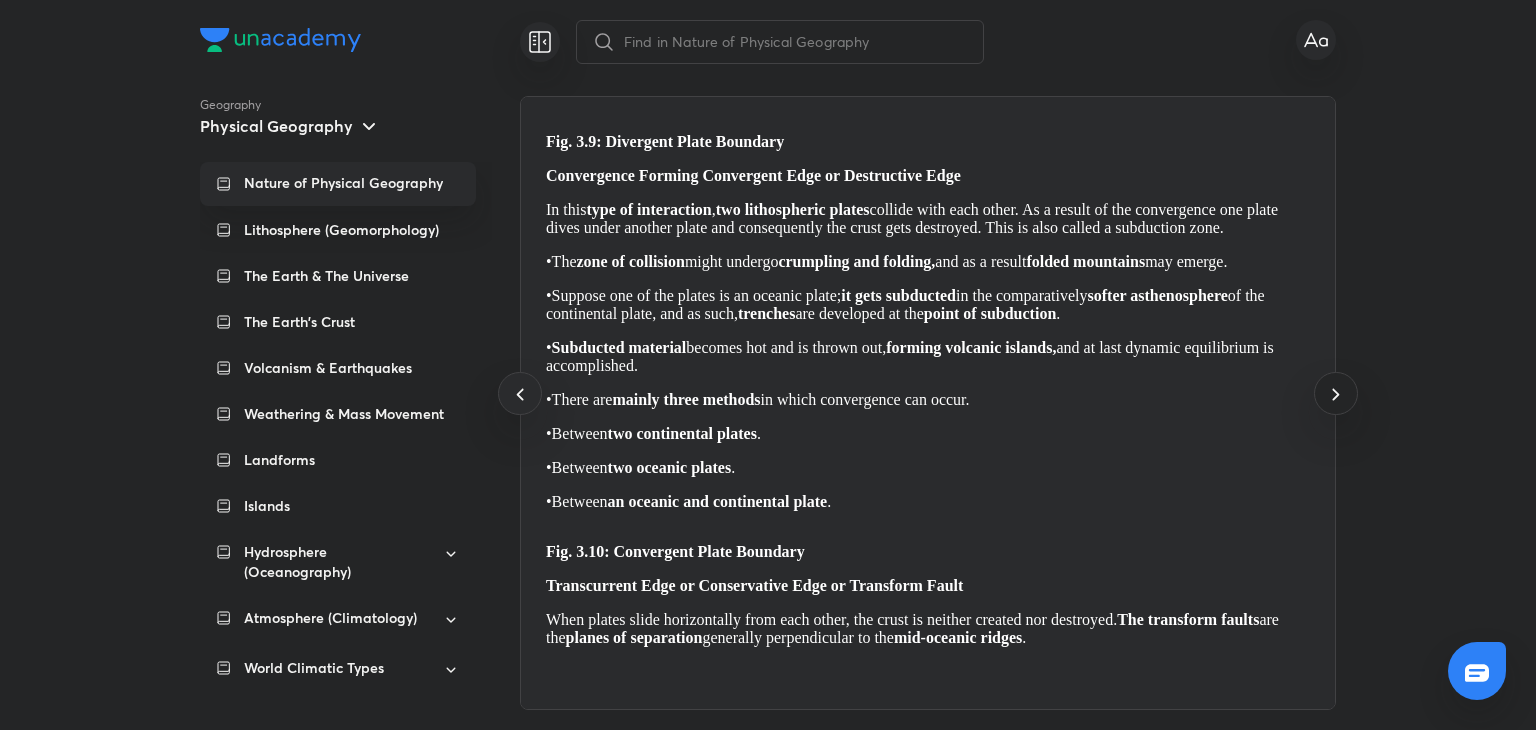 click at bounding box center (1335, 393) 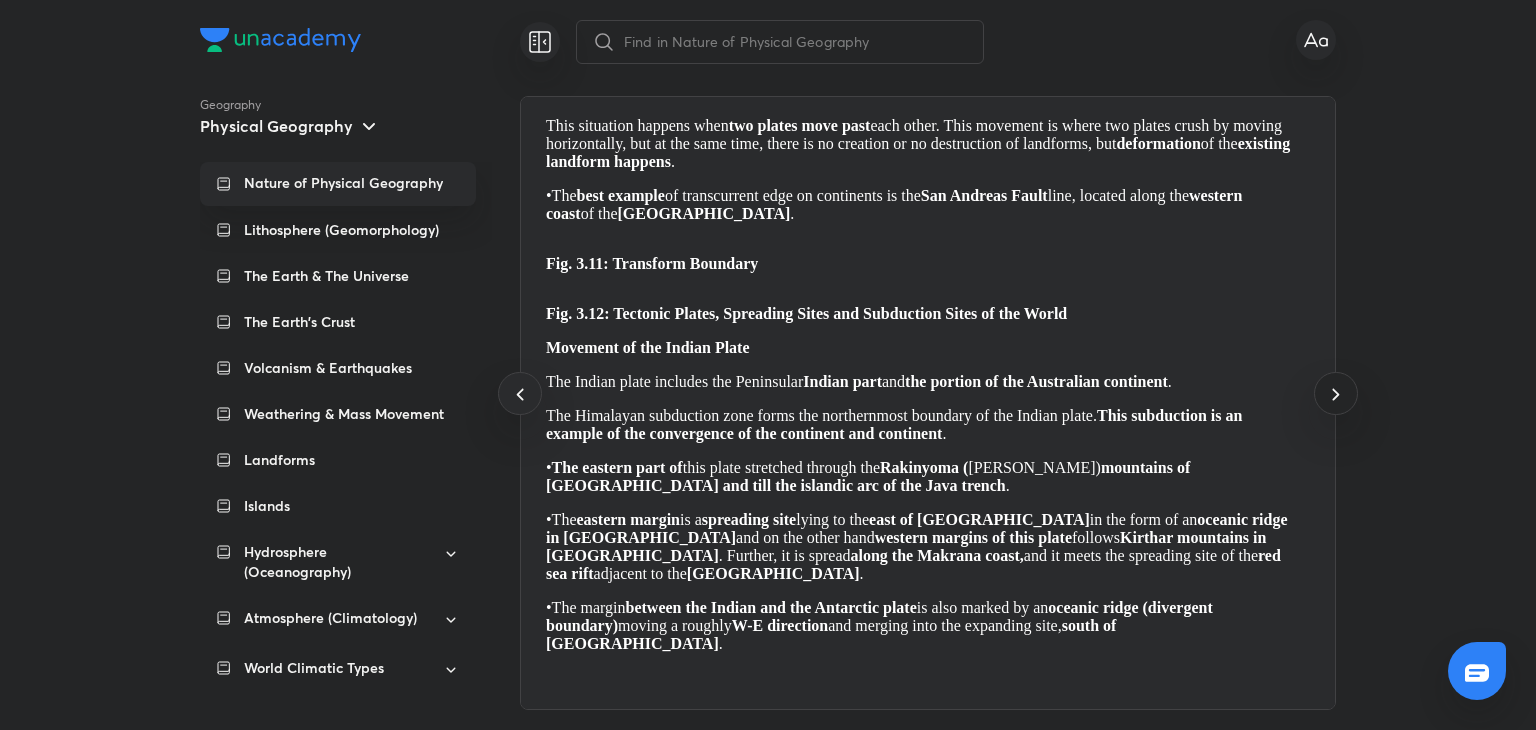 click at bounding box center [1335, 393] 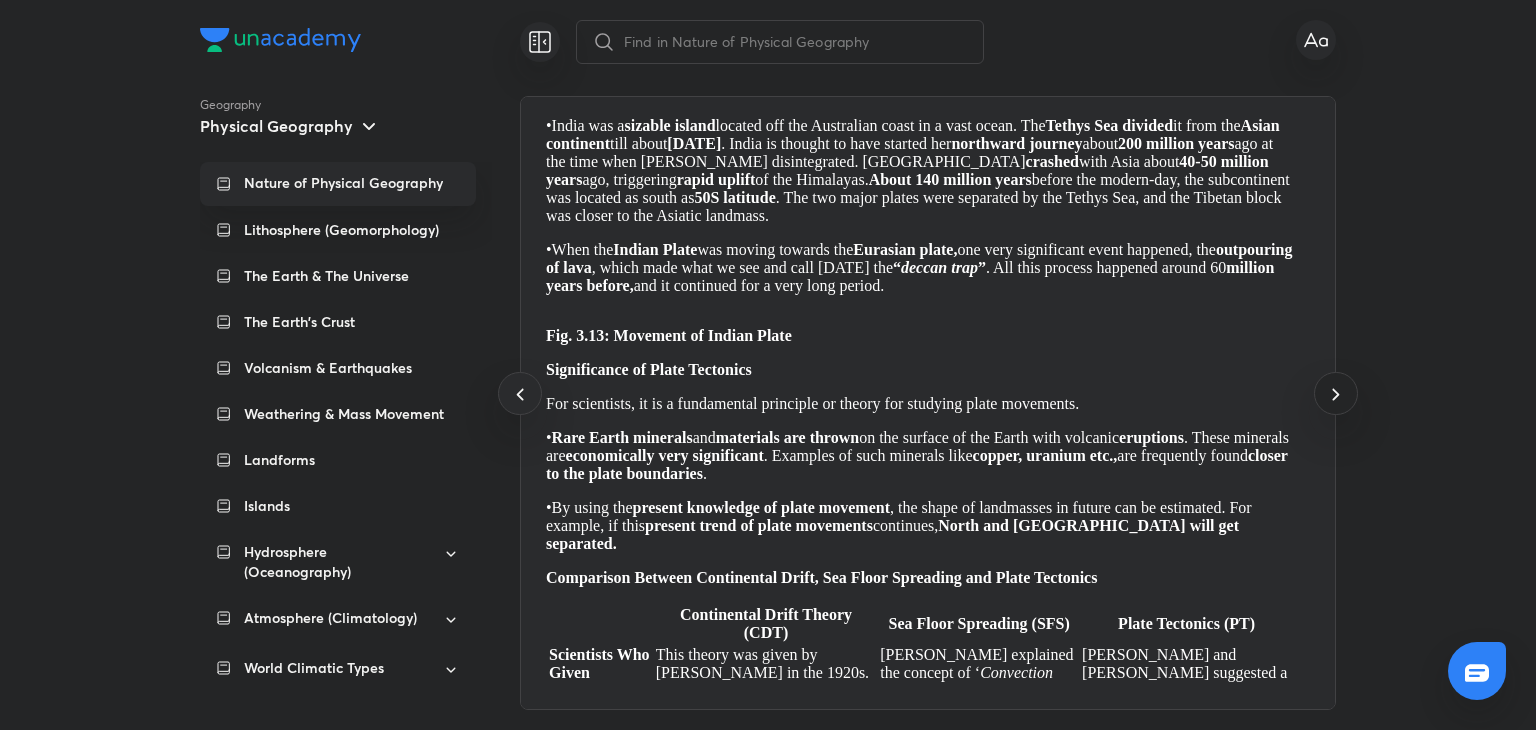 click at bounding box center (1335, 393) 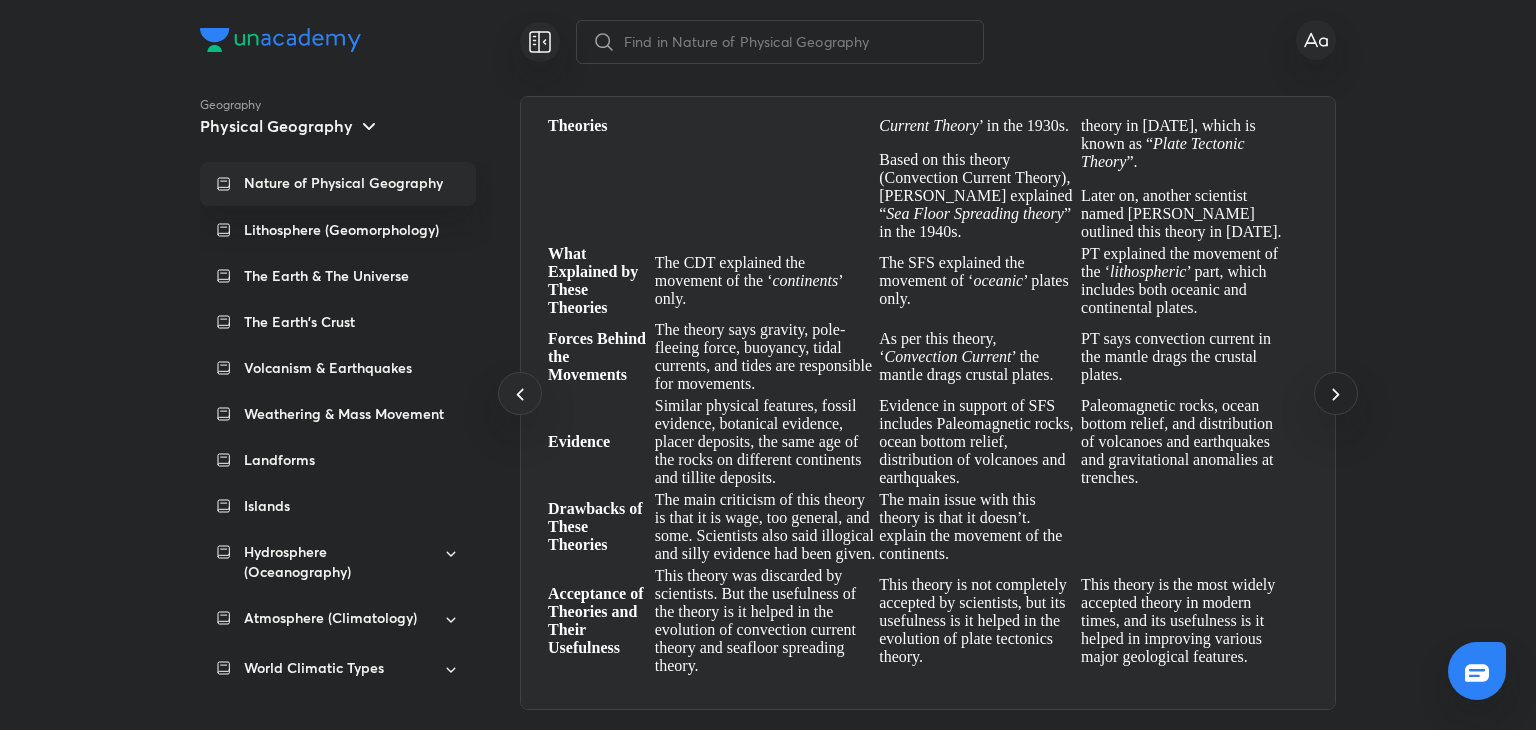click at bounding box center [1335, 393] 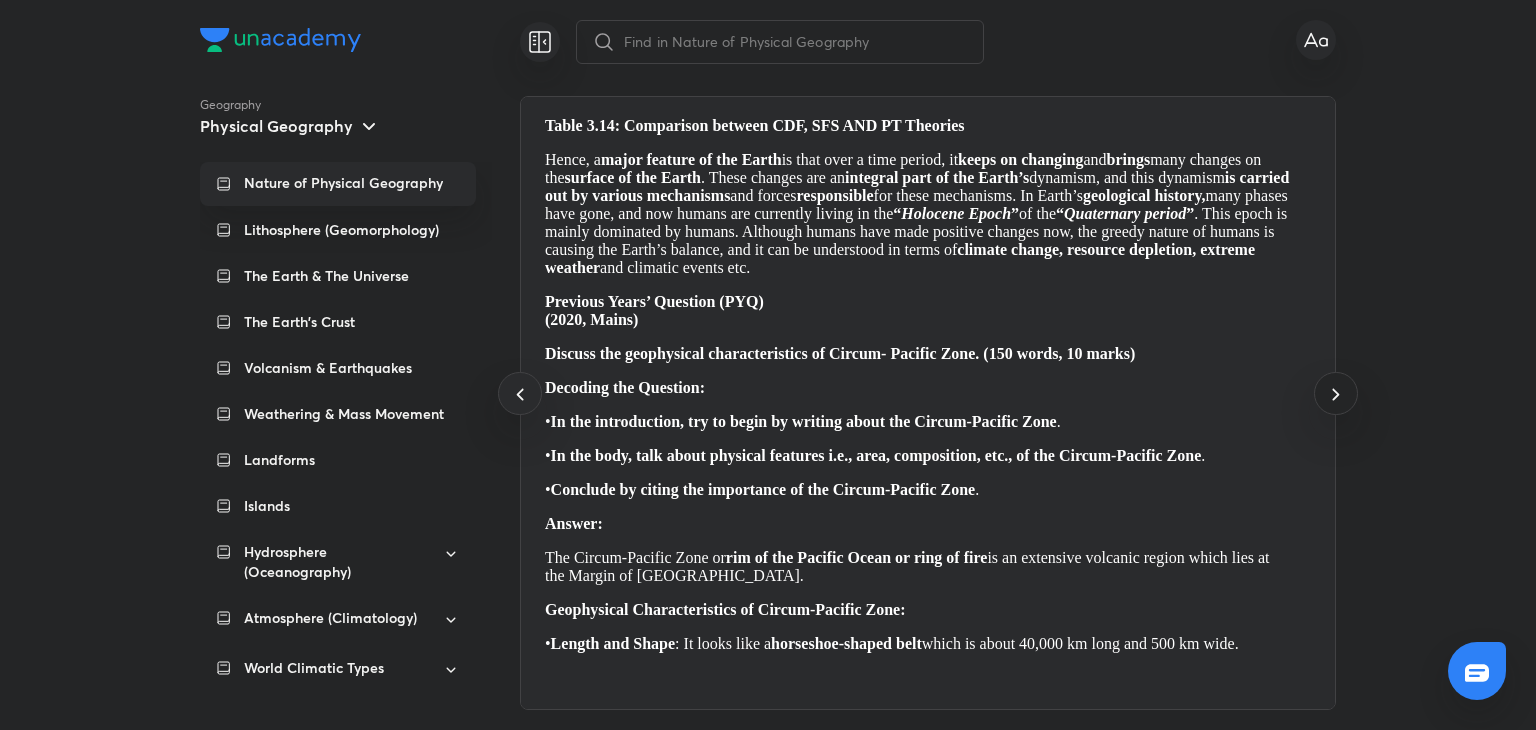 click at bounding box center [1335, 393] 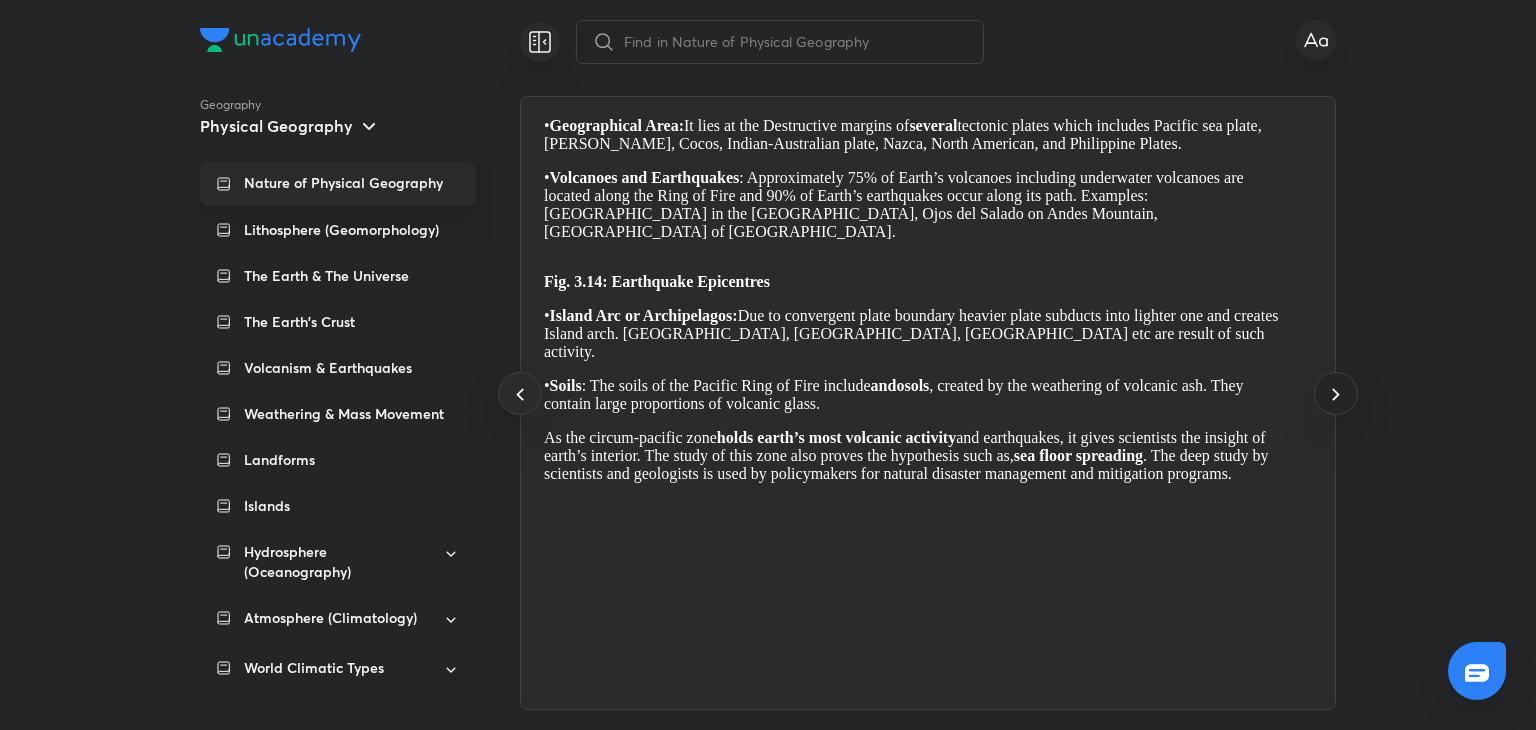 click at bounding box center (1335, 393) 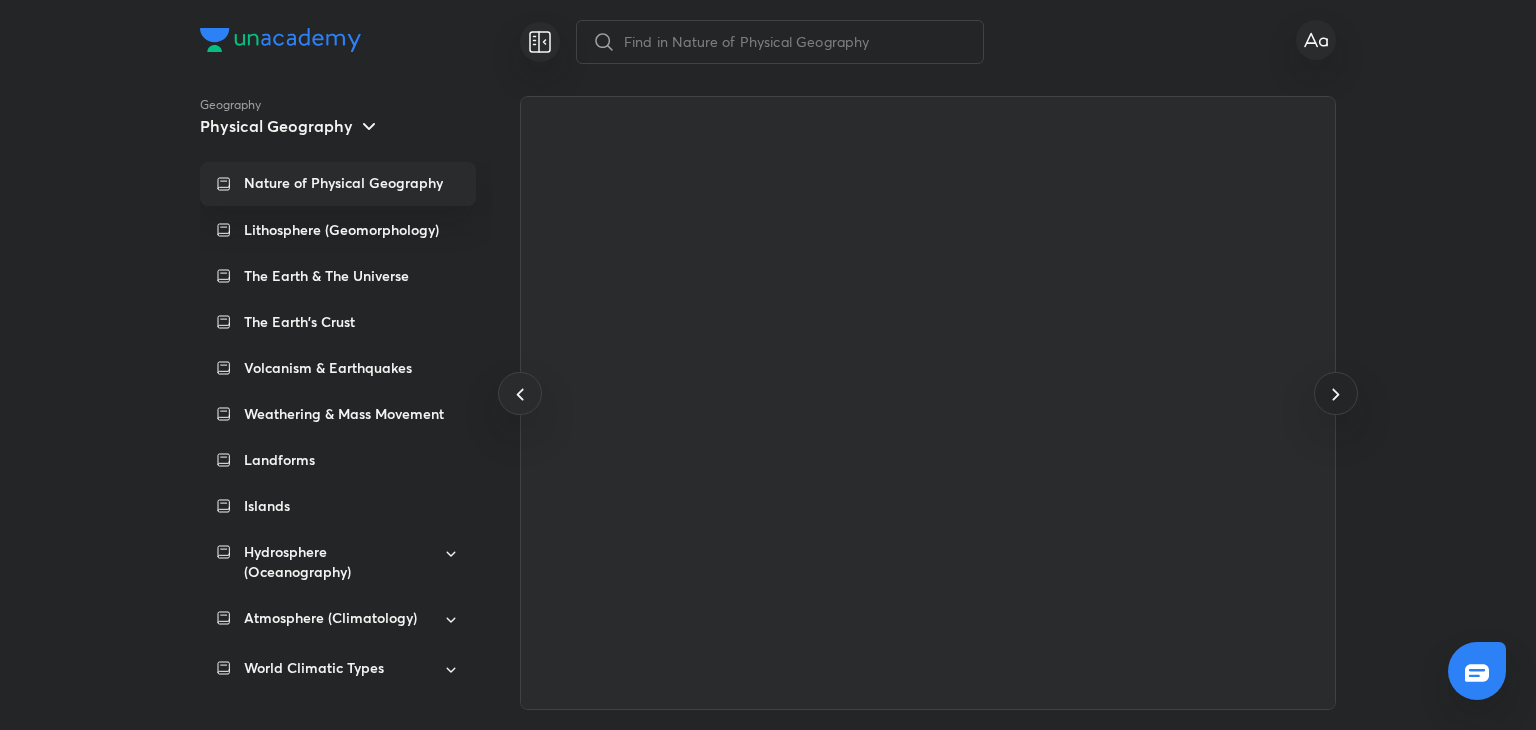 click at bounding box center (1335, 393) 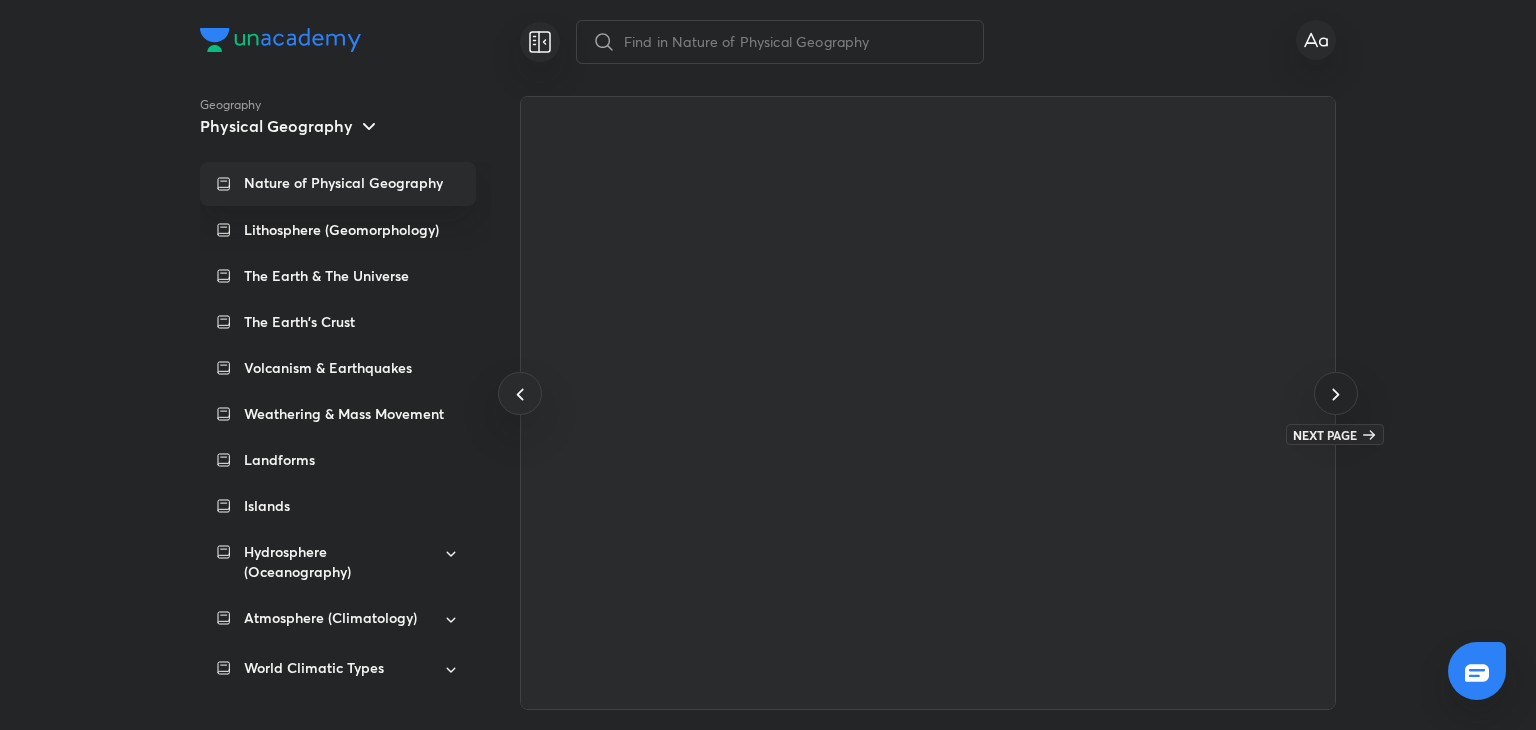 click 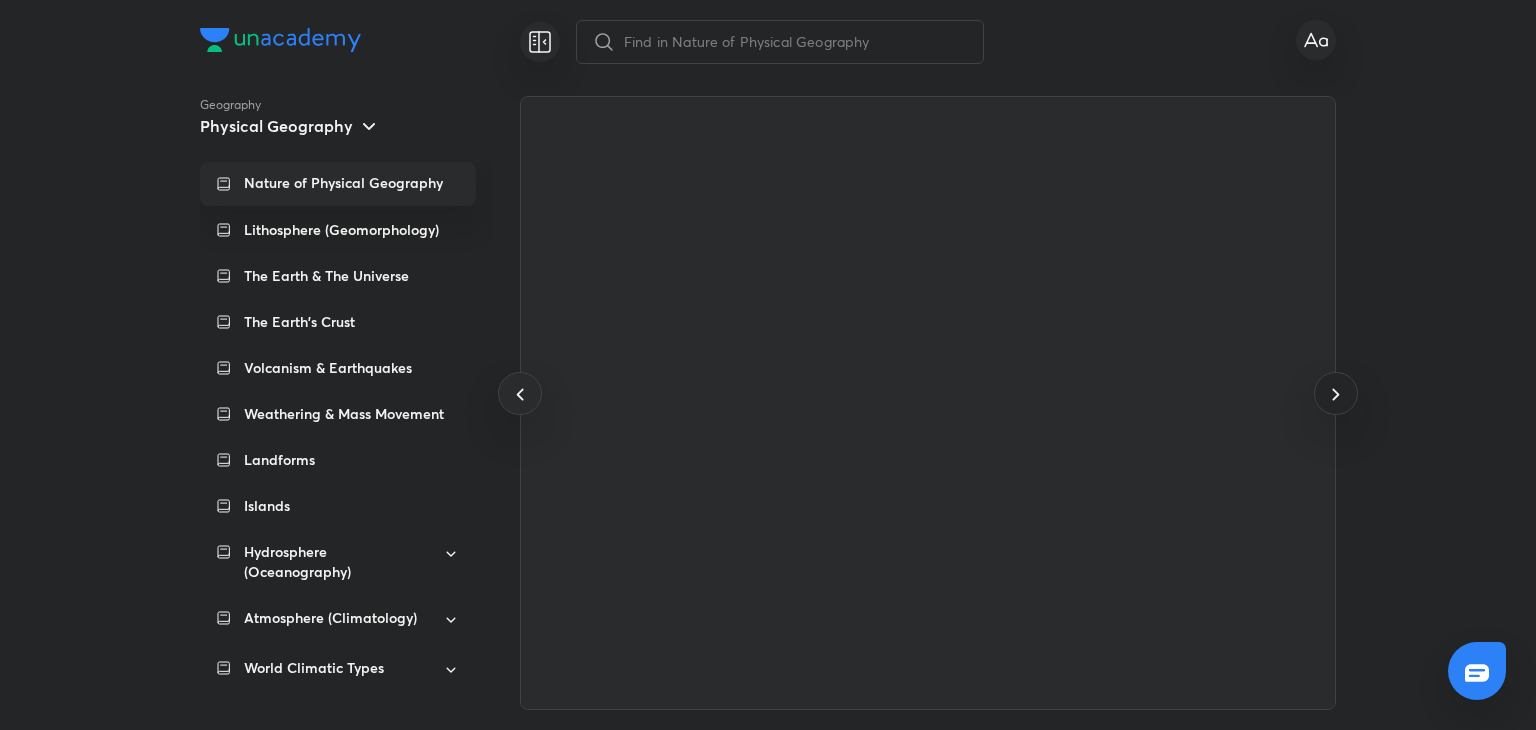 click 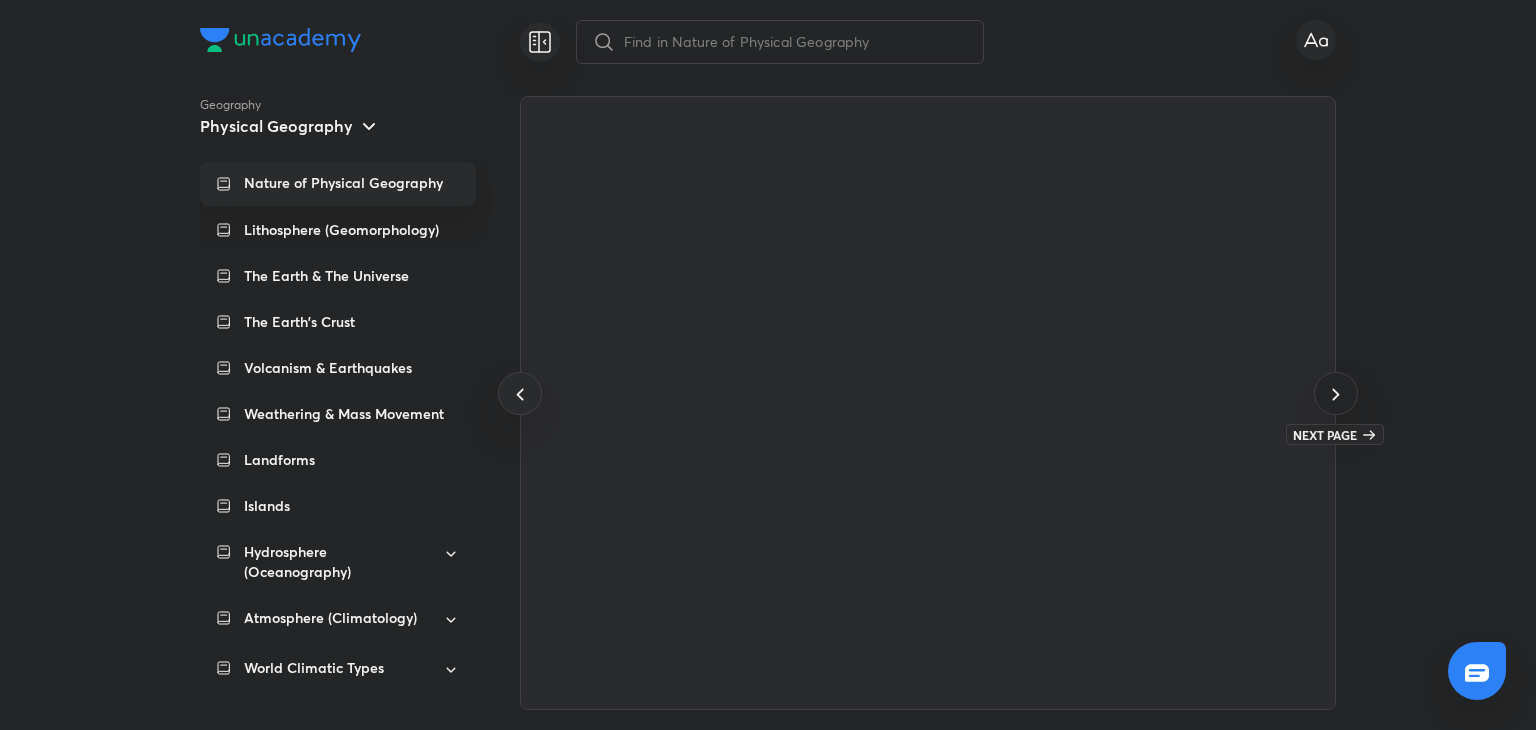click 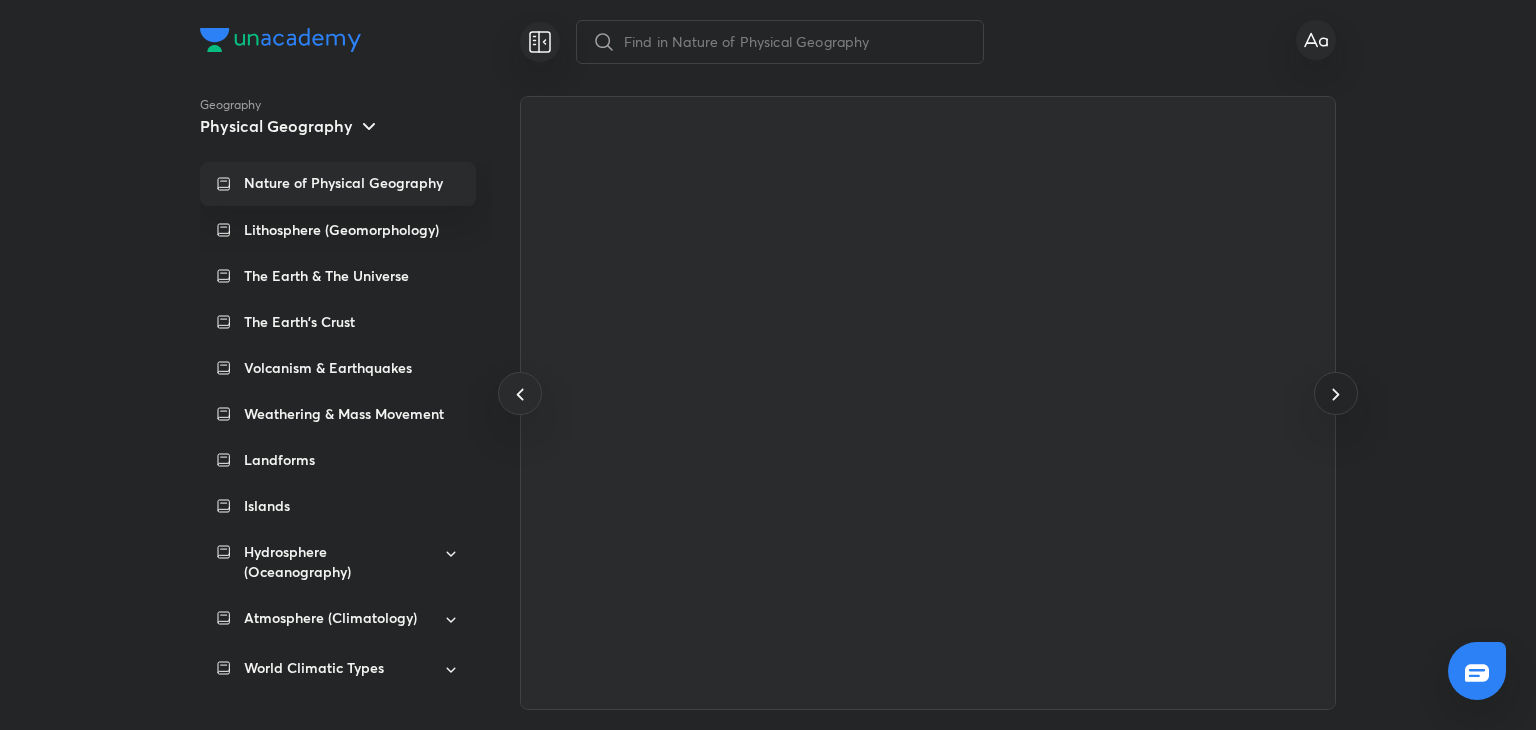 click 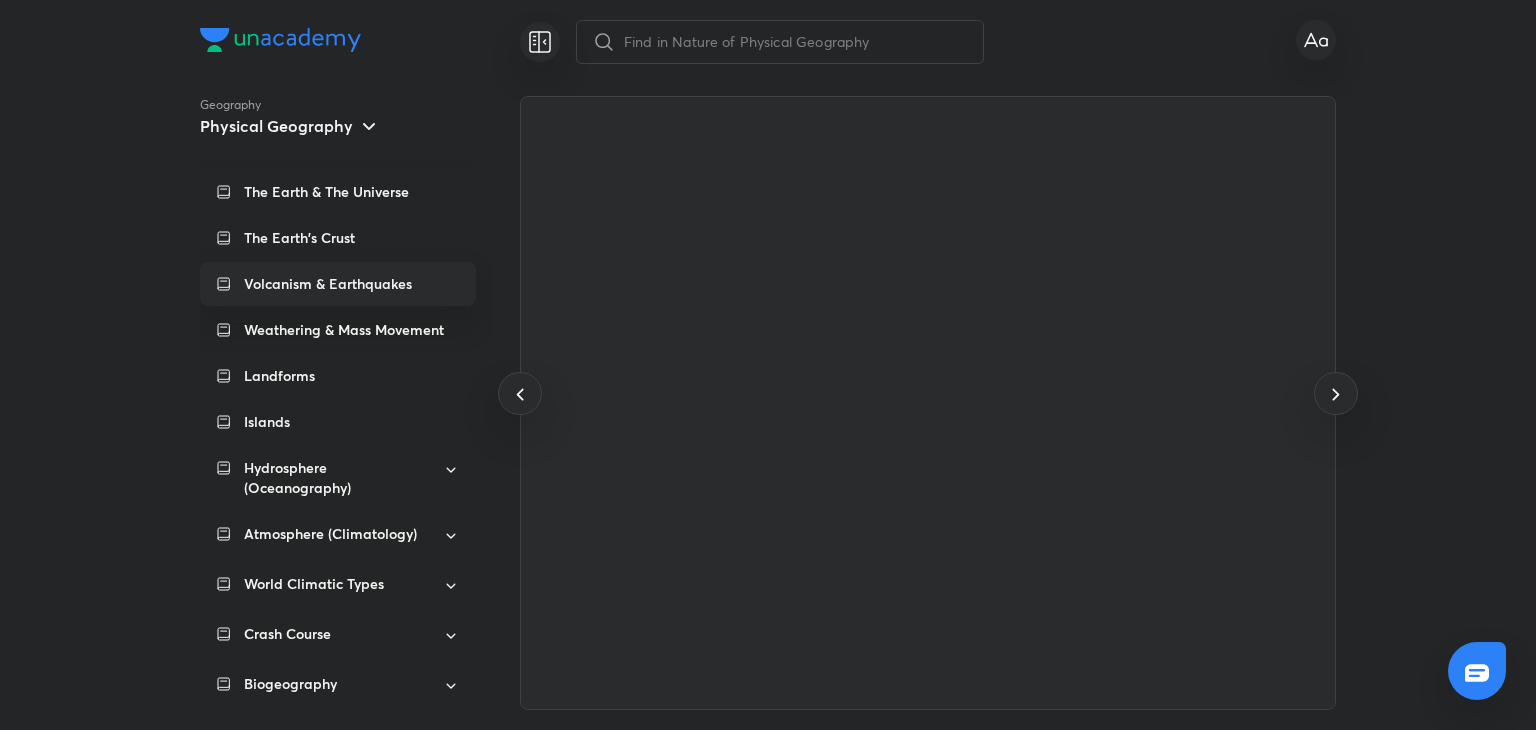 scroll, scrollTop: 0, scrollLeft: 0, axis: both 